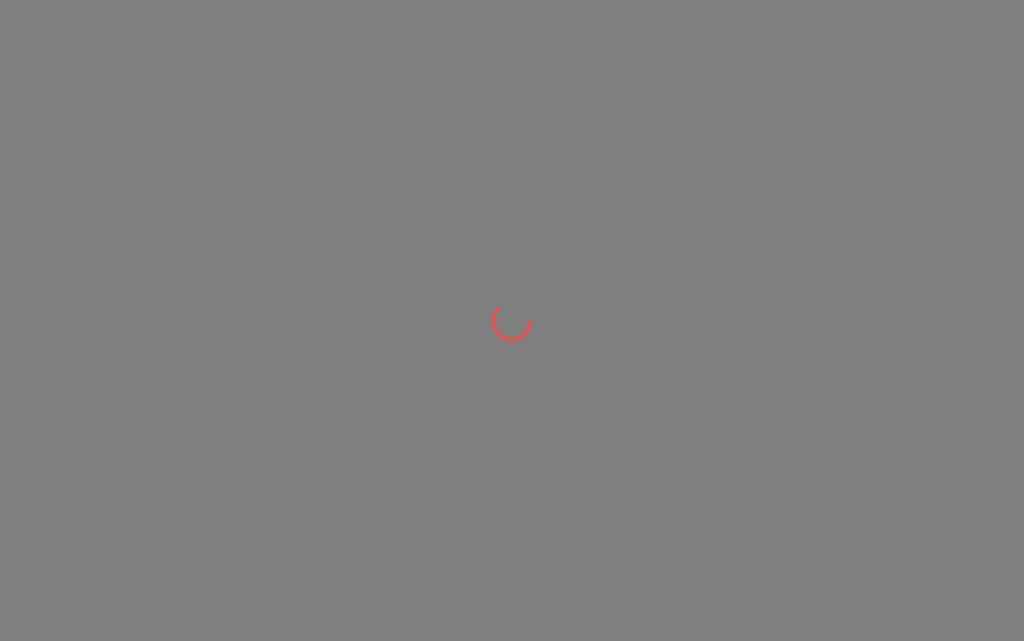 scroll, scrollTop: 0, scrollLeft: 0, axis: both 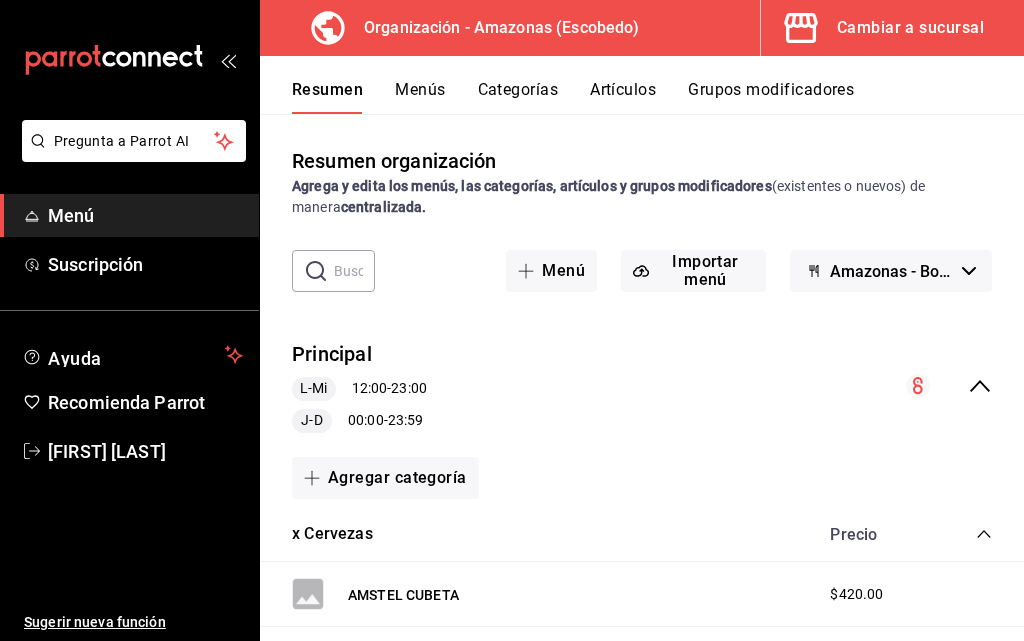 click on "Principal" at bounding box center [332, 354] 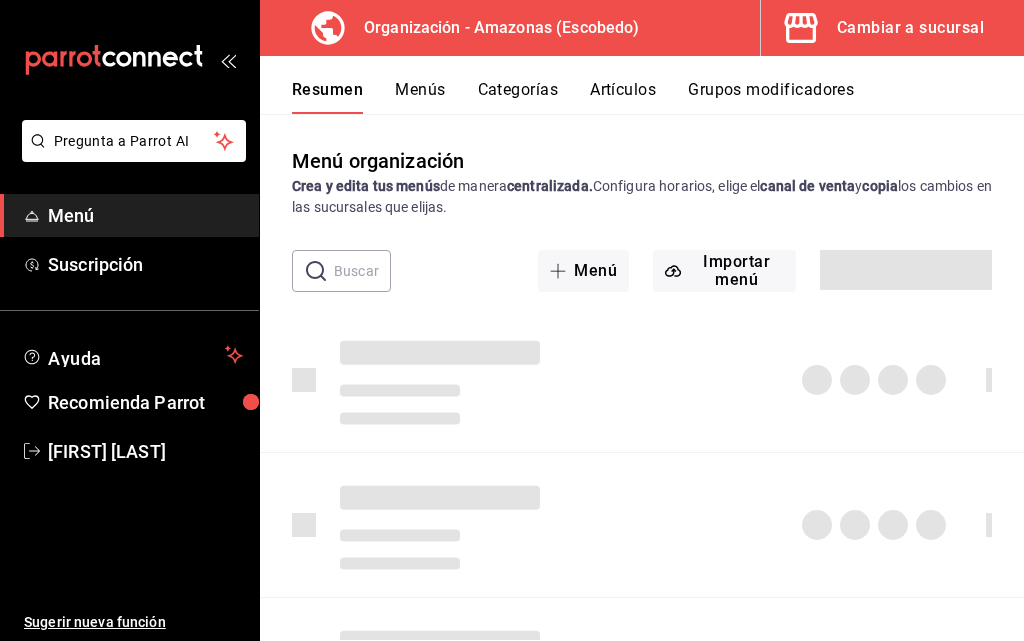 click on "Menús" at bounding box center (420, 97) 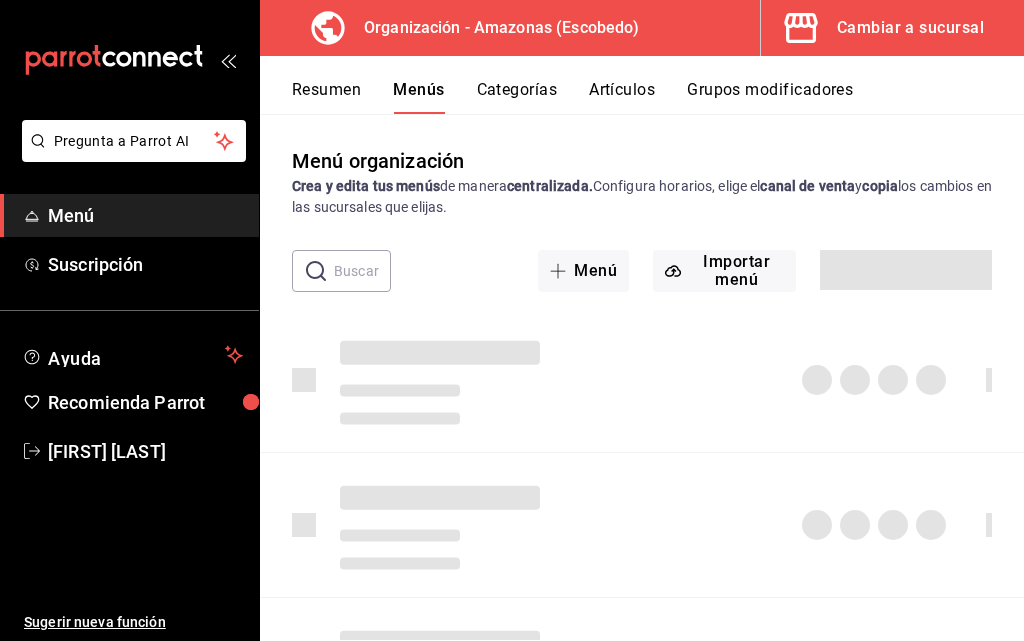 click on "Categorías" at bounding box center [517, 97] 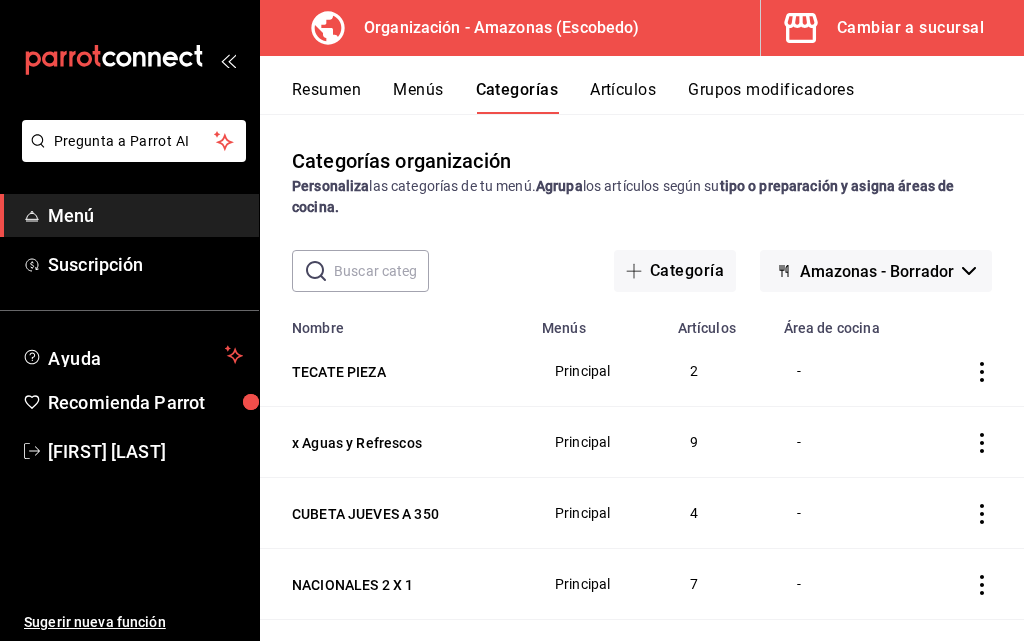 click 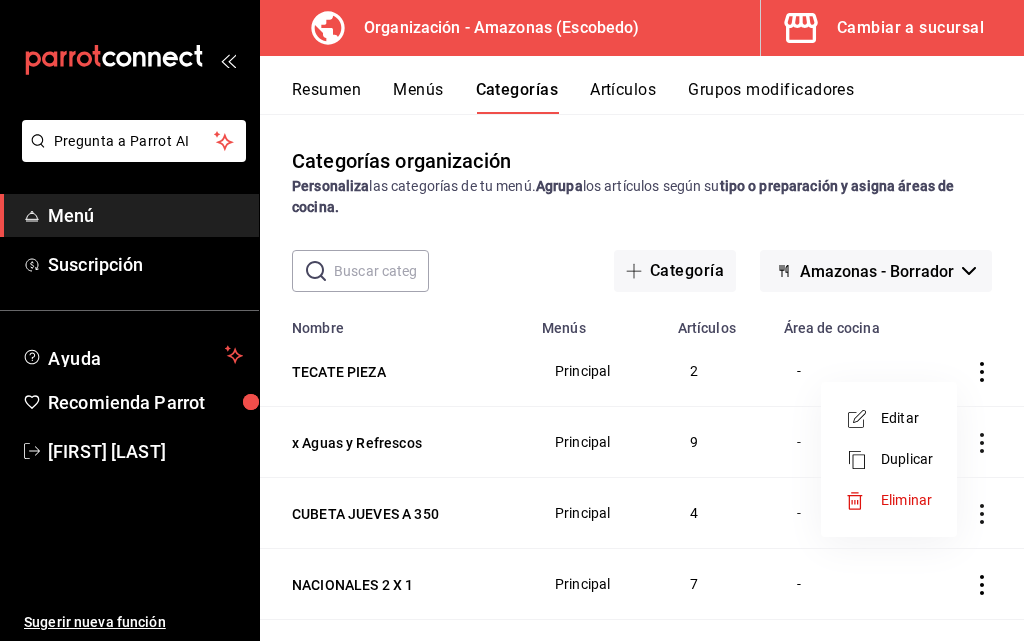 click on "Editar" at bounding box center [907, 418] 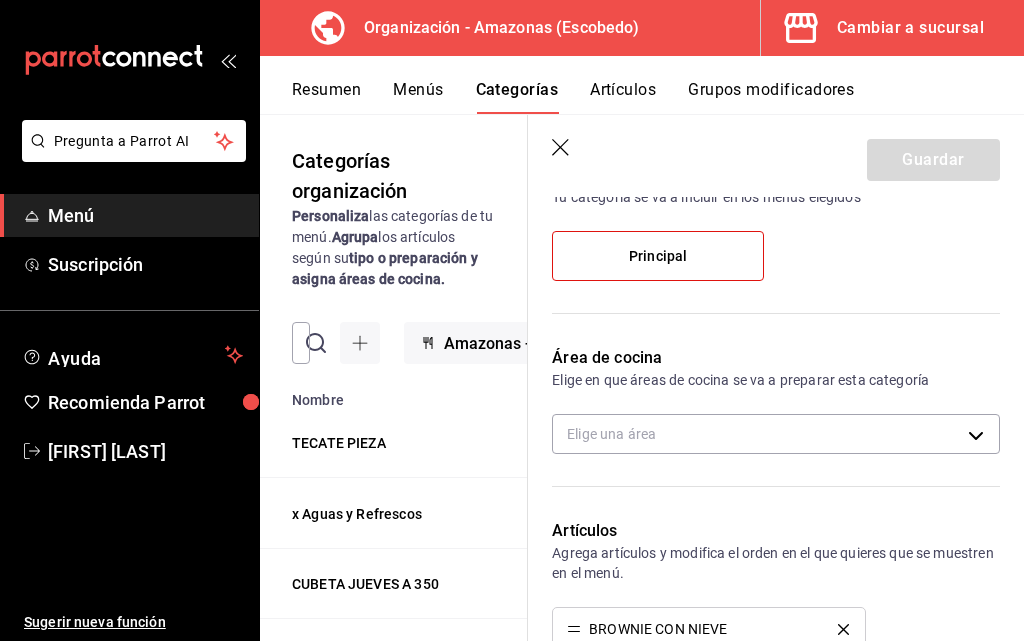 scroll, scrollTop: 200, scrollLeft: 0, axis: vertical 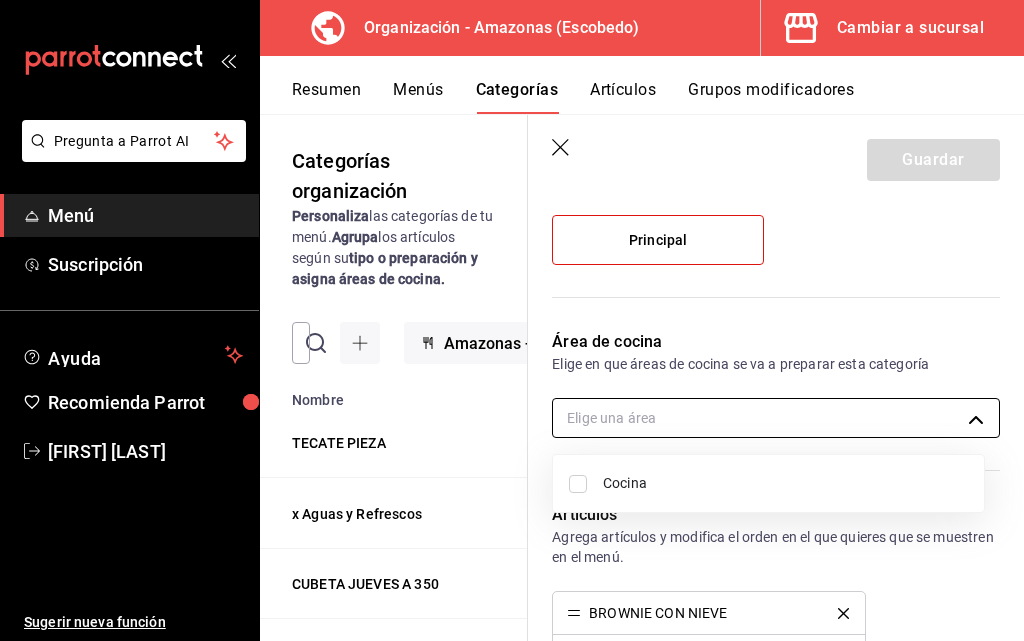 click on "Pregunta a Parrot AI Menú   Suscripción   Ayuda Recomienda Parrot   Daniel Hdz   Sugerir nueva función   Organización - Amazonas (Escobedo) Cambiar a sucursal Resumen Menús Categorías Artículos Grupos modificadores Categorías organización Personaliza  las categorías de tu menú.  Agrupa  los artículos según su  tipo o preparación y asigna áreas de cocina. ​ ​ Amazonas - Borrador Nombre Menús Artículos x Postres Principal 2 x Extras Principal 9 x Cortes Principal 4 x Burgers y Chicken Principal 7 x Filetes Principal 7 x Cocteles Principal 8 x Camarones Principal 6 x Especiales Principal 9 x Tacos y Tostadas Principal 6 x Caldos y Aguachiles Principal 6 x Entradas Principal 11 x Aguas y Refrescos Principal 8 x Drinks y Botellas Principal 19 x Cervezas Principal 14 Guardar Editar categoría ¿Cómo se va a llamar? x Postres 9 /30 ¿Cómo se va a llamar? Elige tu menú Tu categoría se va a incluir en los menús elegidos Principal Área de cocina Elige una área Artículos BROWNIE CON NIEVE 15" at bounding box center (512, 320) 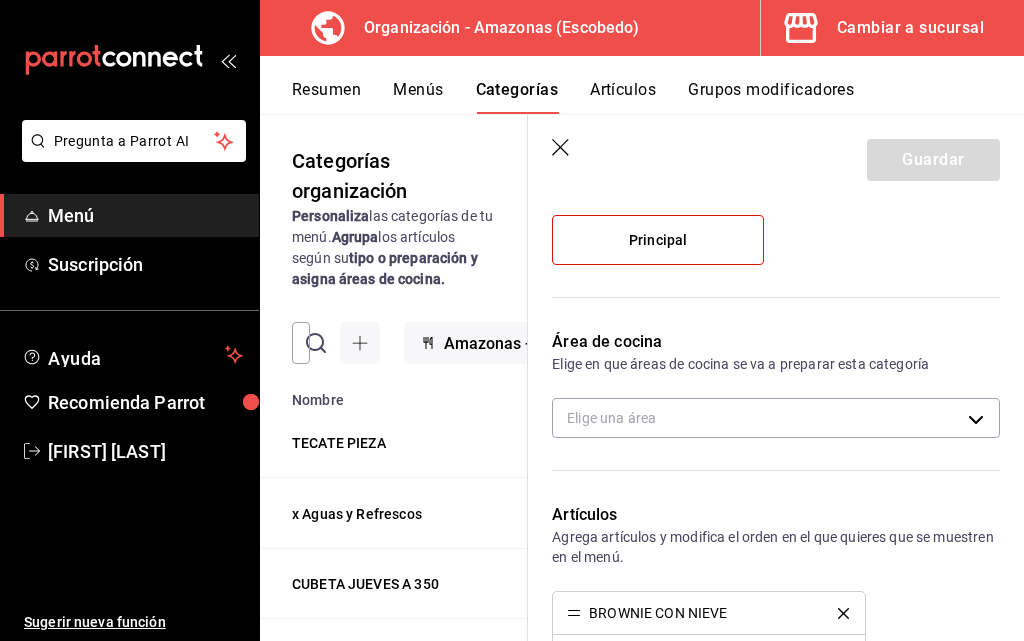 click on "Área de cocina" at bounding box center [776, 342] 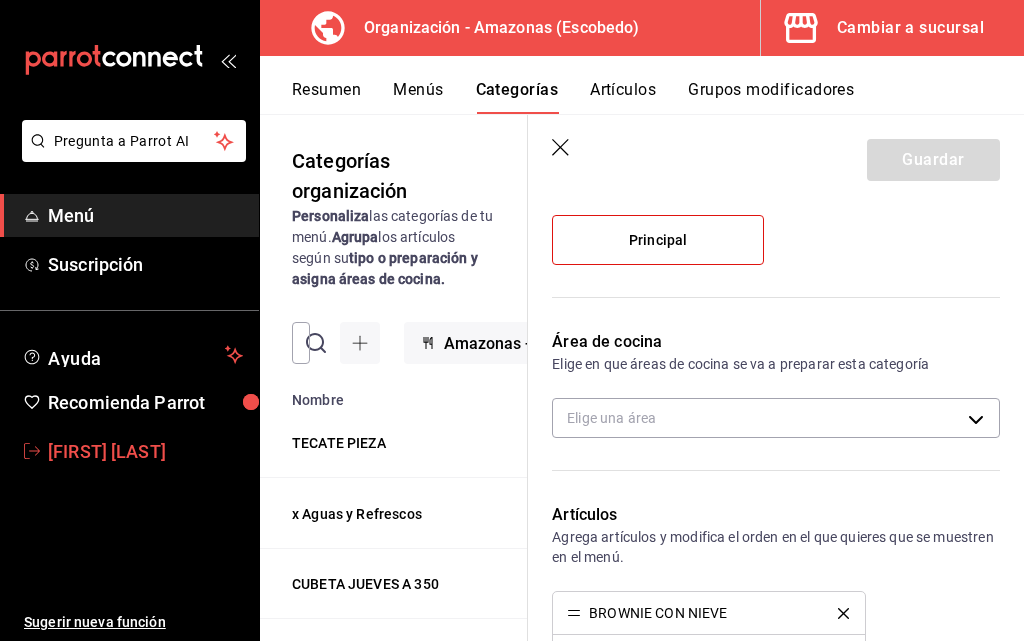 click on "[NAME] Hdz" at bounding box center [145, 451] 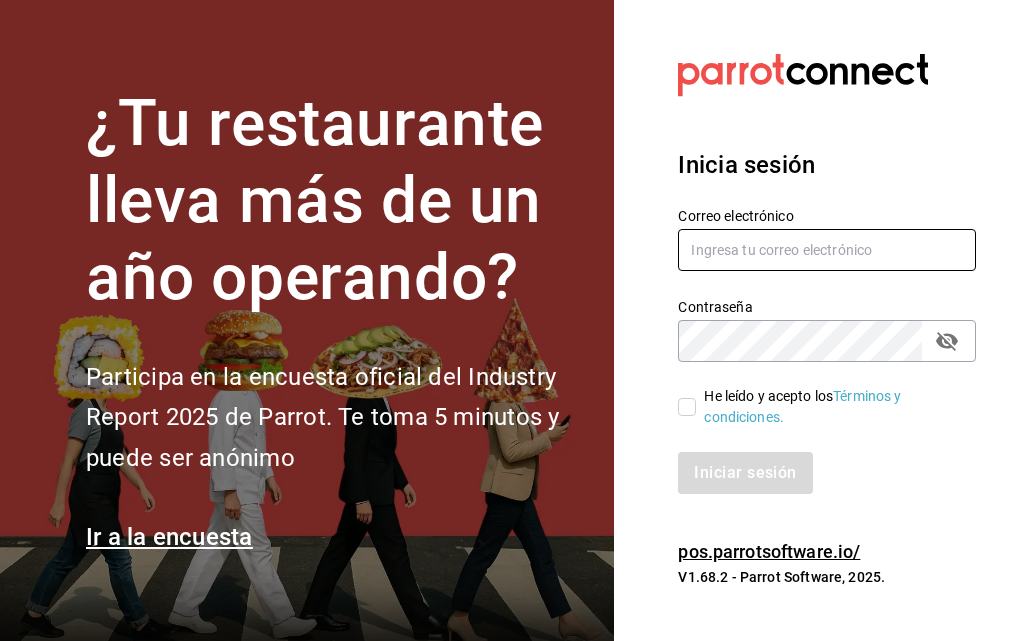 type on "l_davilacuevas@hotmail.com" 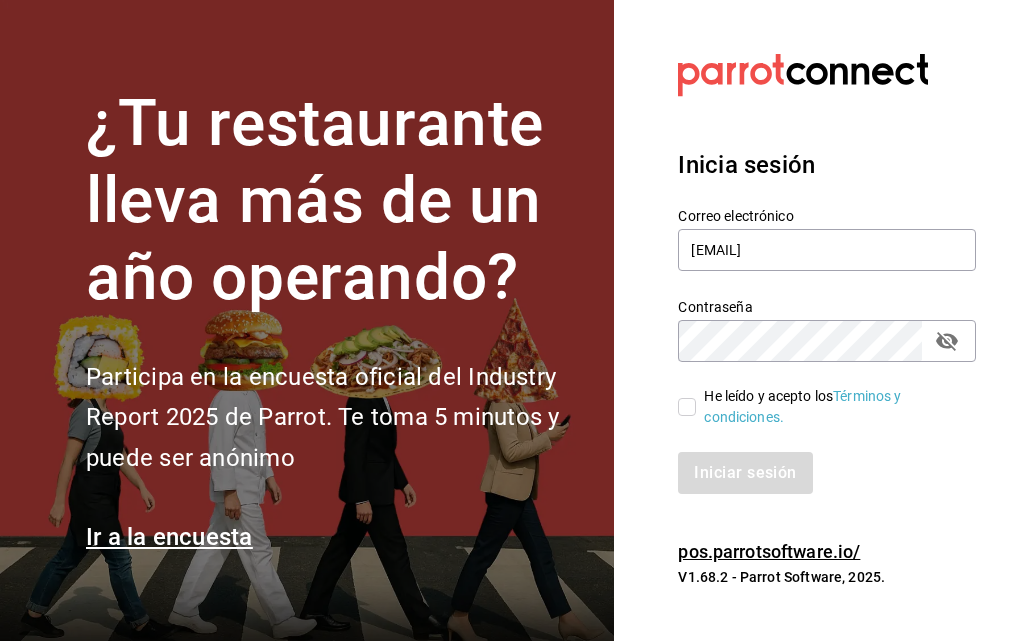 click on "He leído y acepto los  Términos y condiciones." at bounding box center (687, 407) 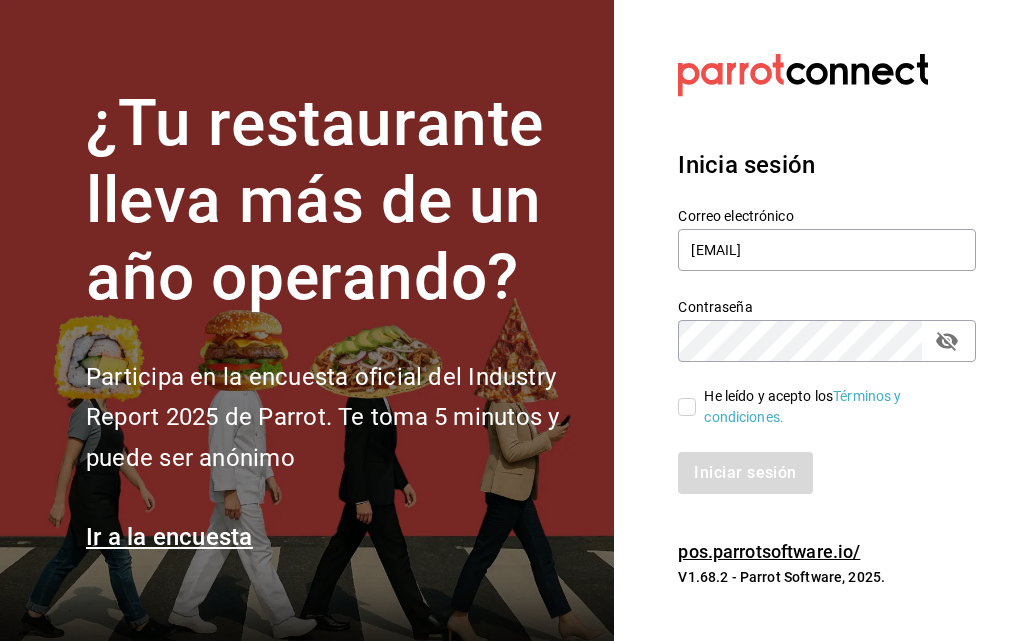 checkbox on "true" 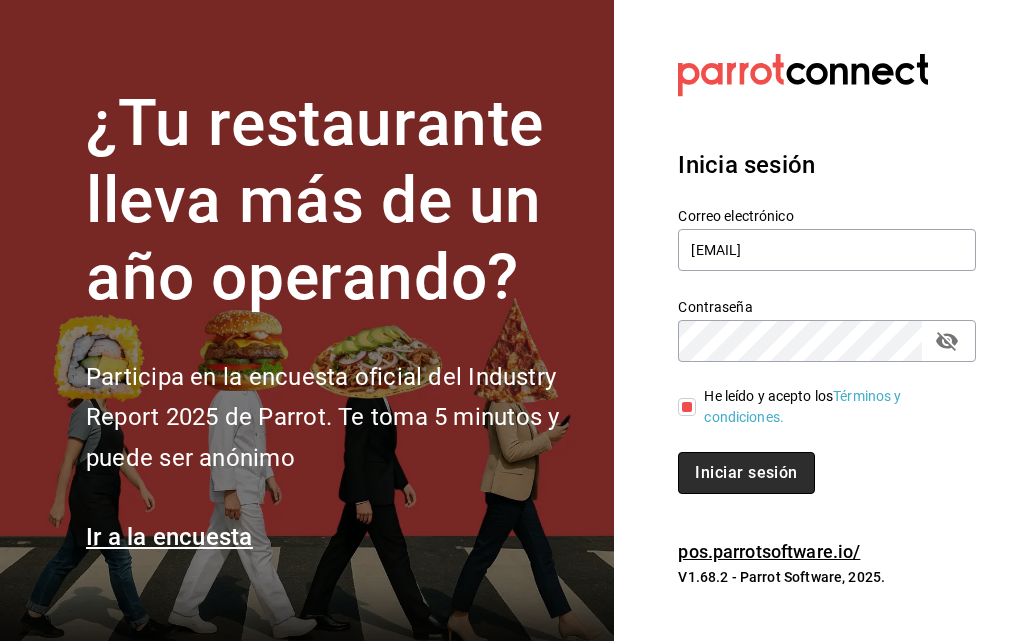 click on "Iniciar sesión" at bounding box center [746, 473] 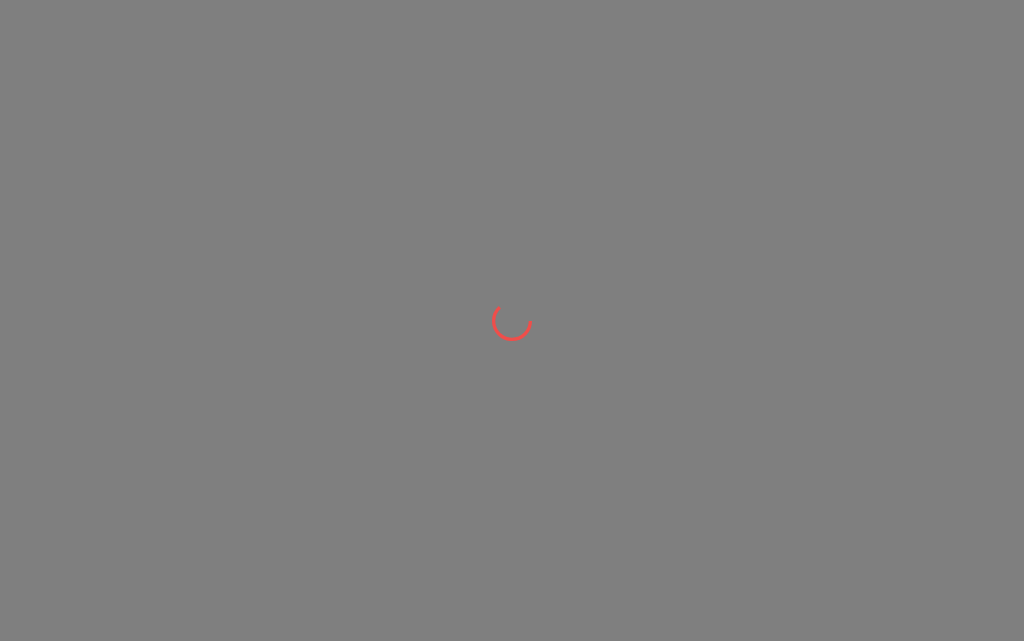scroll, scrollTop: 0, scrollLeft: 0, axis: both 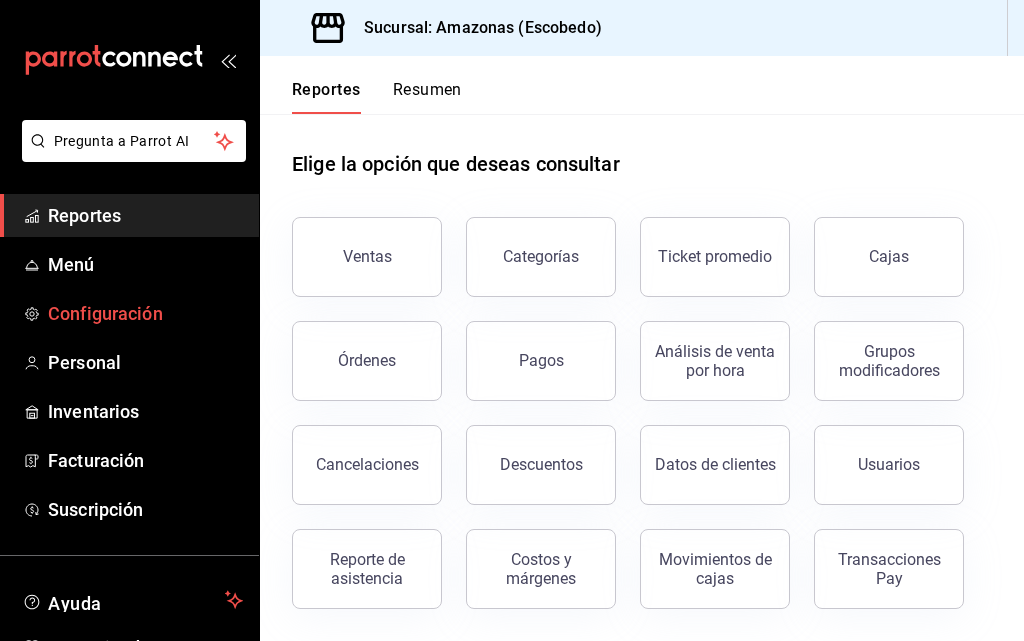 click on "Configuración" at bounding box center [145, 313] 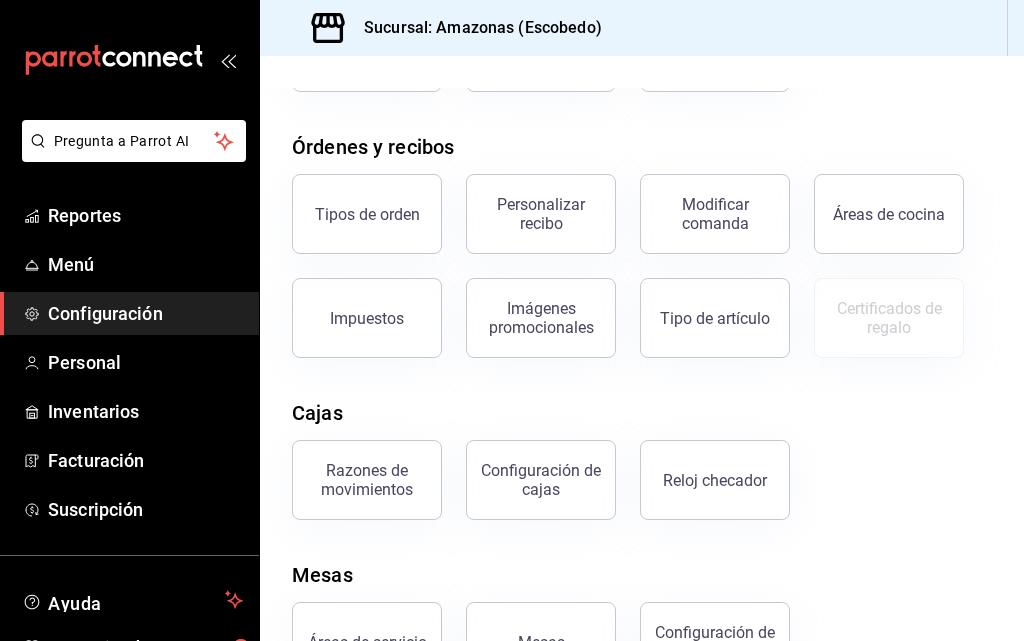 scroll, scrollTop: 373, scrollLeft: 0, axis: vertical 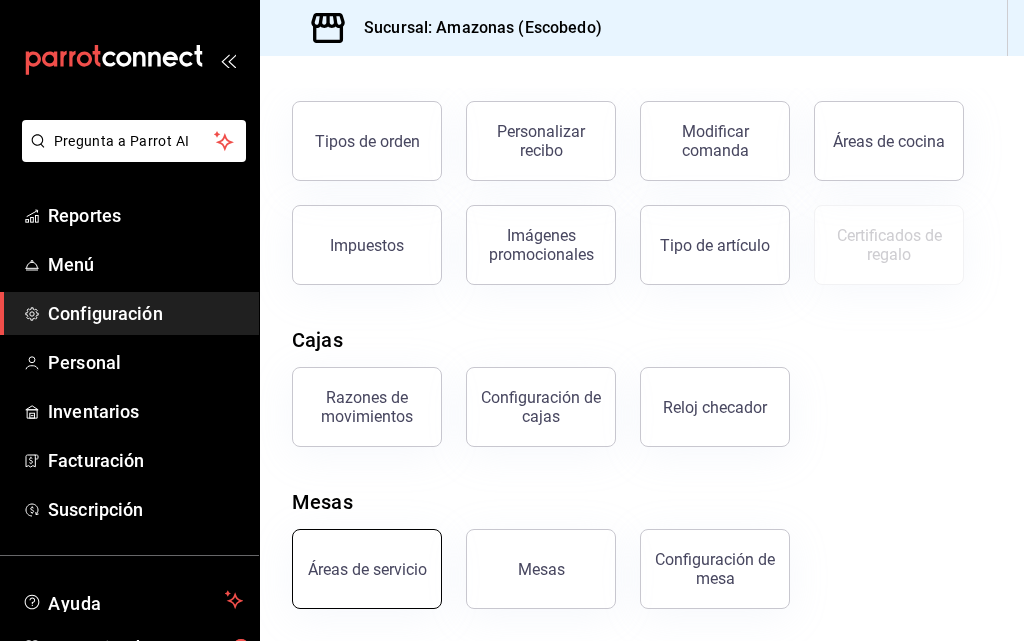 click on "Áreas de servicio" at bounding box center (367, 569) 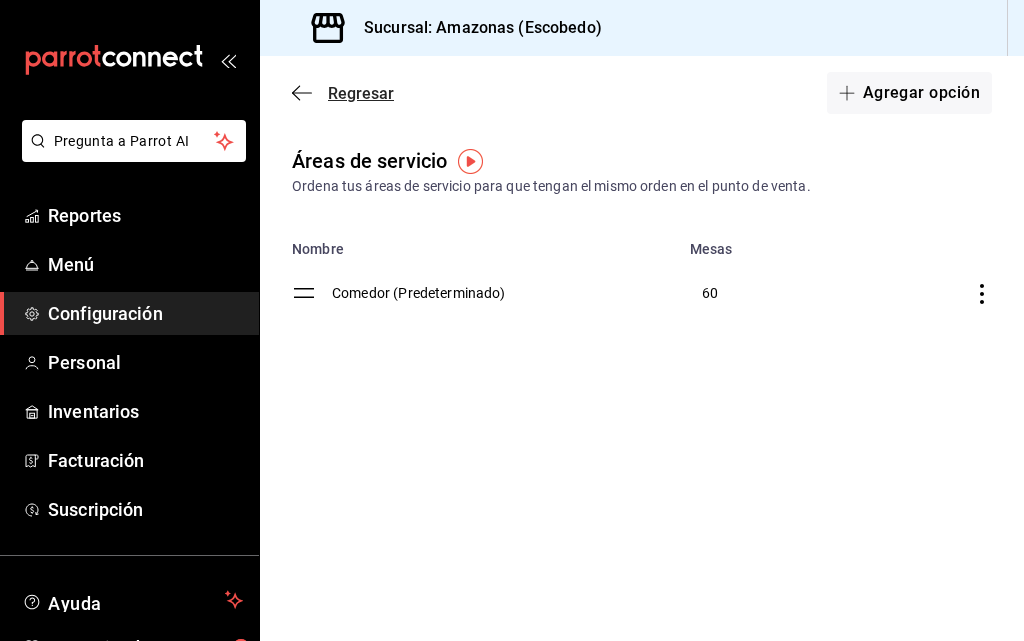 click 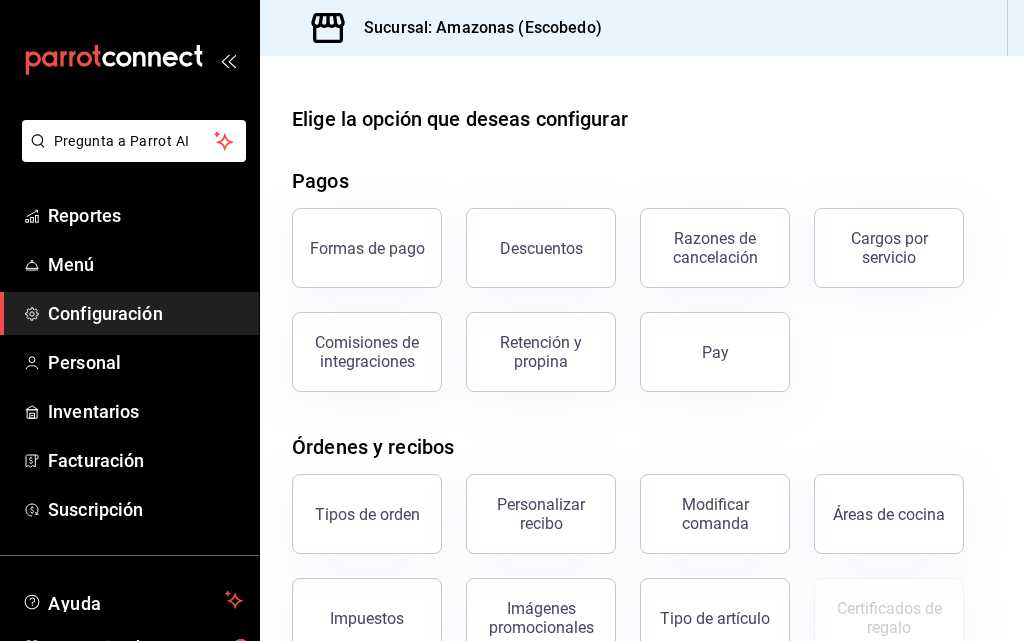 click on "Áreas de cocina" at bounding box center (889, 514) 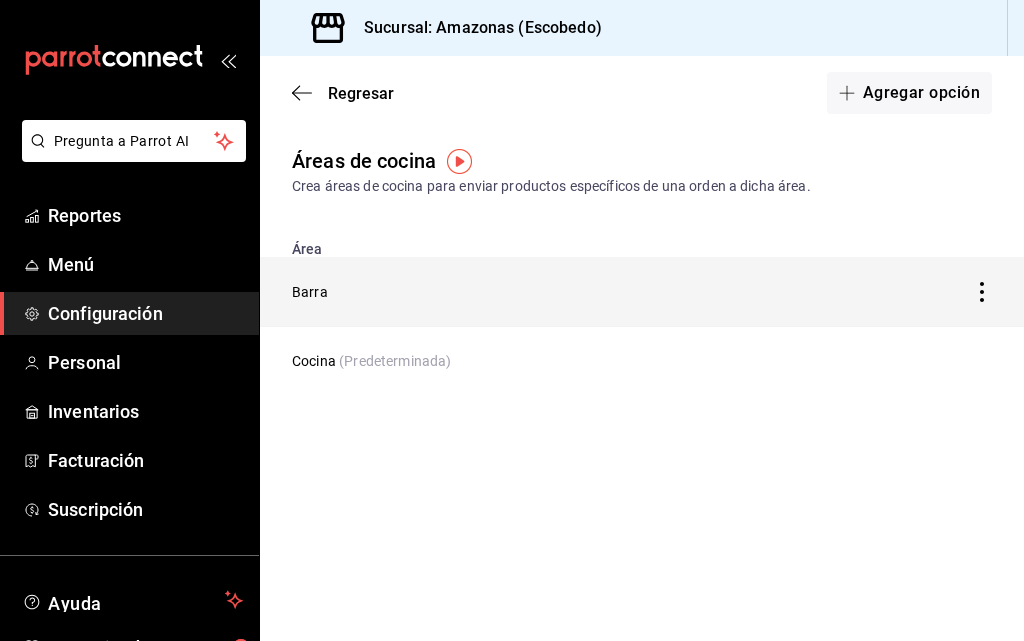 click 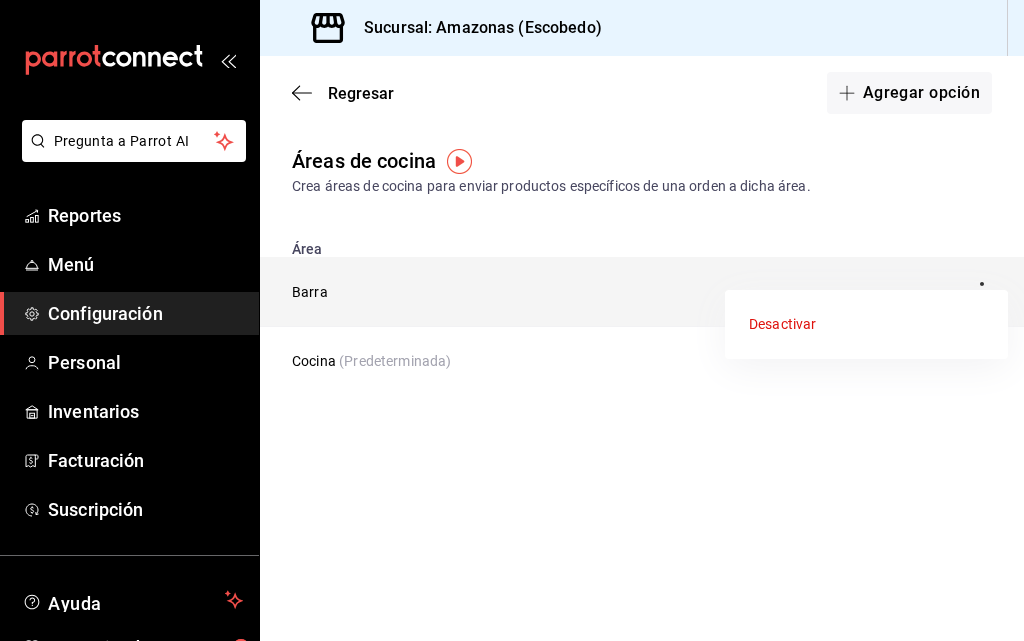 click on "Desactivar" at bounding box center (866, 324) 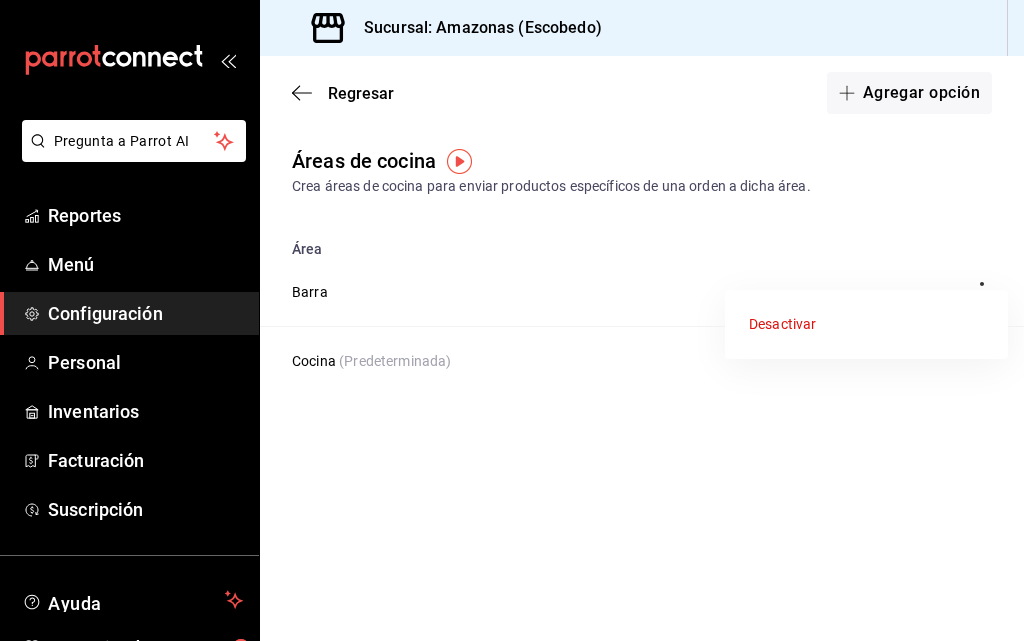 click on "Desactivar" at bounding box center [782, 324] 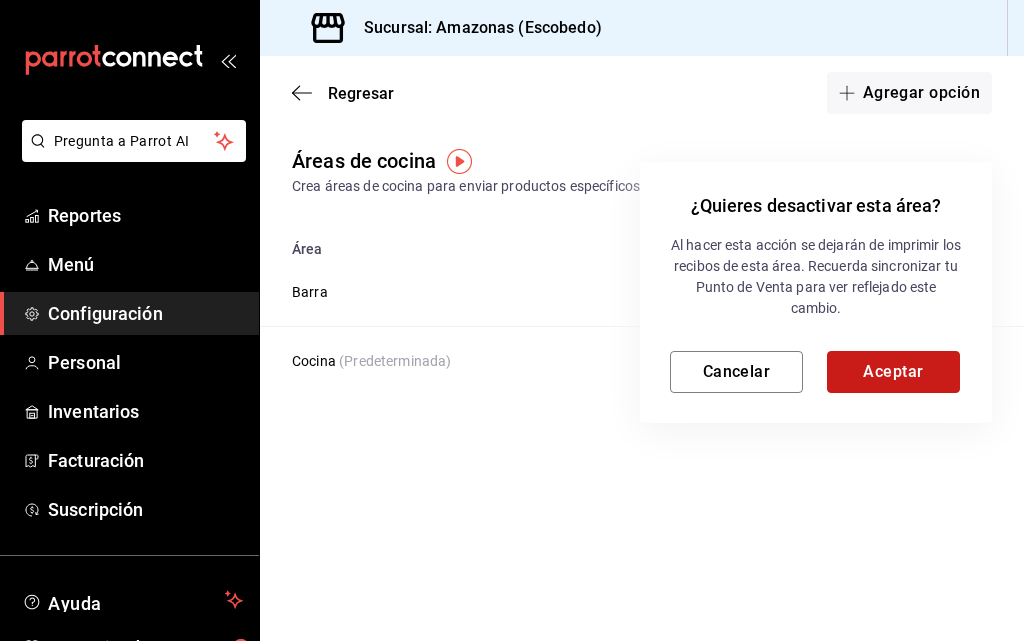 click on "Aceptar" at bounding box center [893, 372] 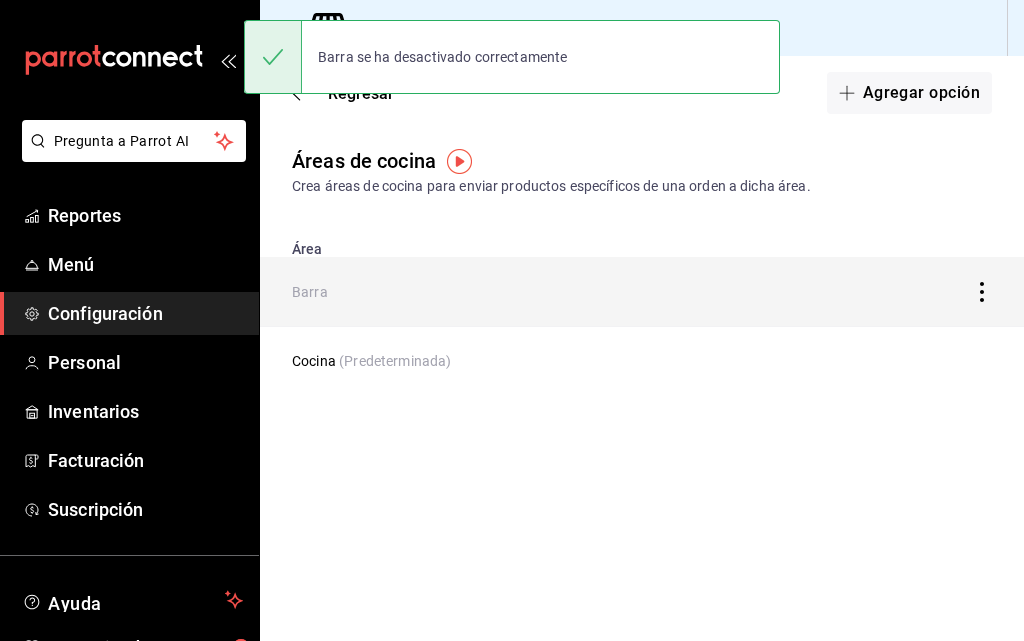 click 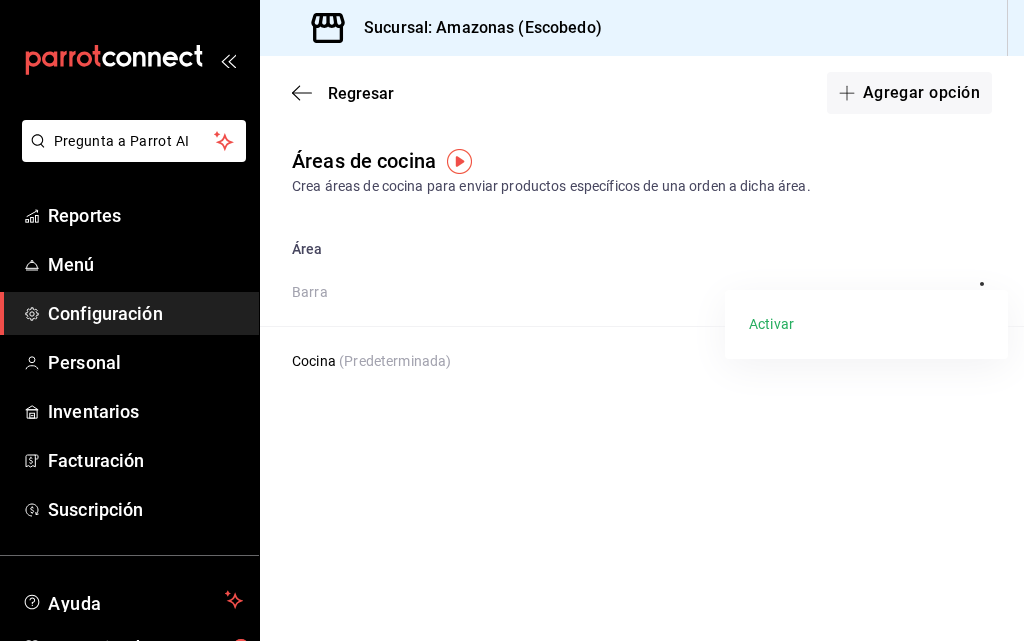 click on "Activar" at bounding box center (771, 324) 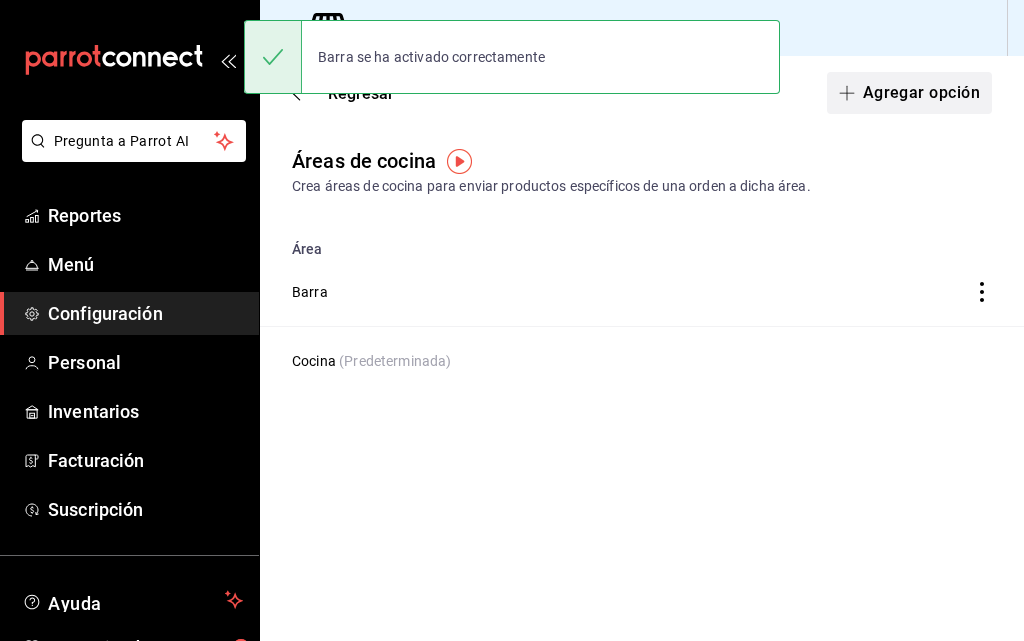 click on "Agregar opción" at bounding box center (909, 93) 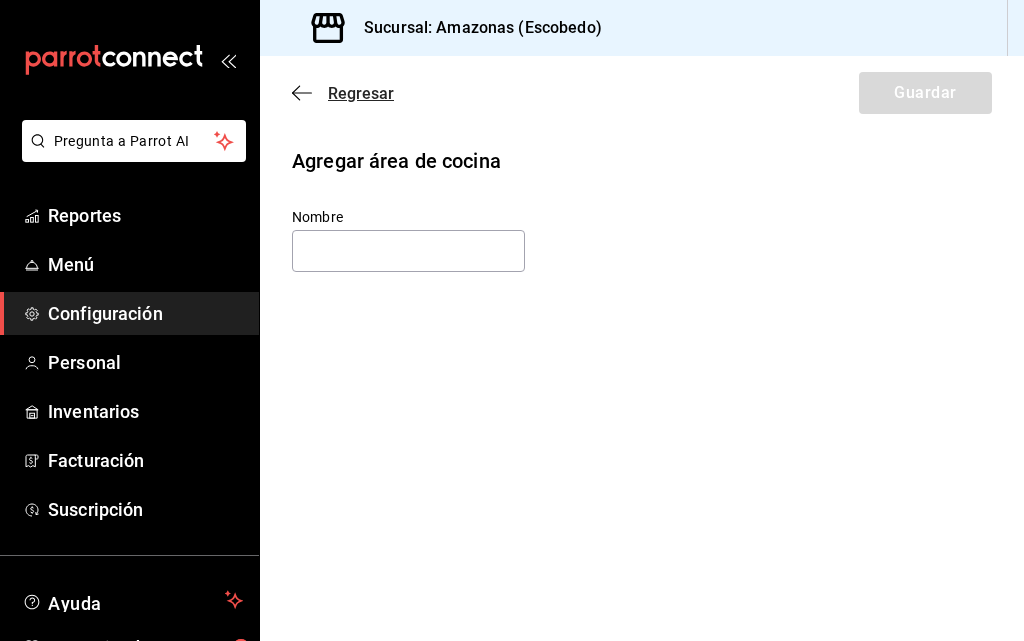 click 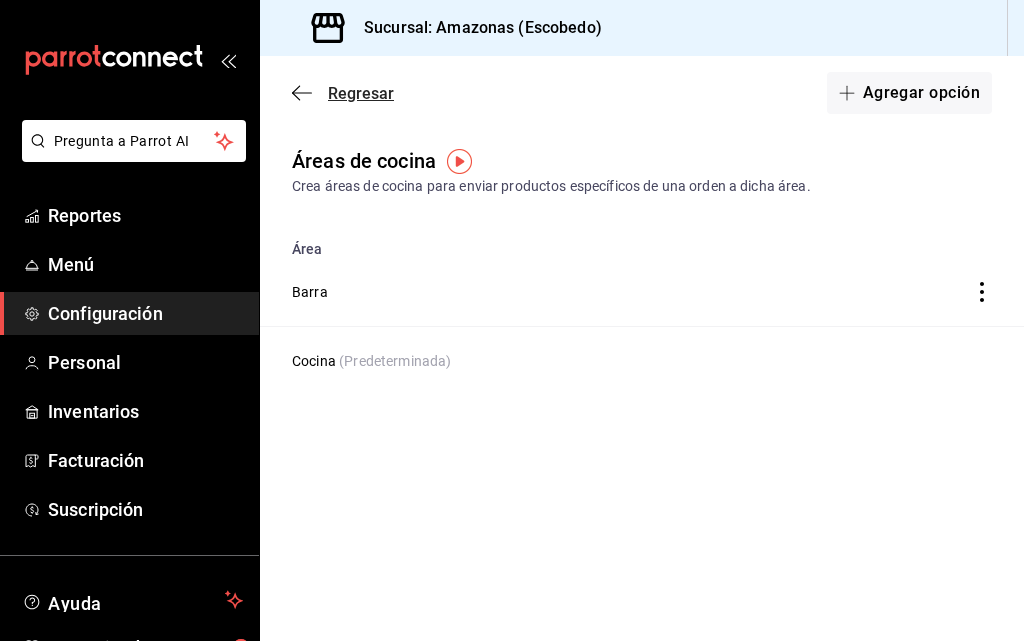 click 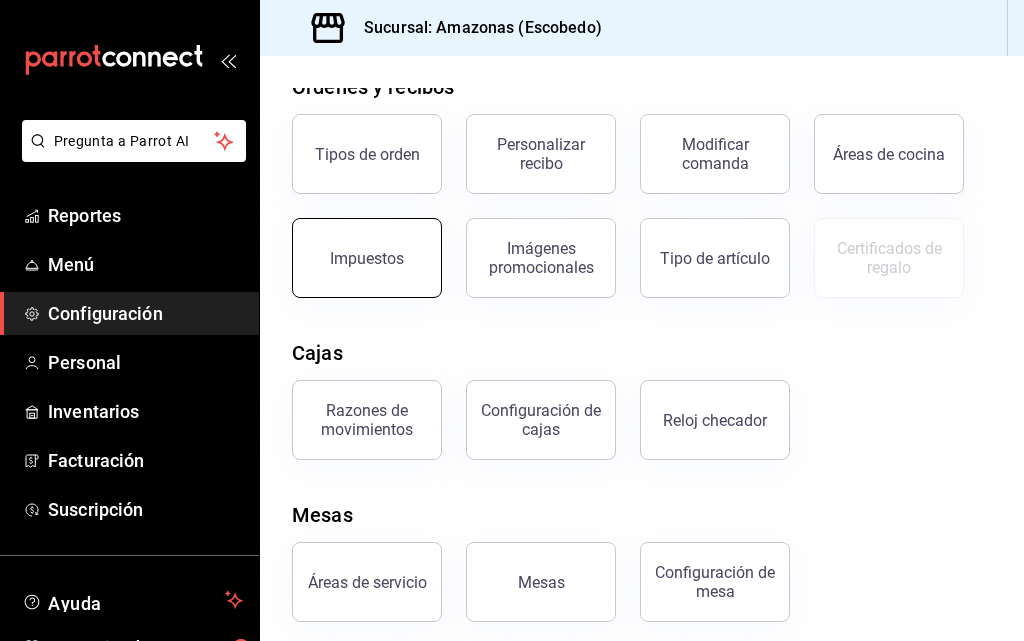 scroll, scrollTop: 373, scrollLeft: 0, axis: vertical 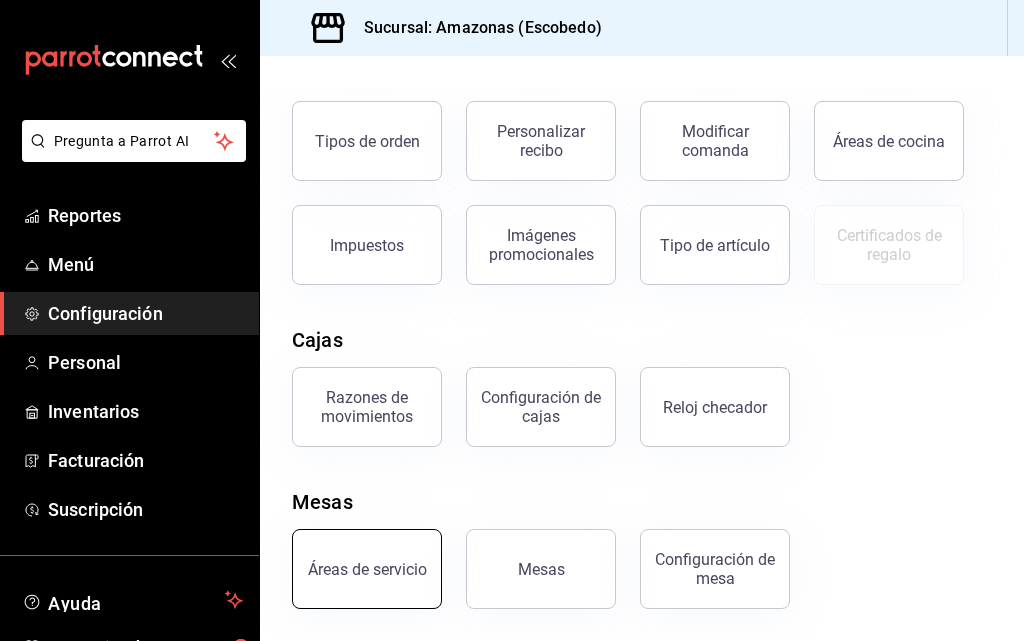 click on "Áreas de servicio" at bounding box center (367, 569) 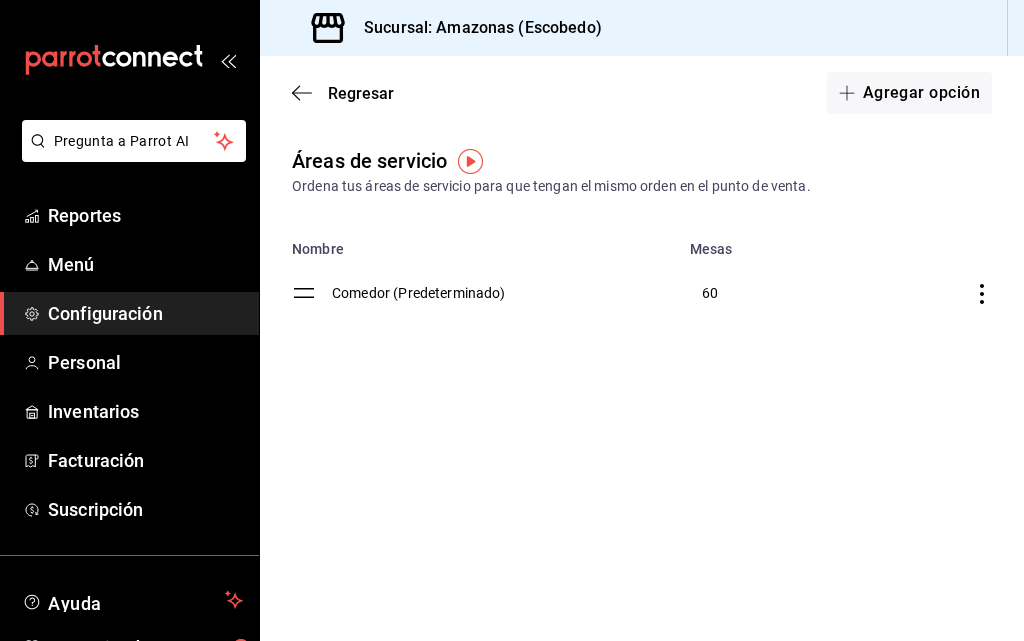click 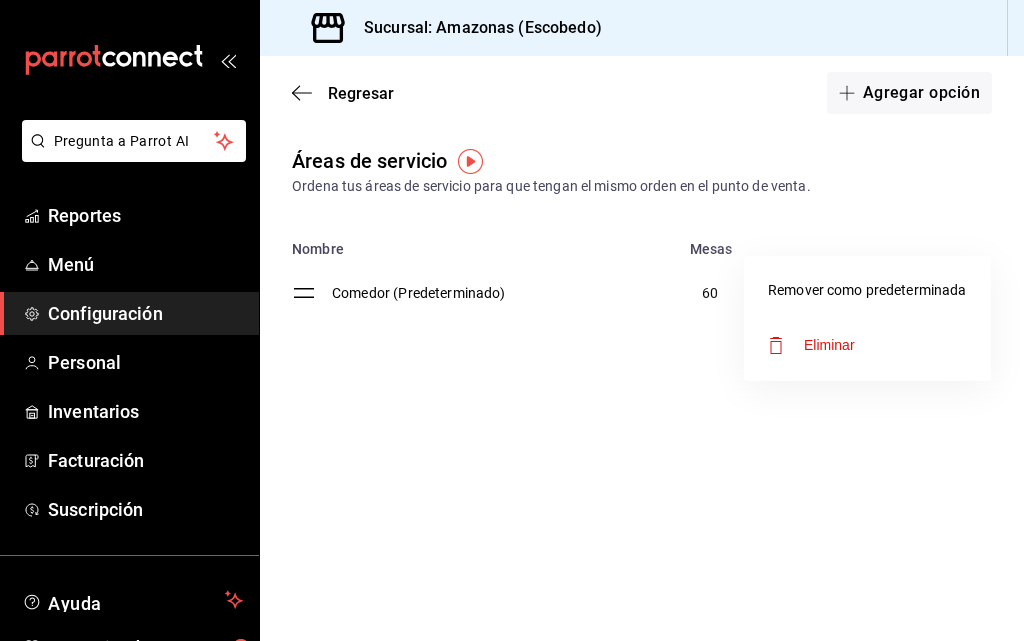 drag, startPoint x: 484, startPoint y: 390, endPoint x: 484, endPoint y: 376, distance: 14 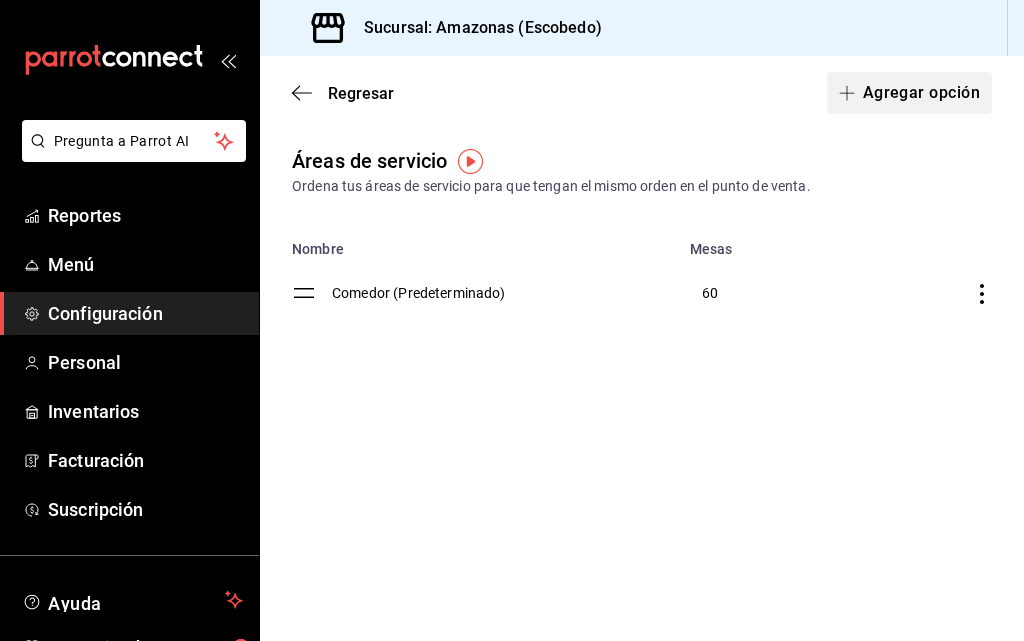 click on "Agregar opción" at bounding box center (909, 93) 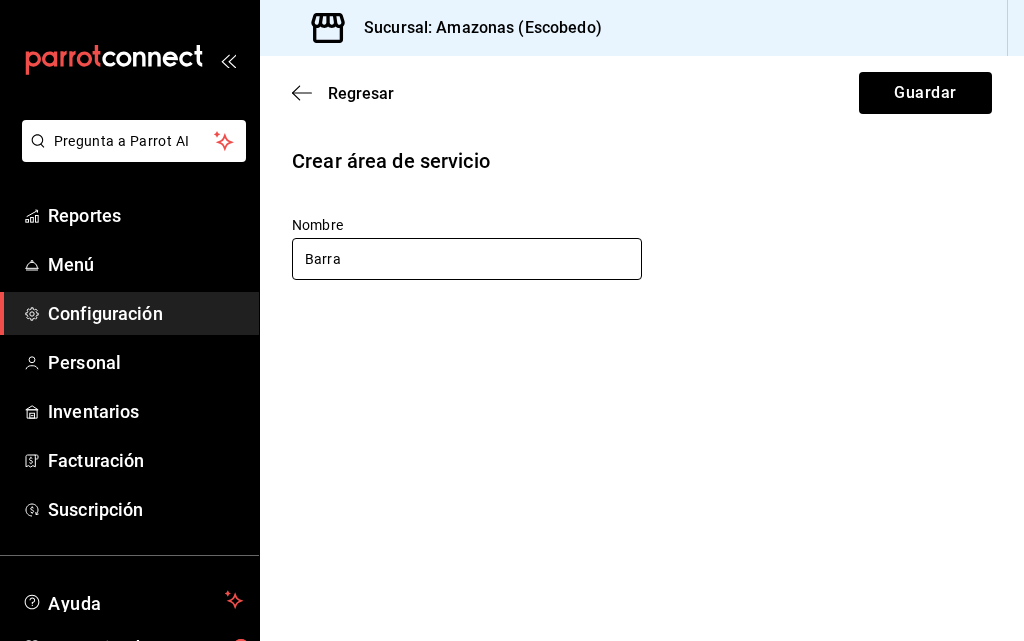 type on "Barra" 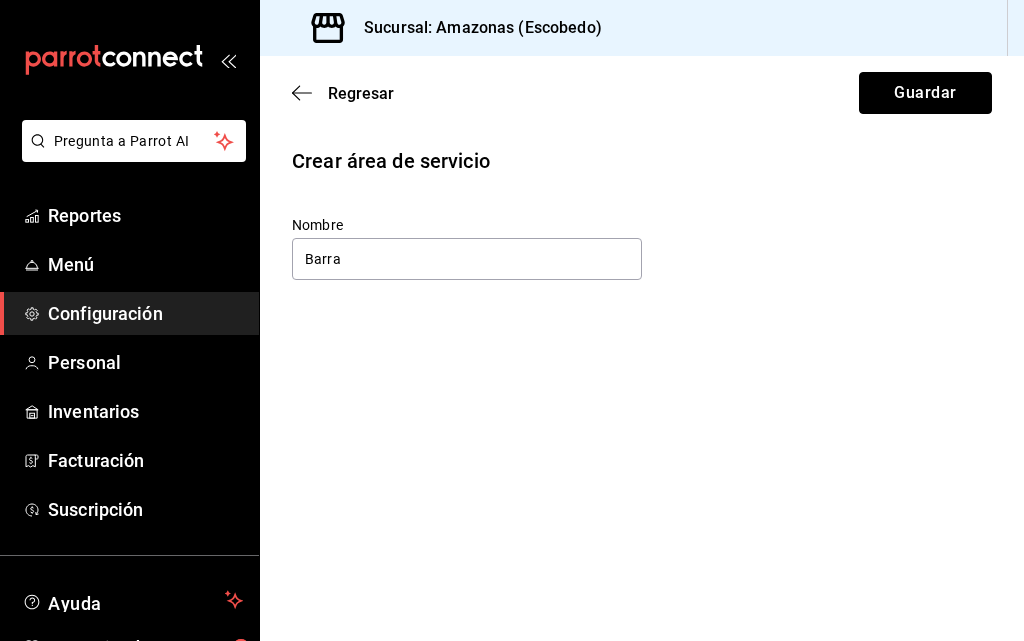 click on "Guardar" at bounding box center [925, 93] 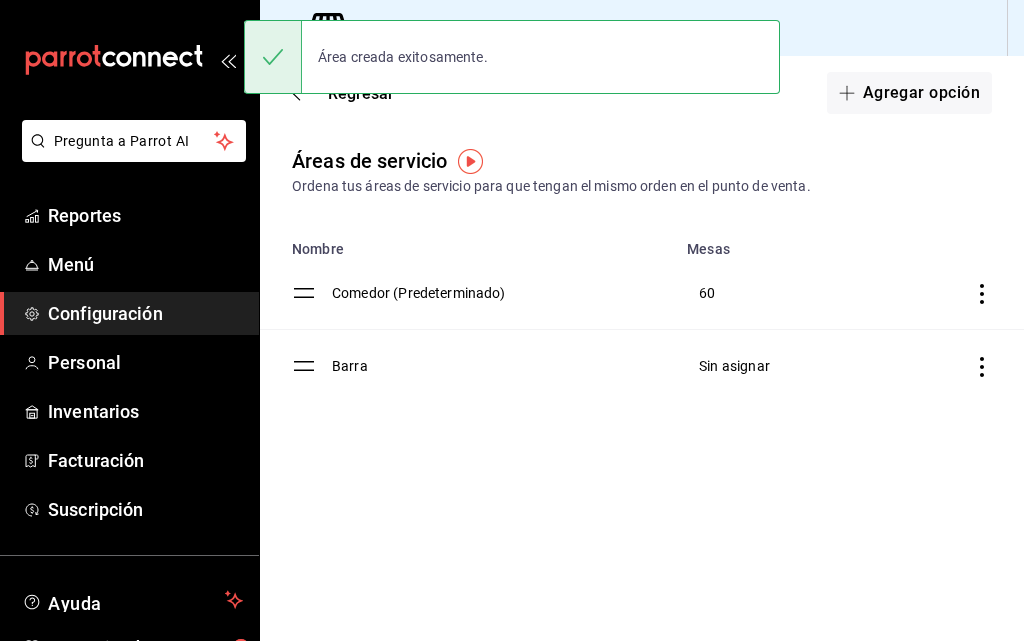 click 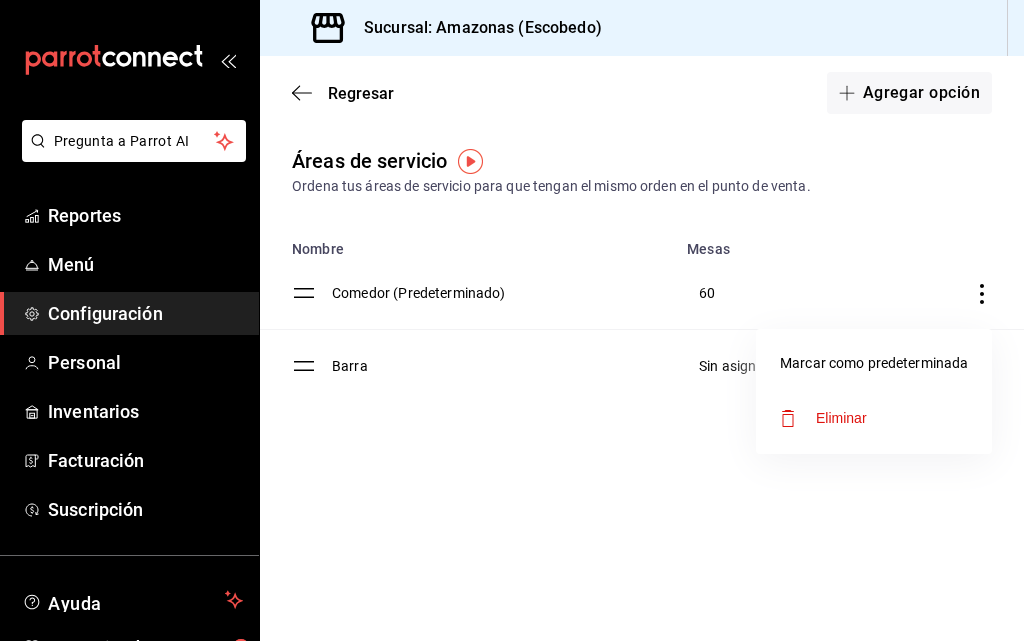 click at bounding box center [512, 320] 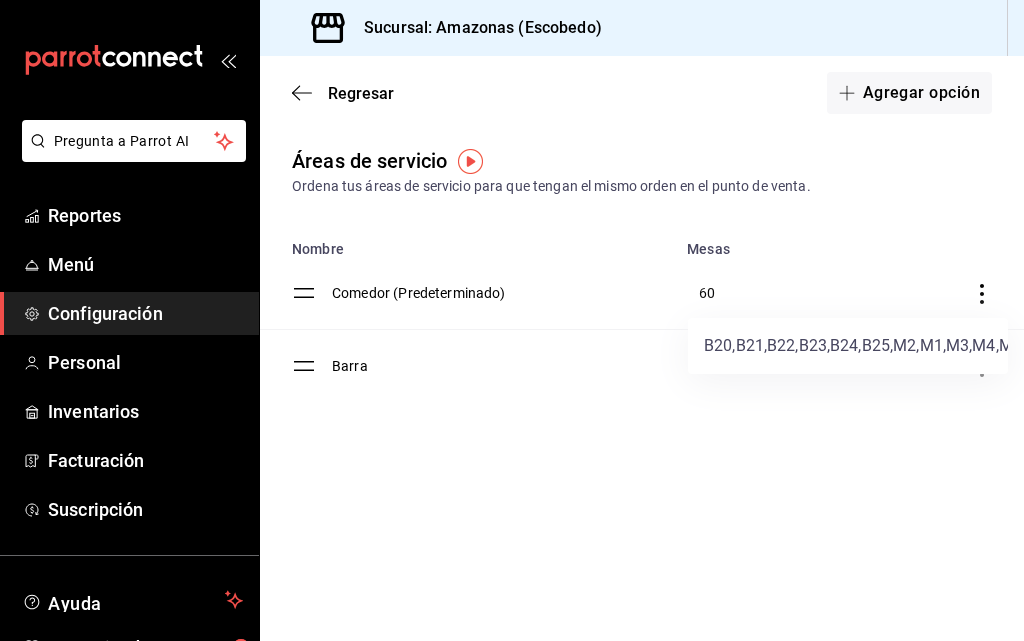 click at bounding box center (512, 320) 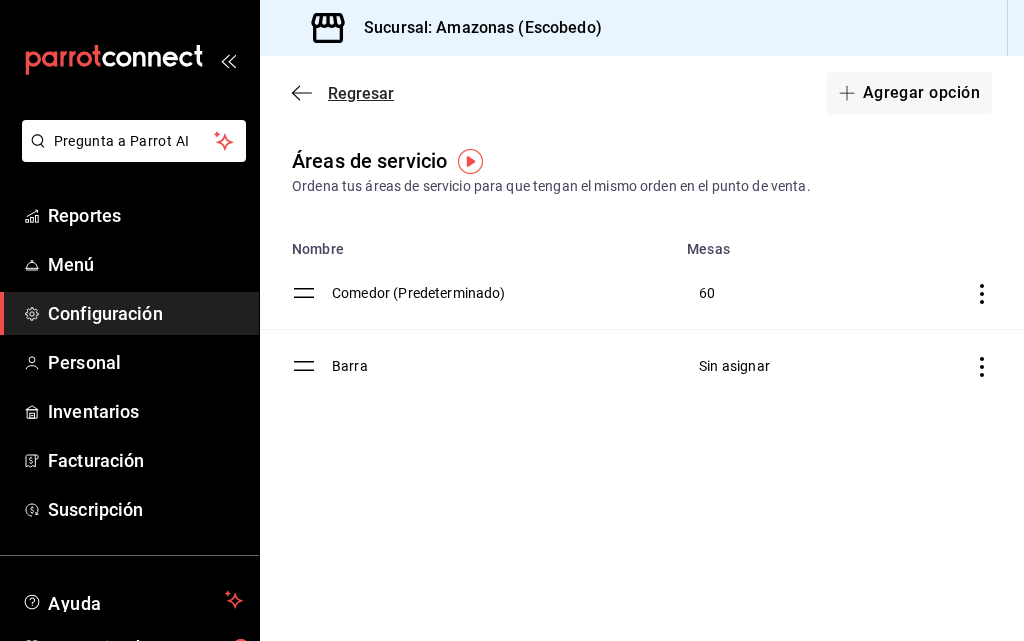 click on "Regresar" at bounding box center (361, 93) 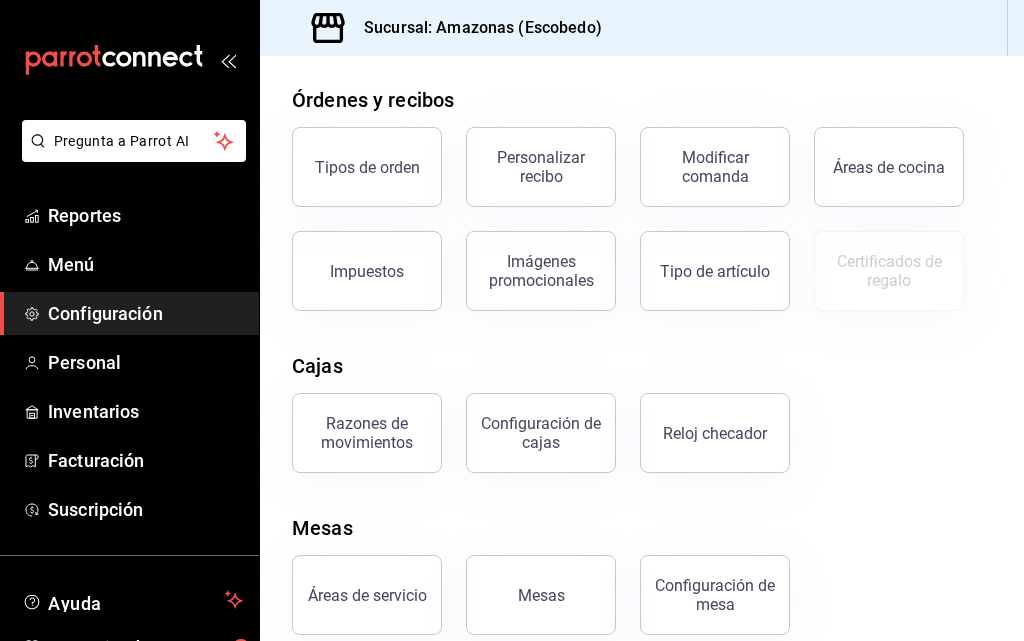 scroll, scrollTop: 373, scrollLeft: 0, axis: vertical 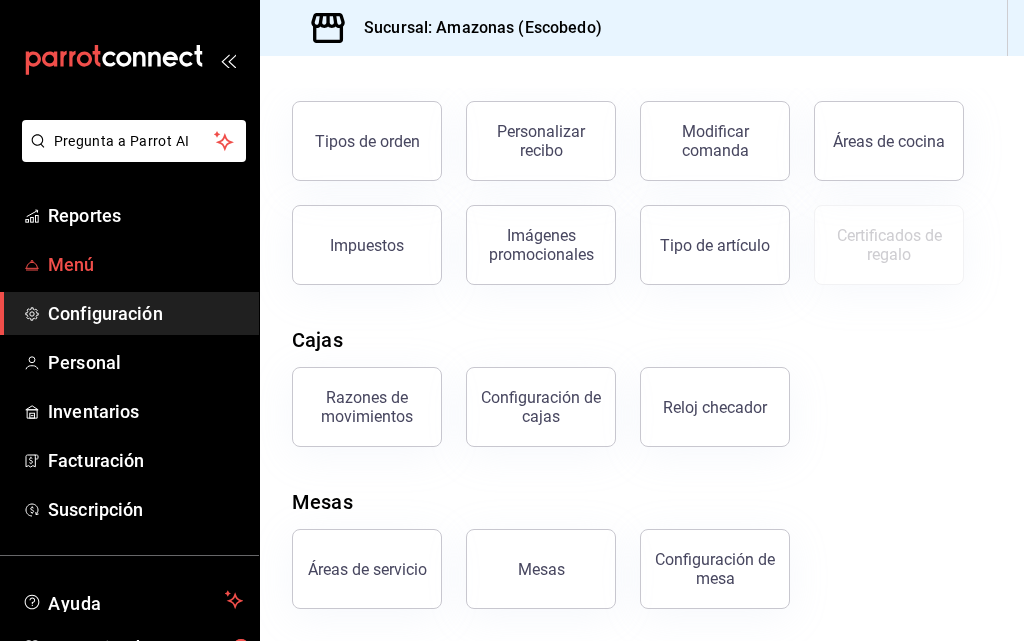 click on "Menú" at bounding box center [145, 264] 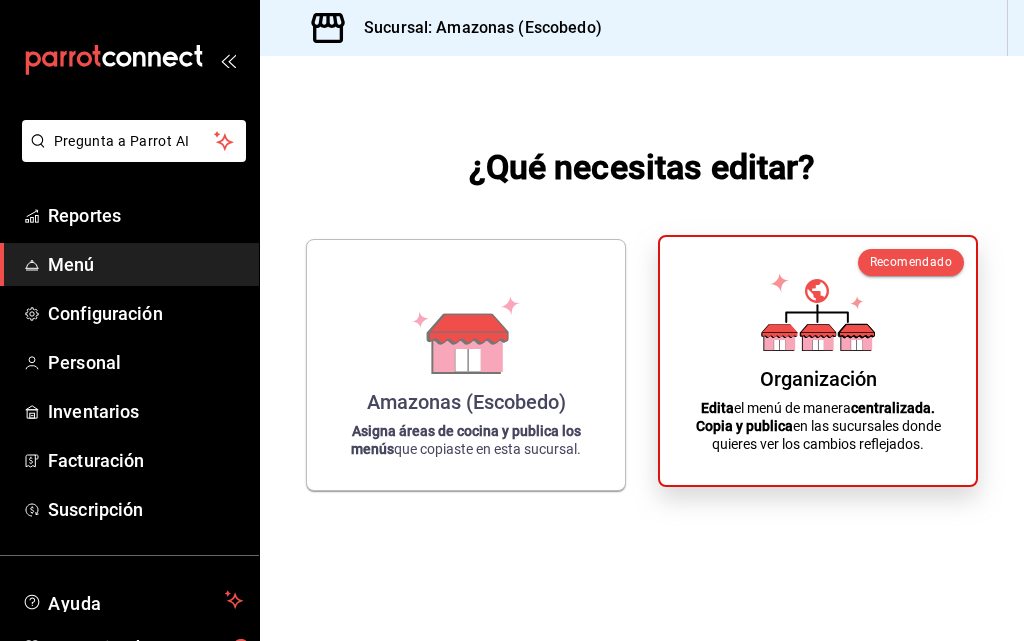 click on "Organización Edita  el menú de manera  centralizada.     Copia y publica  en las sucursales donde quieres ver los cambios reflejados." at bounding box center (818, 361) 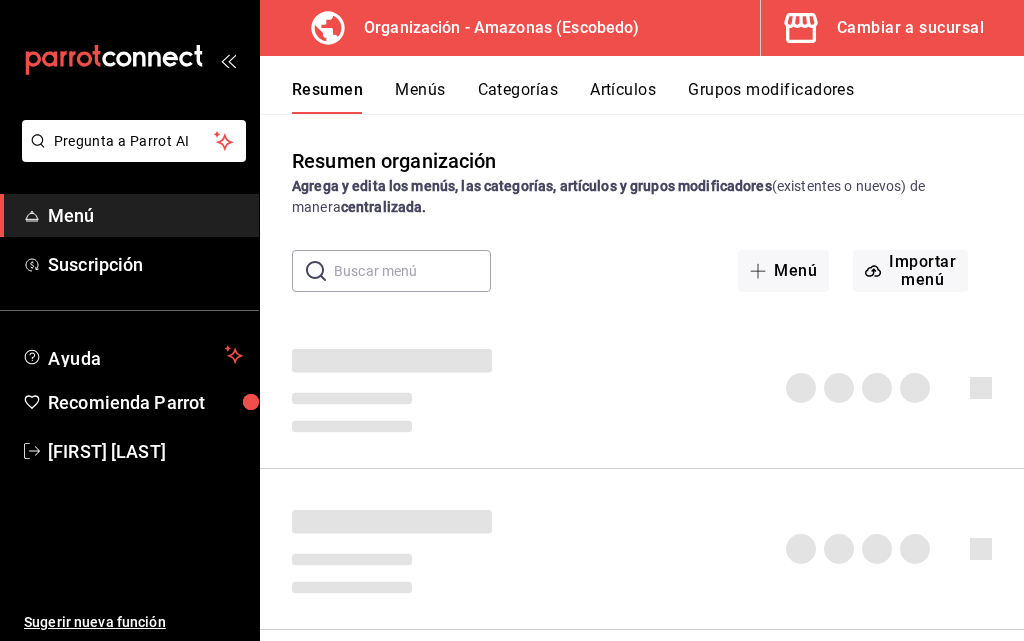 click on "Menús" at bounding box center (420, 97) 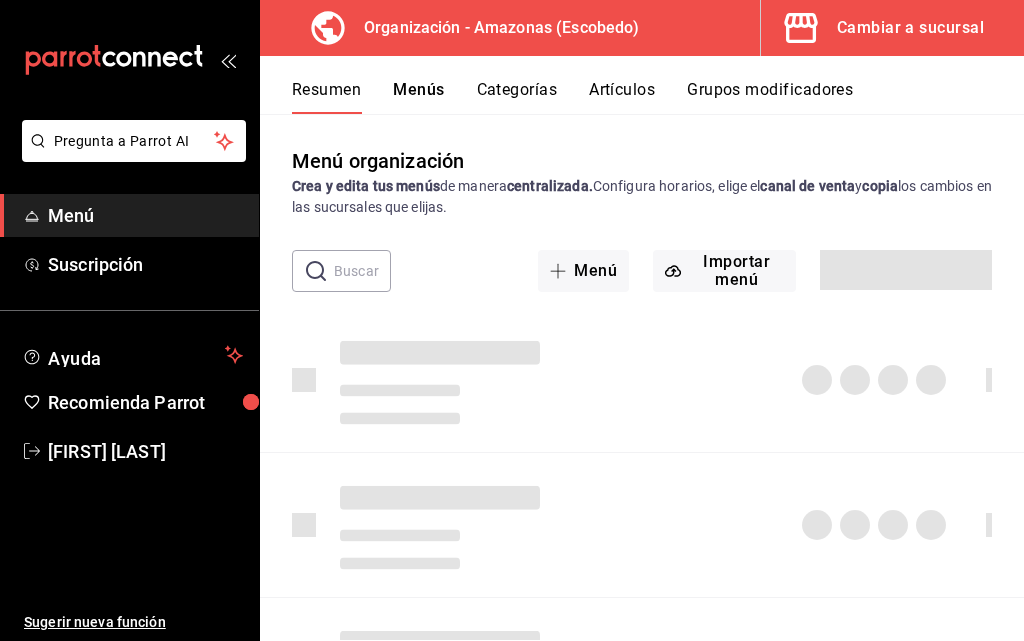 click on "Menús" at bounding box center [418, 97] 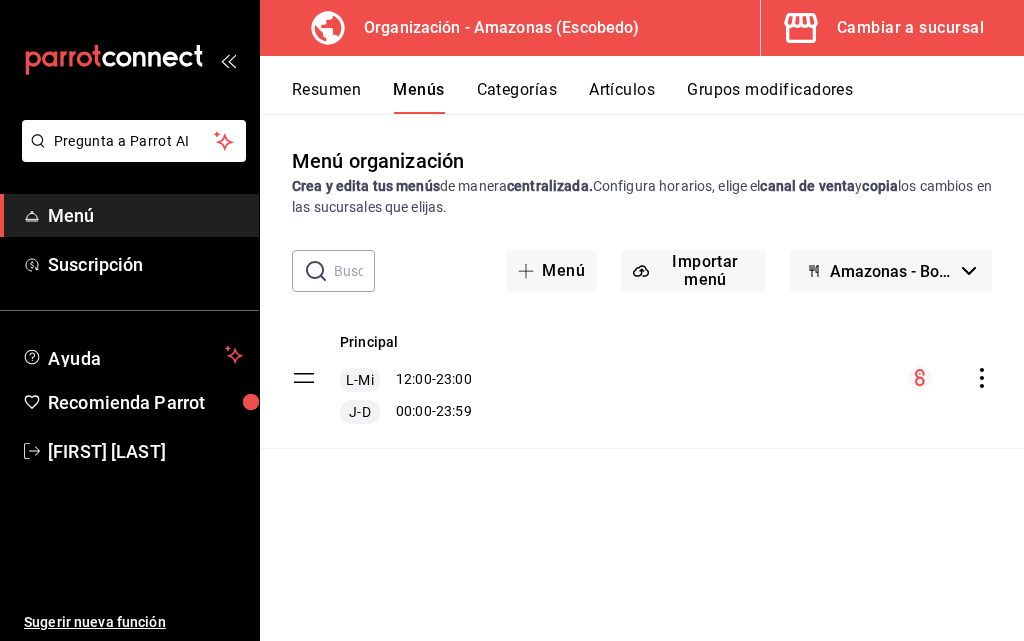 click 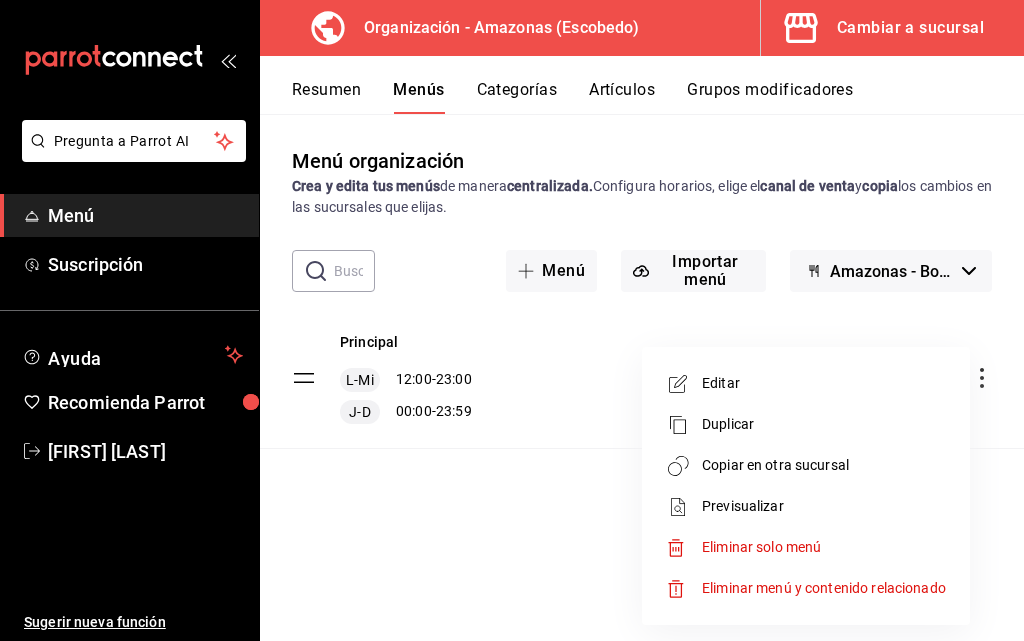 click on "Editar" at bounding box center (824, 383) 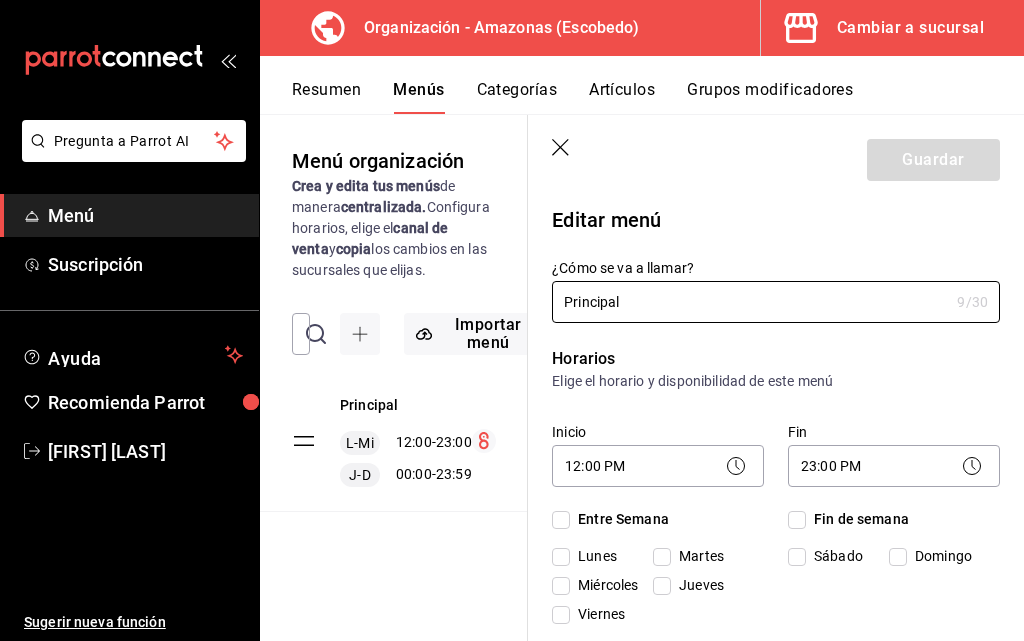 checkbox on "true" 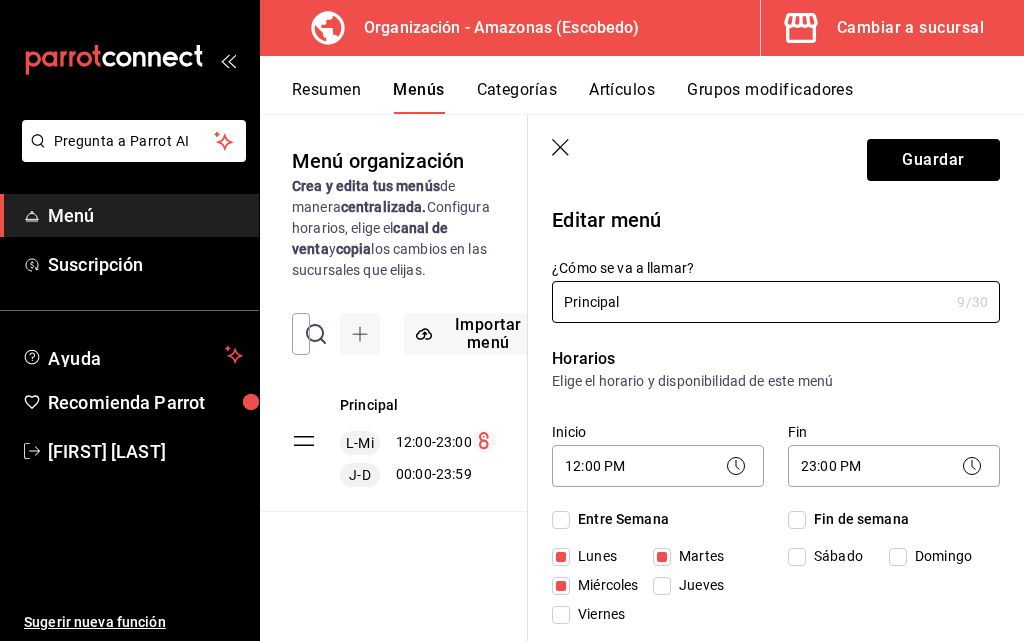 click on "Menús" at bounding box center [418, 97] 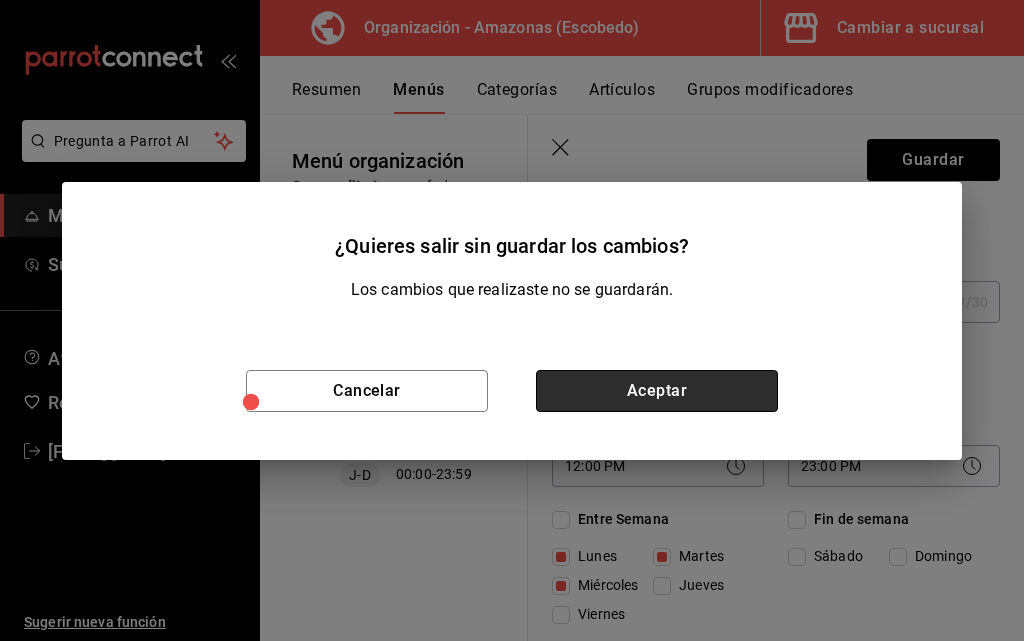 click on "Aceptar" at bounding box center [657, 391] 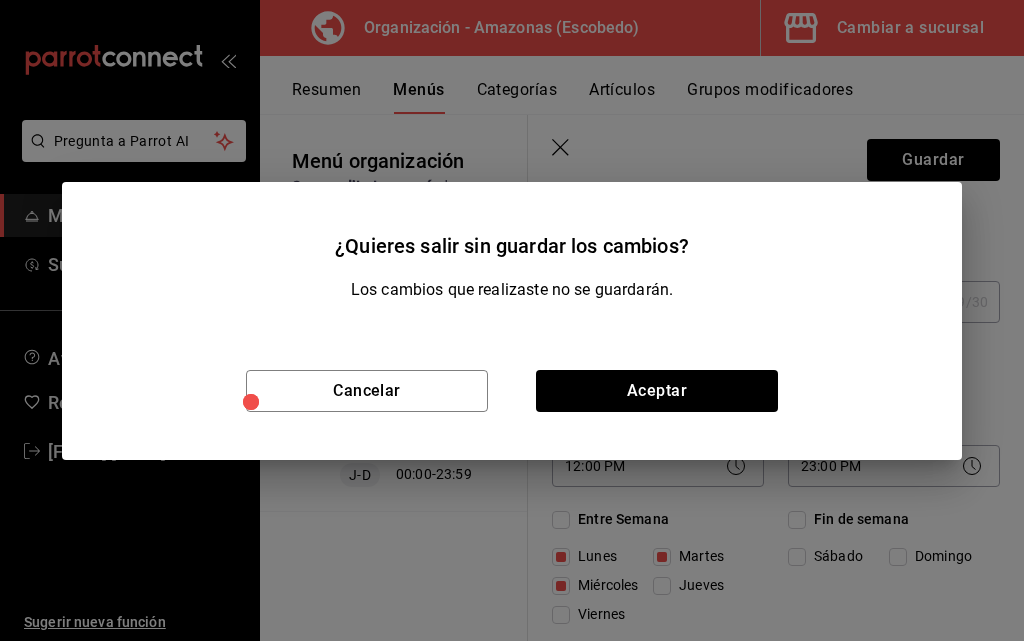 type 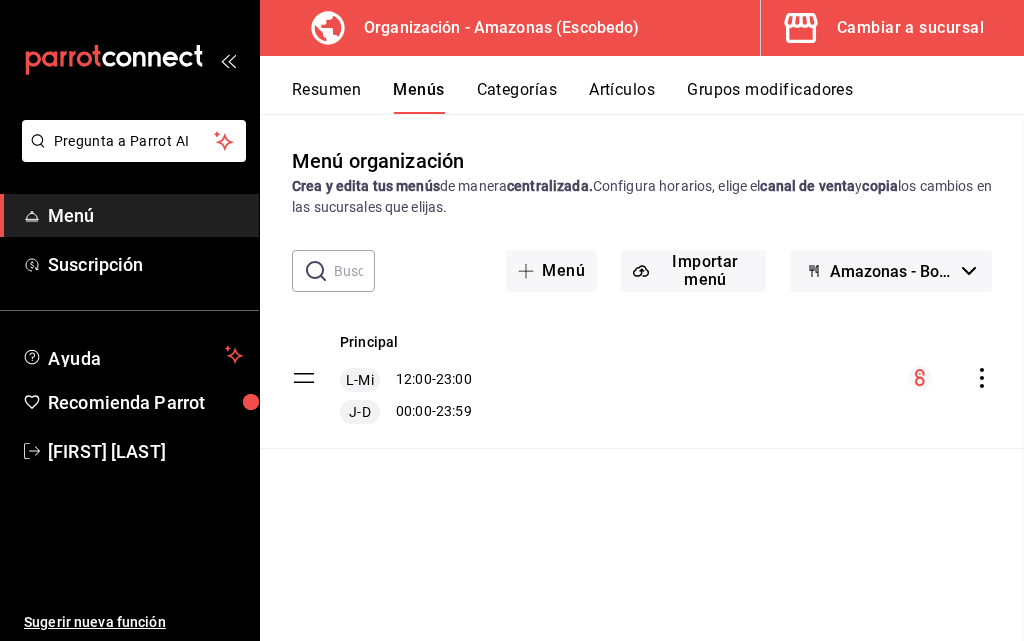 checkbox on "false" 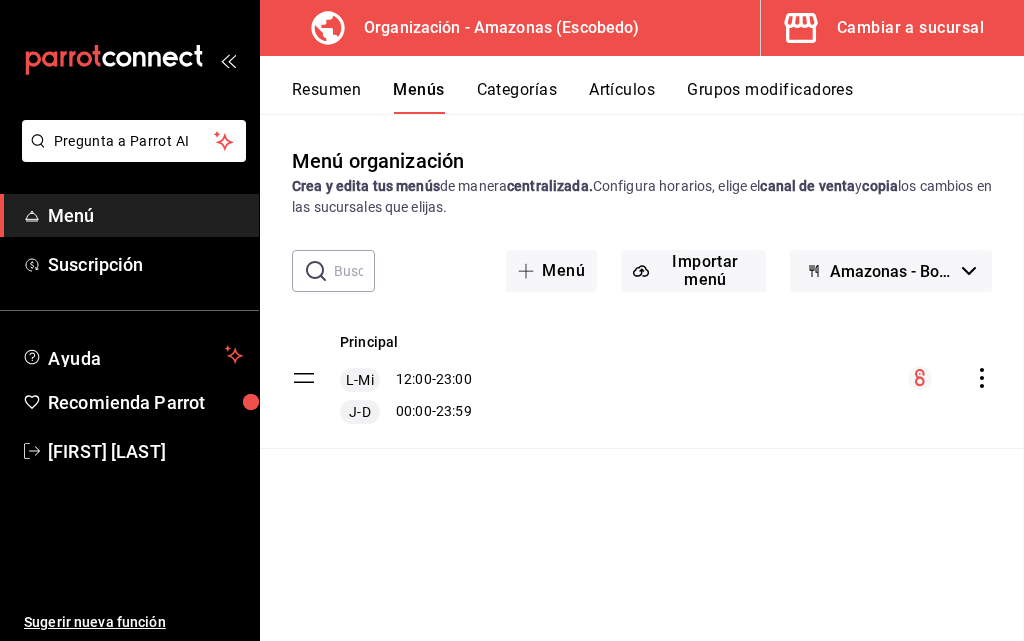 checkbox on "false" 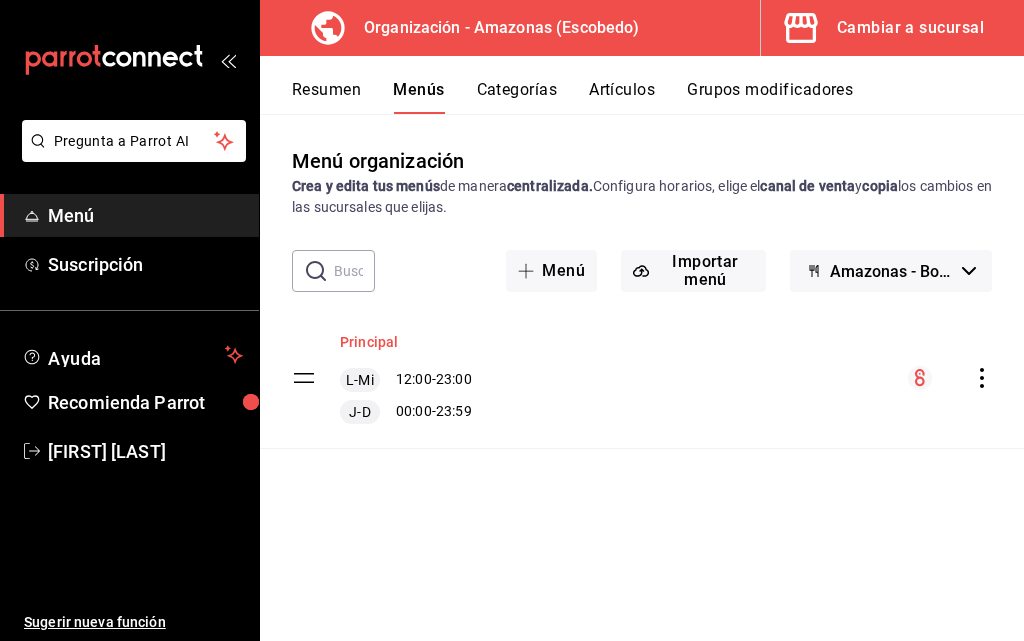 click on "Principal" at bounding box center (369, 342) 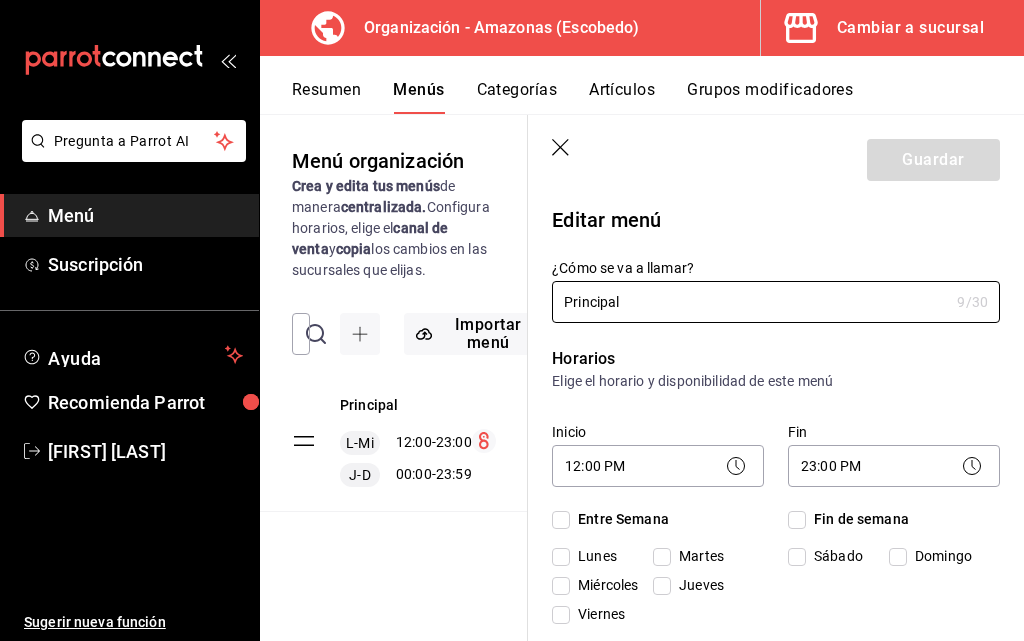 checkbox on "true" 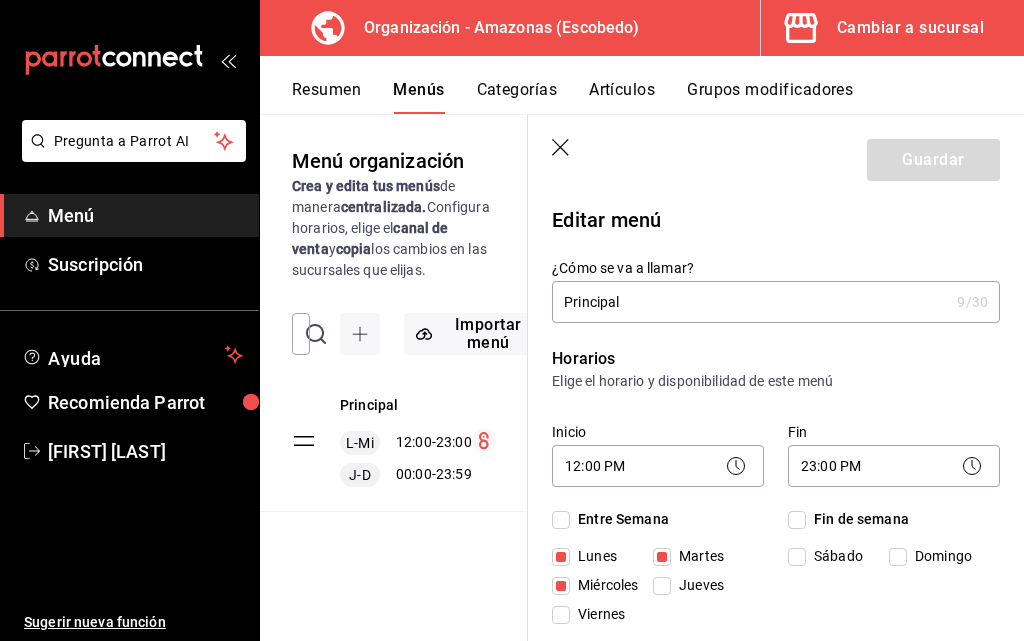 click 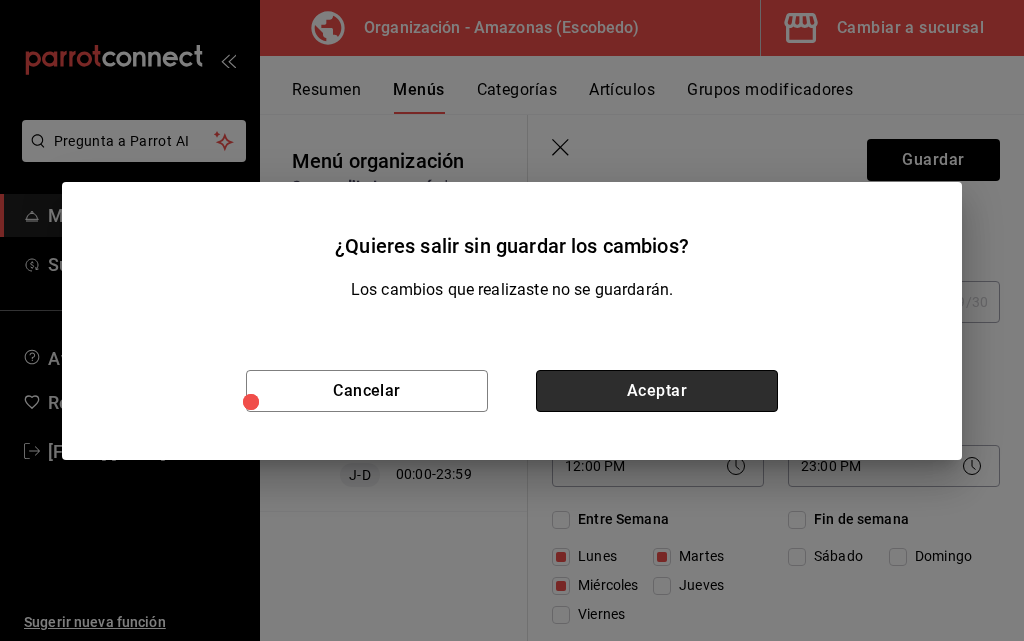 click on "Aceptar" at bounding box center [657, 391] 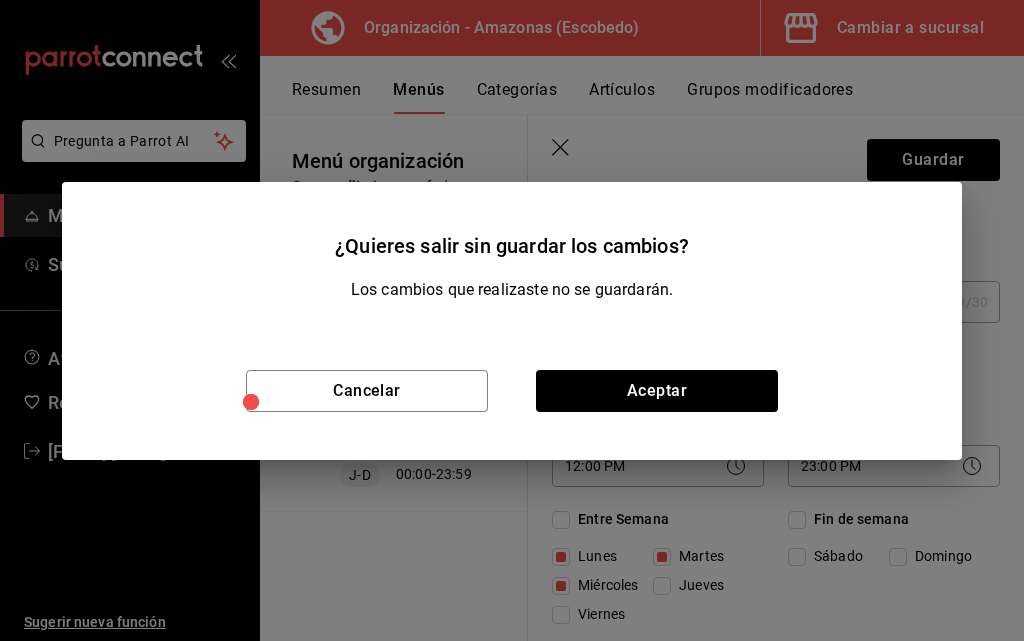 type 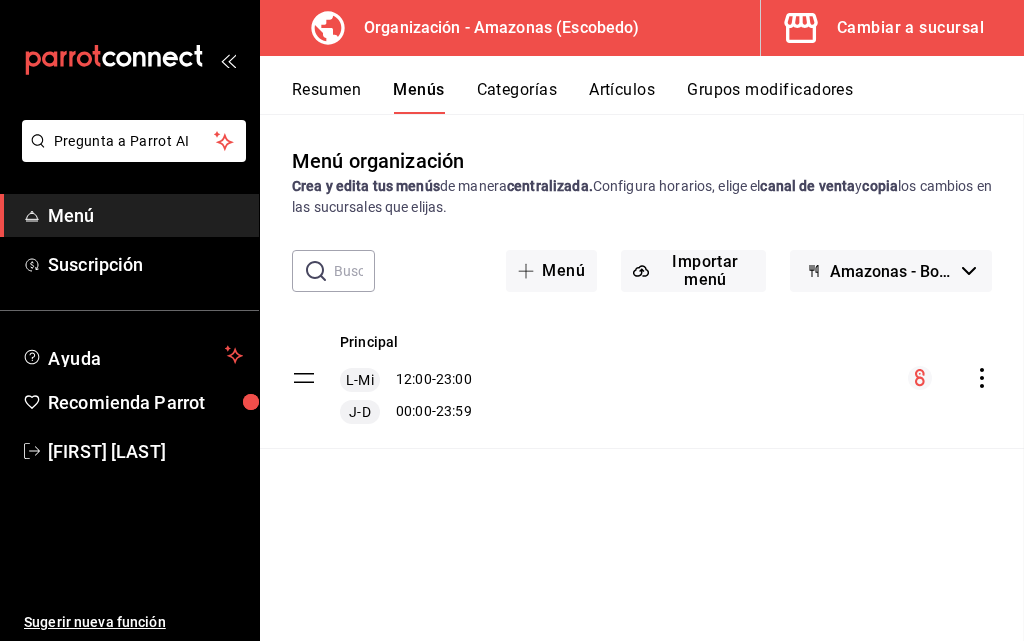 checkbox on "false" 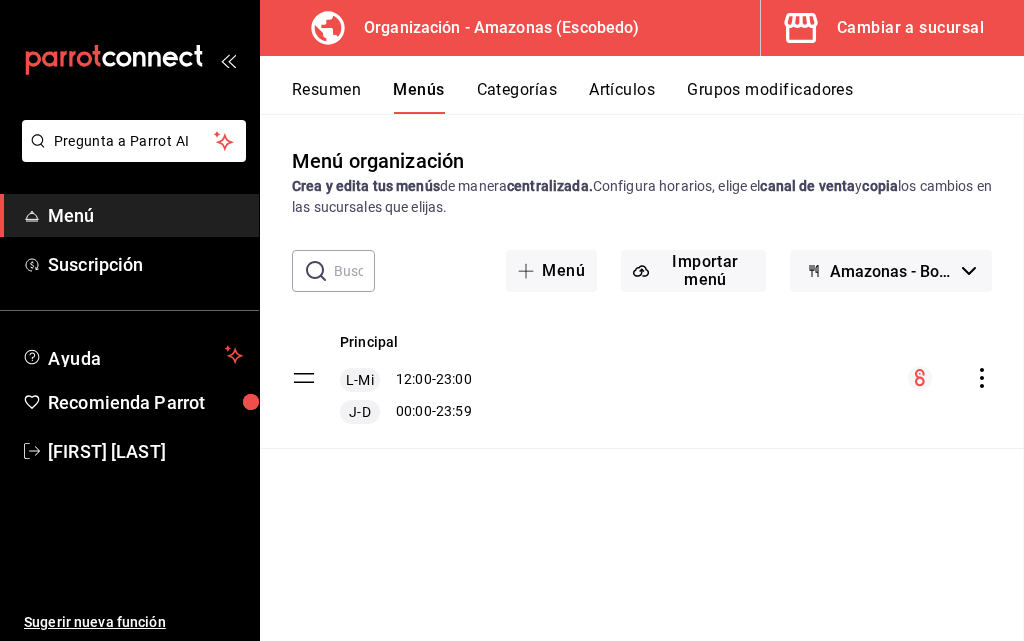 checkbox on "false" 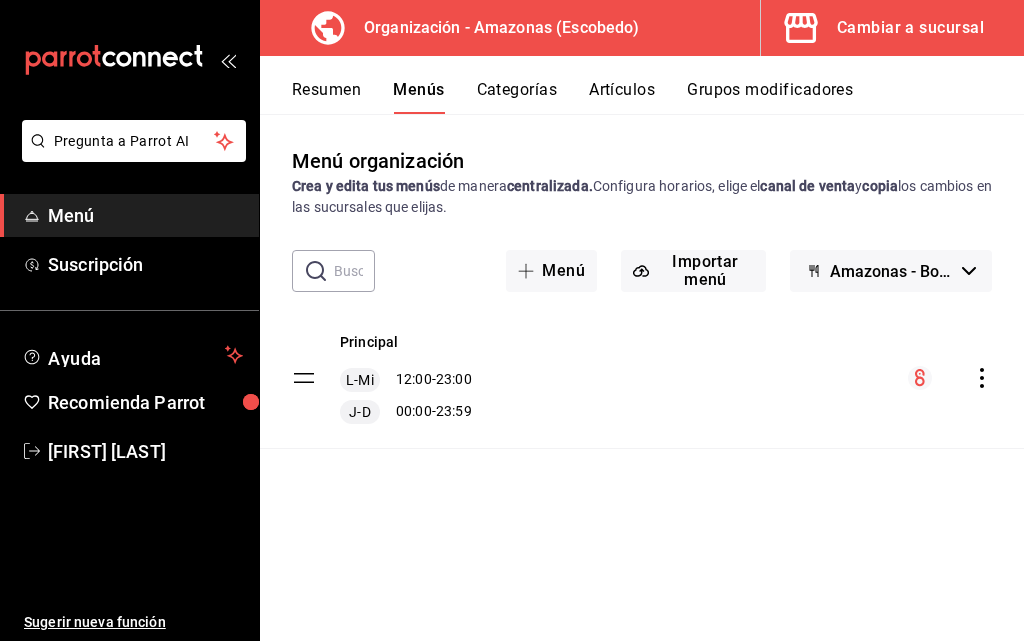 click on "Categorías" at bounding box center (517, 97) 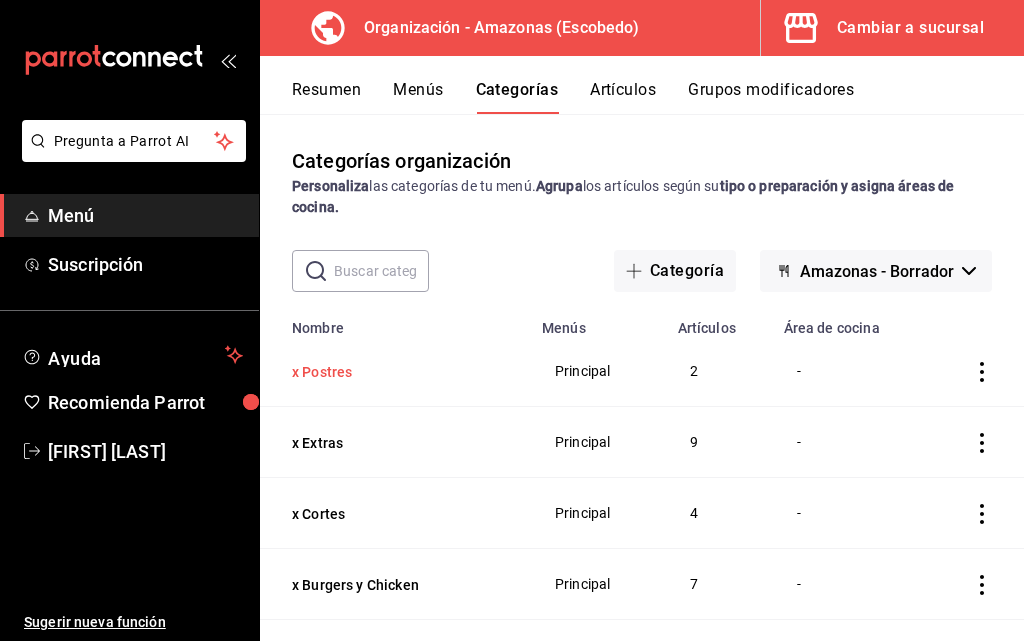 click on "x Postres" at bounding box center [392, 372] 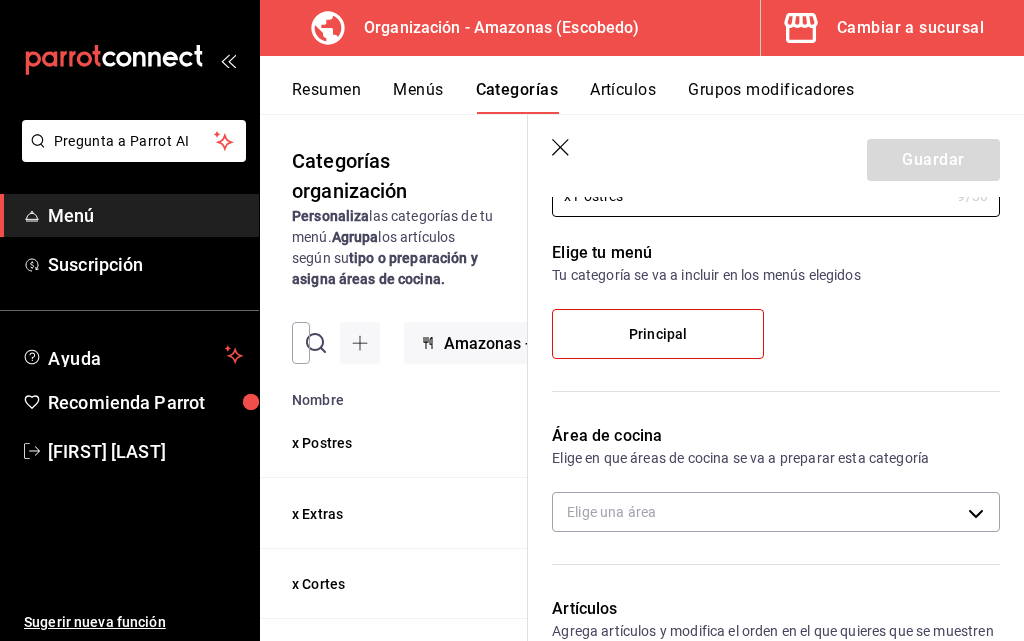 scroll, scrollTop: 200, scrollLeft: 0, axis: vertical 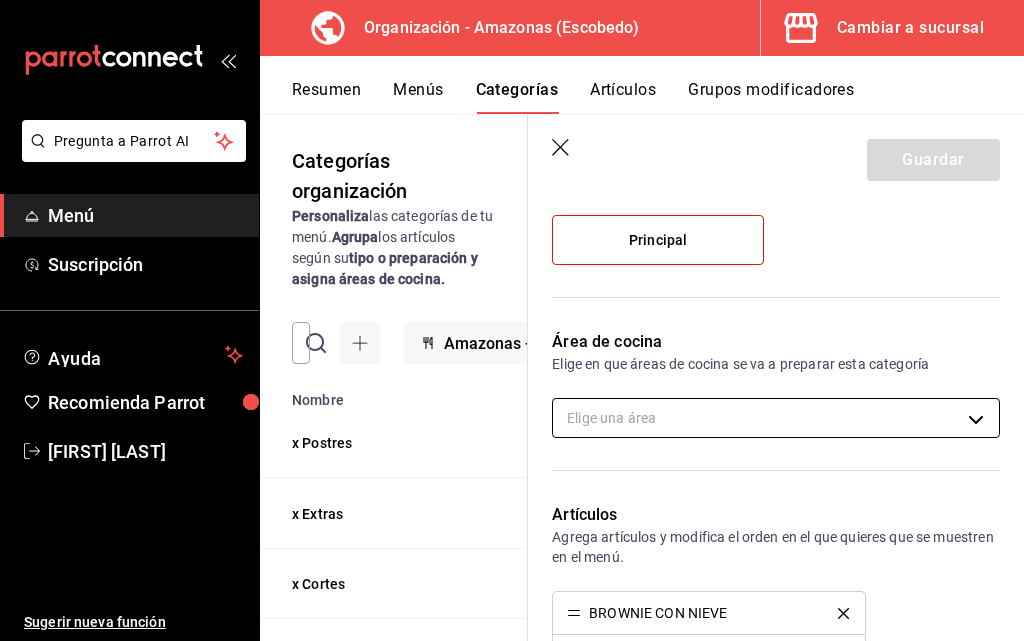 click on "Pregunta a Parrot AI Menú   Suscripción   Ayuda Recomienda Parrot   Daniel Hdz   Sugerir nueva función   Organización - Amazonas (Escobedo) Cambiar a sucursal Resumen Menús Categorías Artículos Grupos modificadores Categorías organización Personaliza  las categorías de tu menú.  Agrupa  los artículos según su  tipo o preparación y asigna áreas de cocina. ​ ​ Amazonas - Borrador Nombre Menús Artículos x Postres Principal 2 x Extras Principal 9 x Cortes Principal 4 x Burgers y Chicken Principal 7 x Filetes Principal 7 x Cocteles Principal 8 x Camarones Principal 6 x Especiales Principal 9 x Tacos y Tostadas Principal 6 x Caldos y Aguachiles Principal 6 x Entradas Principal 11 x Aguas y Refrescos Principal 8 x Drinks y Botellas Principal 19 x Cervezas Principal 14 Guardar Editar categoría ¿Cómo se va a llamar? x Postres 9 /30 ¿Cómo se va a llamar? Elige tu menú Tu categoría se va a incluir en los menús elegidos Principal Área de cocina Elige una área Artículos BROWNIE CON NIEVE 15" at bounding box center [512, 320] 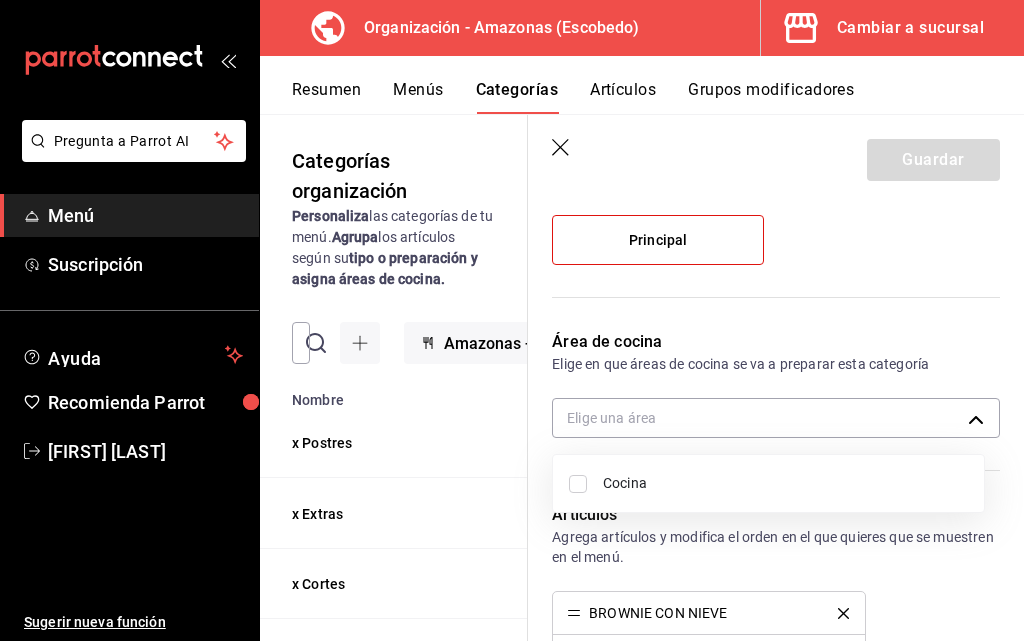 click at bounding box center (578, 484) 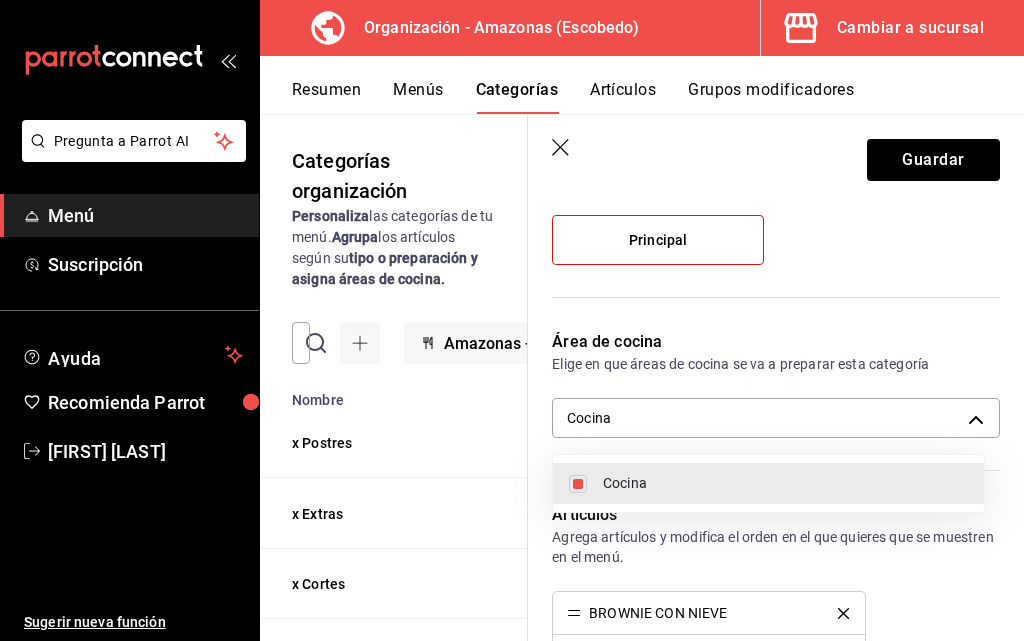 click at bounding box center (512, 320) 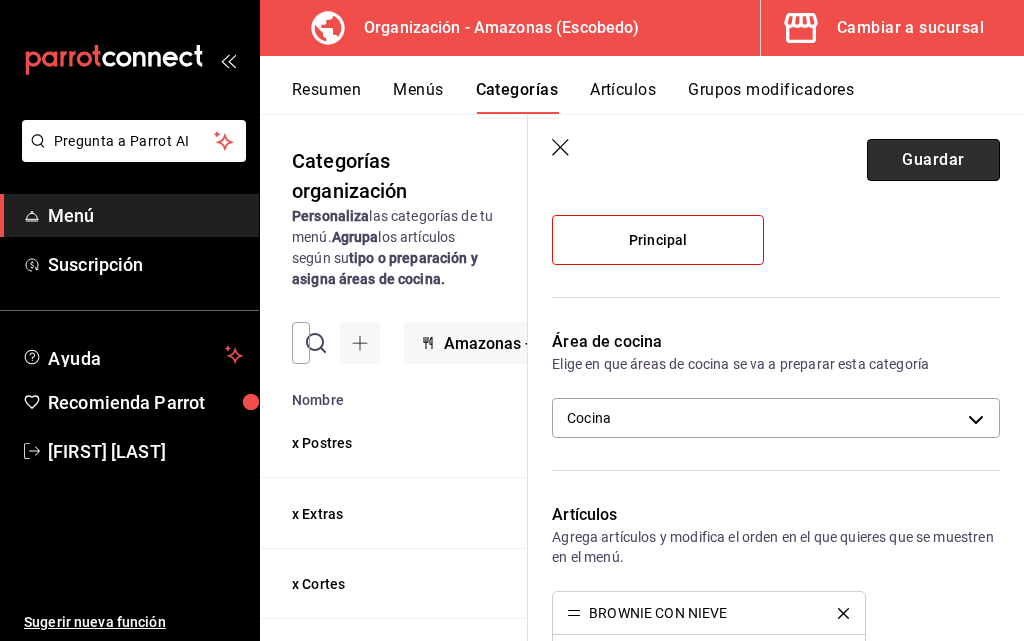 click on "Guardar" at bounding box center [933, 160] 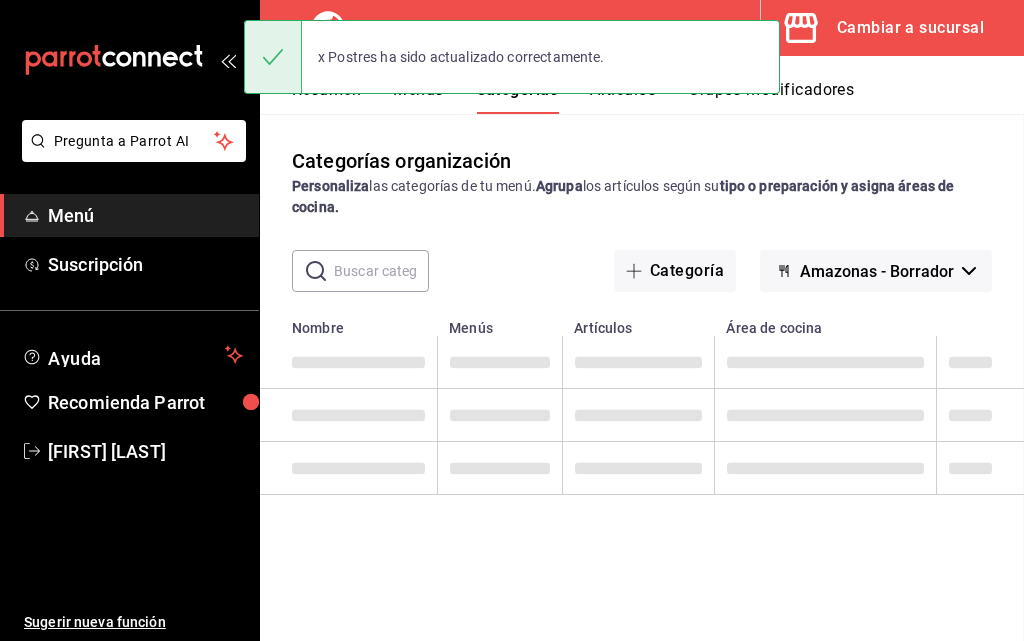scroll, scrollTop: 0, scrollLeft: 0, axis: both 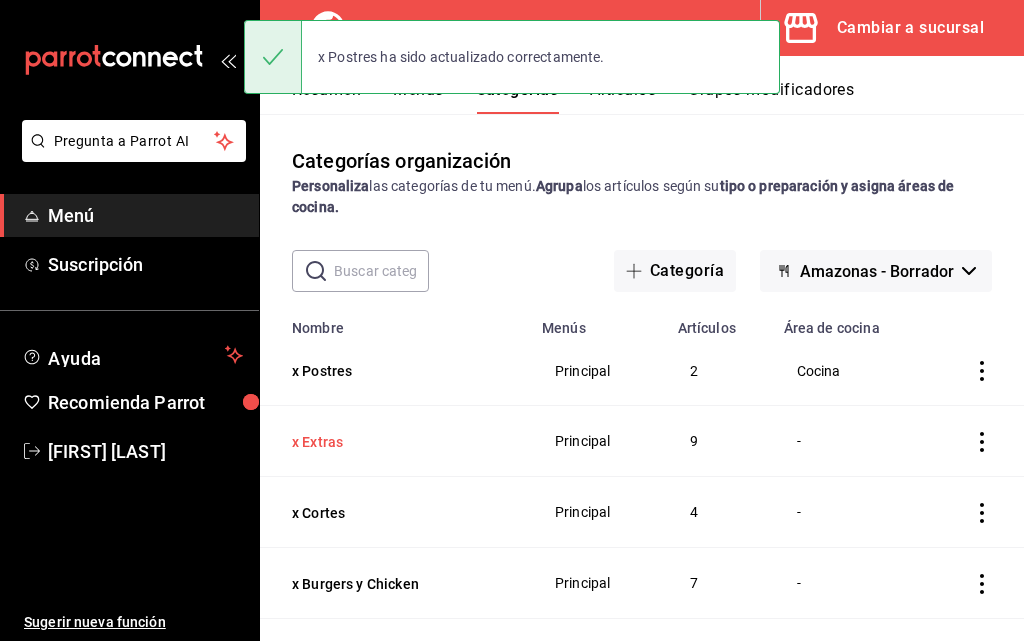click on "x Extras" at bounding box center [392, 442] 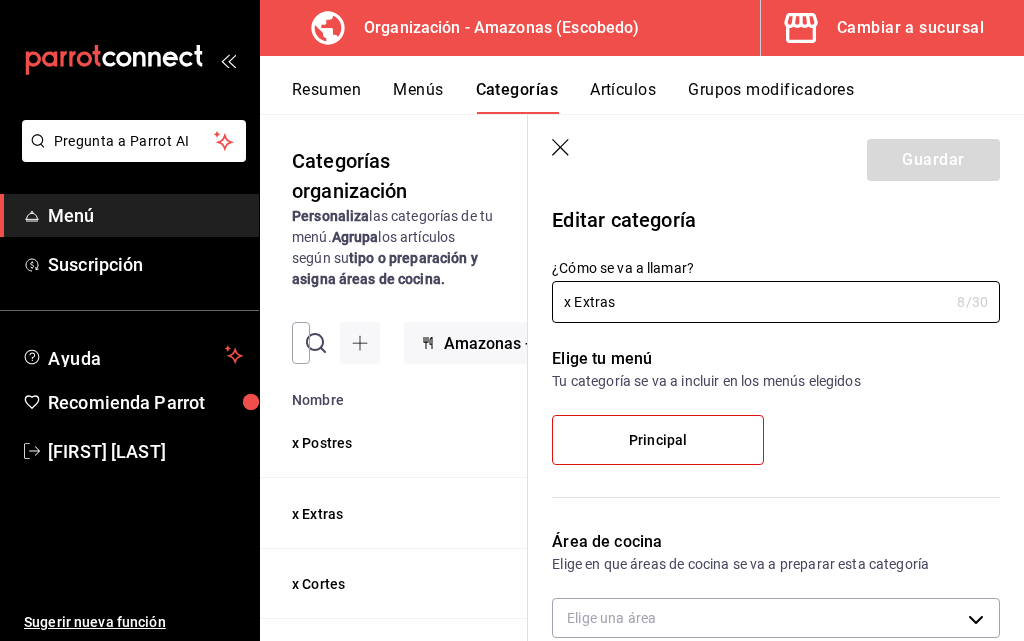 scroll, scrollTop: 100, scrollLeft: 0, axis: vertical 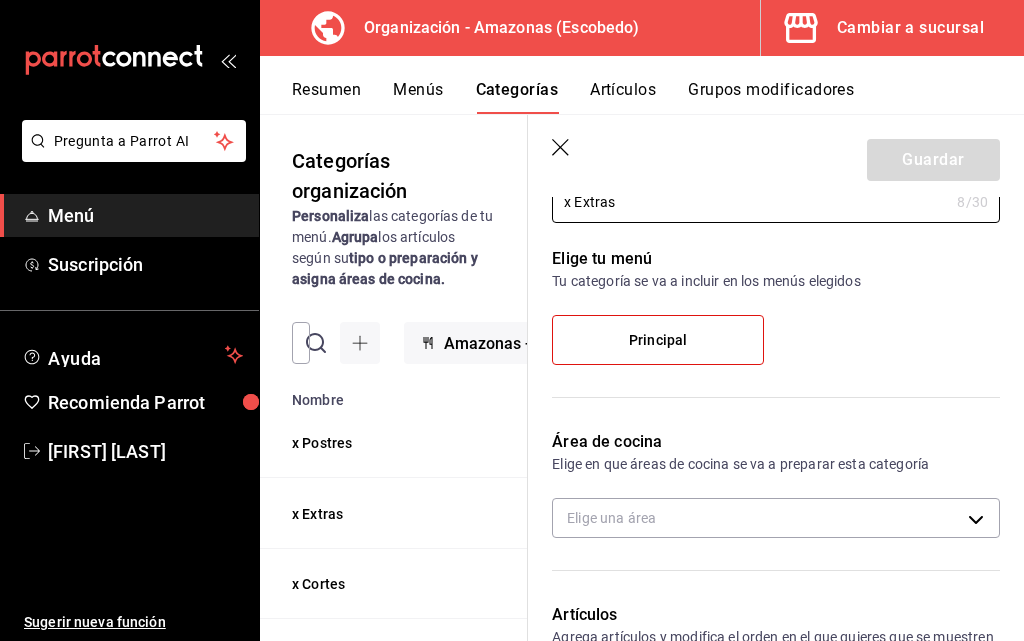 click on "Principal" at bounding box center (658, 340) 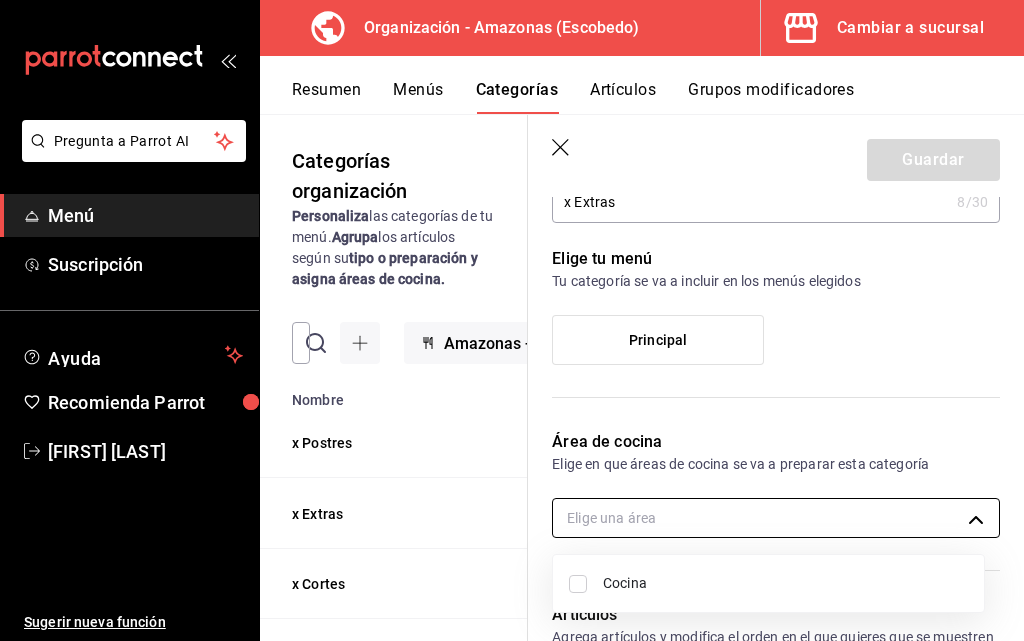 click on "Pregunta a Parrot AI Menú   Suscripción   Ayuda Recomienda Parrot   Daniel Hdz   Sugerir nueva función   Organización - Amazonas (Escobedo) Cambiar a sucursal Resumen Menús Categorías Artículos Grupos modificadores Categorías organización Personaliza  las categorías de tu menú.  Agrupa  los artículos según su  tipo o preparación y asigna áreas de cocina. ​ ​ Amazonas - Borrador Nombre Menús Artículos x Postres Principal 2 x Extras Principal 9 x Cortes Principal 4 x Burgers y Chicken Principal 7 x Filetes Principal 7 x Cocteles Principal 8 x Camarones Principal 6 x Especiales Principal 9 x Tacos y Tostadas Principal 6 x Caldos y Aguachiles Principal 6 x Entradas Principal 11 x Aguas y Refrescos Principal 8 x Drinks y Botellas Principal 19 x Cervezas Principal 14 Guardar Editar categoría ¿Cómo se va a llamar? x Extras 8 /30 ¿Cómo se va a llamar? Elige tu menú Tu categoría se va a incluir en los menús elegidos Principal Área de cocina Elige una área Artículos ADEREZO EXTRA SALSA /" at bounding box center [512, 320] 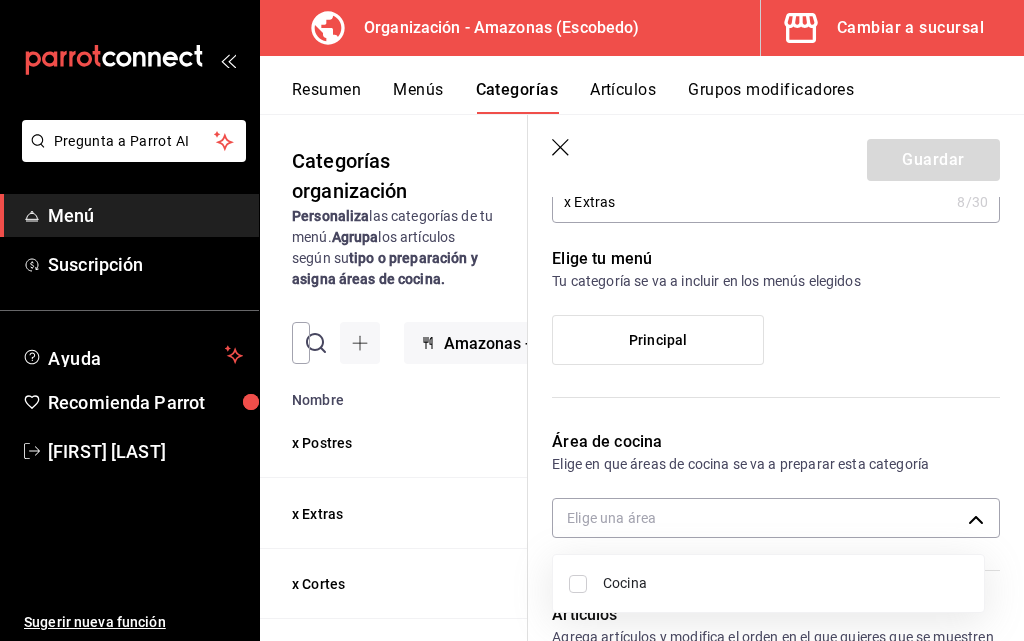 click on "Cocina" at bounding box center [785, 583] 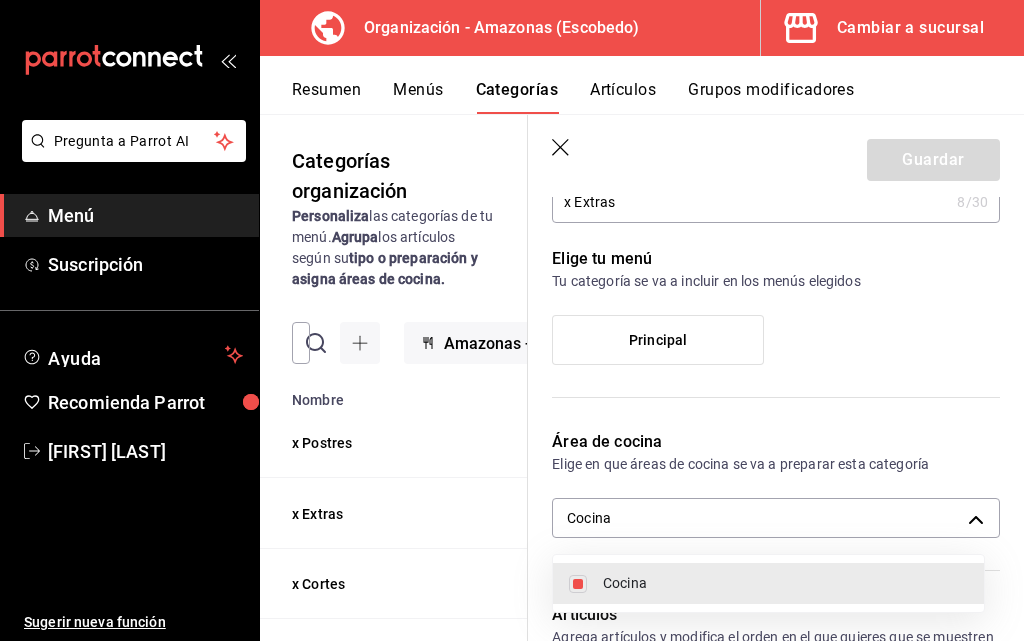 click at bounding box center (512, 320) 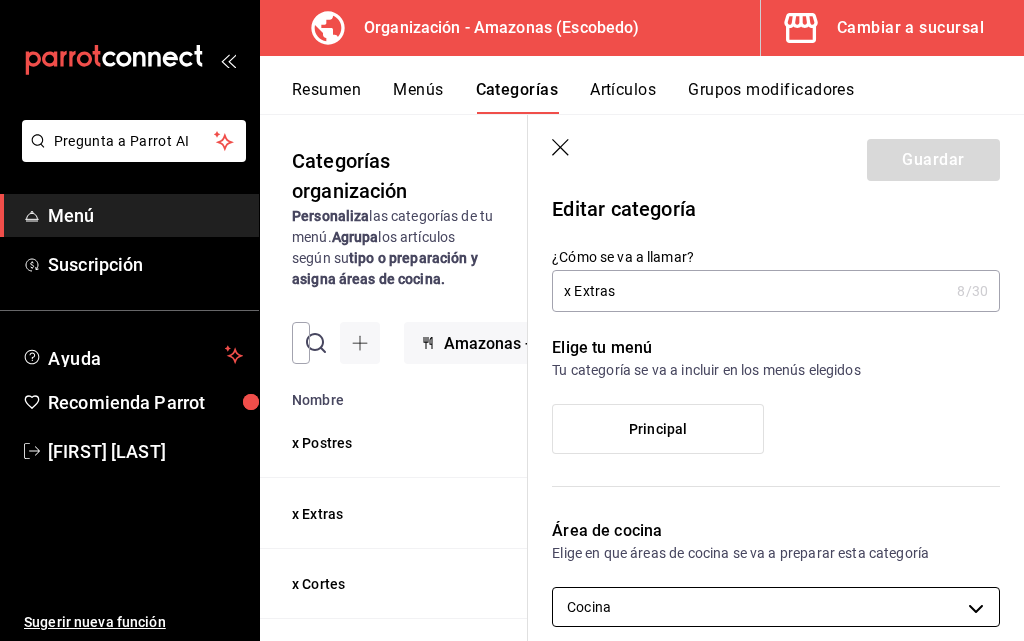 scroll, scrollTop: 0, scrollLeft: 0, axis: both 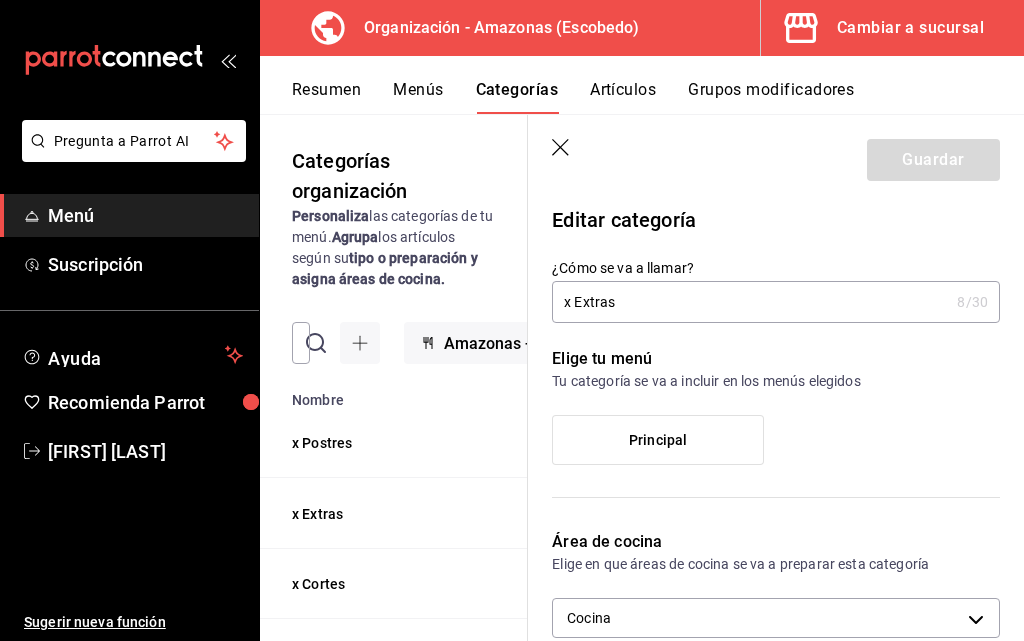 click on "Principal" at bounding box center [658, 440] 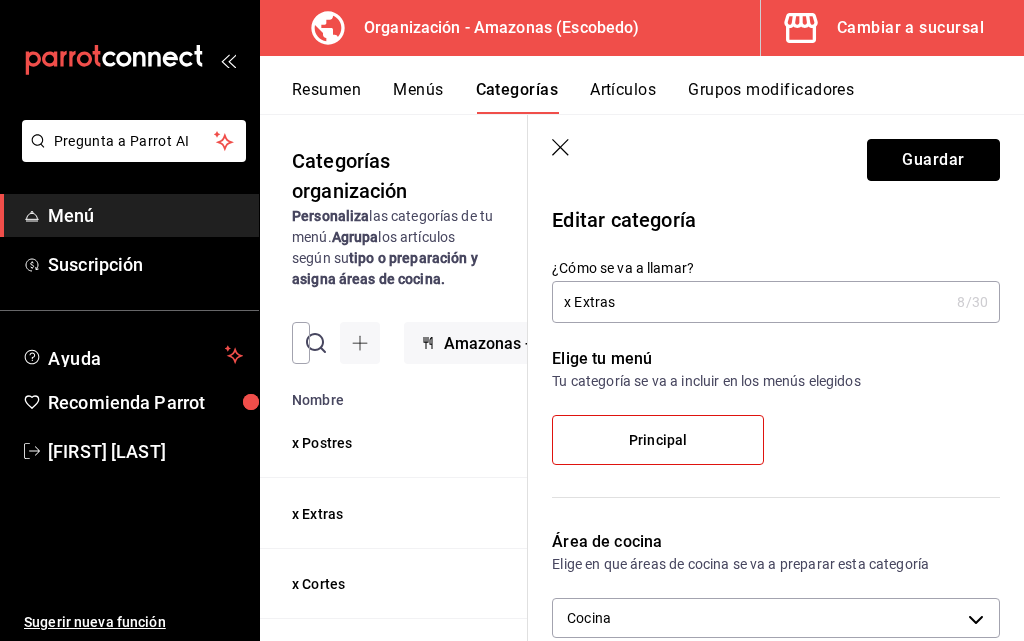 click on "Guardar" at bounding box center [933, 160] 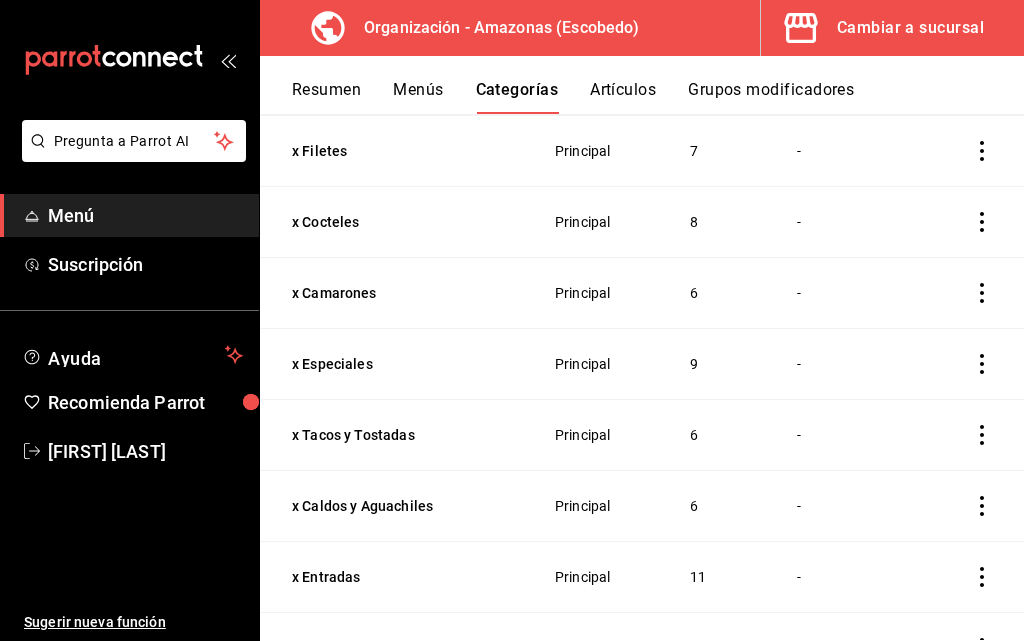 scroll, scrollTop: 700, scrollLeft: 0, axis: vertical 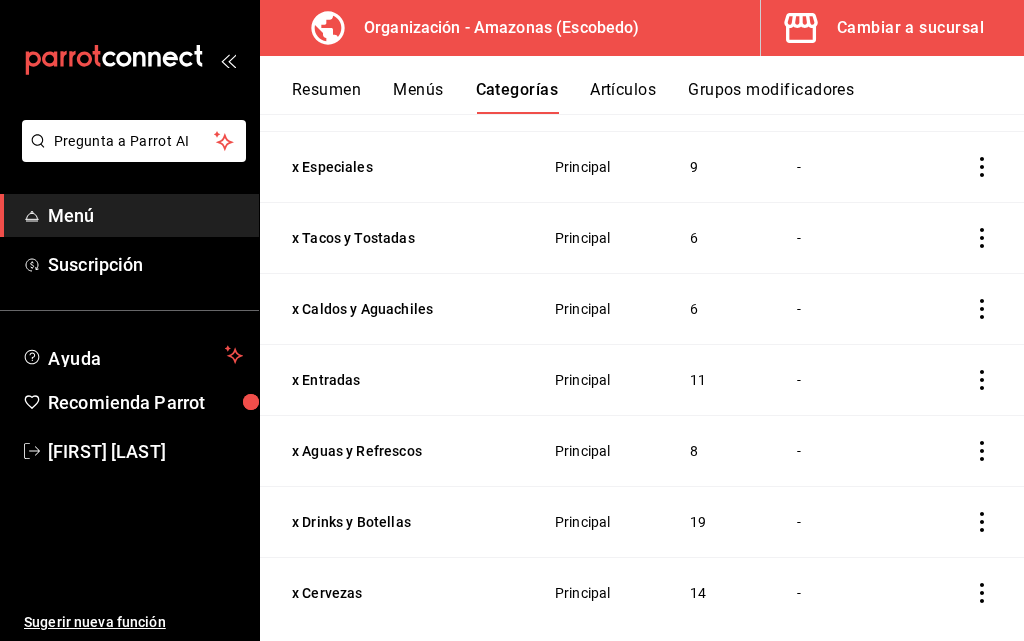 click 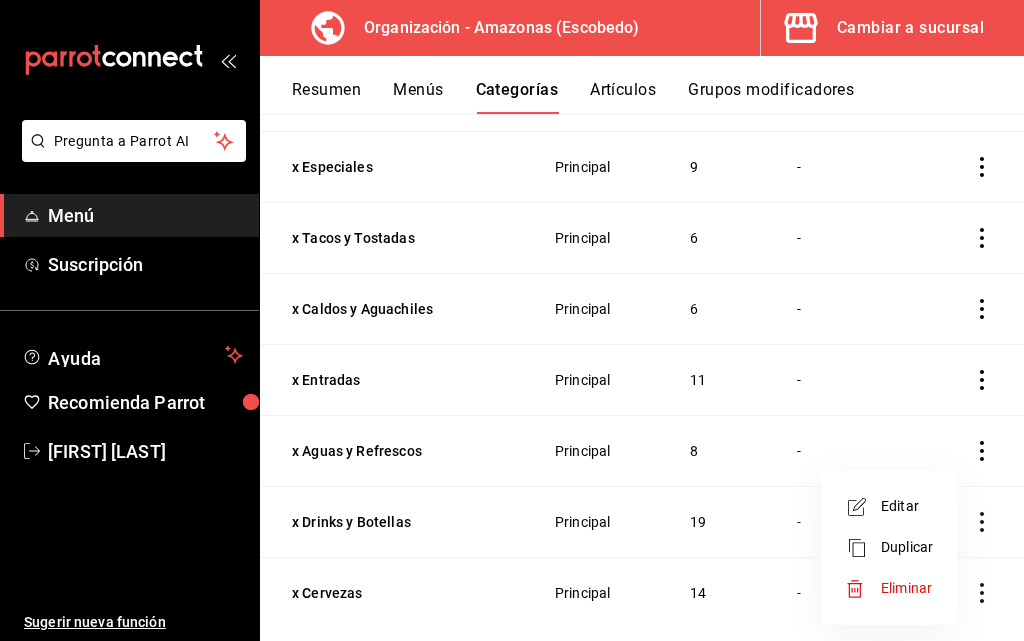 click on "Editar" at bounding box center (907, 506) 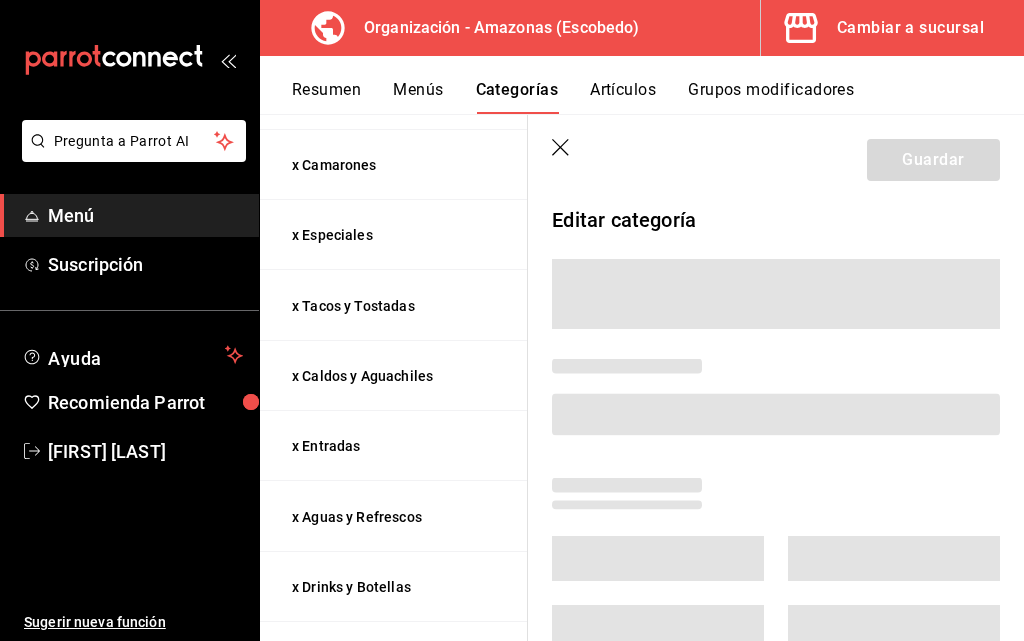 scroll, scrollTop: 693, scrollLeft: 0, axis: vertical 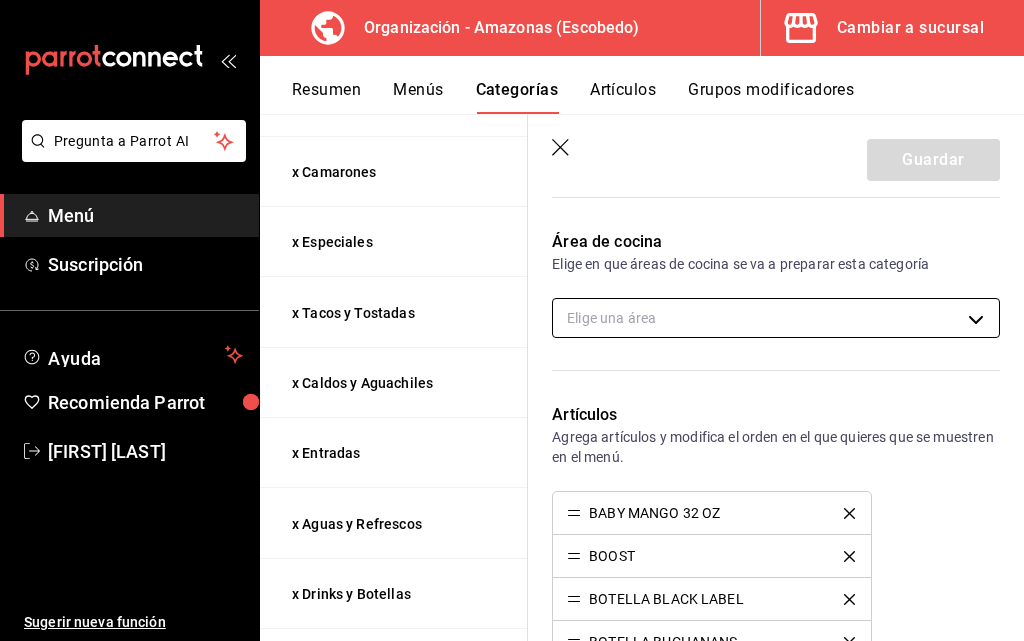 click on "Pregunta a Parrot AI Menú   Suscripción   Ayuda Recomienda Parrot   Daniel Hdz   Sugerir nueva función   Organización - Amazonas (Escobedo) Cambiar a sucursal Resumen Menús Categorías Artículos Grupos modificadores Categorías organización Personaliza  las categorías de tu menú.  Agrupa  los artículos según su  tipo o preparación y asigna áreas de cocina. ​ ​ Amazonas - Borrador Nombre Menús Artículos x Postres Principal 2 x Extras Principal 9 x Cortes Principal 4 x Burgers y Chicken Principal 7 x Filetes Principal 7 x Cocteles Principal 8 x Camarones Principal 6 x Especiales Principal 9 x Tacos y Tostadas Principal 6 x Caldos y Aguachiles Principal 6 x Entradas Principal 11 x Aguas y Refrescos Principal 8 x Drinks y Botellas Principal 19 x Cervezas Principal 14 Guardar Editar categoría ¿Cómo se va a llamar? x Drinks y Botellas 19 /30 ¿Cómo se va a llamar? Elige tu menú Tu categoría se va a incluir en los menús elegidos Principal Área de cocina Elige una área Artículos BOOST CA-" at bounding box center (512, 320) 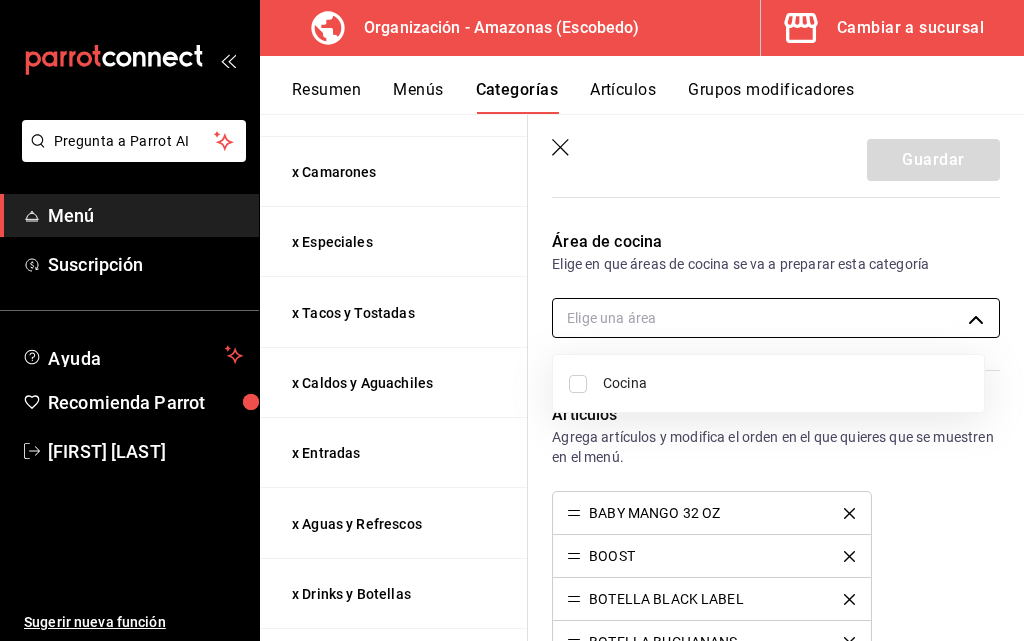 click at bounding box center [512, 320] 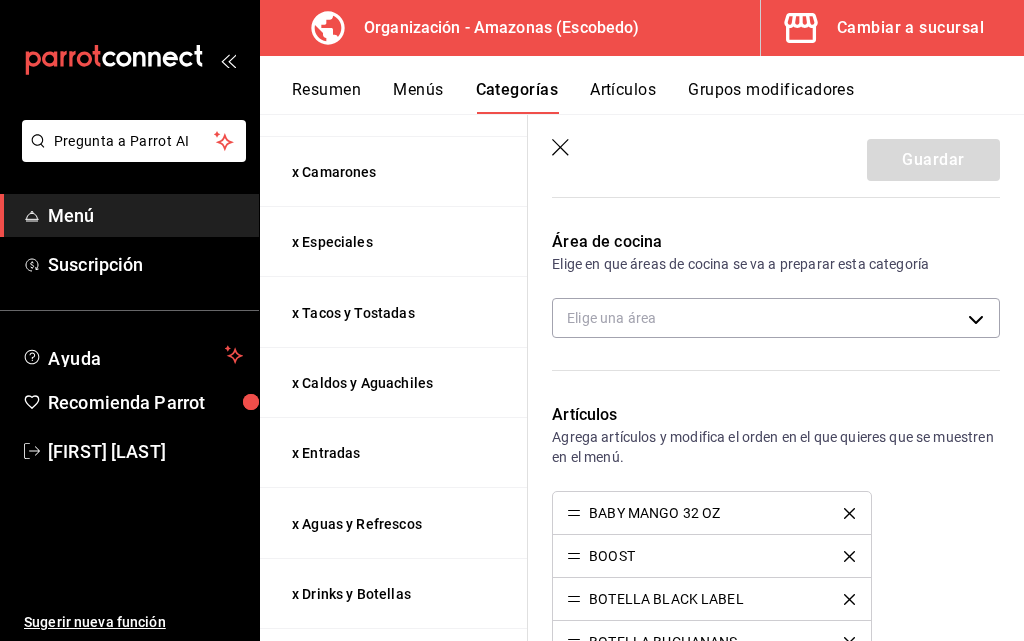 click on "Área de cocina Elige en que áreas de cocina se va a preparar esta categoría Elige una área" at bounding box center [764, 292] 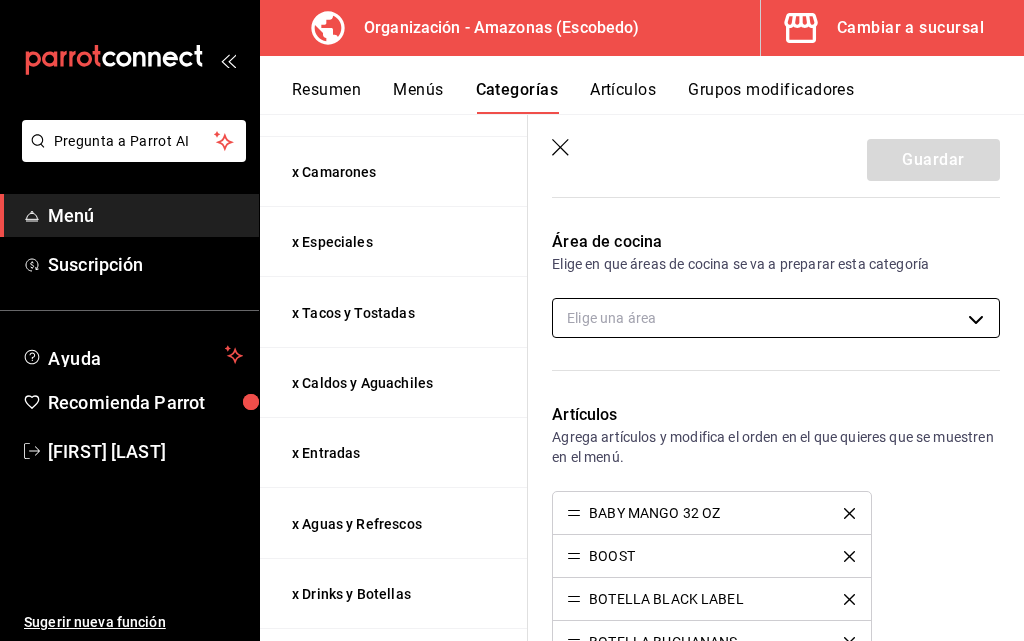 drag, startPoint x: 659, startPoint y: 389, endPoint x: 747, endPoint y: 322, distance: 110.60289 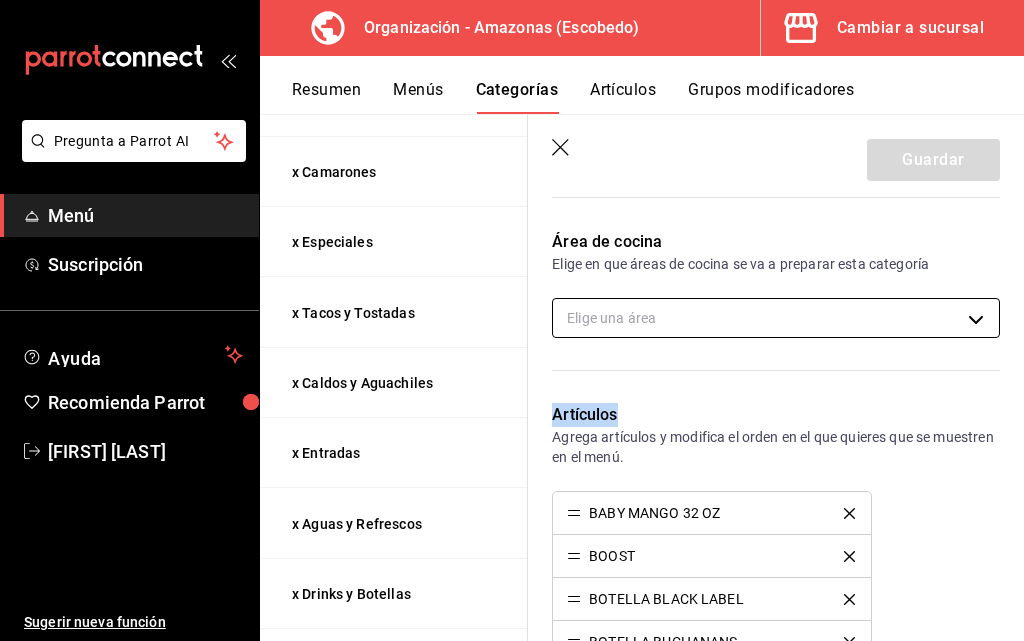 click on "Pregunta a Parrot AI Menú   Suscripción   Ayuda Recomienda Parrot   Daniel Hdz   Sugerir nueva función   Organización - Amazonas (Escobedo) Cambiar a sucursal Resumen Menús Categorías Artículos Grupos modificadores Categorías organización Personaliza  las categorías de tu menú.  Agrupa  los artículos según su  tipo o preparación y asigna áreas de cocina. ​ ​ Amazonas - Borrador Nombre Menús Artículos x Postres Principal 2 x Extras Principal 9 x Cortes Principal 4 x Burgers y Chicken Principal 7 x Filetes Principal 7 x Cocteles Principal 8 x Camarones Principal 6 x Especiales Principal 9 x Tacos y Tostadas Principal 6 x Caldos y Aguachiles Principal 6 x Entradas Principal 11 x Aguas y Refrescos Principal 8 x Drinks y Botellas Principal 19 x Cervezas Principal 14 Guardar Editar categoría ¿Cómo se va a llamar? x Drinks y Botellas 19 /30 ¿Cómo se va a llamar? Elige tu menú Tu categoría se va a incluir en los menús elegidos Principal Área de cocina Elige una área Artículos BOOST CA-" at bounding box center [512, 320] 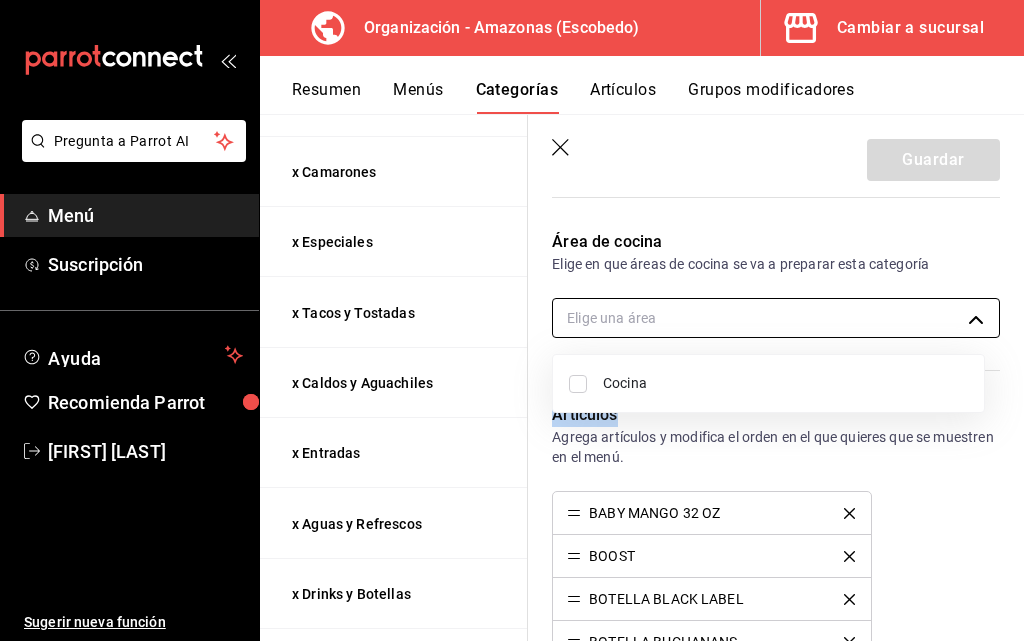 type 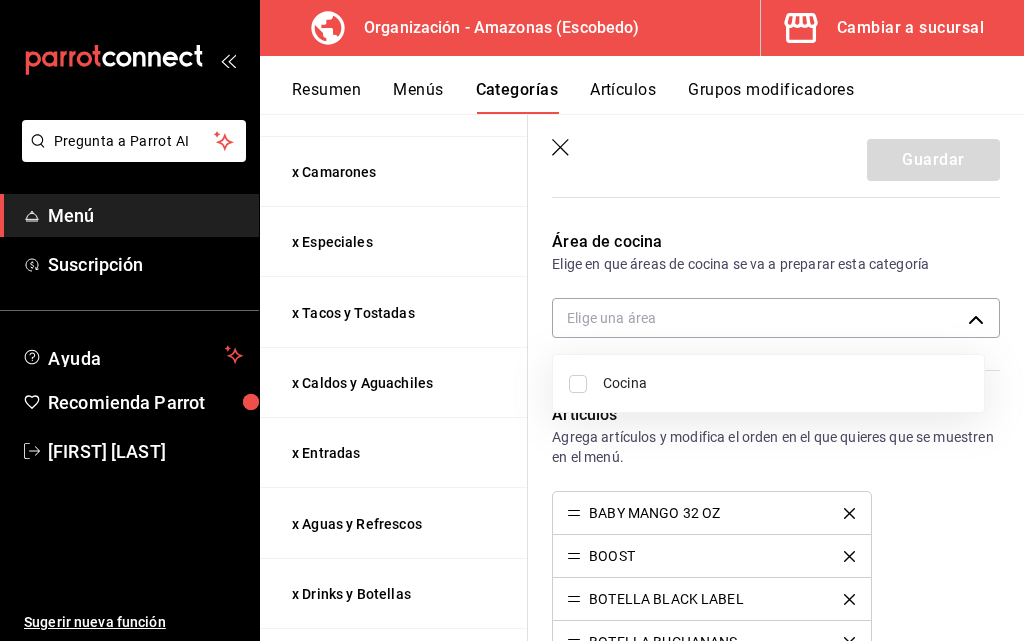 click at bounding box center [512, 320] 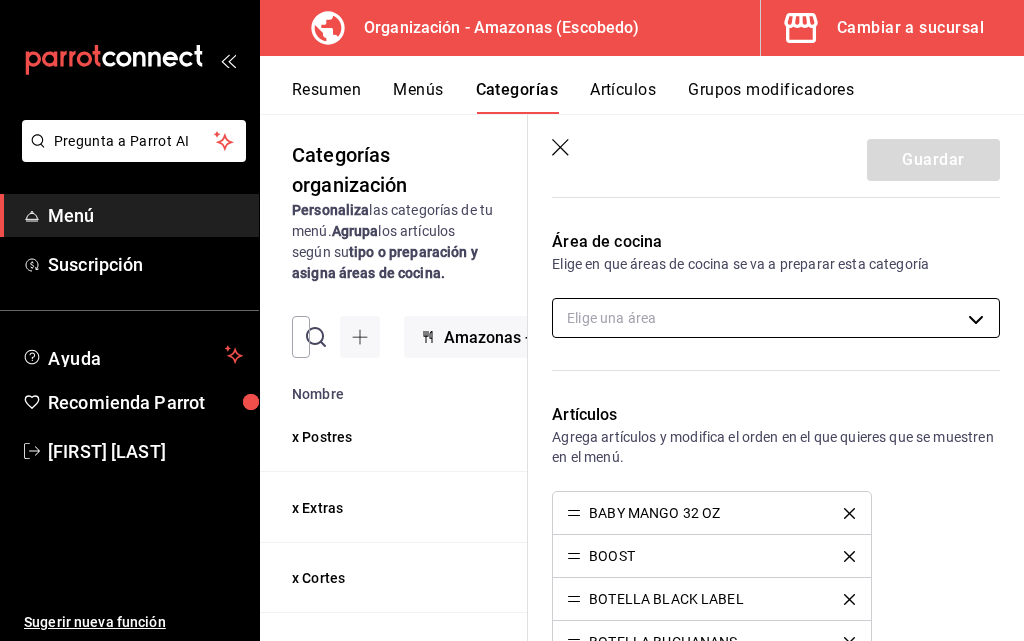 scroll, scrollTop: 0, scrollLeft: 0, axis: both 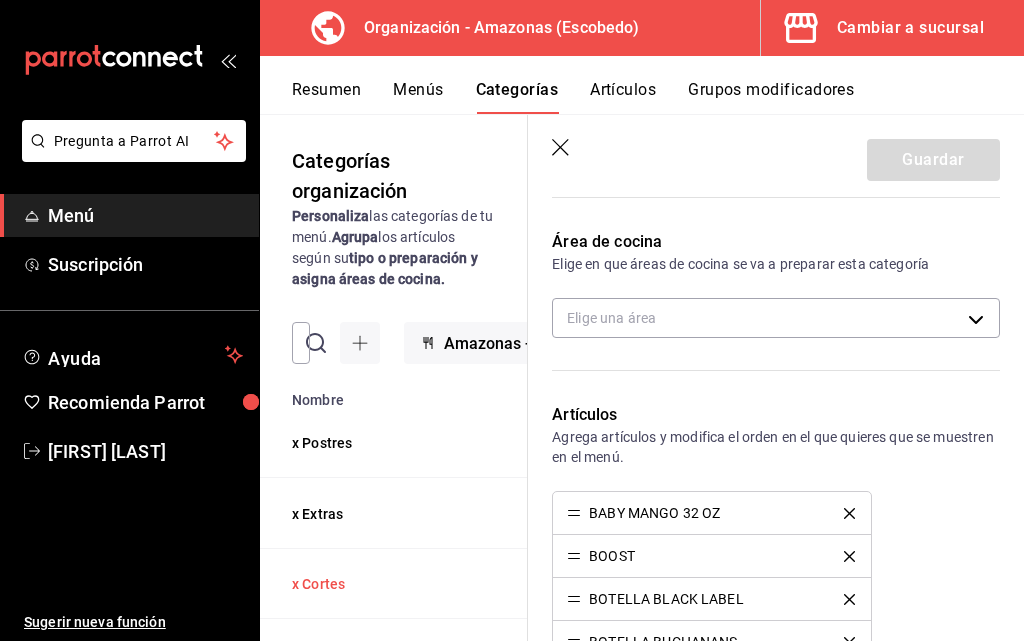 click on "x Cortes" at bounding box center [392, 584] 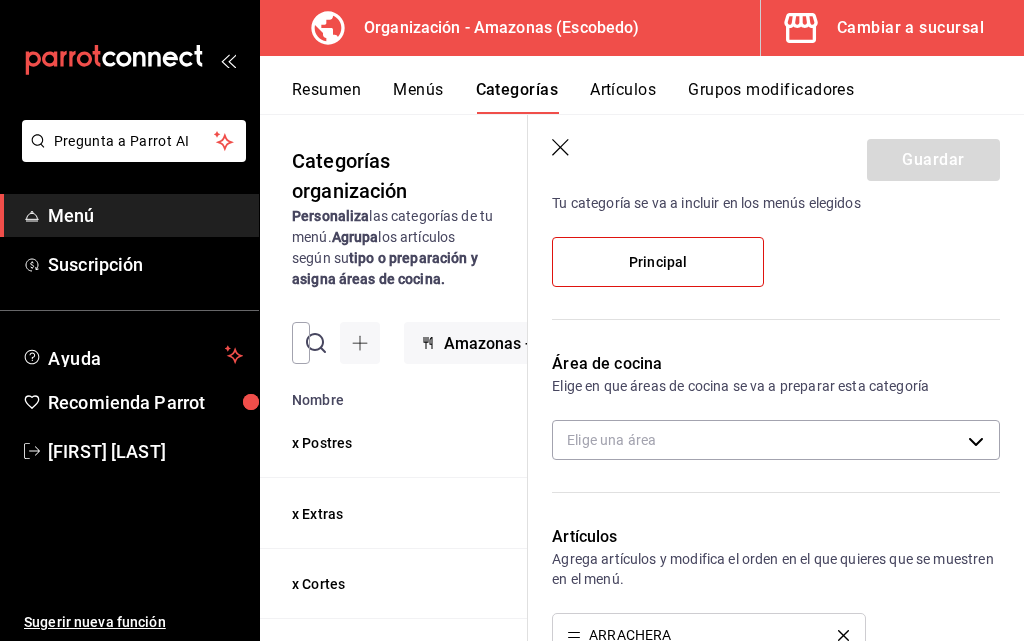 scroll, scrollTop: 200, scrollLeft: 0, axis: vertical 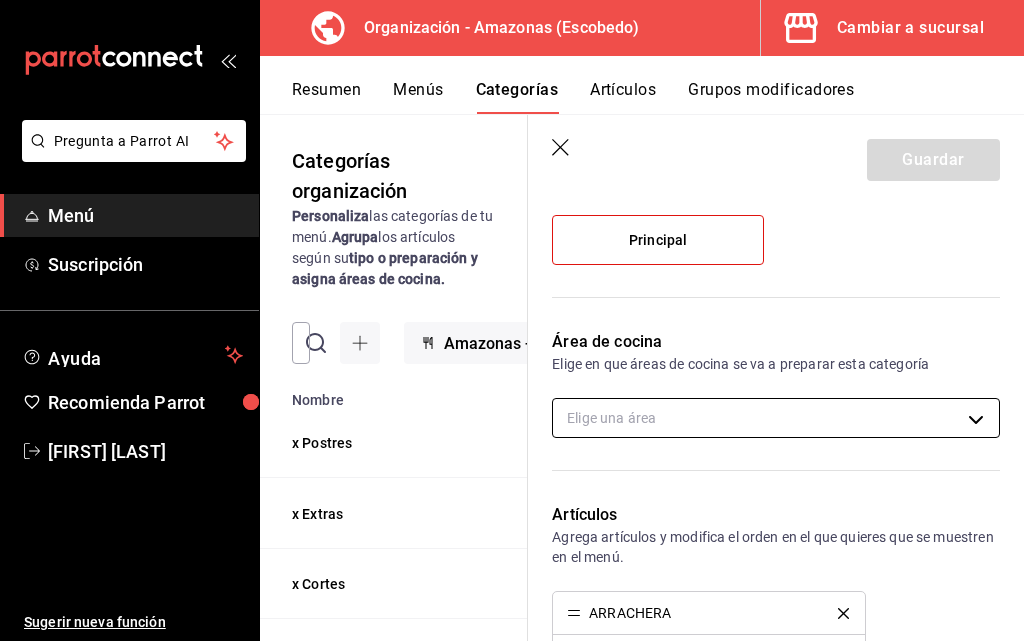 click on "Pregunta a Parrot AI Menú   Suscripción   Ayuda Recomienda Parrot   Daniel Hdz   Sugerir nueva función   Organización - Amazonas (Escobedo) Cambiar a sucursal Resumen Menús Categorías Artículos Grupos modificadores Categorías organización Personaliza  las categorías de tu menú.  Agrupa  los artículos según su  tipo o preparación y asigna áreas de cocina. ​ ​ Amazonas - Borrador Nombre Menús Artículos x Postres Principal 2 x Extras Principal 9 x Cortes Principal 4 x Burgers y Chicken Principal 7 x Filetes Principal 7 x Cocteles Principal 8 x Camarones Principal 6 x Especiales Principal 9 x Tacos y Tostadas Principal 6 x Caldos y Aguachiles Principal 6 x Entradas Principal 11 x Aguas y Refrescos Principal 8 x Drinks y Botellas Principal 19 x Cervezas Principal 14 Guardar Editar categoría ¿Cómo se va a llamar? x Cortes 8 /30 ¿Cómo se va a llamar? Elige tu menú Tu categoría se va a incluir en los menús elegidos Principal Área de cocina Elige una área Artículos ARRACHERA RIB EYE CA-" at bounding box center (512, 320) 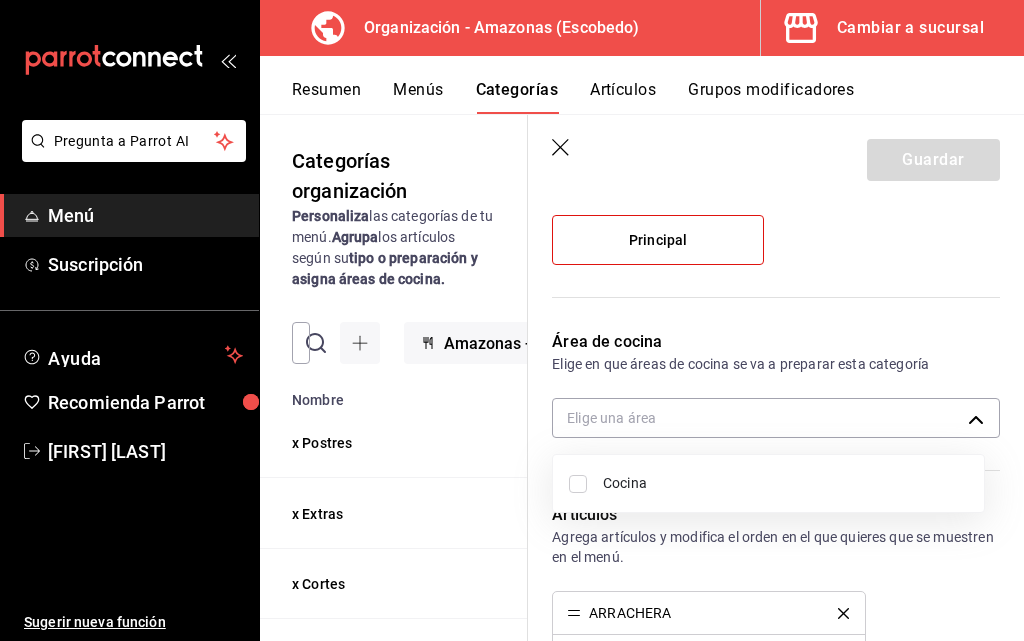 click on "Cocina" at bounding box center [785, 483] 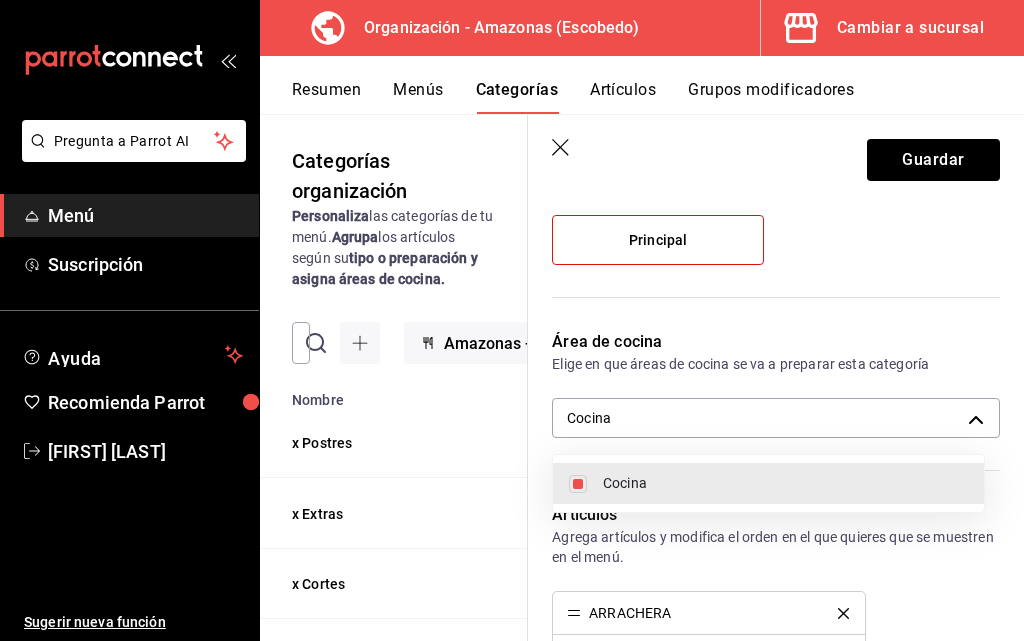 click at bounding box center (512, 320) 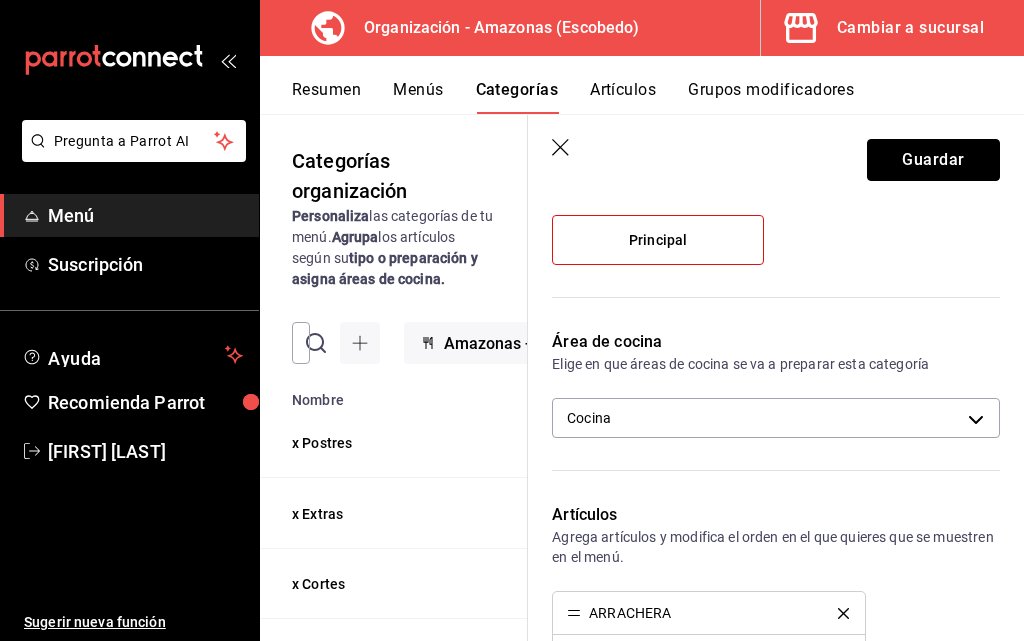 click on "Guardar" at bounding box center [933, 160] 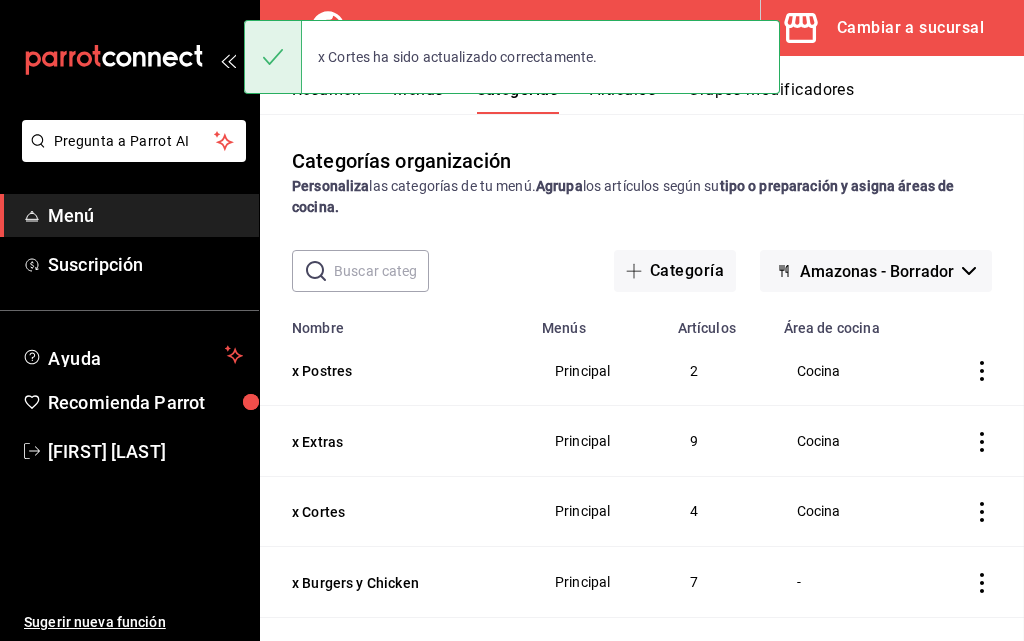 scroll, scrollTop: 0, scrollLeft: 0, axis: both 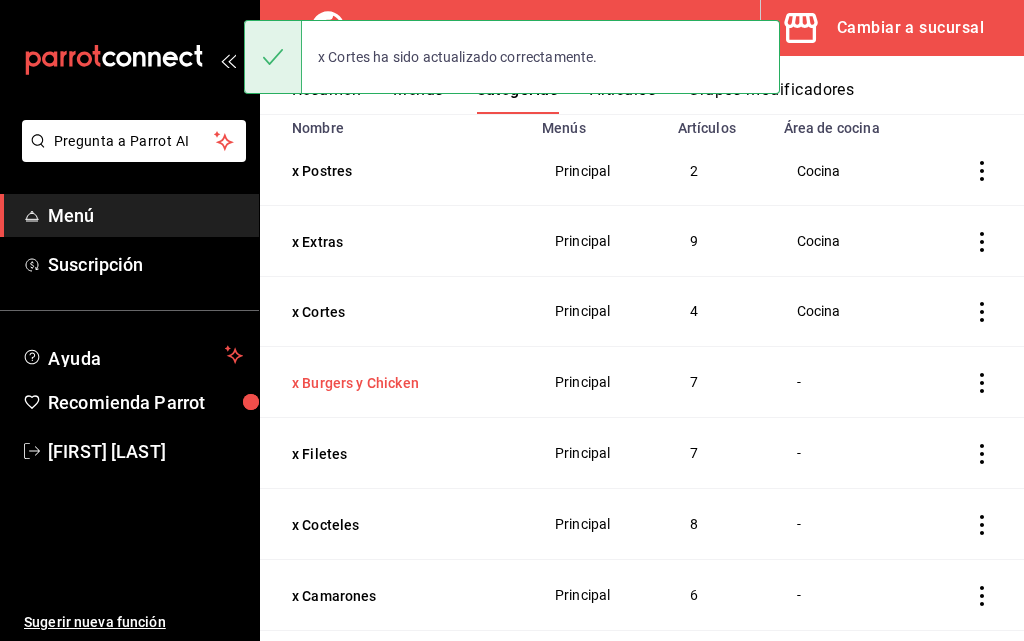 click on "x Burgers y Chicken" at bounding box center (392, 383) 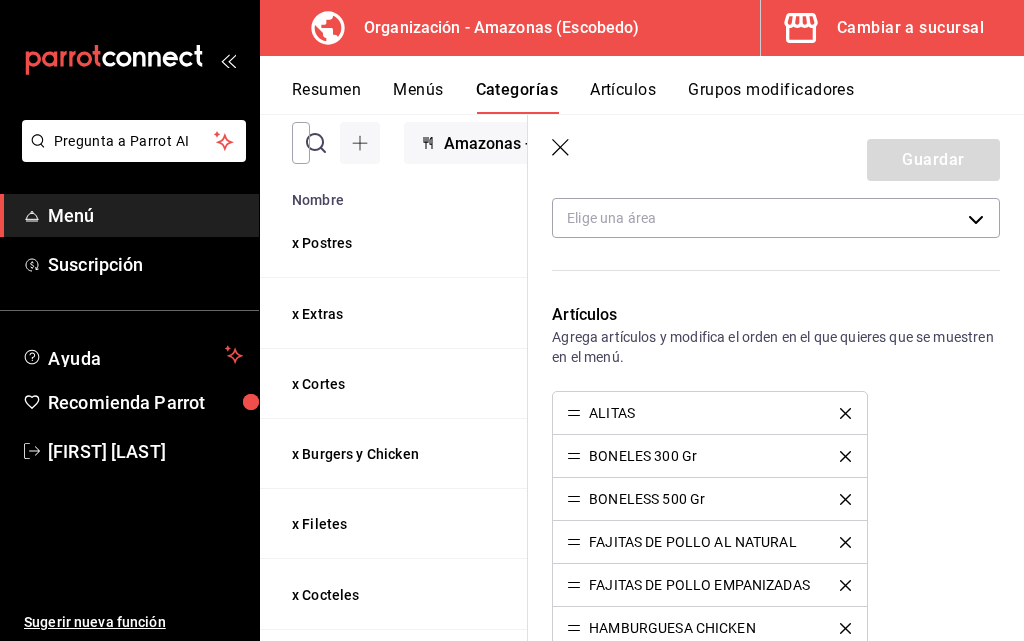 scroll, scrollTop: 200, scrollLeft: 0, axis: vertical 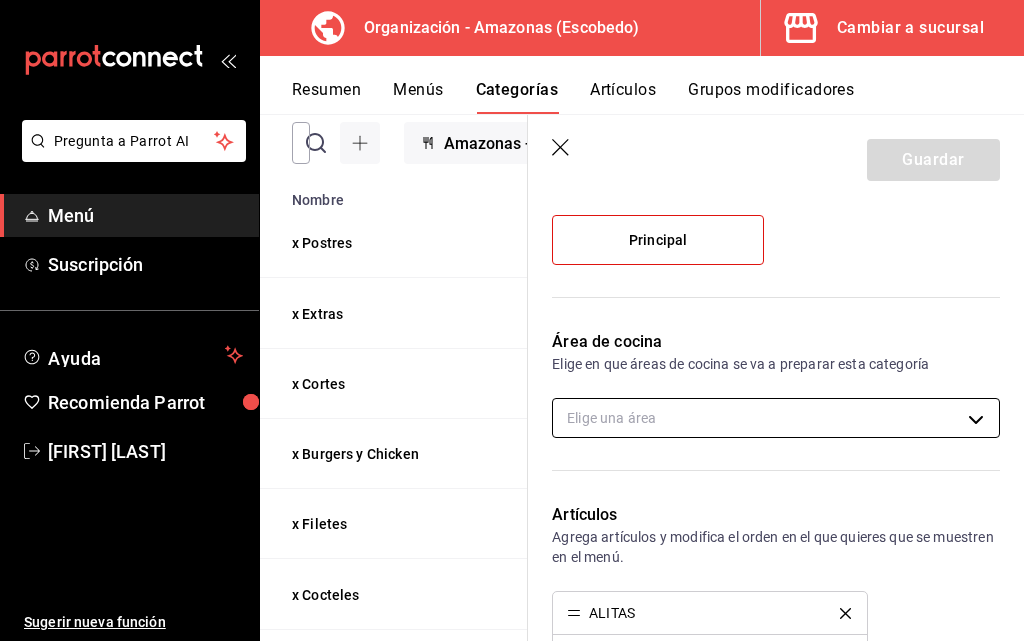 click on "Pregunta a Parrot AI Menú   Suscripción   Ayuda Recomienda Parrot   Daniel Hdz   Sugerir nueva función   Organización - Amazonas (Escobedo) Cambiar a sucursal Resumen Menús Categorías Artículos Grupos modificadores Categorías organización Personaliza  las categorías de tu menú.  Agrupa  los artículos según su  tipo o preparación y asigna áreas de cocina. ​ ​ Amazonas - Borrador Nombre Menús Artículos x Postres Principal 2 x Extras Principal 9 x Cortes Principal 4 x Burgers y Chicken Principal 7 x Filetes Principal 7 x Cocteles Principal 8 x Camarones Principal 6 x Especiales Principal 9 x Tacos y Tostadas Principal 6 x Caldos y Aguachiles Principal 6 x Entradas Principal 11 x Aguas y Refrescos Principal 8 x Drinks y Botellas Principal 19 x Cervezas Principal 14 Guardar Editar categoría ¿Cómo se va a llamar? x Burgers y Chicken 19 /30 ¿Cómo se va a llamar? Elige tu menú Tu categoría se va a incluir en los menús elegidos Principal Área de cocina Elige una área Artículos ALITAS 15" at bounding box center (512, 320) 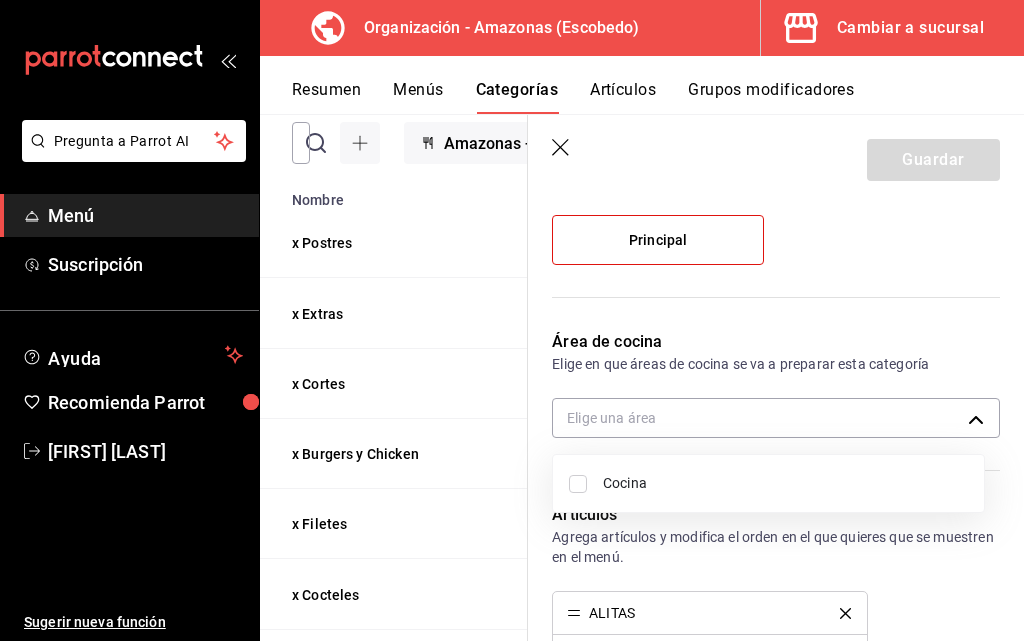 click at bounding box center [578, 484] 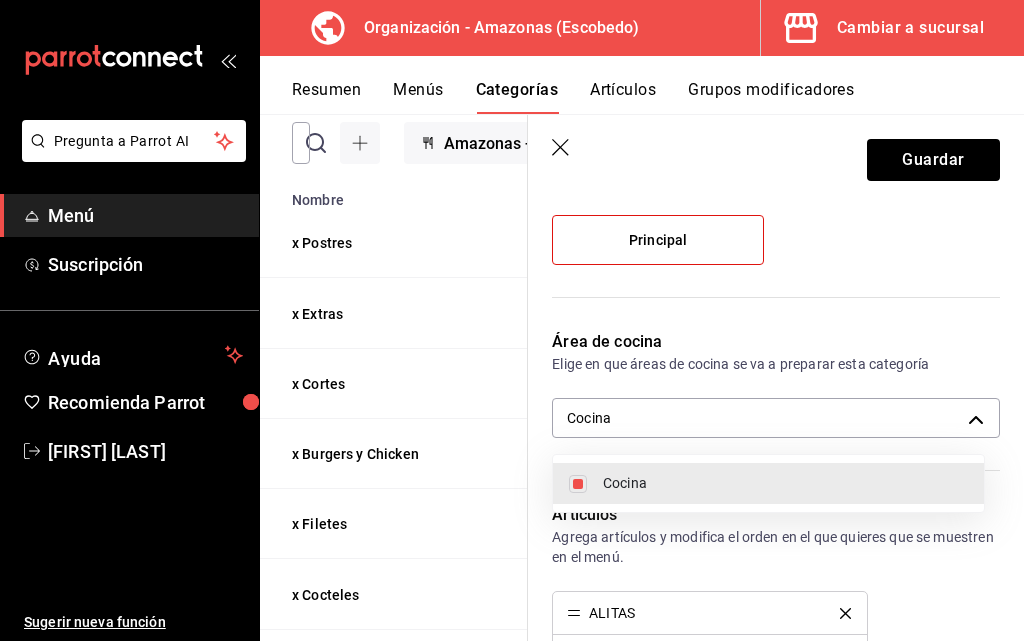 click at bounding box center [512, 320] 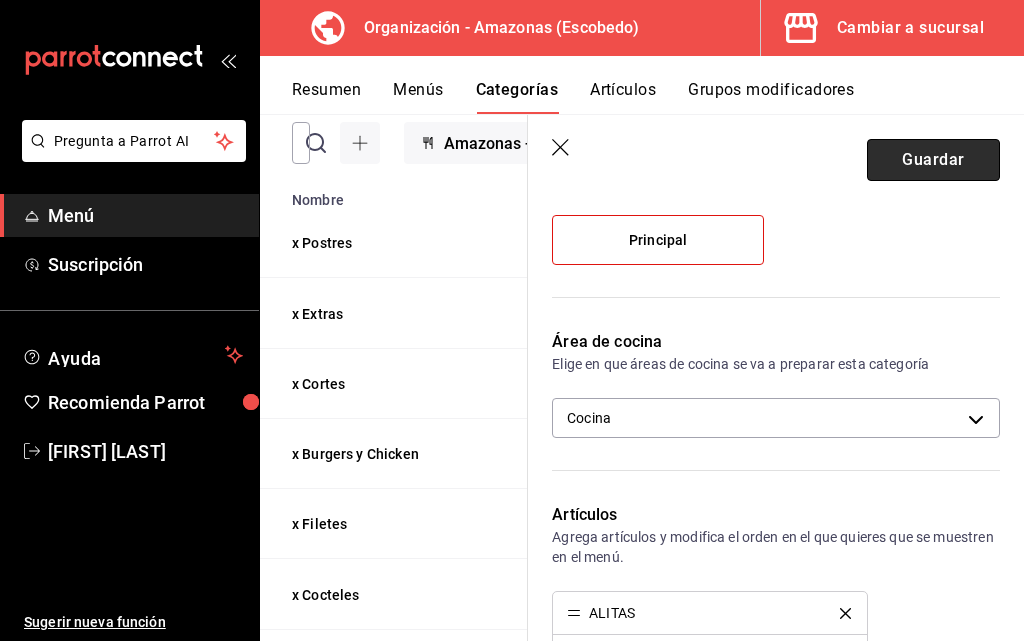 click on "Guardar" at bounding box center [933, 160] 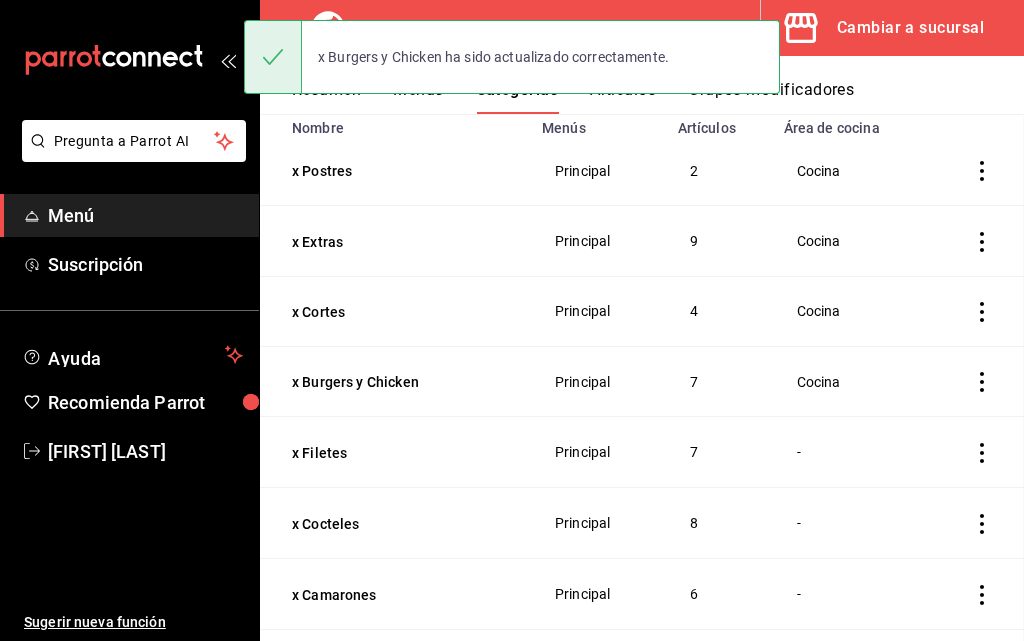 scroll, scrollTop: 0, scrollLeft: 0, axis: both 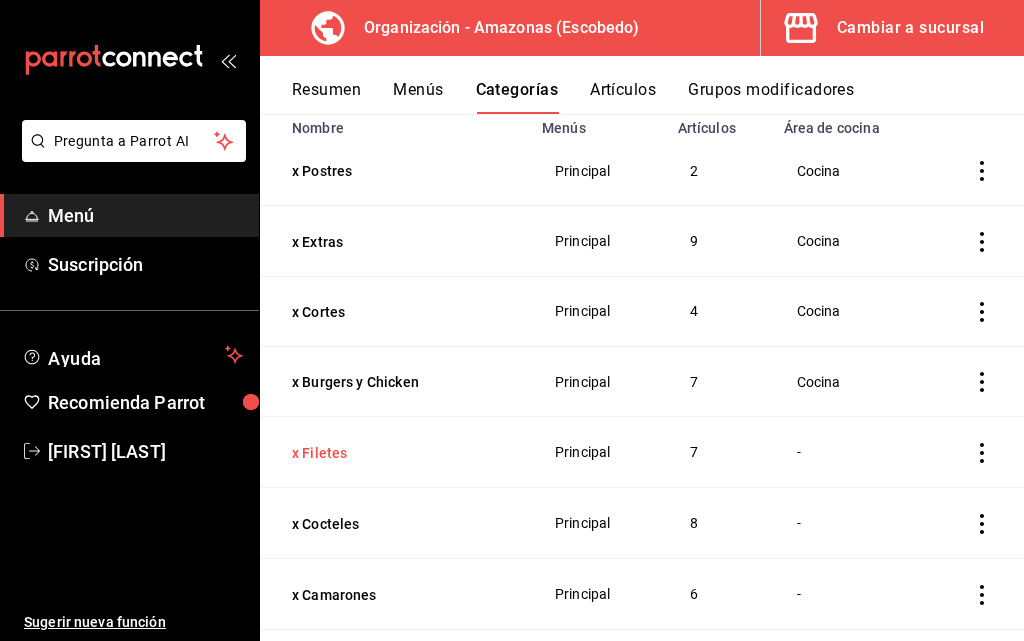 click on "x Filetes" at bounding box center (392, 453) 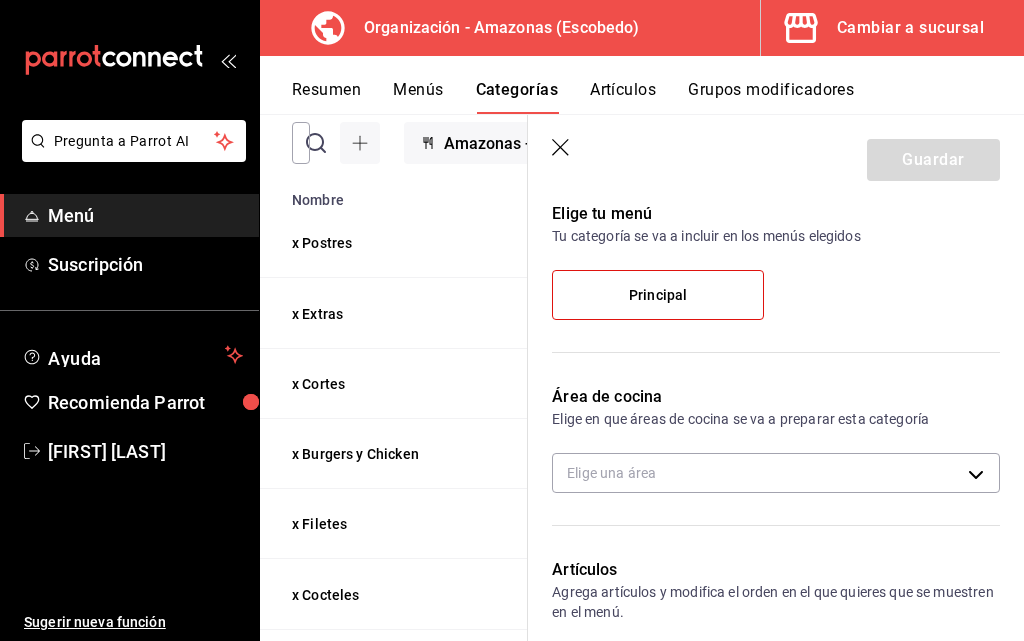 scroll, scrollTop: 200, scrollLeft: 0, axis: vertical 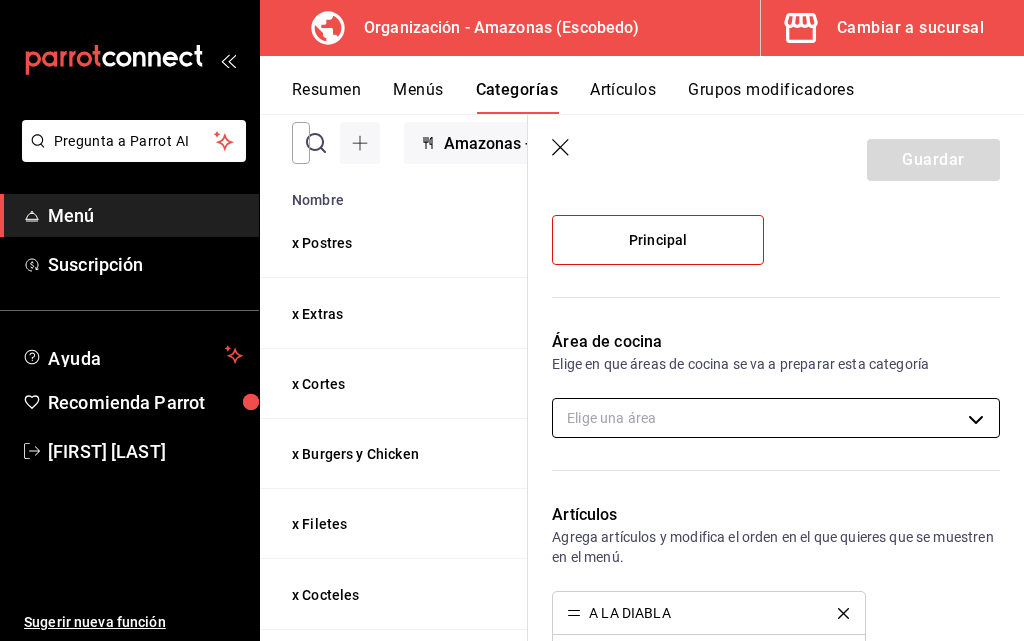 click on "Pregunta a Parrot AI Menú   Suscripción   Ayuda Recomienda Parrot   Daniel Hdz   Sugerir nueva función   Organización - Amazonas (Escobedo) Cambiar a sucursal Resumen Menús Categorías Artículos Grupos modificadores Categorías organización Personaliza  las categorías de tu menú.  Agrupa  los artículos según su  tipo o preparación y asigna áreas de cocina. ​ ​ Amazonas - Borrador Nombre Menús Artículos x Postres Principal 2 x Extras Principal 9 x Cortes Principal 4 x Burgers y Chicken Principal 7 x Filetes Principal 7 x Cocteles Principal 8 x Camarones Principal 6 x Especiales Principal 9 x Tacos y Tostadas Principal 6 x Caldos y Aguachiles Principal 6 x Entradas Principal 11 x Aguas y Refrescos Principal 8 x Drinks y Botellas Principal 19 x Cervezas Principal 14 Guardar Editar categoría ¿Cómo se va a llamar? x Filetes 9 /30 ¿Cómo se va a llamar? Elige tu menú Tu categoría se va a incluir en los menús elegidos Principal Área de cocina Elige una área Artículos A LA DIABLA PANZON /" at bounding box center (512, 320) 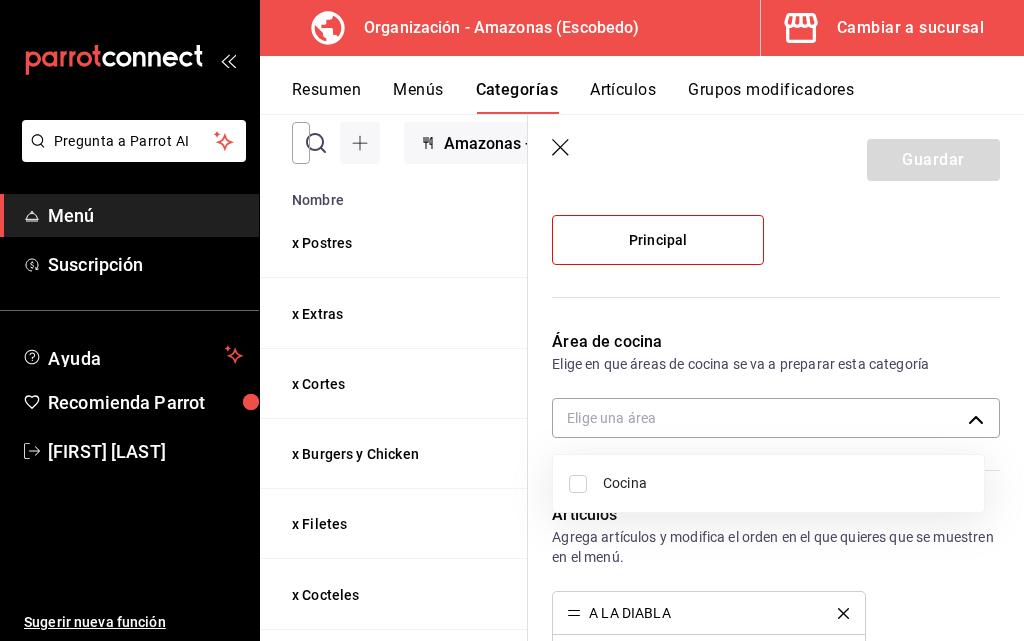 click on "Cocina" at bounding box center [768, 483] 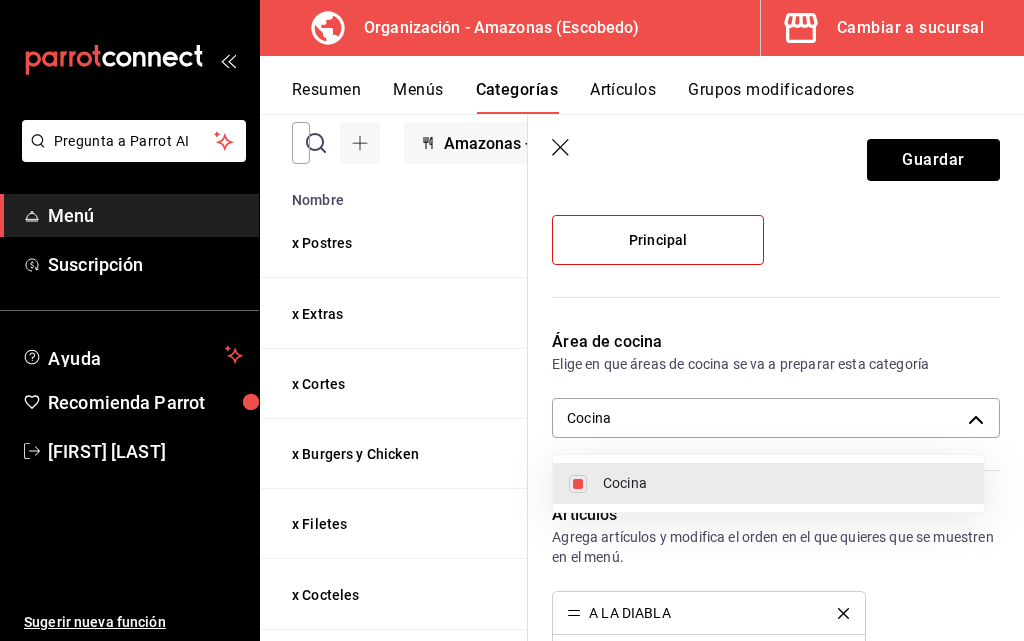 click at bounding box center [512, 320] 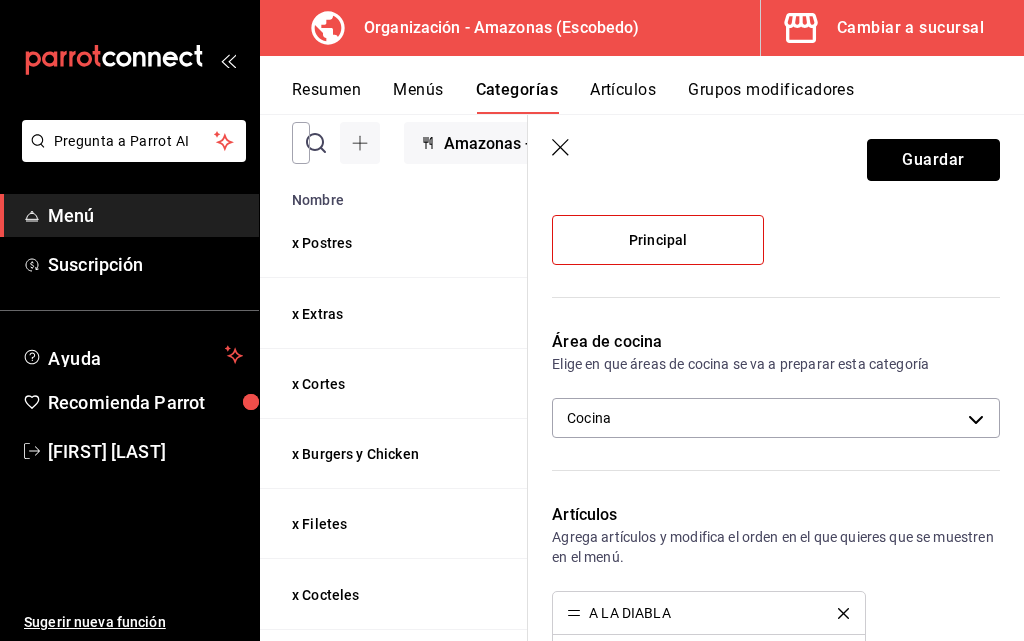 click on "Guardar" at bounding box center (933, 160) 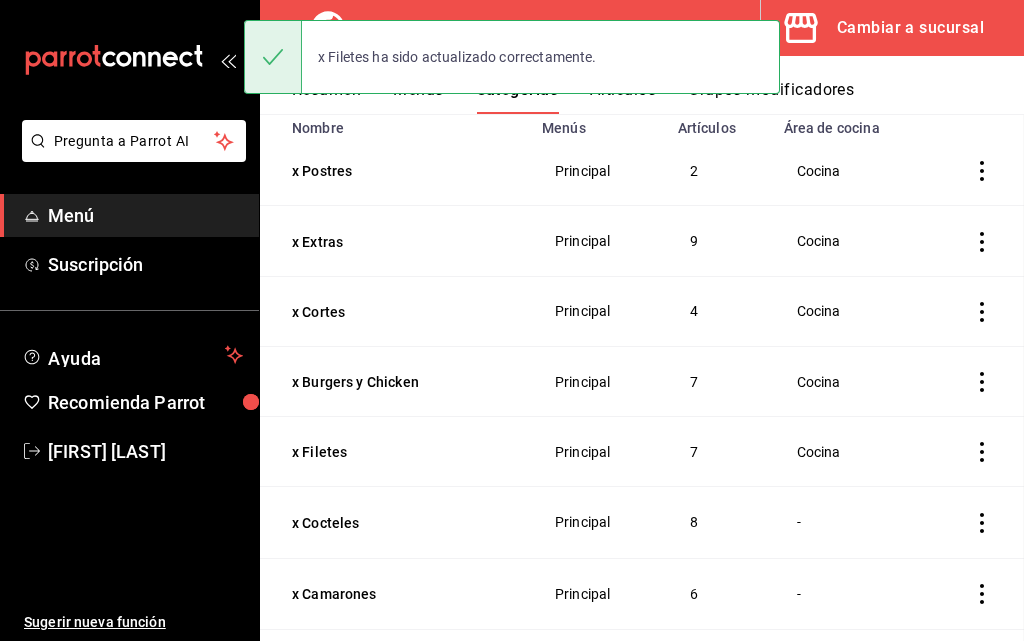 scroll, scrollTop: 0, scrollLeft: 0, axis: both 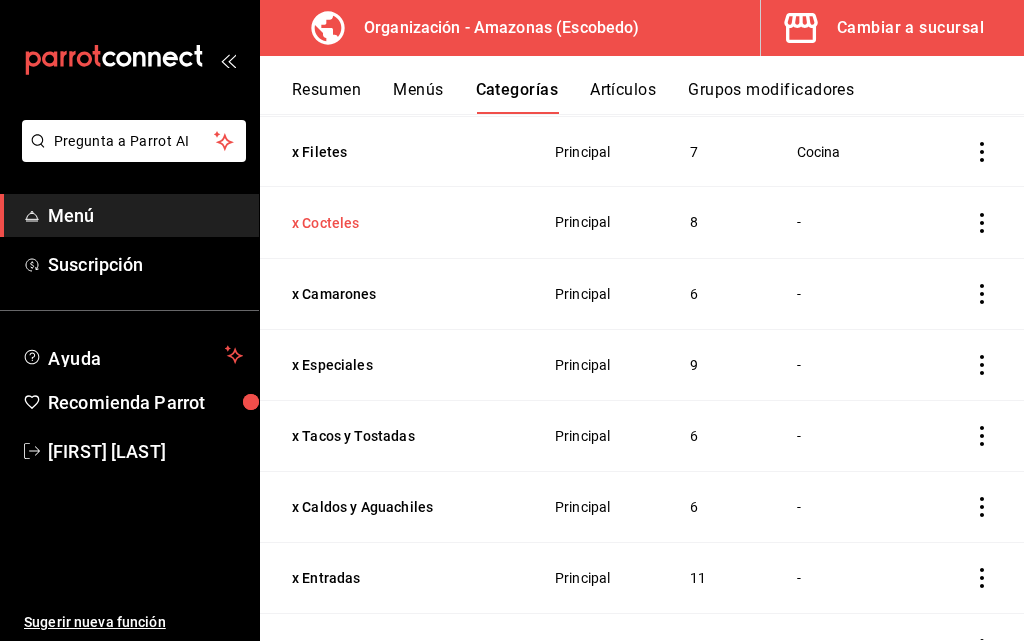click on "x Cocteles" at bounding box center [392, 223] 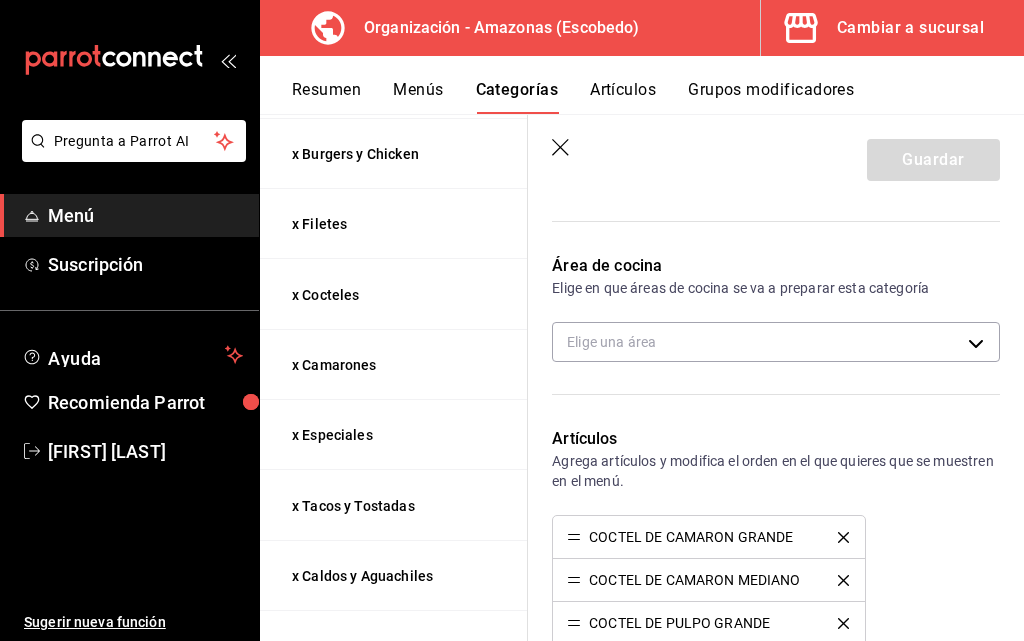 scroll, scrollTop: 300, scrollLeft: 0, axis: vertical 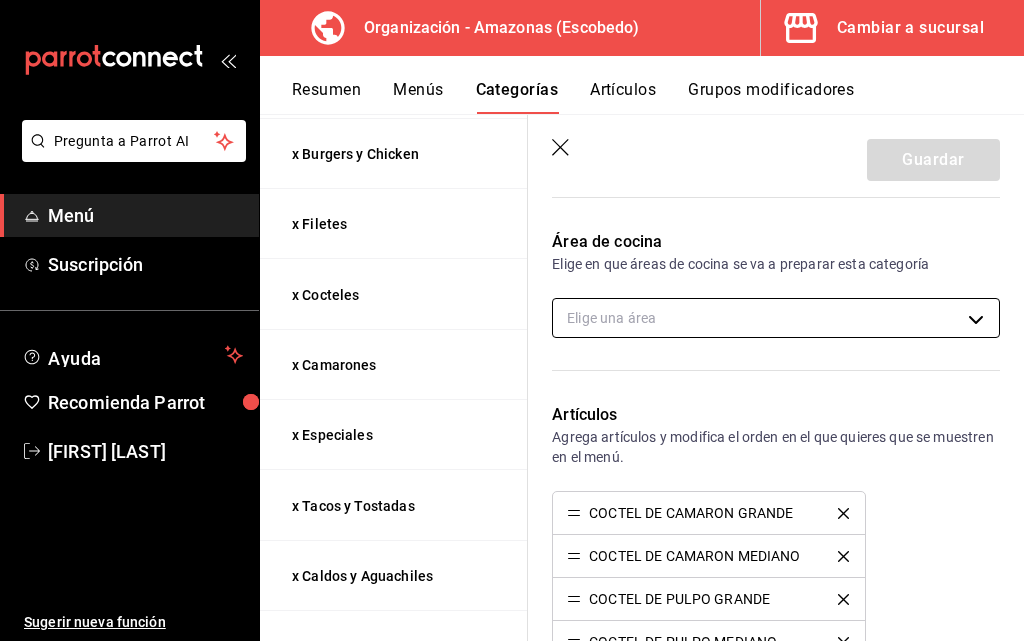click on "Pregunta a Parrot AI Menú   Suscripción   Ayuda Recomienda Parrot   Daniel Hdz   Sugerir nueva función   Organización - Amazonas (Escobedo) Cambiar a sucursal Resumen Menús Categorías Artículos Grupos modificadores Categorías organización Personaliza  las categorías de tu menú.  Agrupa  los artículos según su  tipo o preparación y asigna áreas de cocina. ​ ​ Amazonas - Borrador Nombre Menús Artículos x Postres Principal 2 x Extras Principal 9 x Cortes Principal 4 x Burgers y Chicken Principal 7 x Filetes Principal 7 x Cocteles Principal 8 x Camarones Principal 6 x Especiales Principal 9 x Tacos y Tostadas Principal 6 x Caldos y Aguachiles Principal 6 x Entradas Principal 11 x Aguas y Refrescos Principal 8 x Drinks y Botellas Principal 19 x Cervezas Principal 14 Guardar Editar categoría ¿Cómo se va a llamar? x Cocteles 10 /30 ¿Cómo se va a llamar? Elige tu menú Tu categoría se va a incluir en los menús elegidos Principal Área de cocina Elige una área Artículos Agregar artículo" at bounding box center (512, 320) 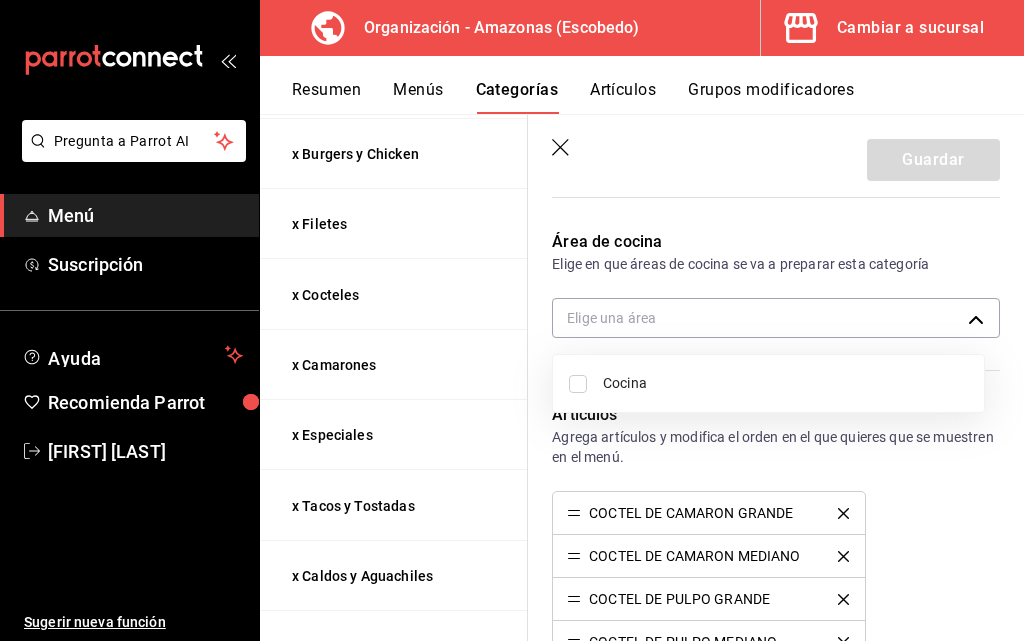 click on "Cocina" at bounding box center [785, 383] 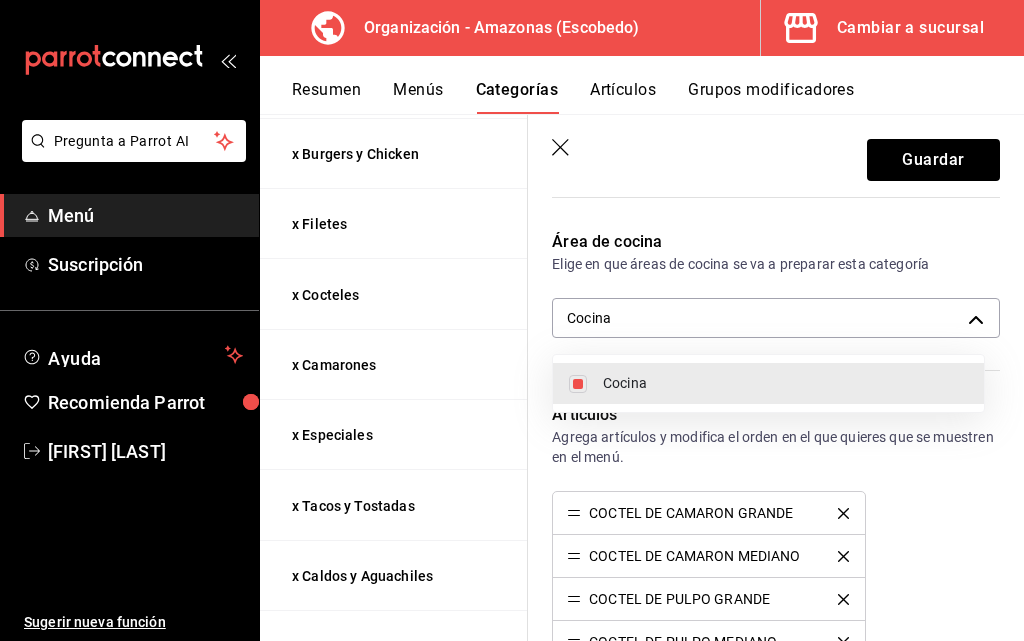 click at bounding box center (512, 320) 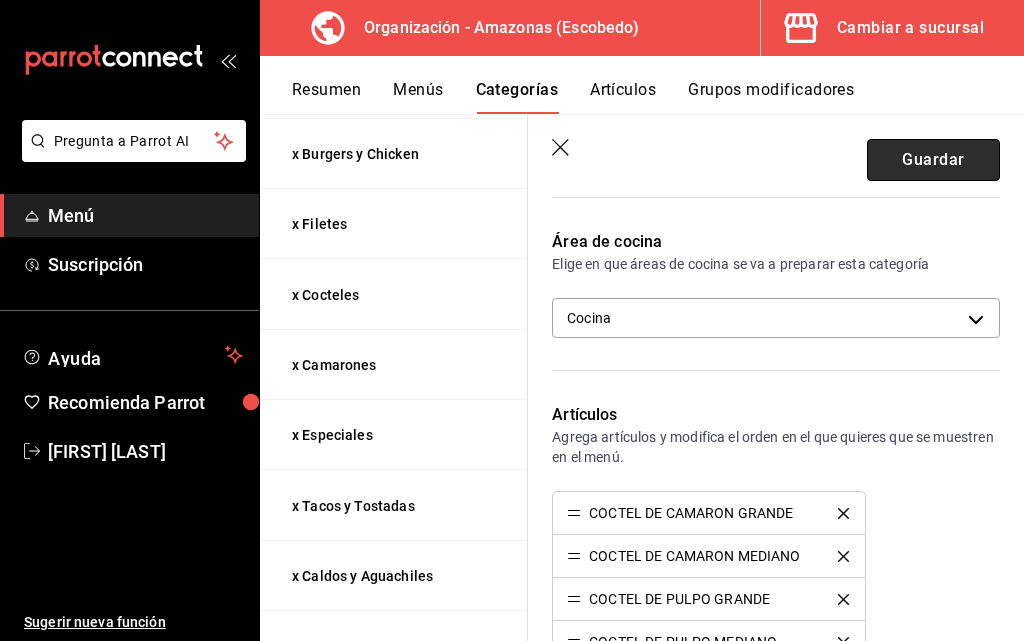 click on "Guardar" at bounding box center [933, 160] 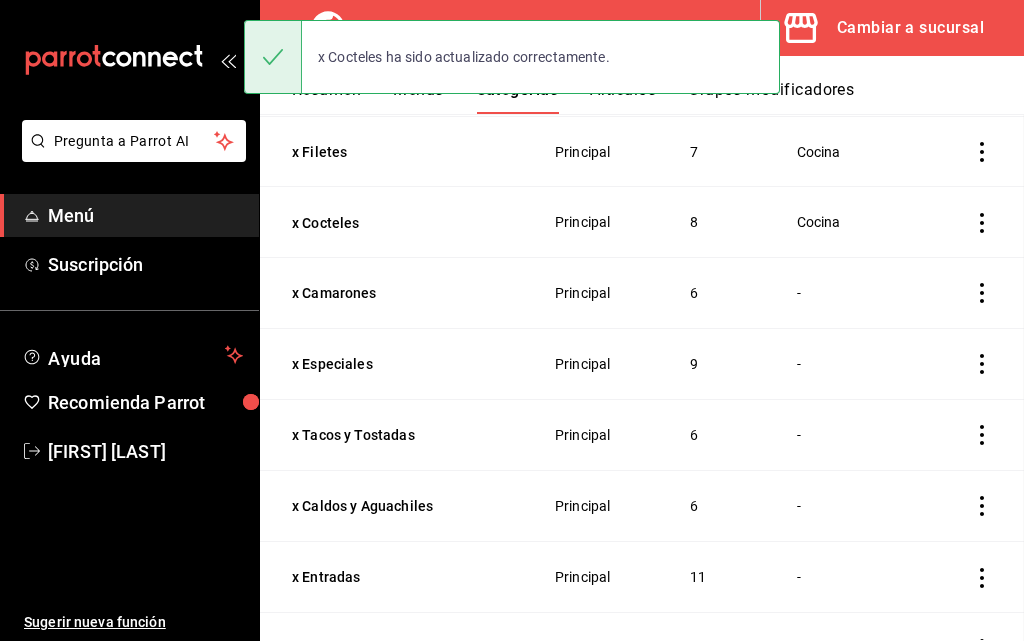 scroll, scrollTop: 0, scrollLeft: 0, axis: both 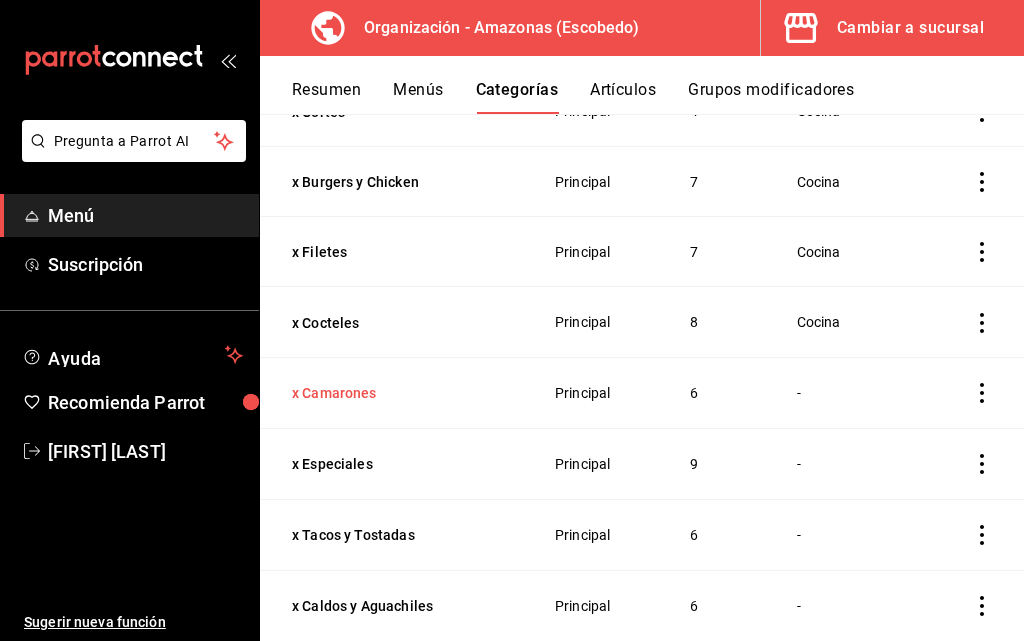 click on "x Camarones" at bounding box center (392, 393) 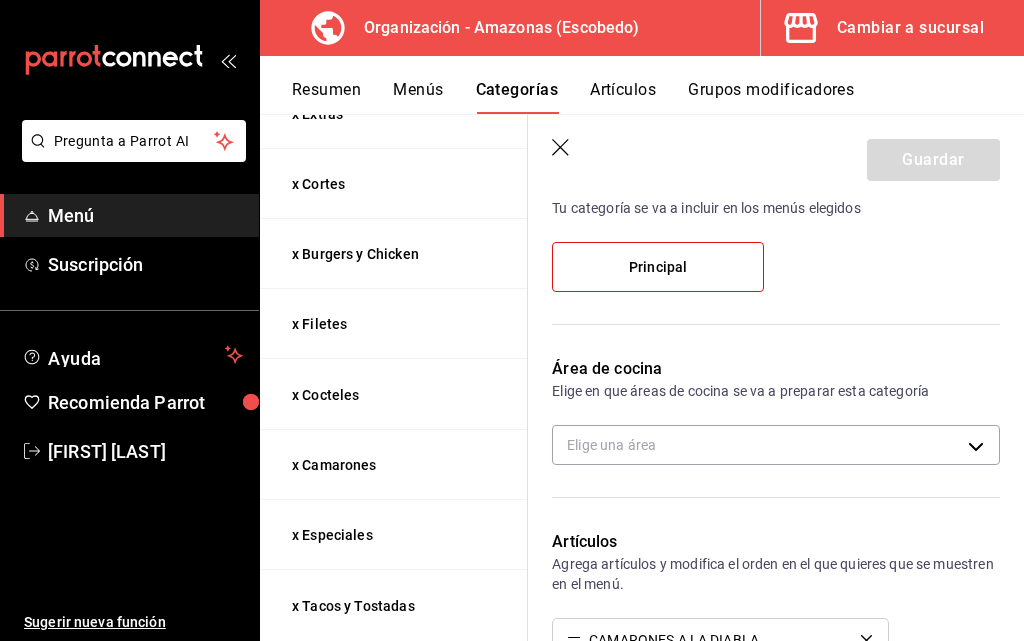 scroll, scrollTop: 200, scrollLeft: 0, axis: vertical 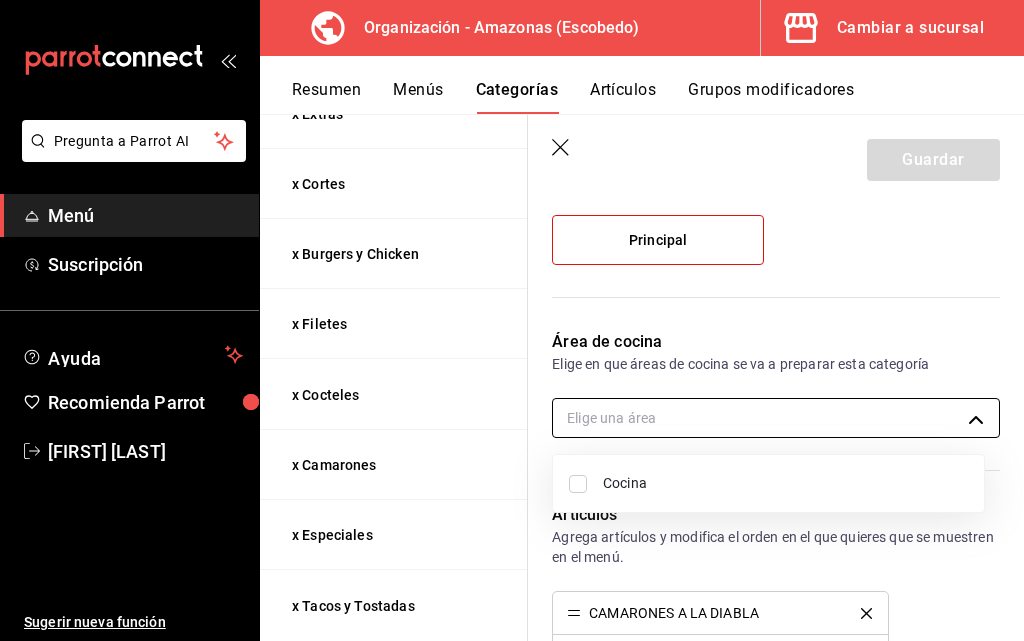 click on "Pregunta a Parrot AI Menú   Suscripción   Ayuda Recomienda Parrot   Daniel Hdz   Sugerir nueva función   Organización - Amazonas (Escobedo) Cambiar a sucursal Resumen Menús Categorías Artículos Grupos modificadores Categorías organización Personaliza  las categorías de tu menú.  Agrupa  los artículos según su  tipo o preparación y asigna áreas de cocina. ​ ​ Amazonas - Borrador Nombre Menús Artículos x Postres Principal 2 x Extras Principal 9 x Cortes Principal 4 x Burgers y Chicken Principal 7 x Filetes Principal 7 x Cocteles Principal 8 x Camarones Principal 6 x Especiales Principal 9 x Tacos y Tostadas Principal 6 x Caldos y Aguachiles Principal 6 x Entradas Principal 11 x Aguas y Refrescos Principal 8 x Drinks y Botellas Principal 19 x Cervezas Principal 14 Guardar Editar categoría ¿Cómo se va a llamar? x Camarones 11 /30 ¿Cómo se va a llamar? Elige tu menú Tu categoría se va a incluir en los menús elegidos Principal Área de cocina Elige una área Artículos CAMARONES AL COCO" at bounding box center [512, 320] 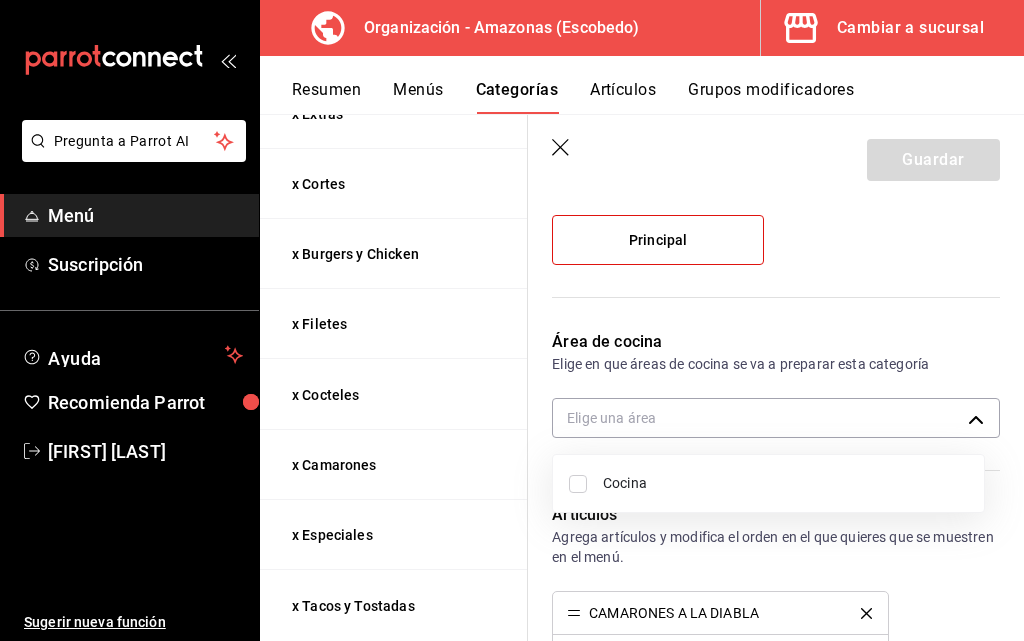 drag, startPoint x: 641, startPoint y: 484, endPoint x: 771, endPoint y: 315, distance: 213.21585 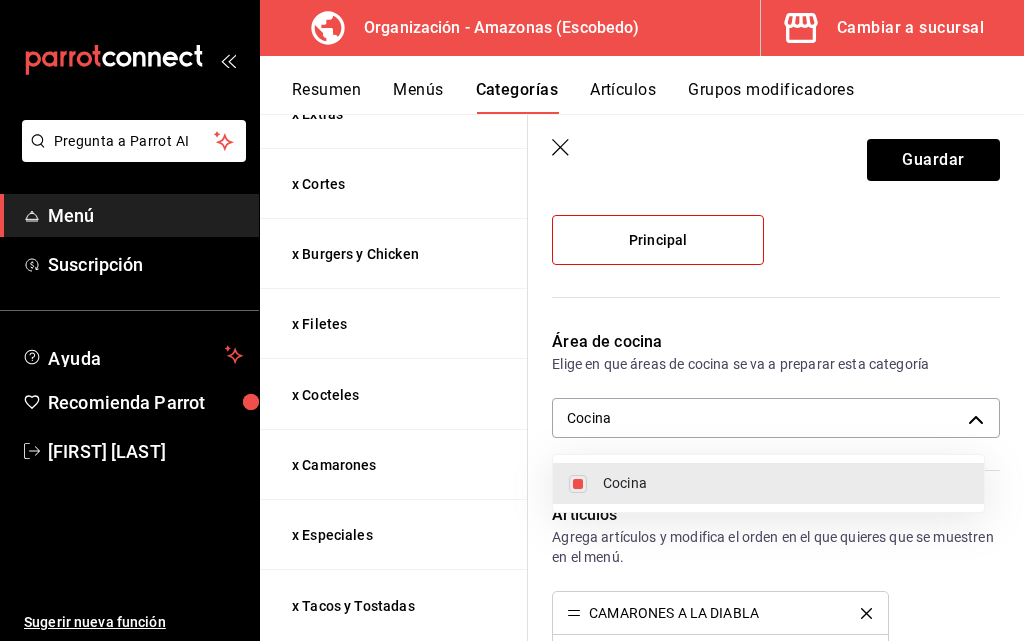 click at bounding box center (512, 320) 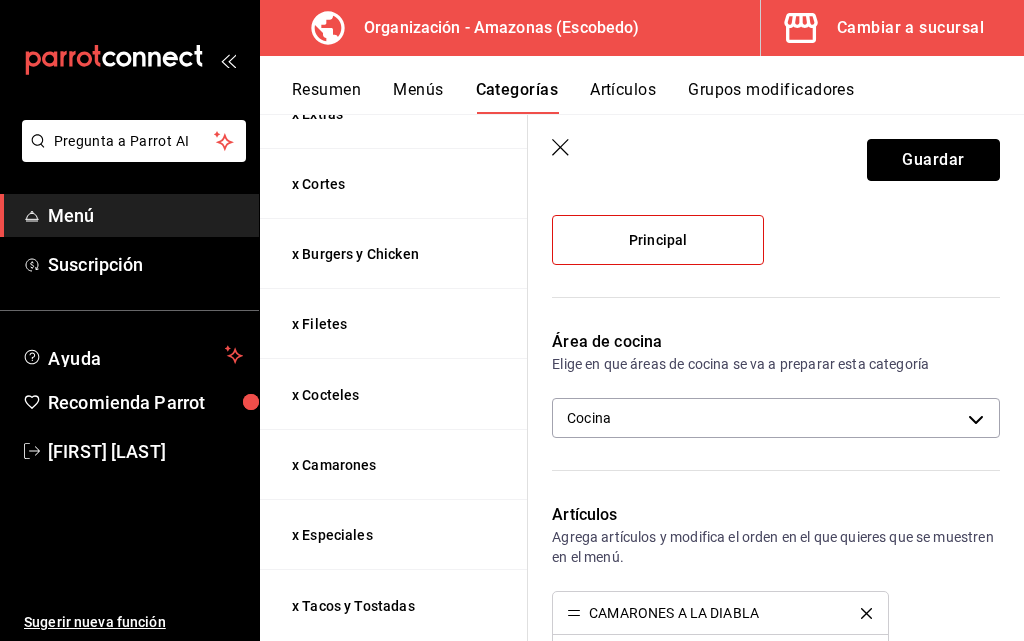 click on "Guardar" at bounding box center (933, 160) 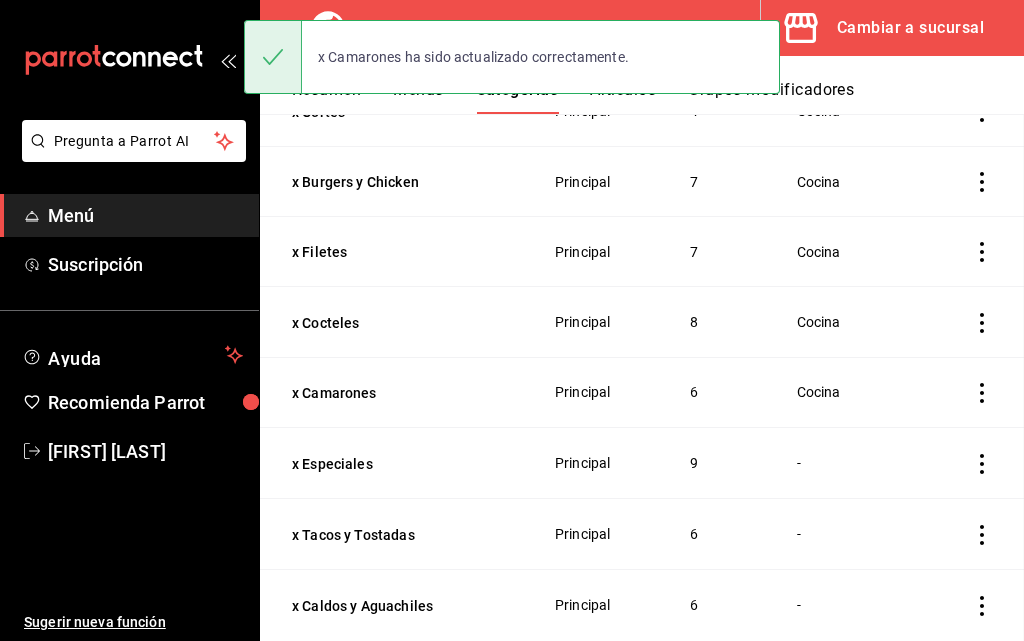scroll, scrollTop: 70, scrollLeft: 0, axis: vertical 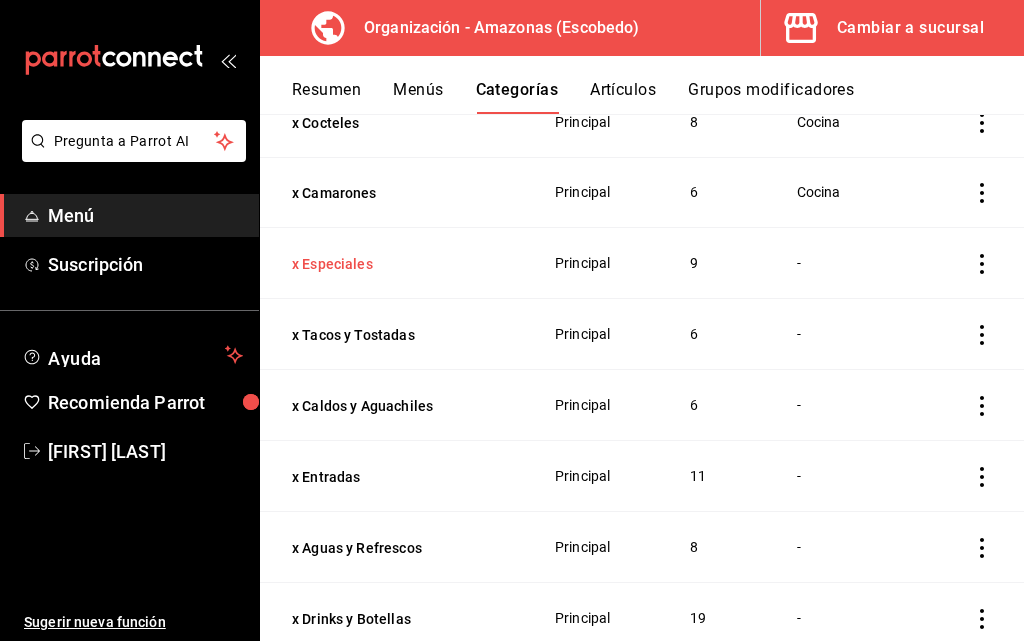 click on "x Especiales" at bounding box center [392, 264] 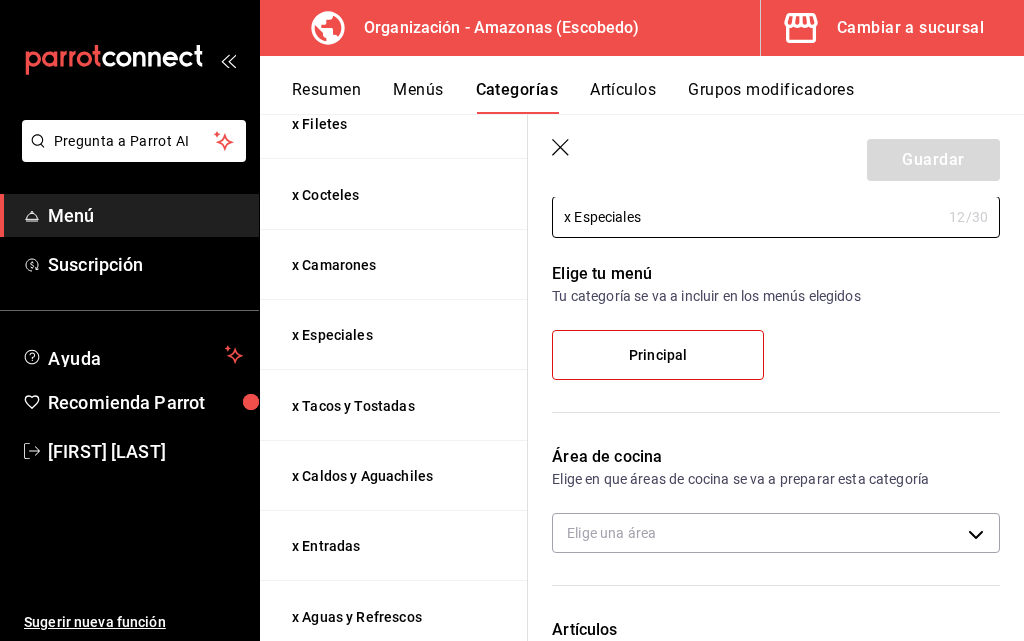scroll, scrollTop: 200, scrollLeft: 0, axis: vertical 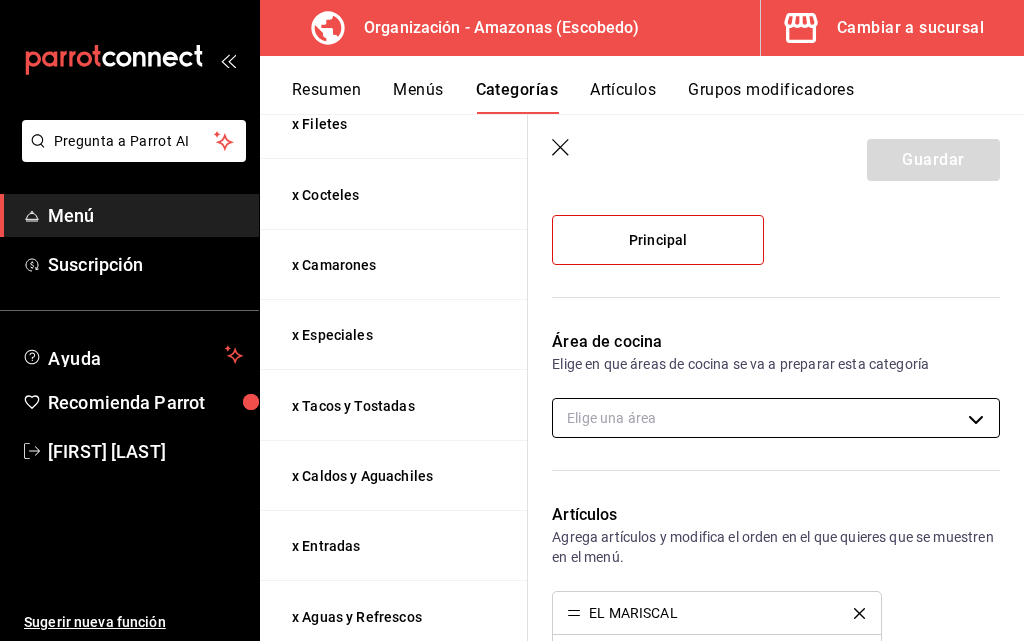 click on "Pregunta a Parrot AI Menú   Suscripción   Ayuda Recomienda Parrot   Daniel Hdz   Sugerir nueva función   Organización - Amazonas (Escobedo) Cambiar a sucursal Resumen Menús Categorías Artículos Grupos modificadores Categorías organización Personaliza  las categorías de tu menú.  Agrupa  los artículos según su  tipo o preparación y asigna áreas de cocina. ​ ​ Amazonas - Borrador Nombre Menús Artículos x Postres Principal 2 x Extras Principal 9 x Cortes Principal 4 x Burgers y Chicken Principal 7 x Filetes Principal 7 x Cocteles Principal 8 x Camarones Principal 6 x Especiales Principal 9 x Tacos y Tostadas Principal 6 x Caldos y Aguachiles Principal 6 x Entradas Principal 11 x Aguas y Refrescos Principal 8 x Drinks y Botellas Principal 19 x Cervezas Principal 14 Guardar Editar categoría ¿Cómo se va a llamar? x Especiales 12 /30 ¿Cómo se va a llamar? Elige tu menú Tu categoría se va a incluir en los menús elegidos Principal Área de cocina Elige una área Artículos EL MARISCAL CA-" at bounding box center (512, 320) 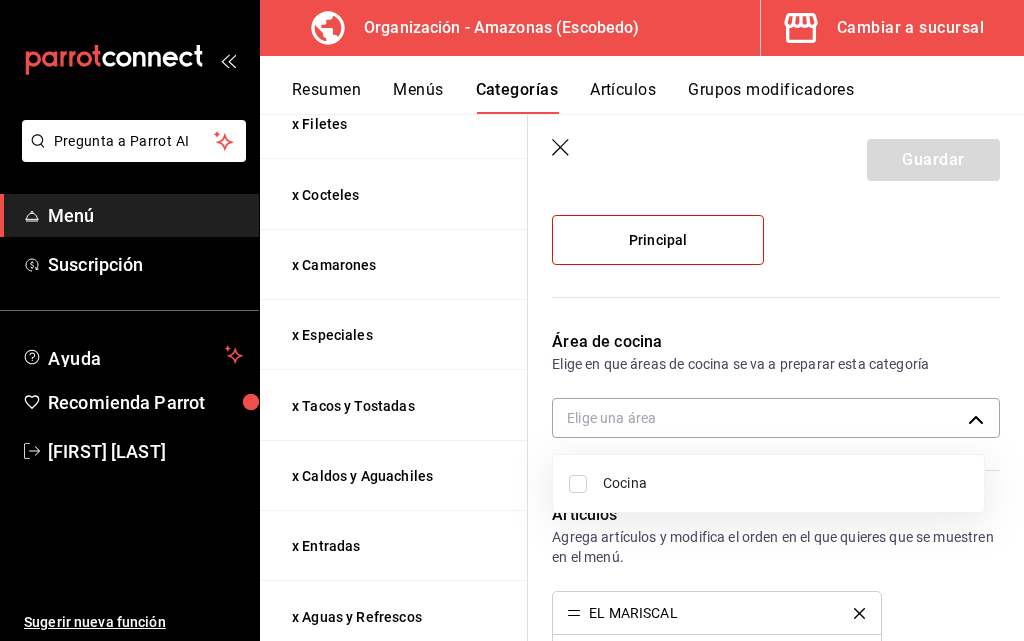 click on "Cocina" at bounding box center (785, 483) 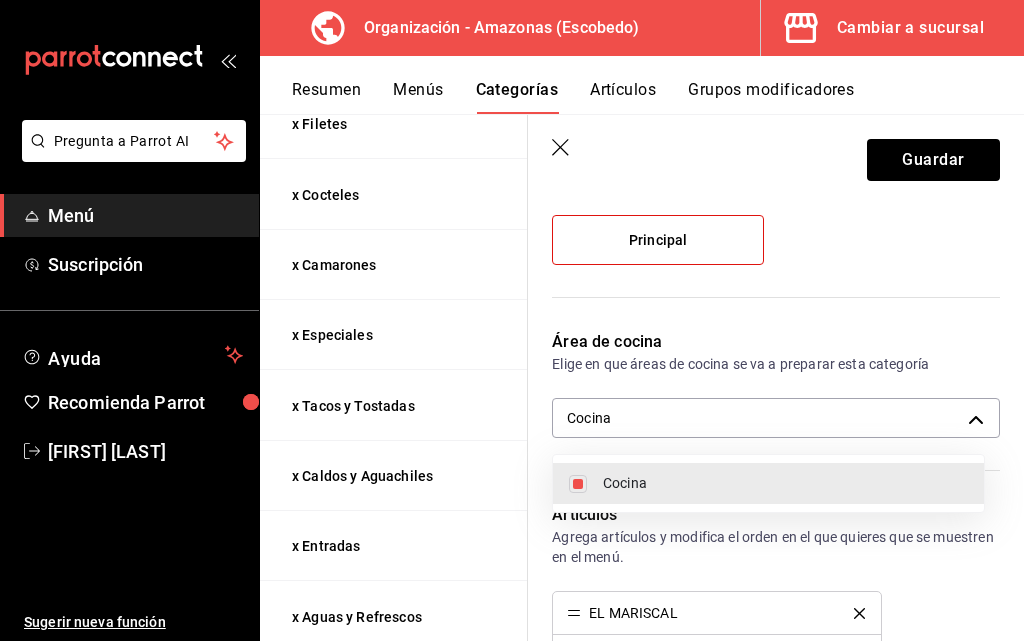 click at bounding box center (512, 320) 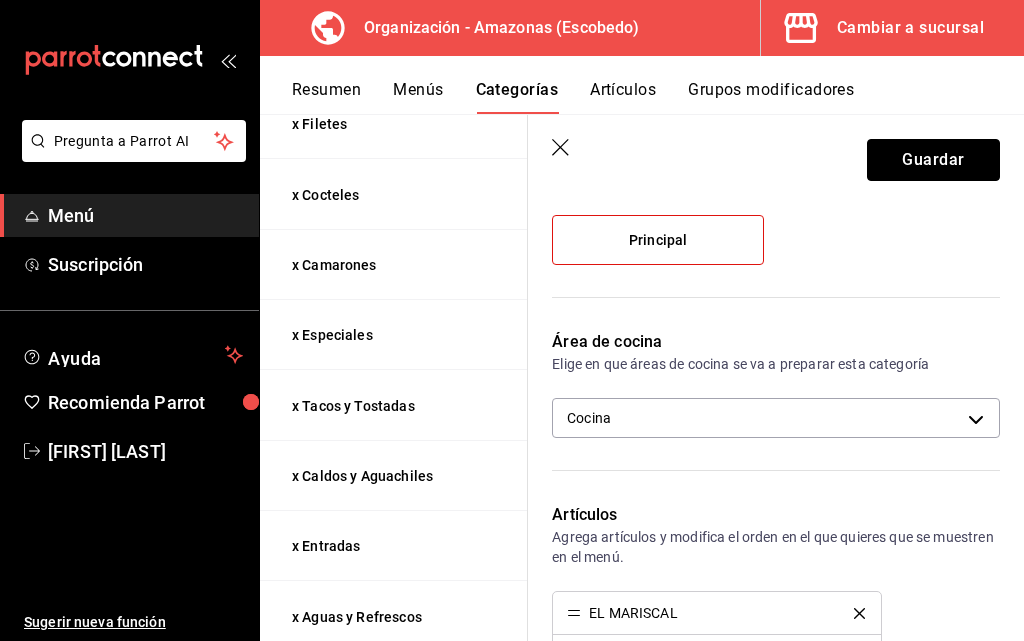 click on "Guardar" at bounding box center [933, 160] 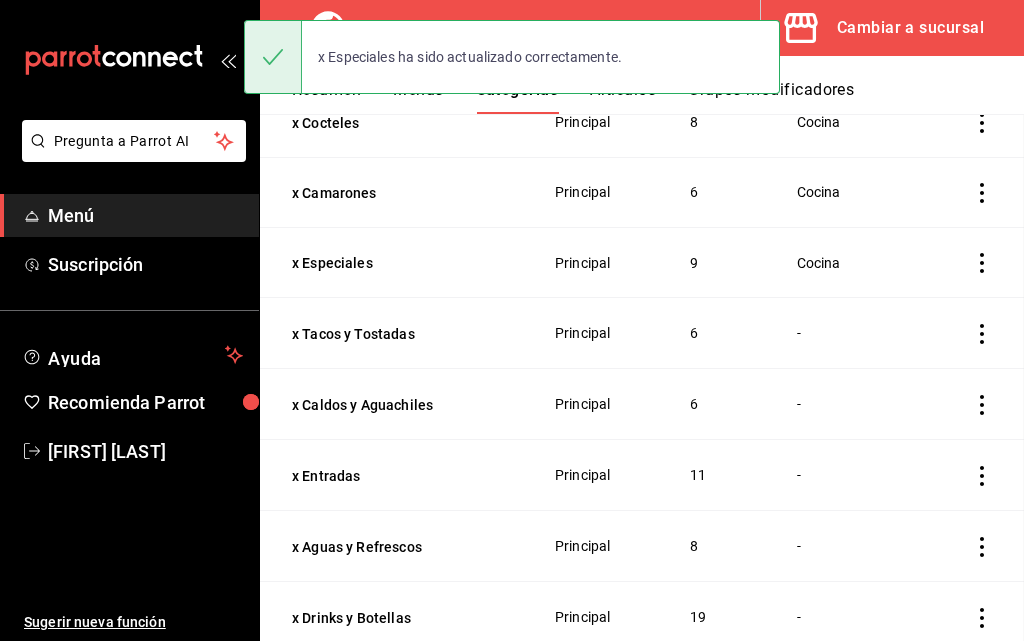 scroll, scrollTop: 170, scrollLeft: 0, axis: vertical 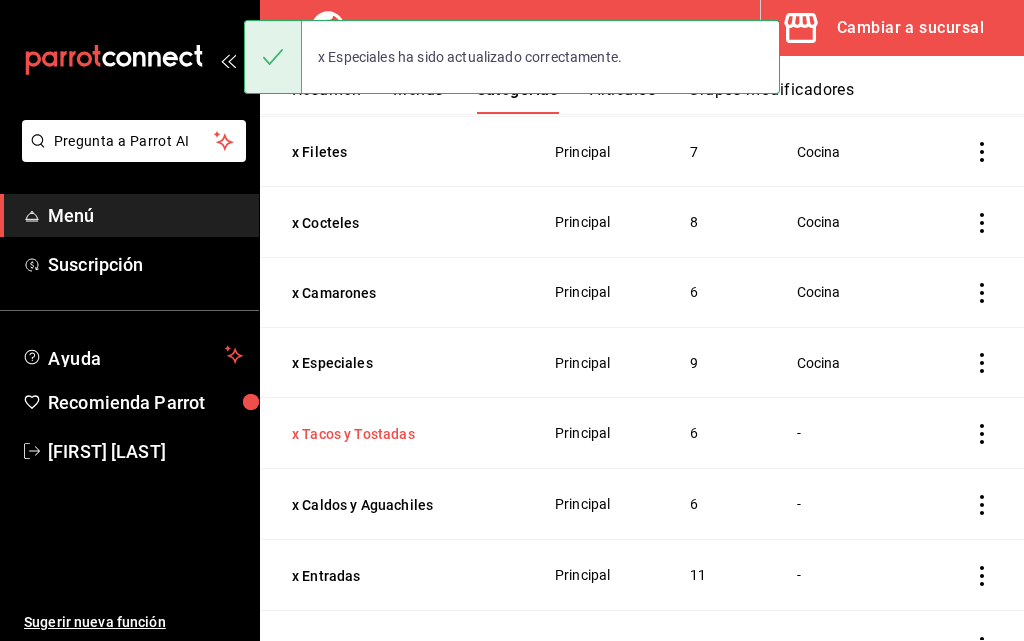 click on "x Tacos y Tostadas" at bounding box center [392, 434] 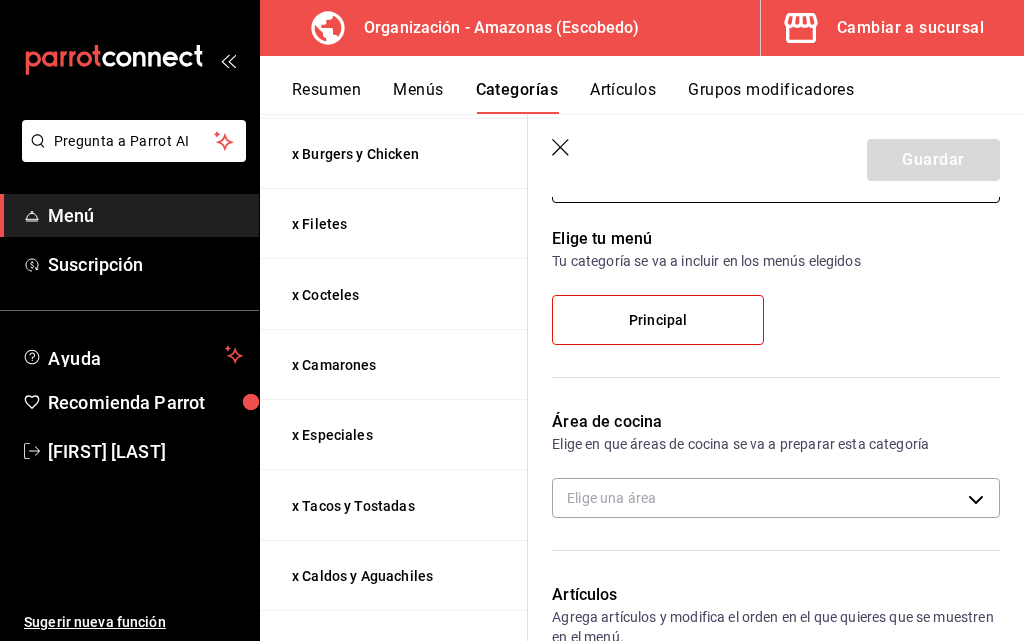 scroll, scrollTop: 300, scrollLeft: 0, axis: vertical 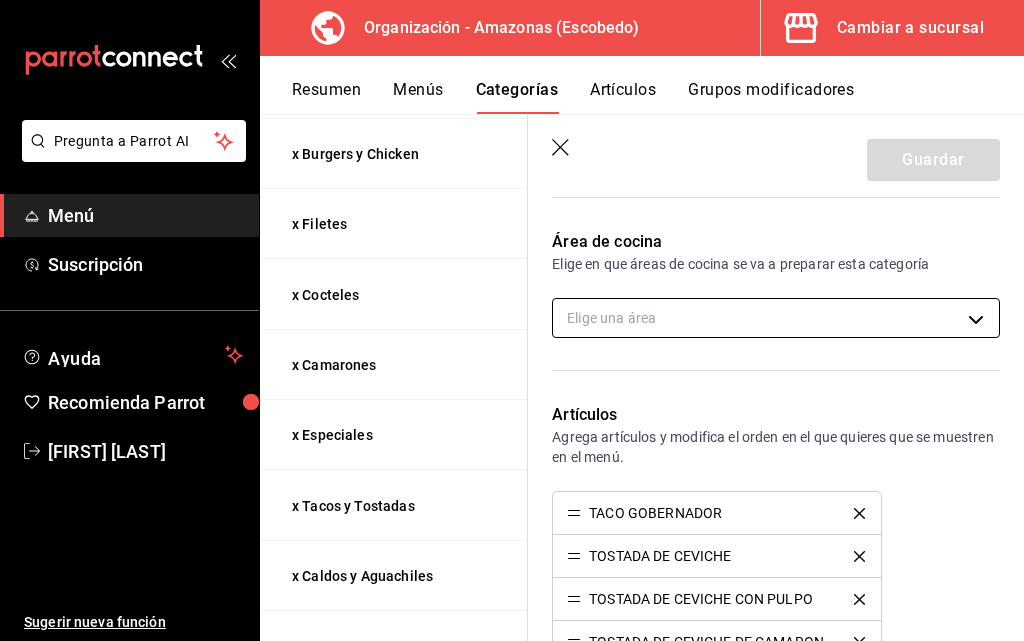 click on "Pregunta a Parrot AI Menú   Suscripción   Ayuda Recomienda Parrot   Daniel Hdz   Sugerir nueva función   Organización - Amazonas (Escobedo) Cambiar a sucursal Resumen Menús Categorías Artículos Grupos modificadores Categorías organización Personaliza  las categorías de tu menú.  Agrupa  los artículos según su  tipo o preparación y asigna áreas de cocina. ​ ​ Amazonas - Borrador Nombre Menús Artículos x Postres Principal 2 x Extras Principal 9 x Cortes Principal 4 x Burgers y Chicken Principal 7 x Filetes Principal 7 x Cocteles Principal 8 x Camarones Principal 6 x Especiales Principal 9 x Tacos y Tostadas Principal 6 x Caldos y Aguachiles Principal 6 x Entradas Principal 11 x Aguas y Refrescos Principal 8 x Drinks y Botellas Principal 19 x Cervezas Principal 14 Guardar Editar categoría ¿Cómo se va a llamar? x Tacos y Tostadas 18 /30 ¿Cómo se va a llamar? Elige tu menú Tu categoría se va a incluir en los menús elegidos Principal Área de cocina Elige una área Artículos Color CA-" at bounding box center [512, 320] 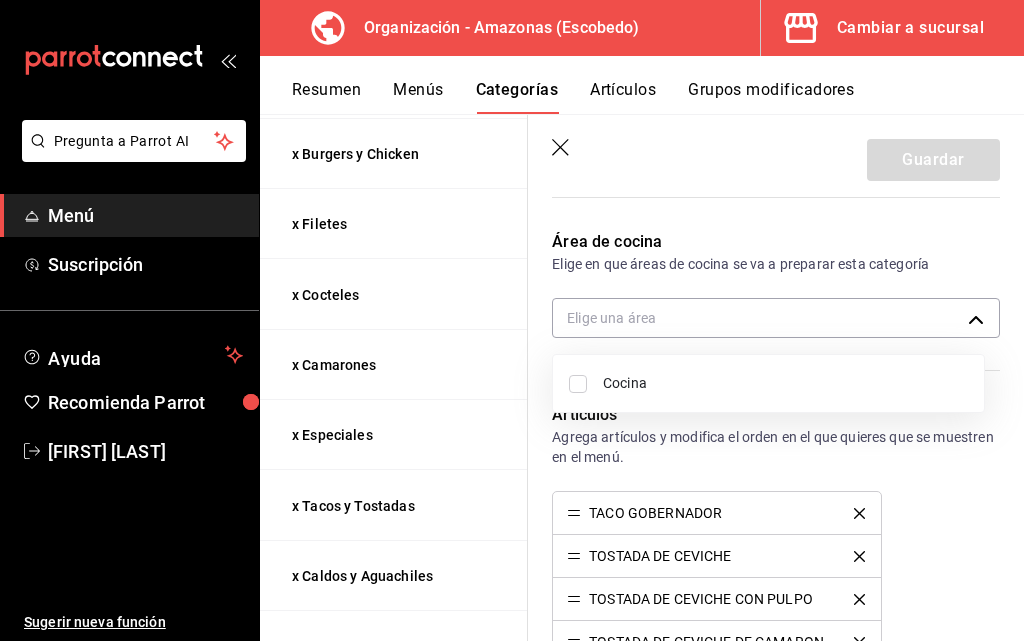 click on "Cocina" at bounding box center (785, 383) 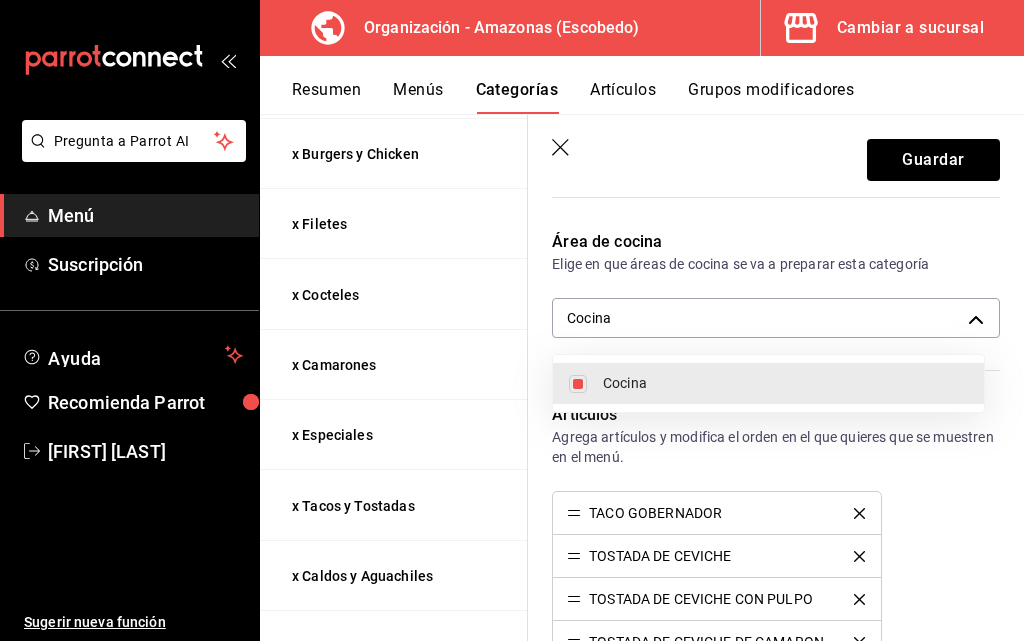 click at bounding box center [512, 320] 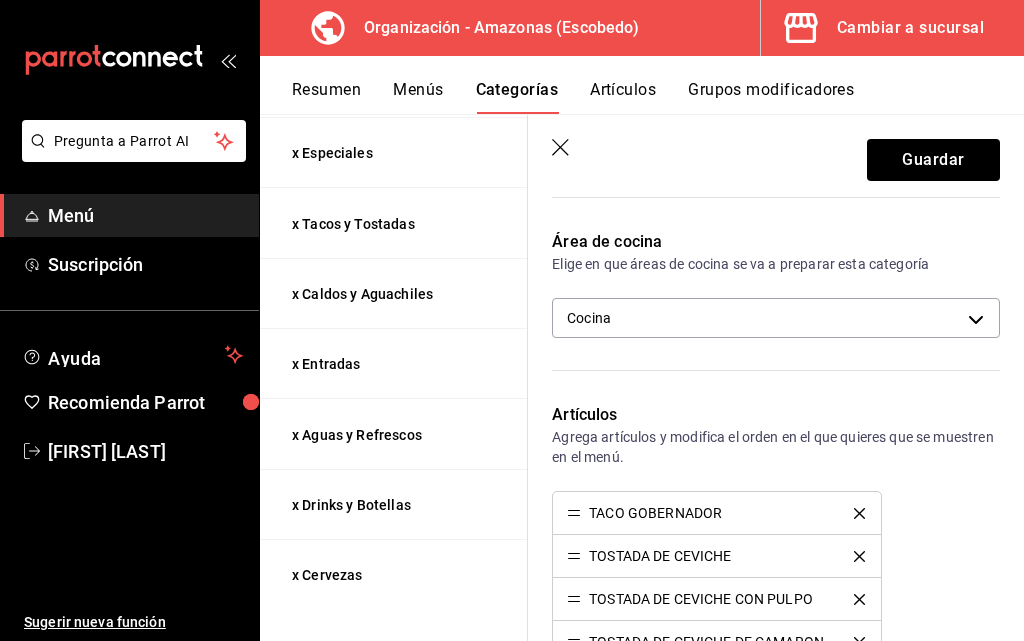 scroll, scrollTop: 800, scrollLeft: 0, axis: vertical 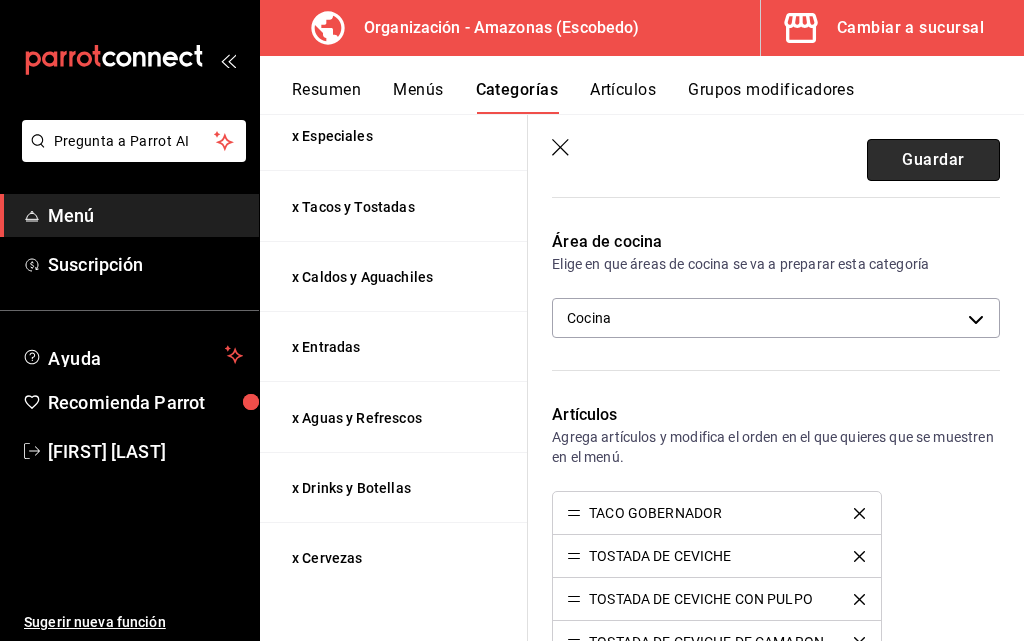 click on "Guardar" at bounding box center (933, 160) 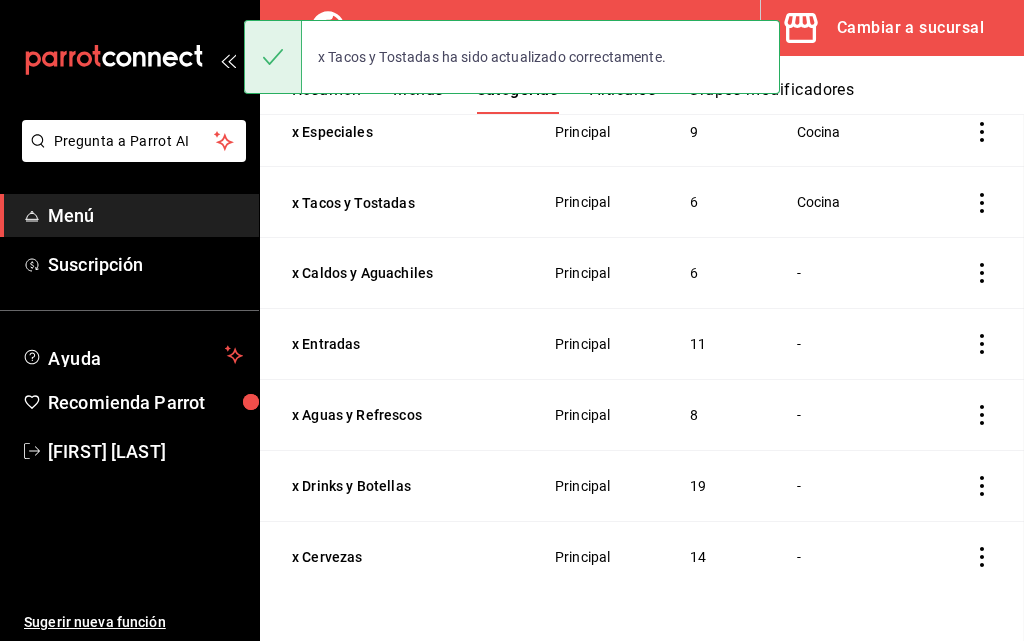 scroll, scrollTop: 0, scrollLeft: 0, axis: both 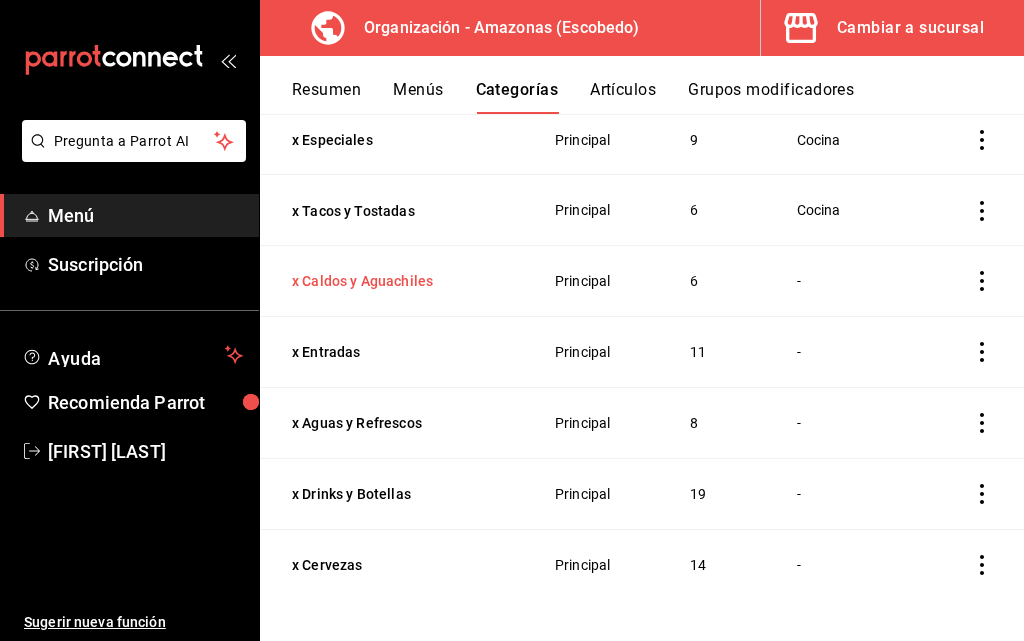 click on "x Caldos y Aguachiles" at bounding box center [392, 281] 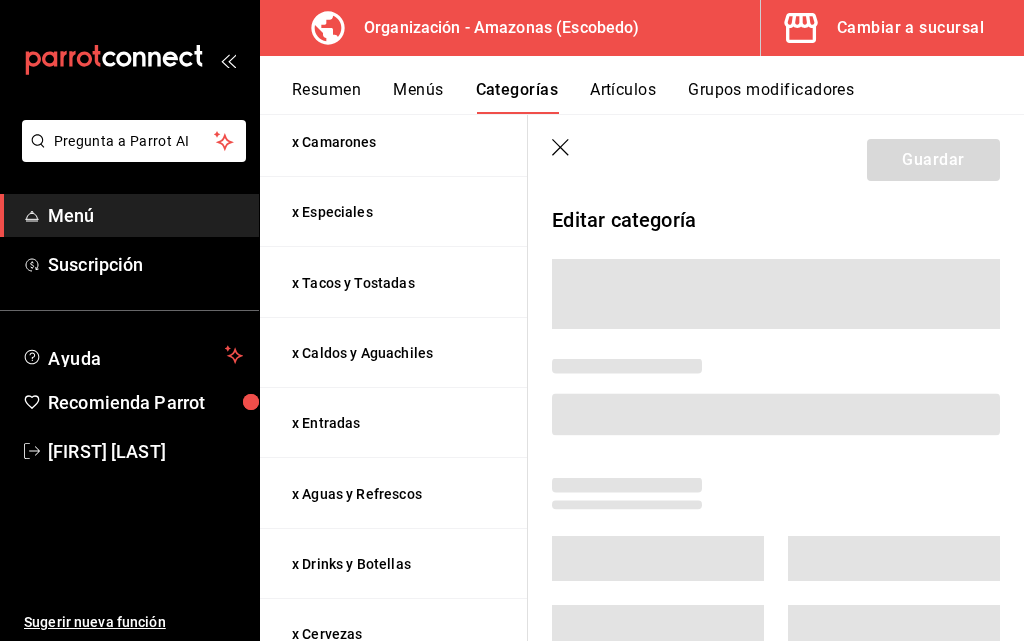 scroll, scrollTop: 714, scrollLeft: 0, axis: vertical 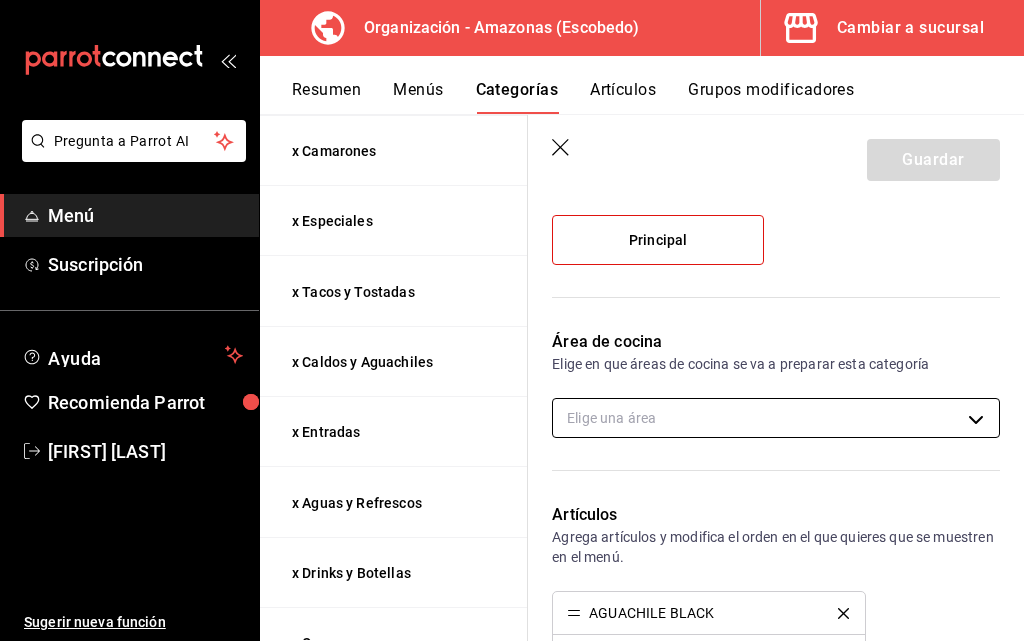 click on "Pregunta a Parrot AI Menú   Suscripción   Ayuda Recomienda Parrot   Daniel Hdz   Sugerir nueva función   Organización - Amazonas (Escobedo) Cambiar a sucursal Resumen Menús Categorías Artículos Grupos modificadores Categorías organización Personaliza  las categorías de tu menú.  Agrupa  los artículos según su  tipo o preparación y asigna áreas de cocina. ​ ​ Amazonas - Borrador Nombre Menús Artículos x Postres Principal 2 x Extras Principal 9 x Cortes Principal 4 x Burgers y Chicken Principal 7 x Filetes Principal 7 x Cocteles Principal 8 x Camarones Principal 6 x Especiales Principal 9 x Tacos y Tostadas Principal 6 x Caldos y Aguachiles Principal 6 x Entradas Principal 11 x Aguas y Refrescos Principal 8 x Drinks y Botellas Principal 19 x Cervezas Principal 14 Guardar Editar categoría ¿Cómo se va a llamar? x Caldos y Aguachiles 21 /30 ¿Cómo se va a llamar? Elige tu menú Tu categoría se va a incluir en los menús elegidos Principal Área de cocina Elige una área Artículos Color /" at bounding box center [512, 320] 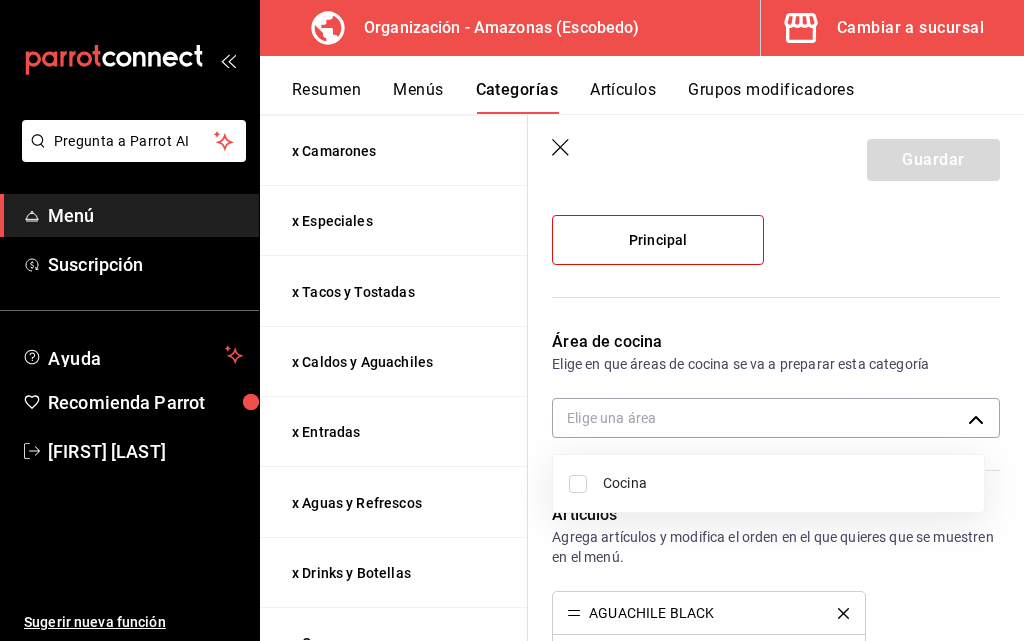 drag, startPoint x: 618, startPoint y: 484, endPoint x: 727, endPoint y: 406, distance: 134.03358 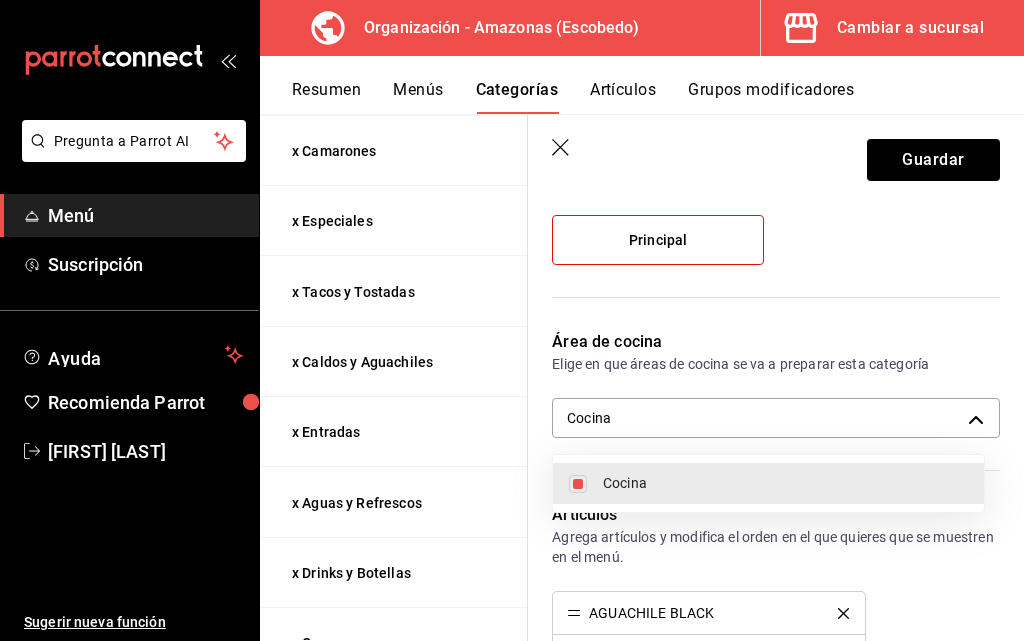 click at bounding box center [512, 320] 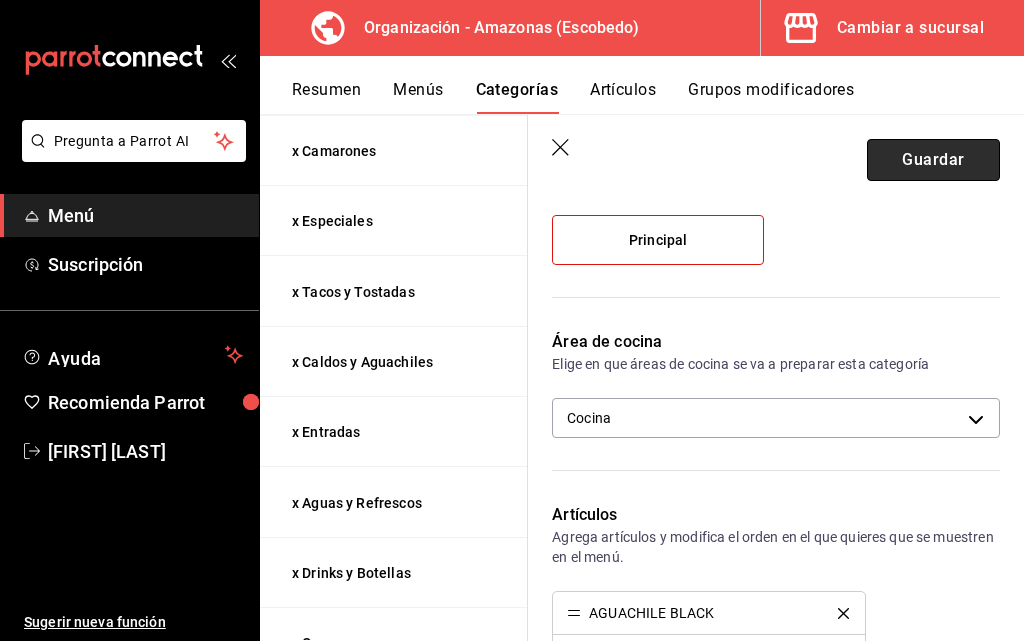 click on "Guardar" at bounding box center (933, 160) 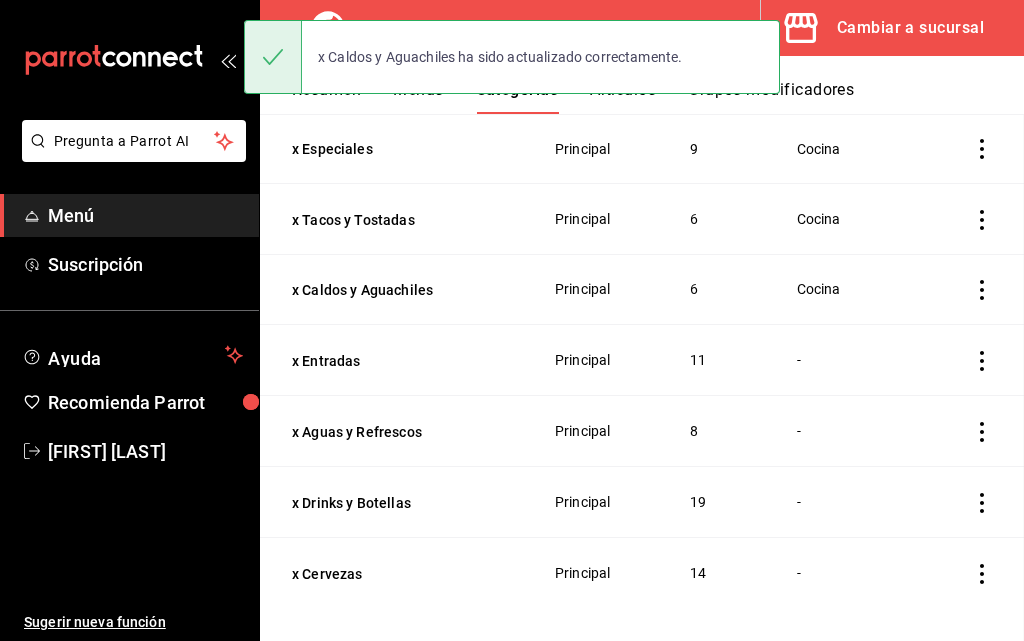 scroll, scrollTop: 0, scrollLeft: 0, axis: both 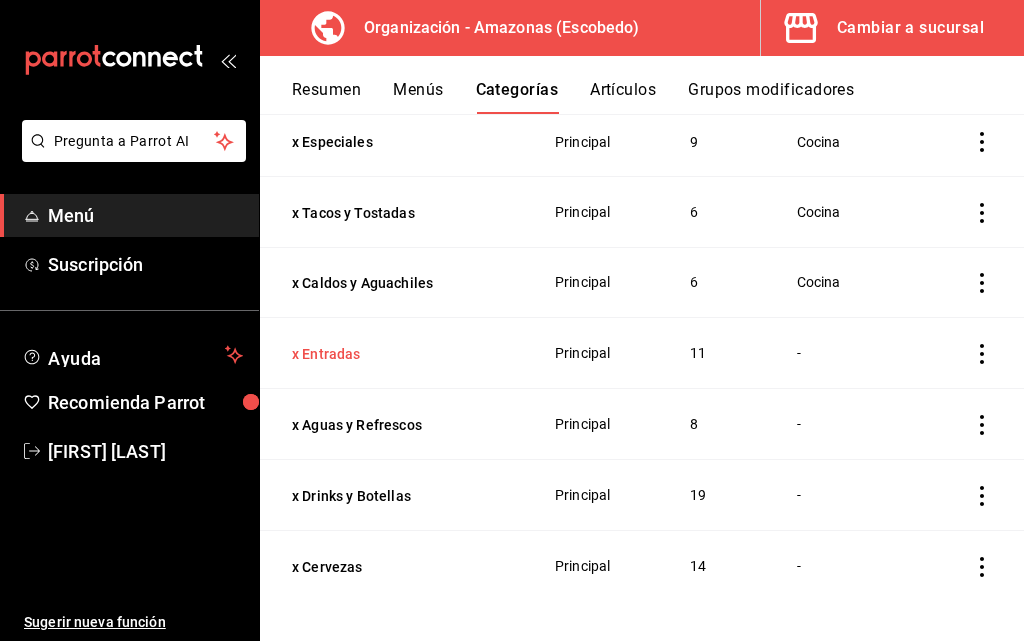 drag, startPoint x: 348, startPoint y: 341, endPoint x: 368, endPoint y: 340, distance: 20.024984 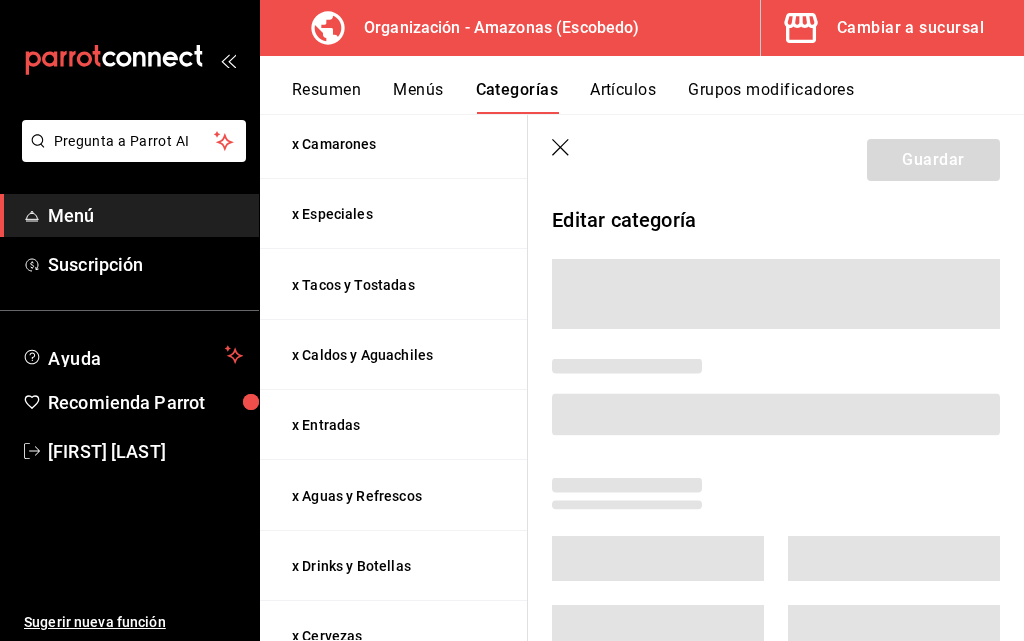 scroll, scrollTop: 714, scrollLeft: 0, axis: vertical 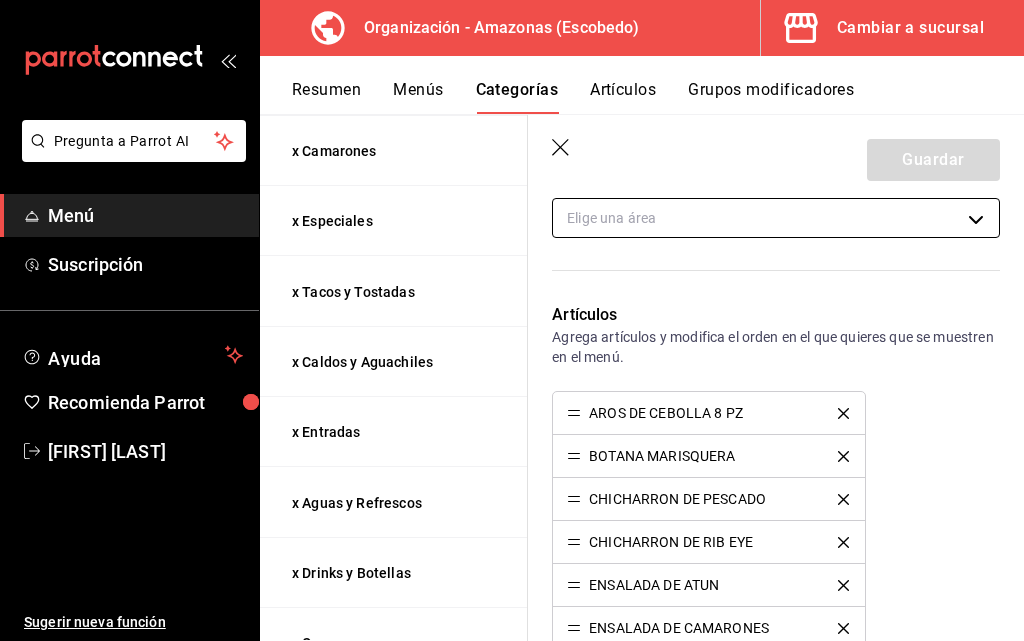 click on "Pregunta a Parrot AI Menú   Suscripción   Ayuda Recomienda Parrot   Daniel Hdz   Sugerir nueva función   Organización - Amazonas (Escobedo) Cambiar a sucursal Resumen Menús Categorías Artículos Grupos modificadores Categorías organización Personaliza  las categorías de tu menú.  Agrupa  los artículos según su  tipo o preparación y asigna áreas de cocina. ​ ​ Amazonas - Borrador Nombre Menús Artículos x Postres Principal 2 x Extras Principal 9 x Cortes Principal 4 x Burgers y Chicken Principal 7 x Filetes Principal 7 x Cocteles Principal 8 x Camarones Principal 6 x Especiales Principal 9 x Tacos y Tostadas Principal 6 x Caldos y Aguachiles Principal 6 x Entradas Principal 11 x Aguas y Refrescos Principal 8 x Drinks y Botellas Principal 19 x Cervezas Principal 14 Guardar Editar categoría ¿Cómo se va a llamar? x Entradas 10 /30 ¿Cómo se va a llamar? Elige tu menú Tu categoría se va a incluir en los menús elegidos Principal Área de cocina Elige una área Artículos BOTANA MARISQUERA" at bounding box center (512, 320) 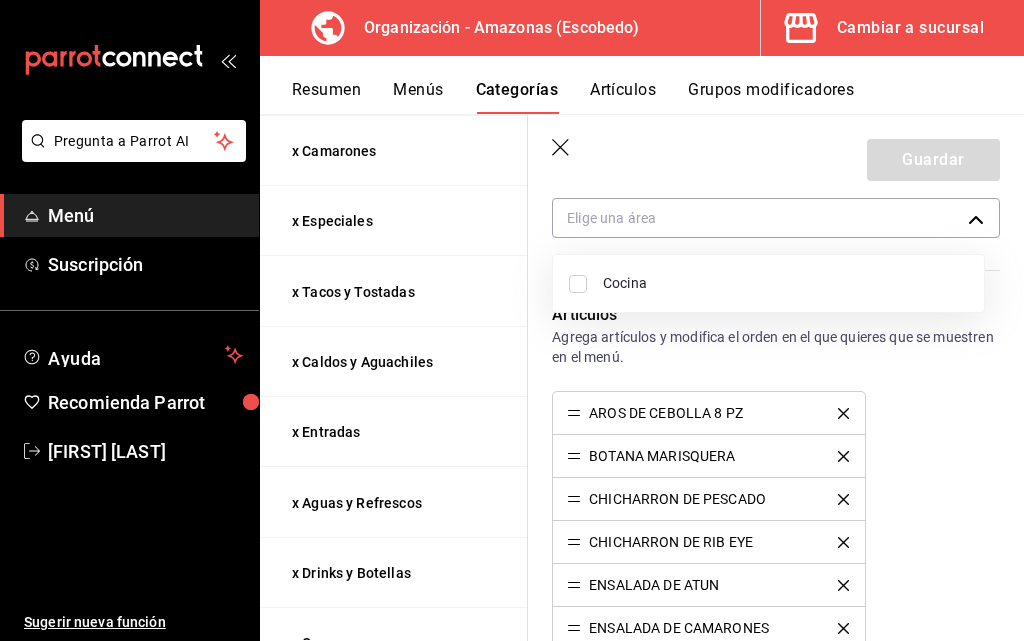 click on "Cocina" at bounding box center (785, 283) 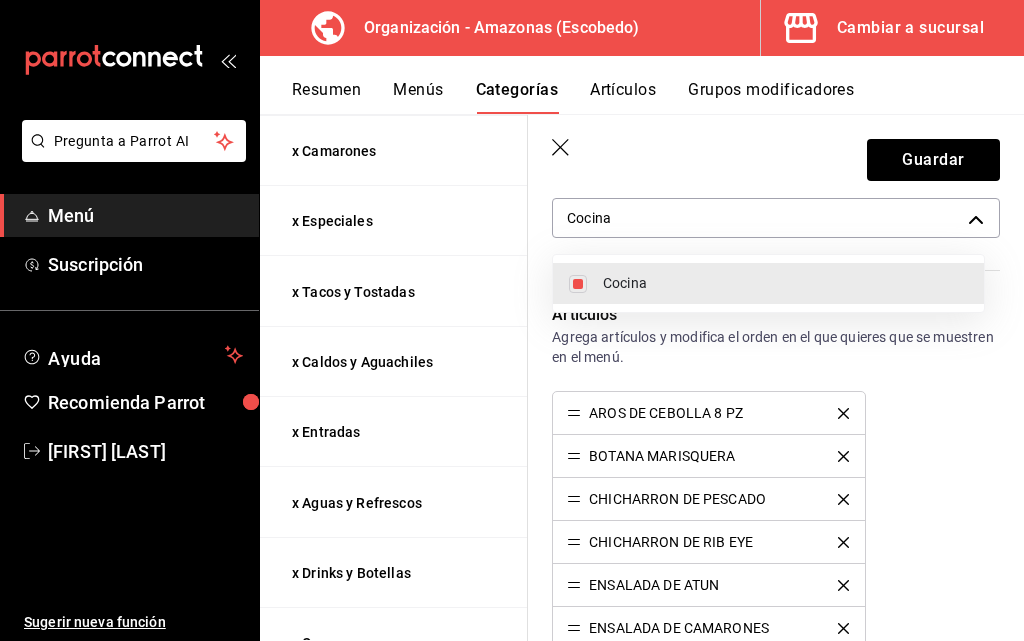 click at bounding box center [512, 320] 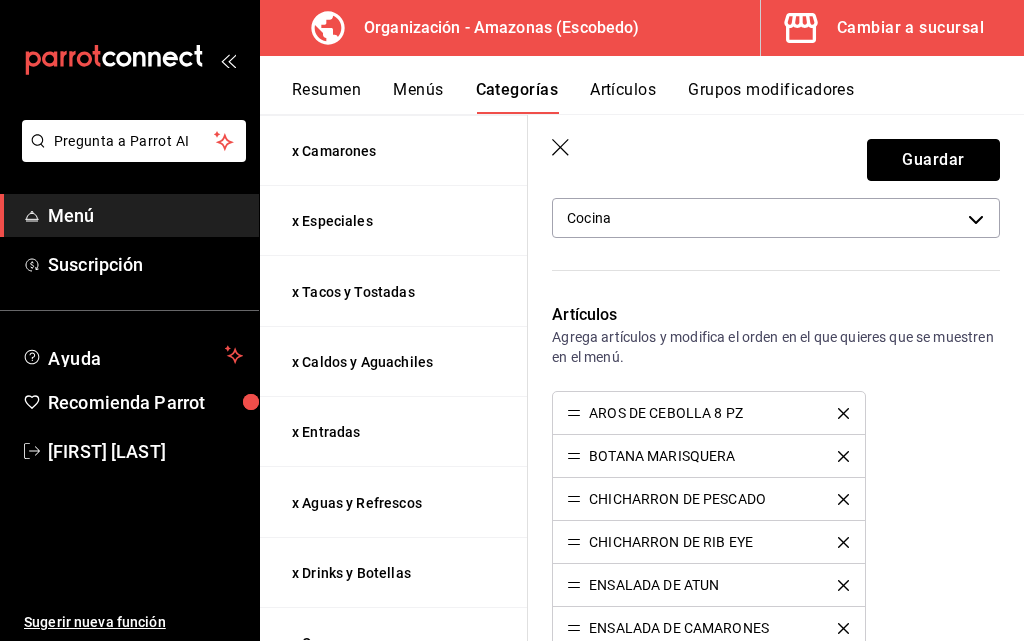 click on "Guardar" at bounding box center [933, 160] 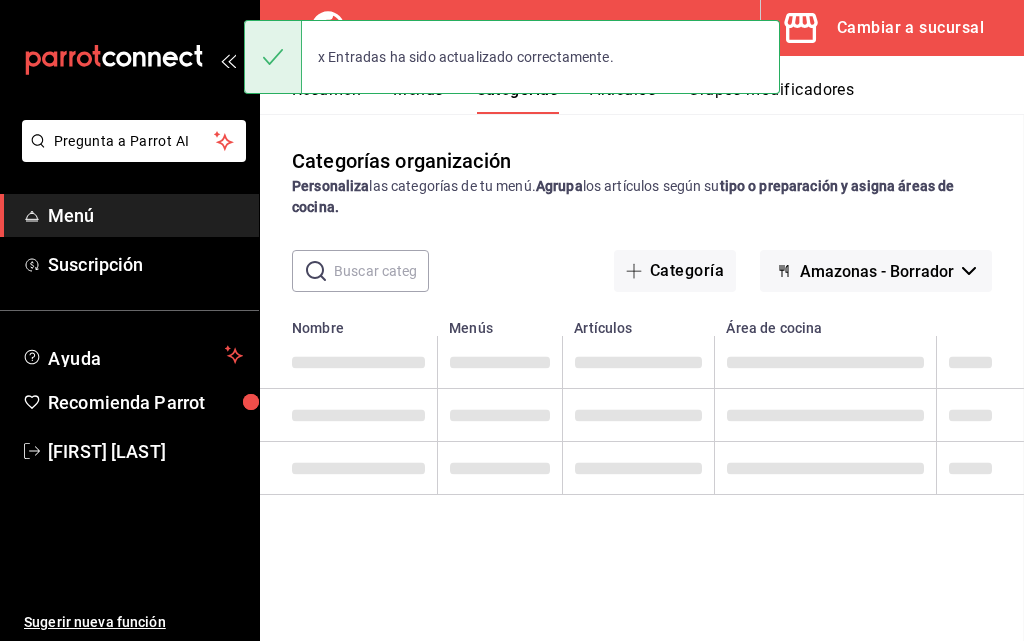 scroll, scrollTop: 0, scrollLeft: 0, axis: both 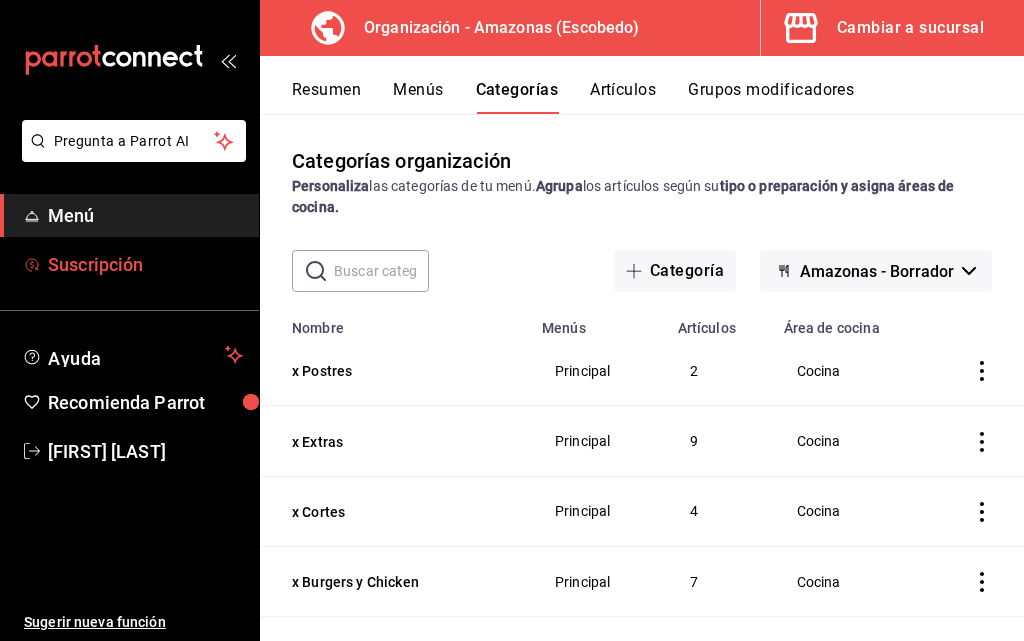 click on "Suscripción" at bounding box center (145, 264) 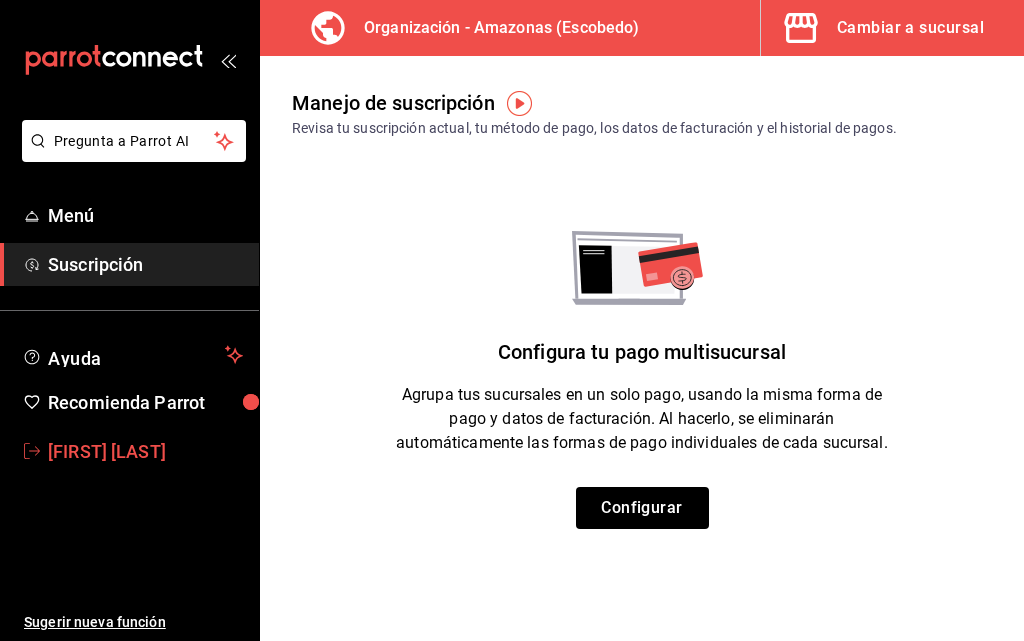 click on "[NAME] Hdz" at bounding box center (145, 451) 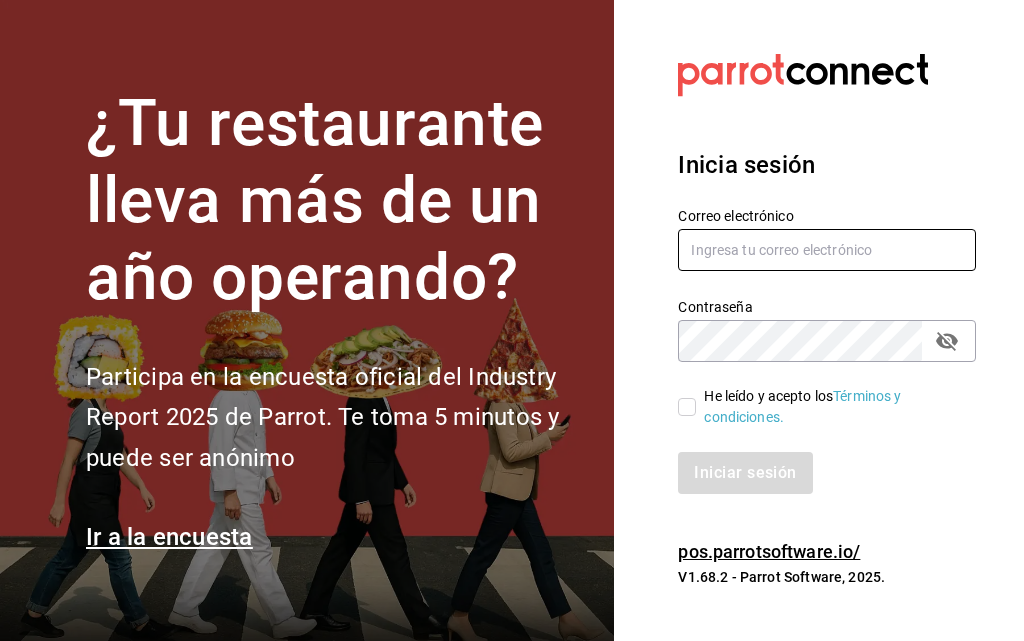 type on "l_davilacuevas@hotmail.com" 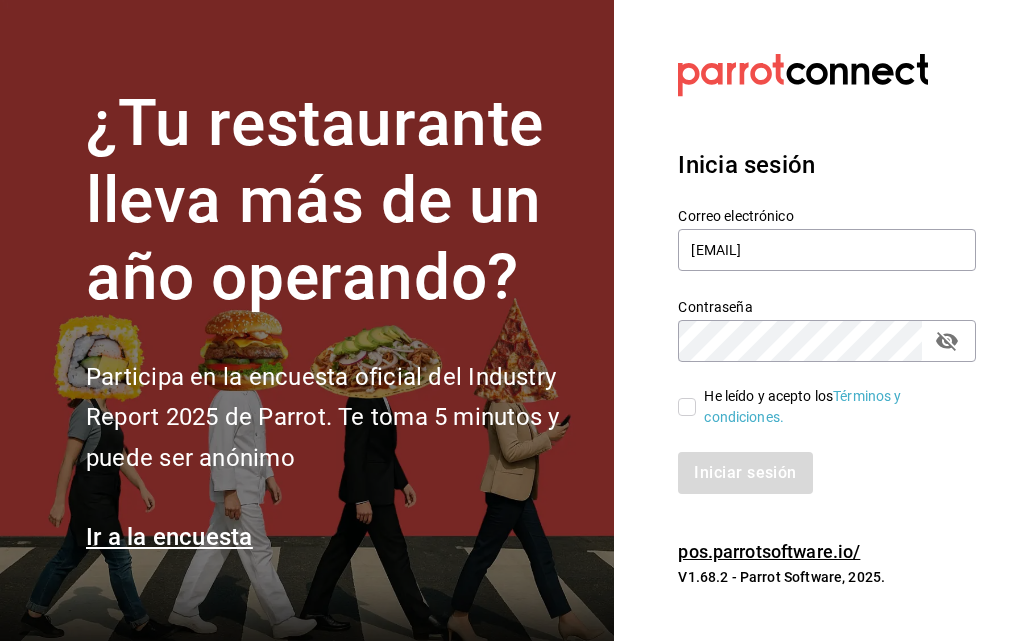 click on "He leído y acepto los  Términos y condiciones." at bounding box center [687, 407] 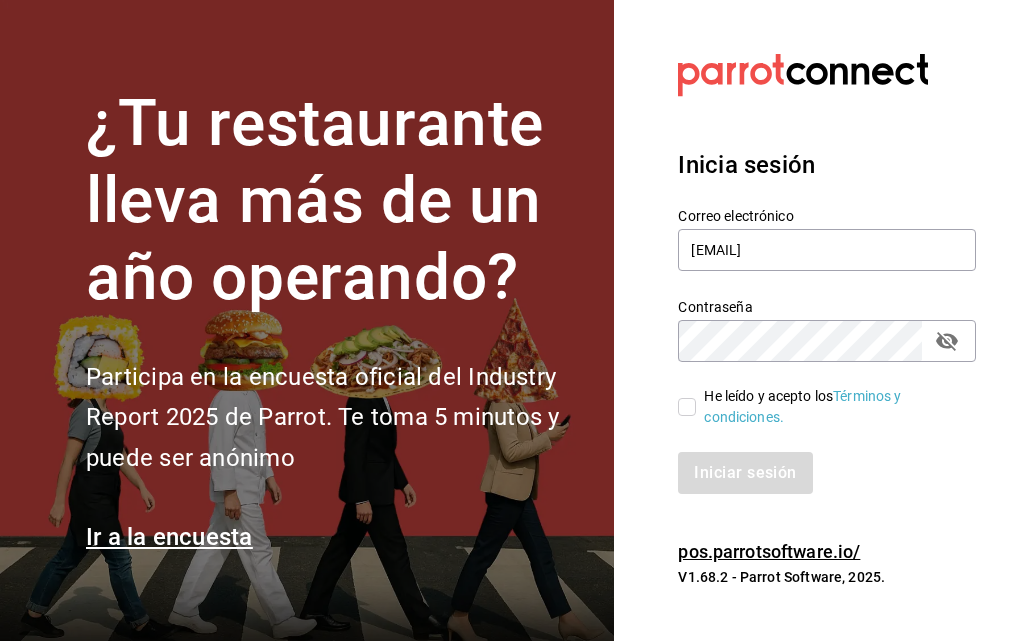 checkbox on "true" 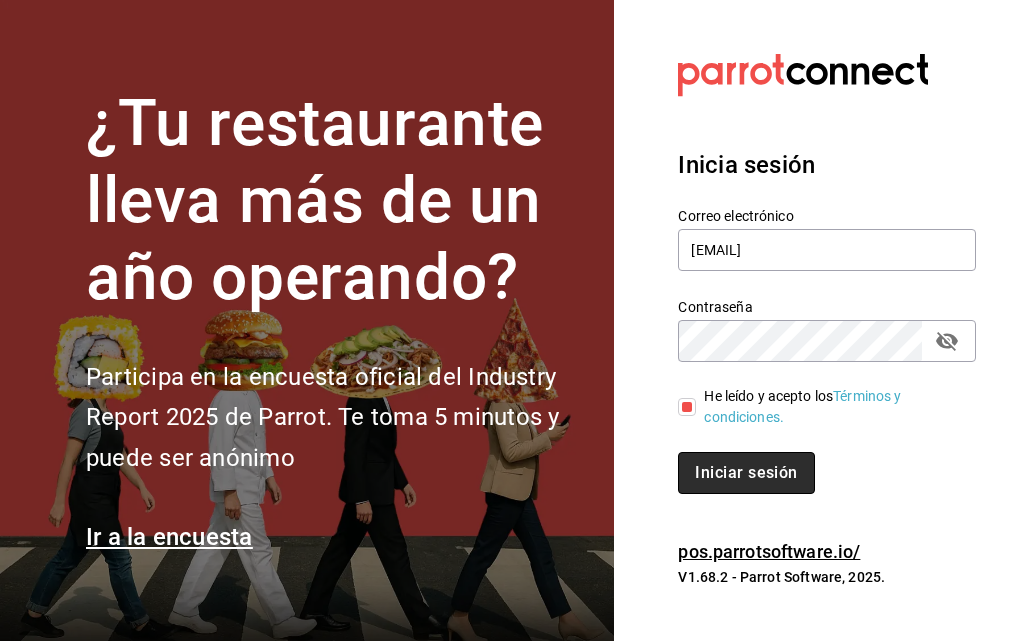 click on "Iniciar sesión" at bounding box center (746, 473) 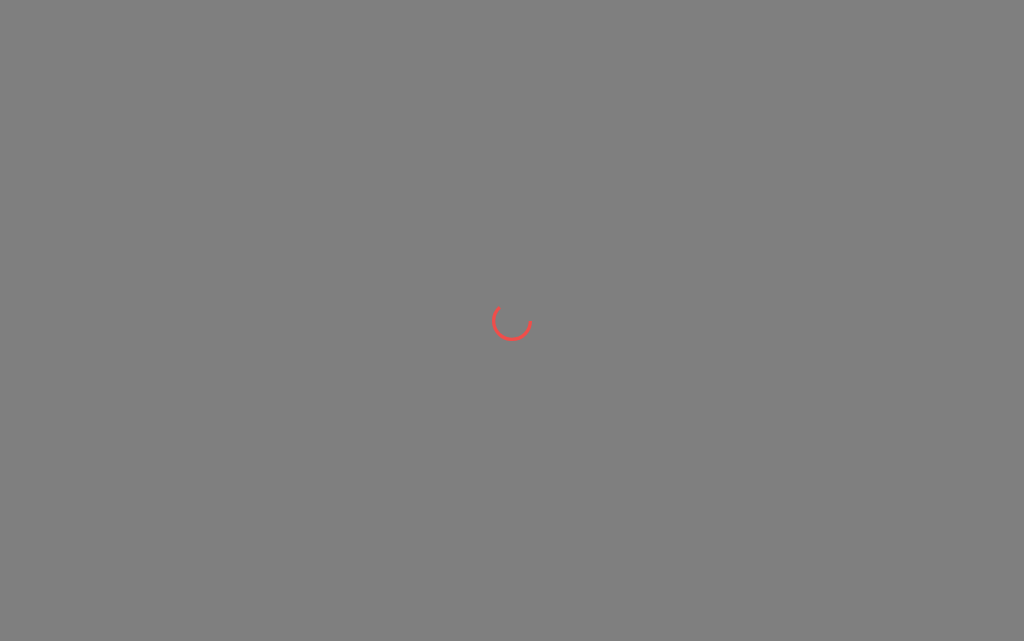 scroll, scrollTop: 0, scrollLeft: 0, axis: both 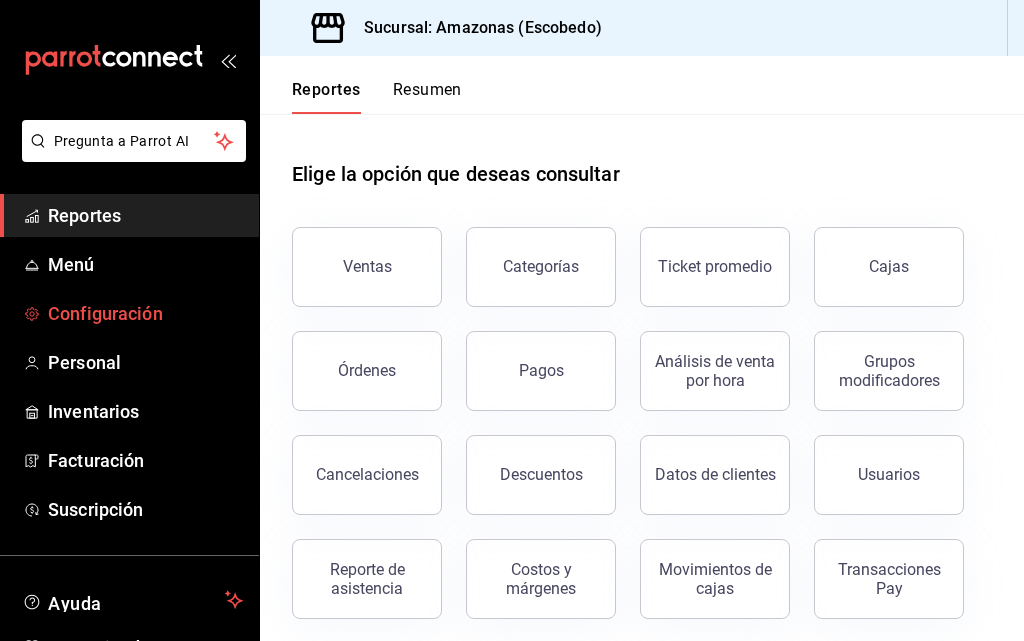 click on "Configuración" at bounding box center [145, 313] 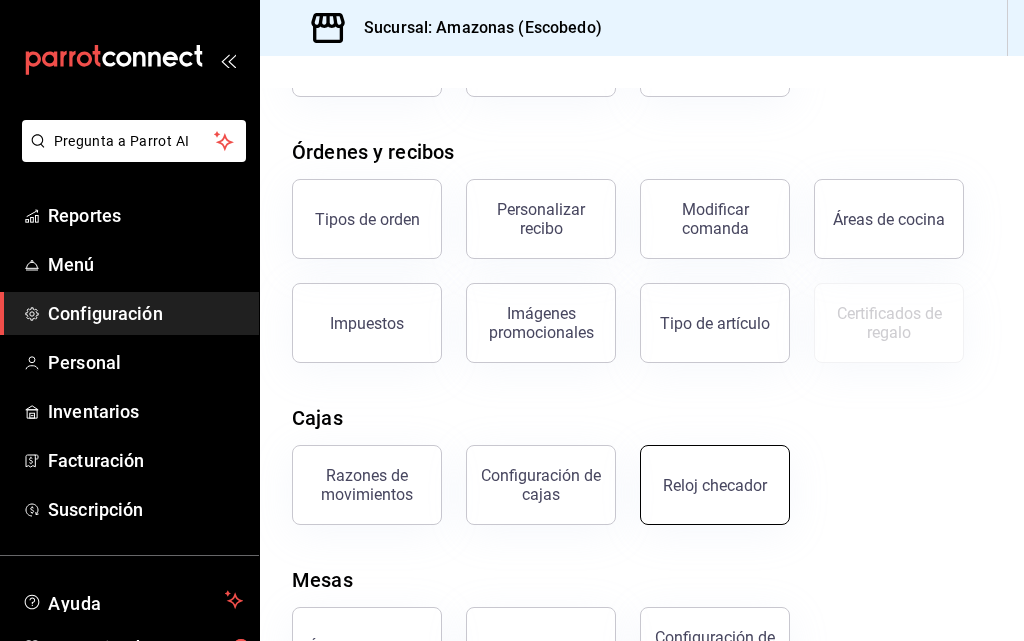 scroll, scrollTop: 273, scrollLeft: 0, axis: vertical 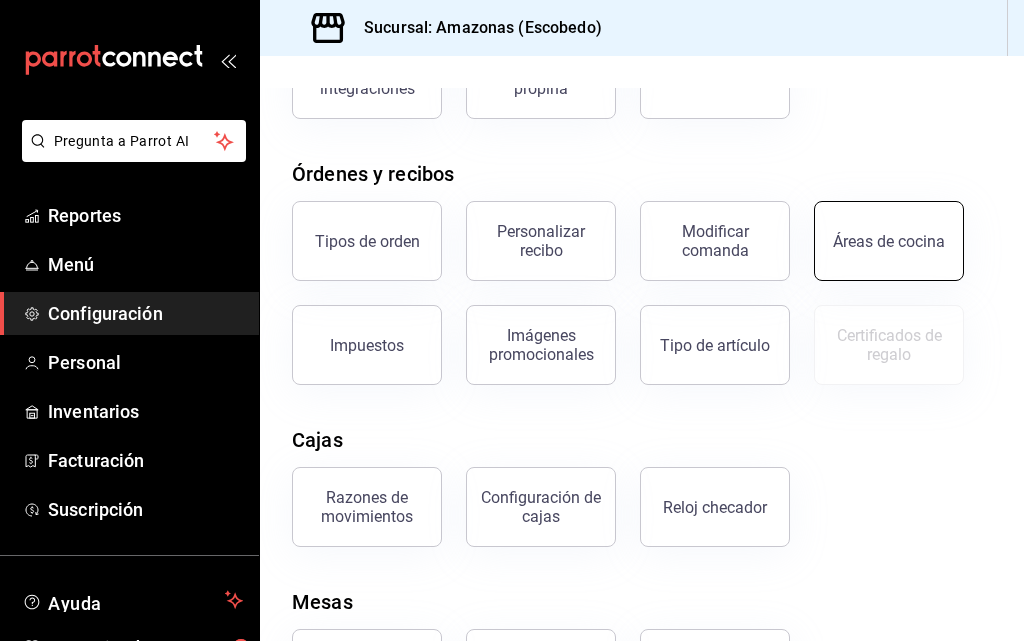 click on "Áreas de cocina" at bounding box center (889, 241) 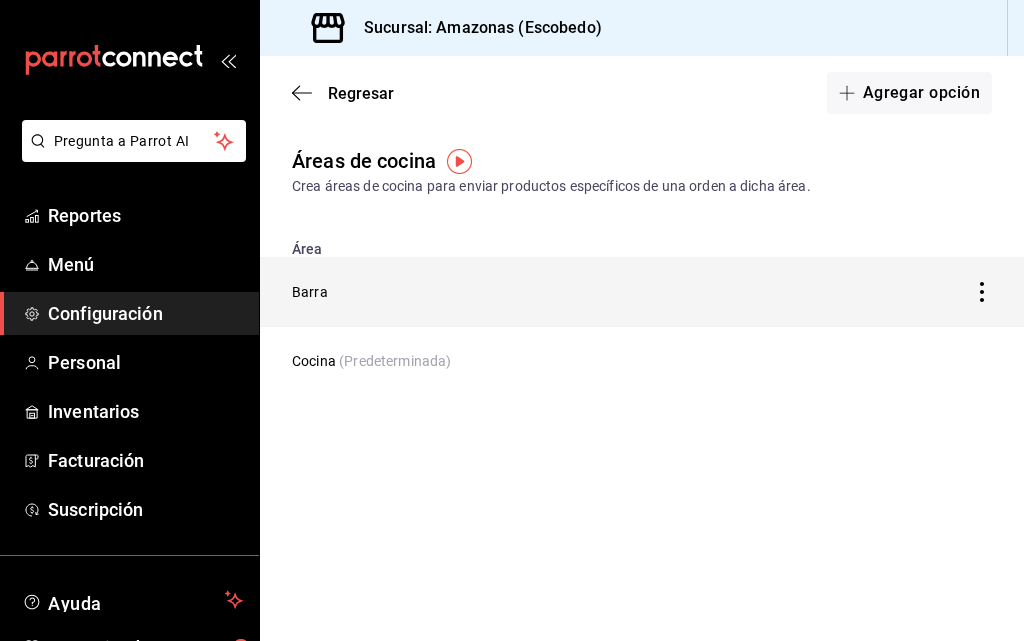 click on "Barra" at bounding box center [542, 292] 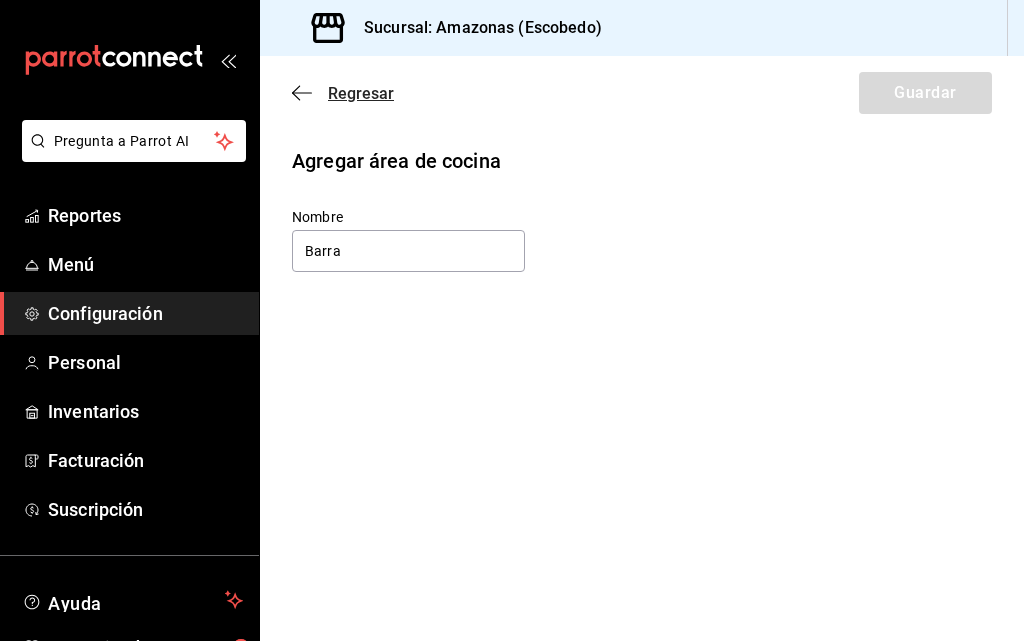 click on "Regresar" at bounding box center [361, 93] 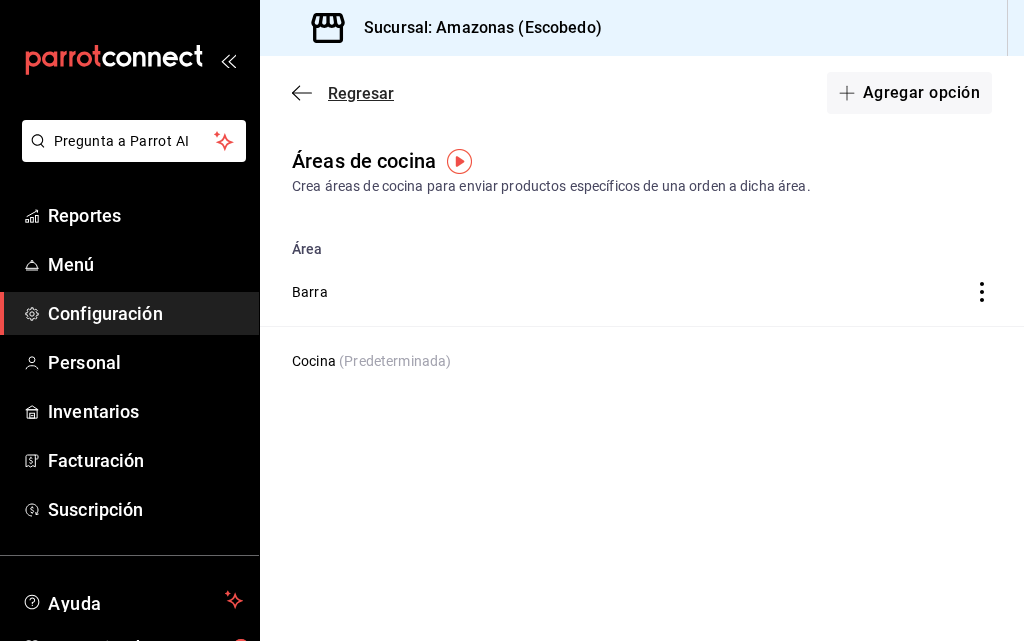 click 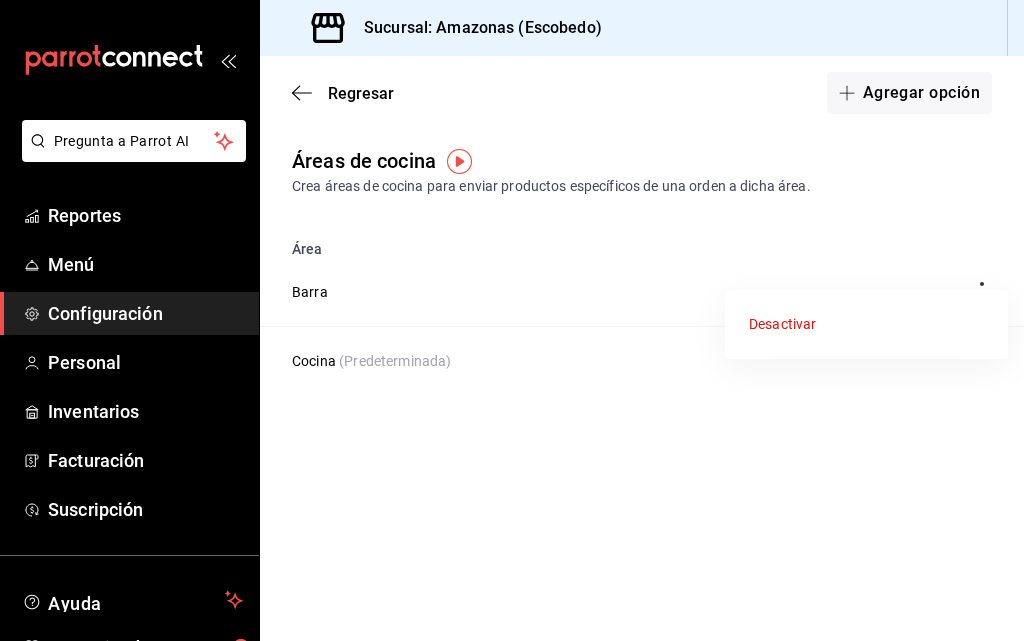 click at bounding box center [512, 320] 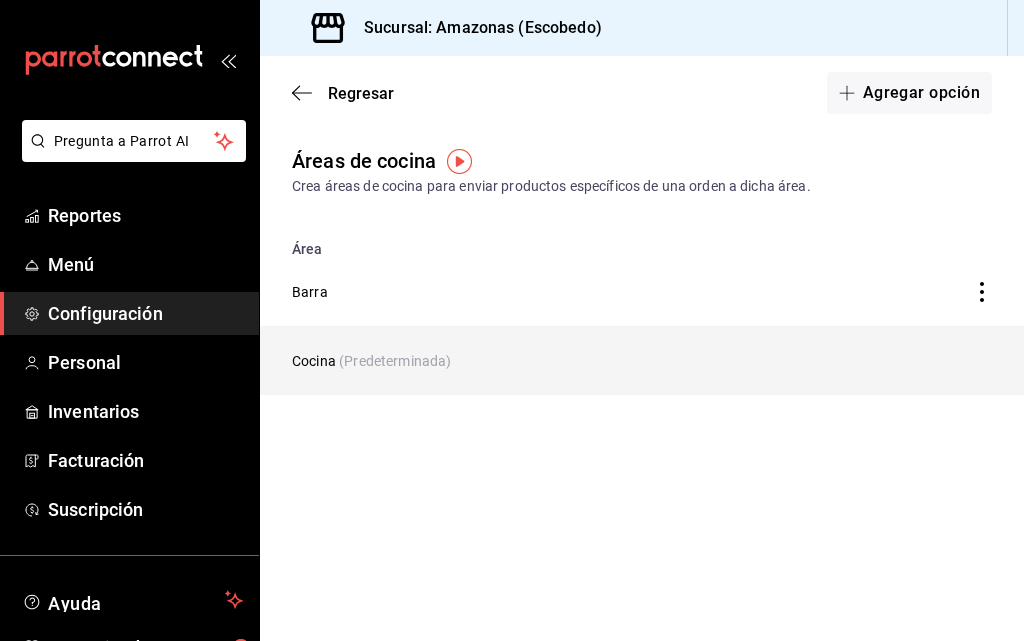 click on "Cocina   (Predeterminada)" at bounding box center [542, 361] 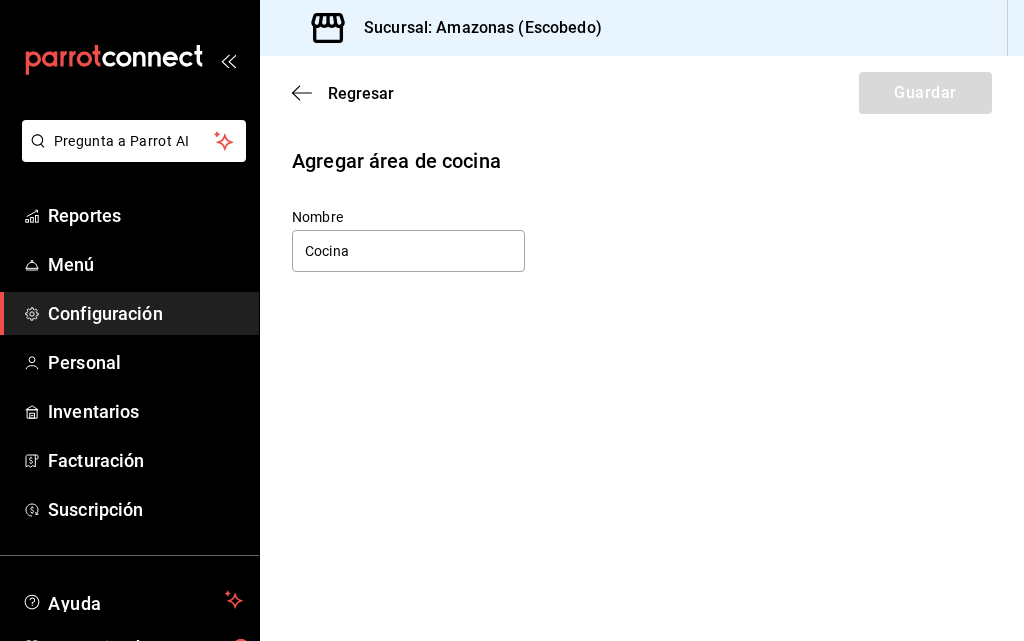 click on "Regresar Guardar Agregar área de cocina Nombre Cocina" at bounding box center [642, 348] 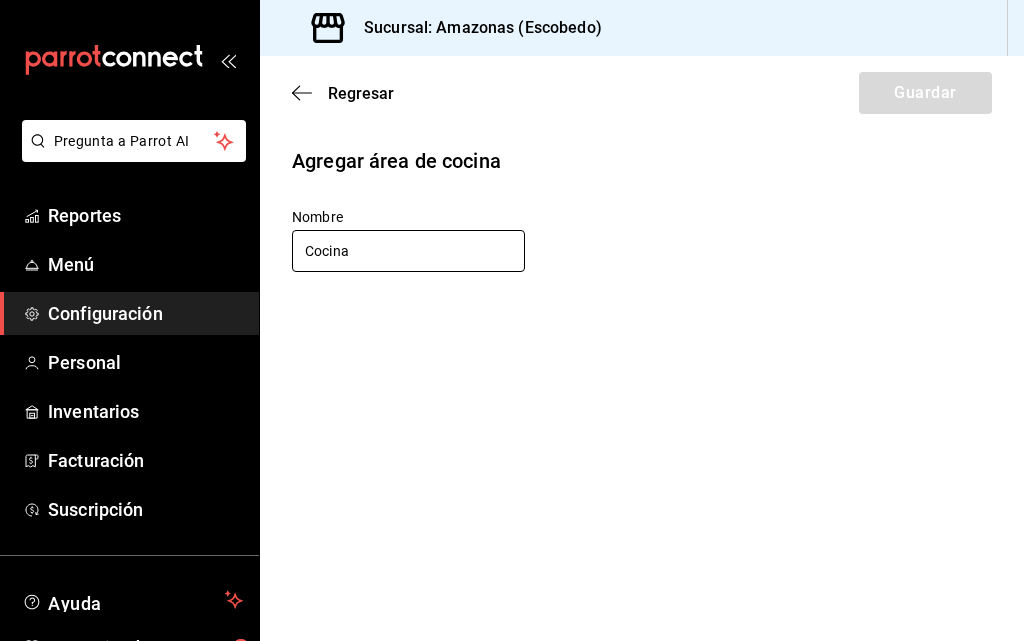click on "Cocina" at bounding box center [408, 251] 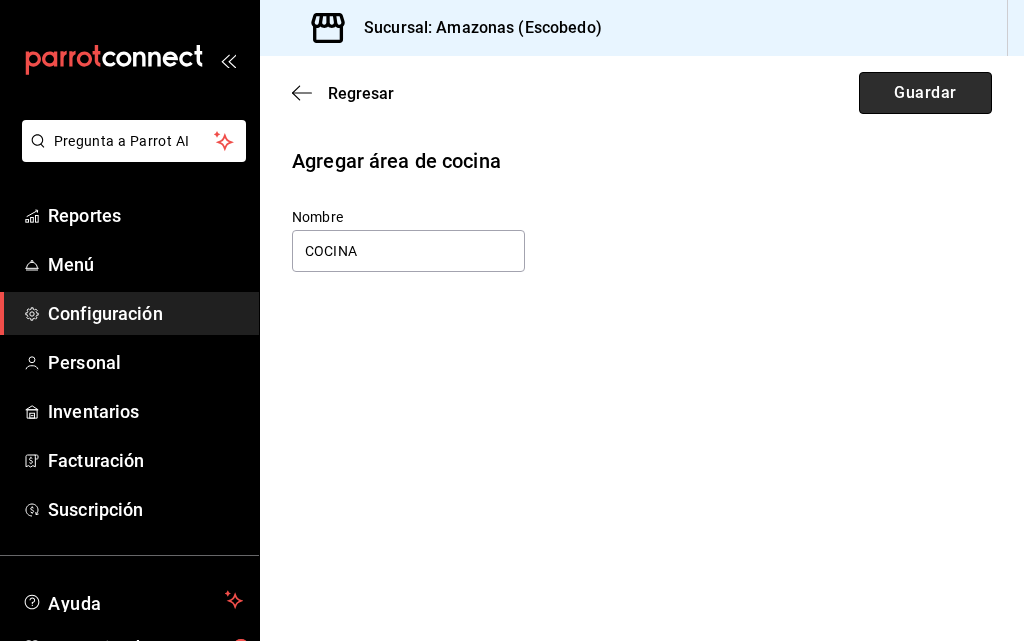 click on "Guardar" at bounding box center [925, 93] 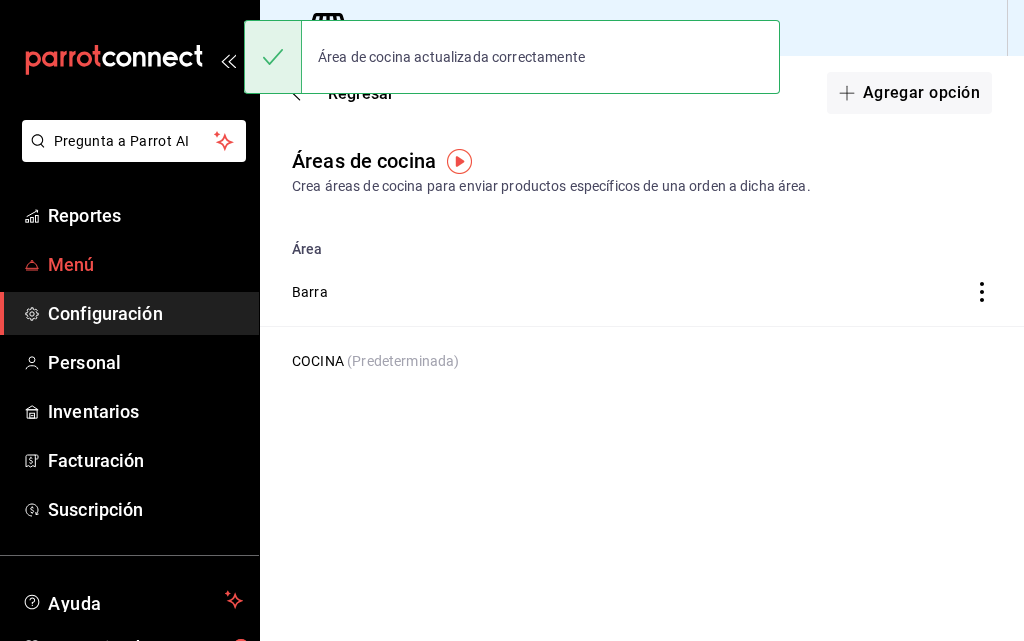 click on "Menú" at bounding box center (145, 264) 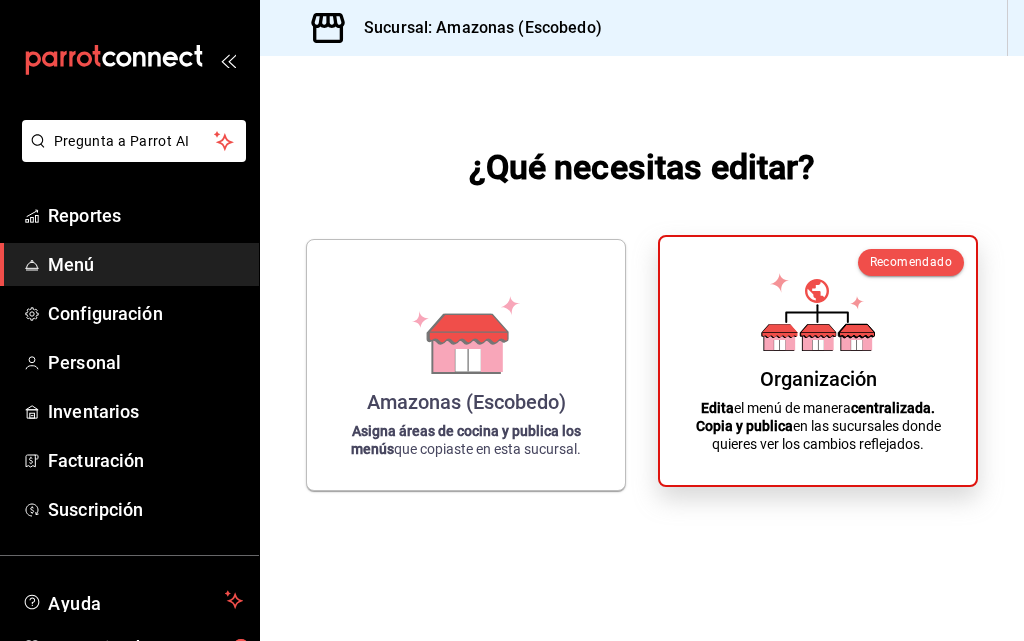 click on "Organización Edita  el menú de manera  centralizada.     Copia y publica  en las sucursales donde quieres ver los cambios reflejados." at bounding box center [818, 361] 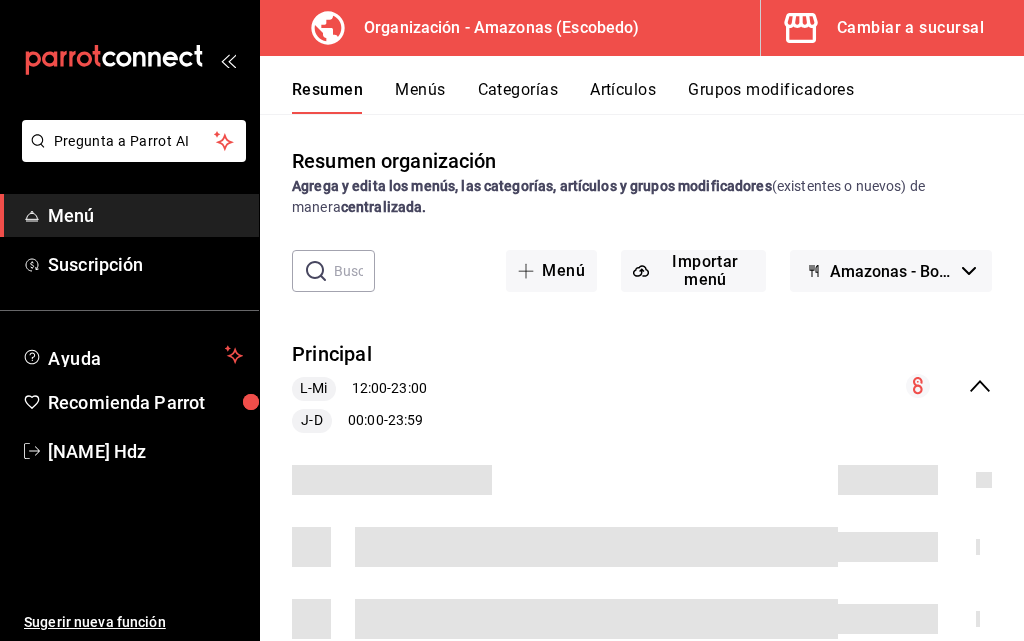 click on "Menús" at bounding box center [420, 97] 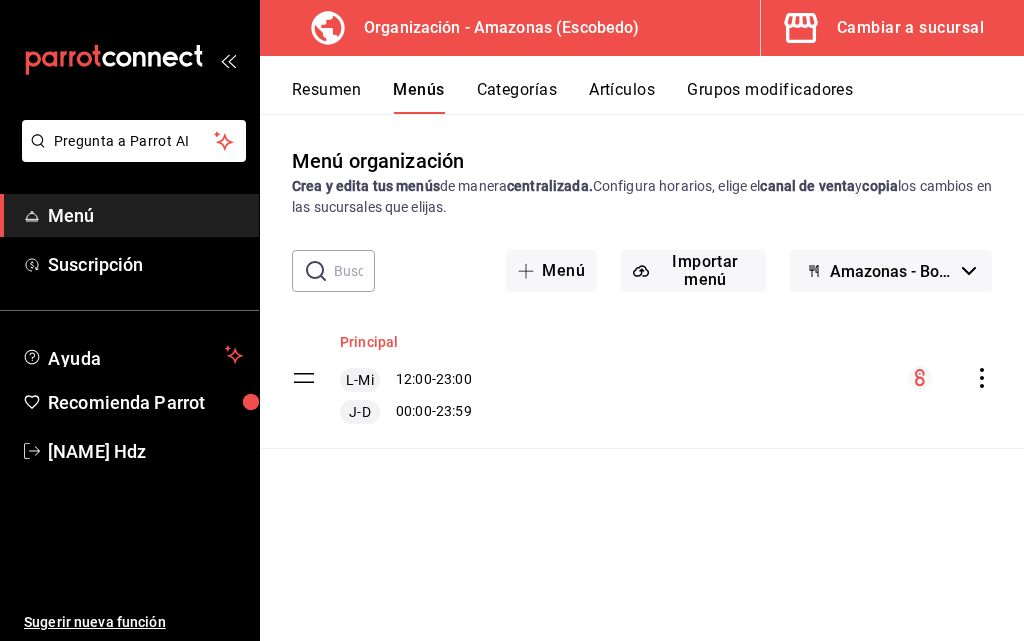 click on "Principal" at bounding box center (369, 342) 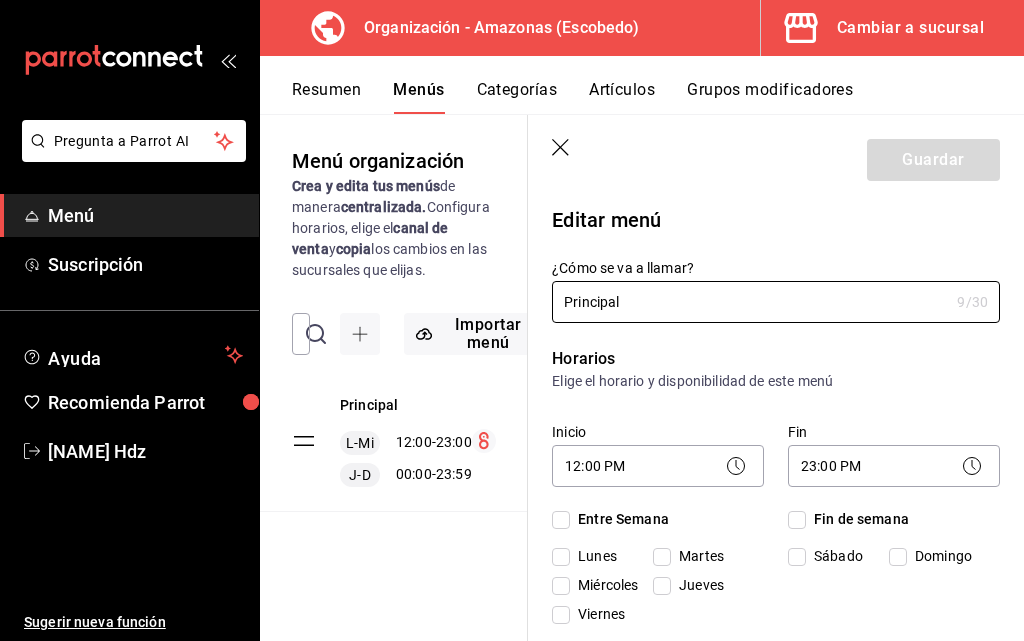 checkbox on "true" 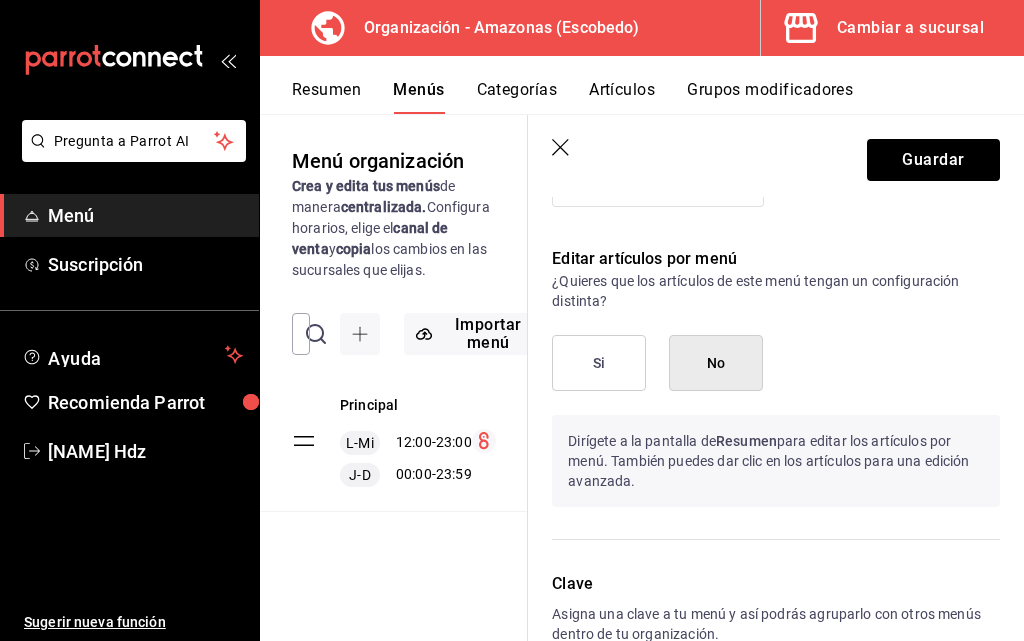 scroll, scrollTop: 2000, scrollLeft: 0, axis: vertical 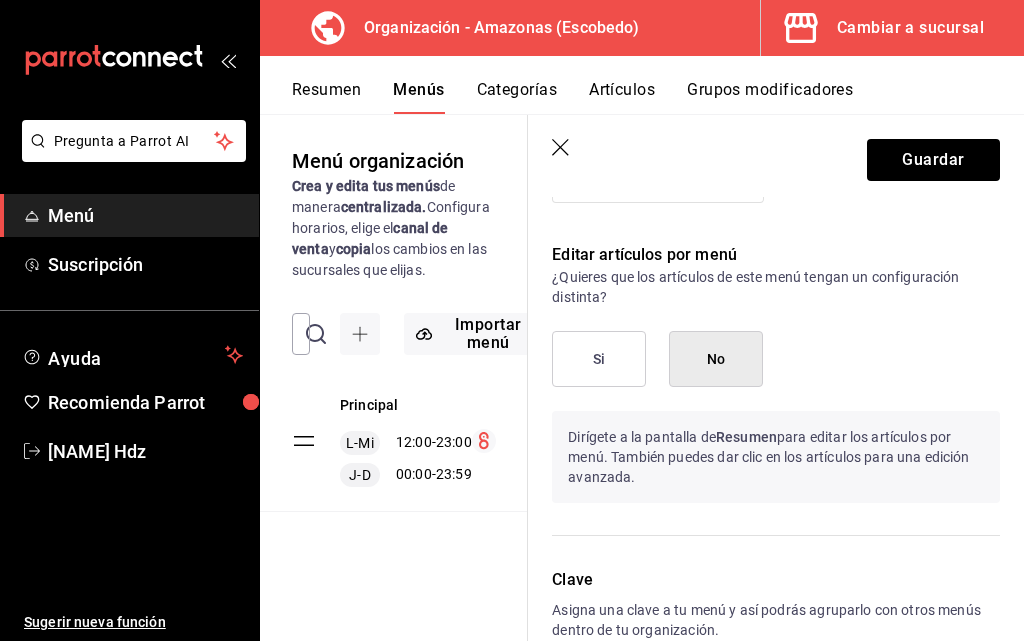 click on "Si" at bounding box center (599, 359) 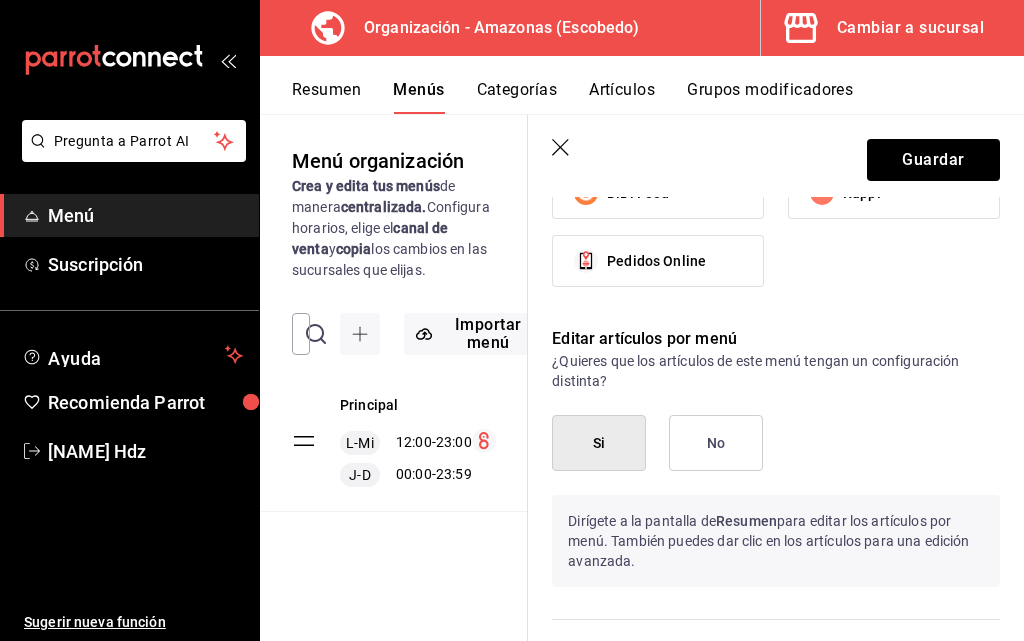 scroll, scrollTop: 1615, scrollLeft: 0, axis: vertical 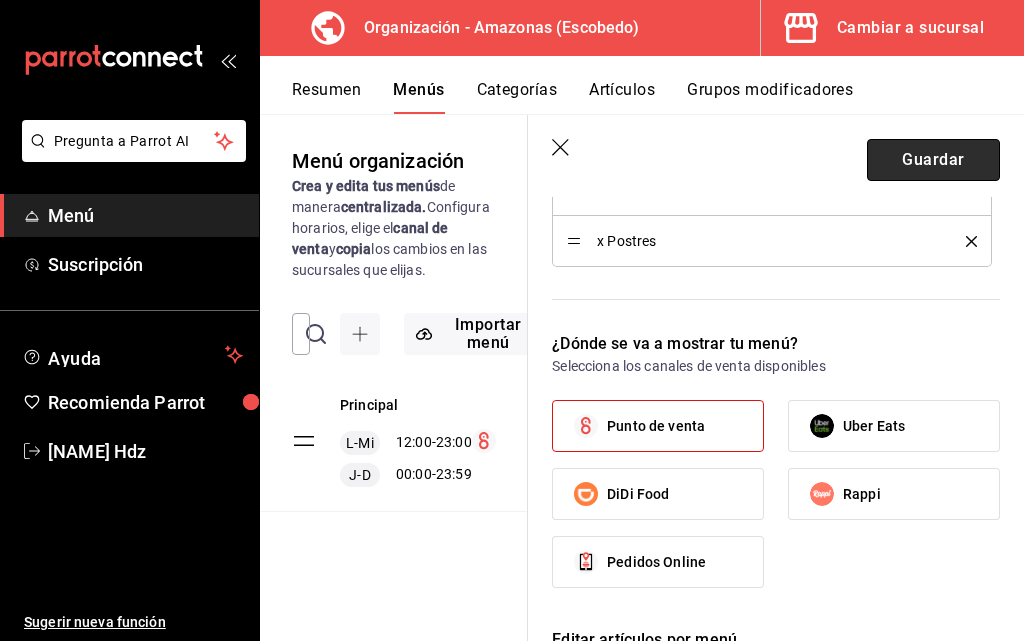 click on "Guardar" at bounding box center (933, 160) 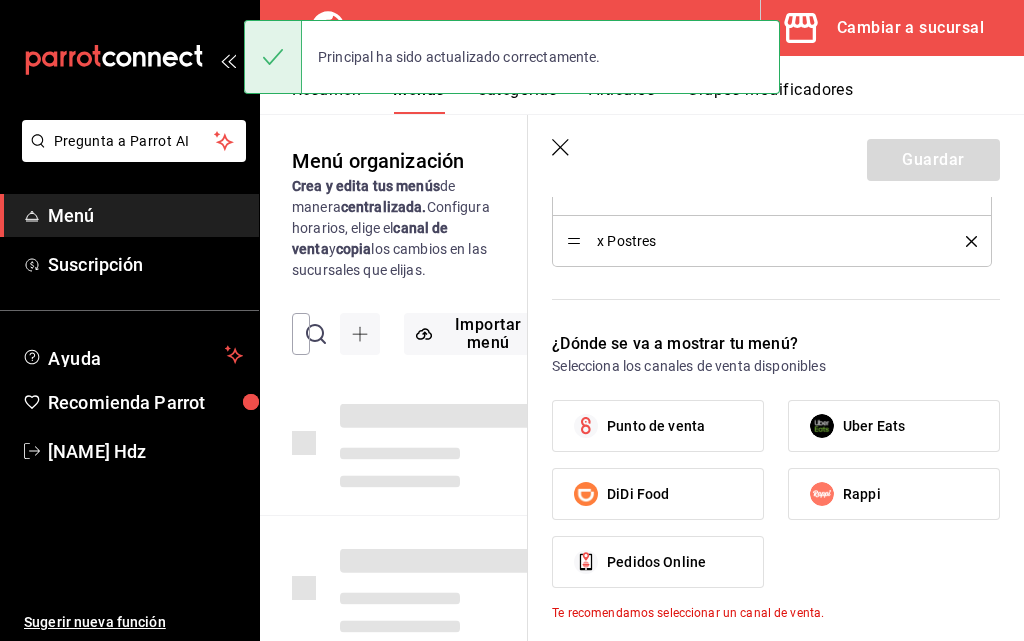 type 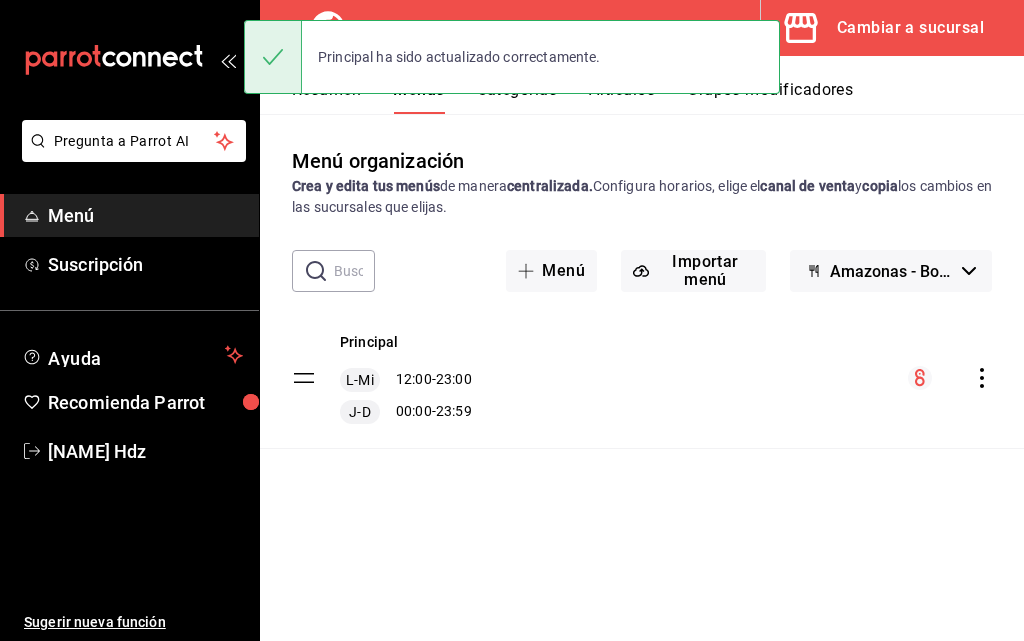 scroll, scrollTop: 0, scrollLeft: 0, axis: both 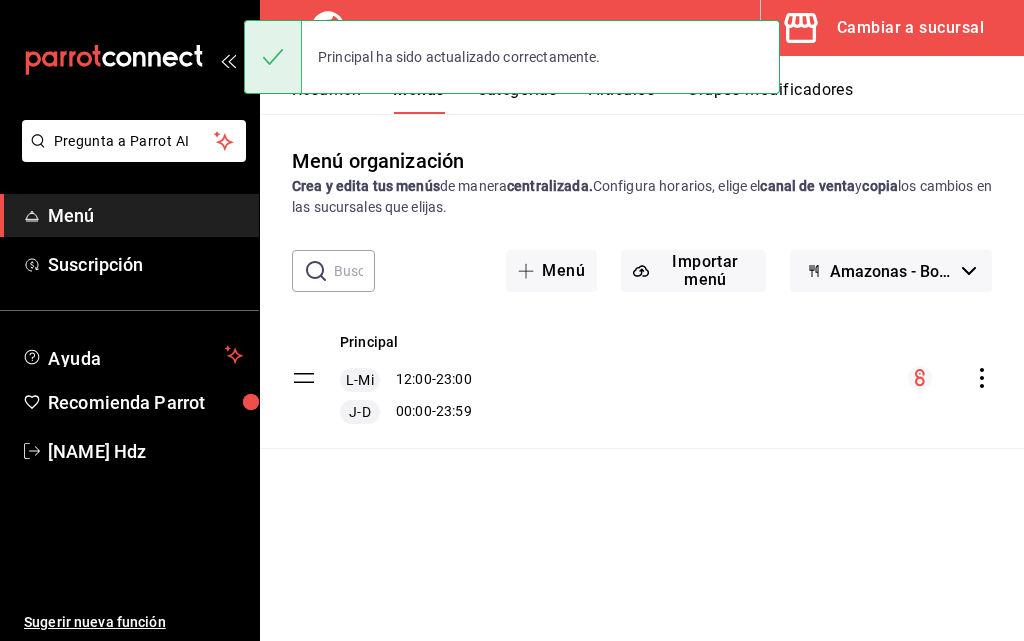 click on "Principal ha sido actualizado correctamente." at bounding box center [512, 57] 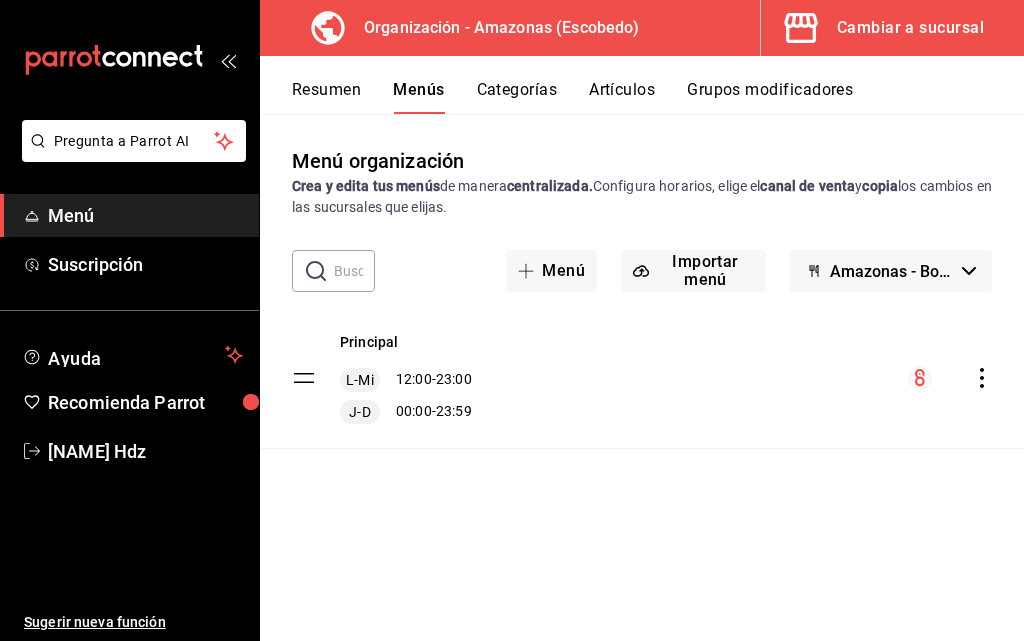 click on "Categorías" at bounding box center (517, 97) 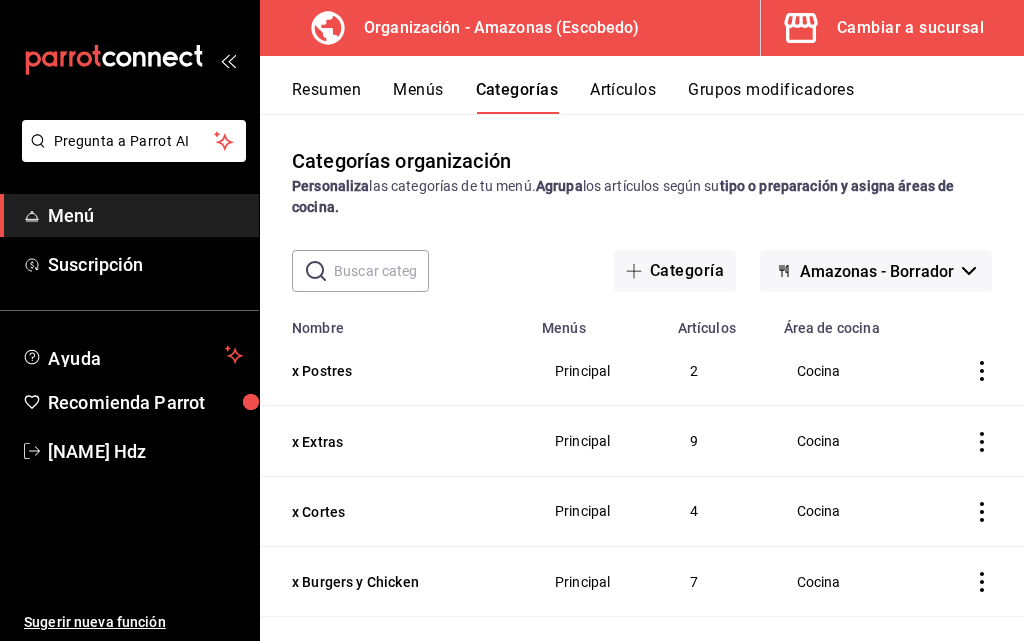 scroll, scrollTop: 400, scrollLeft: 0, axis: vertical 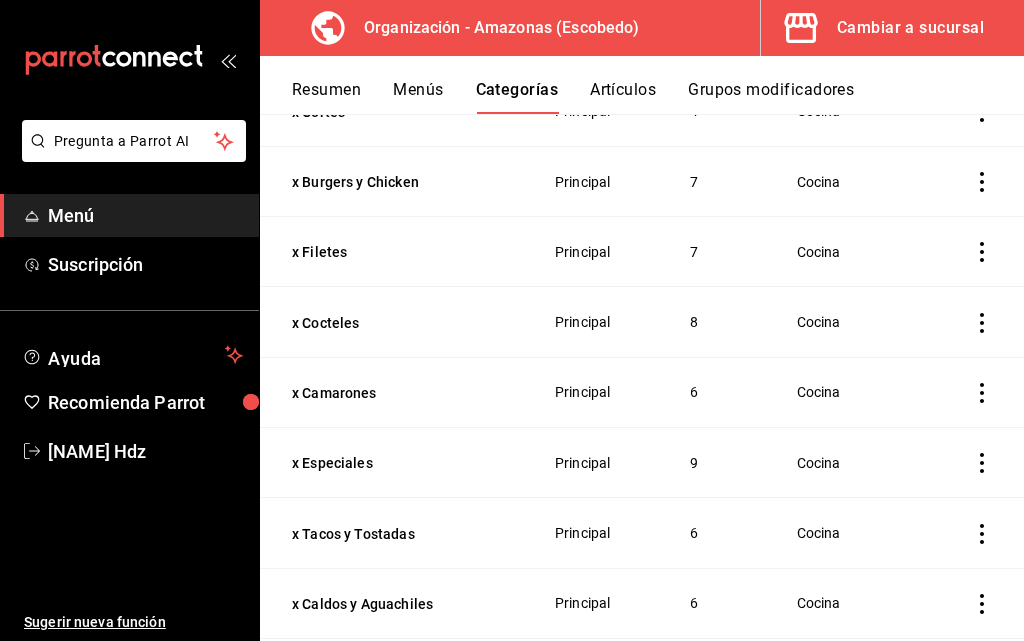 click 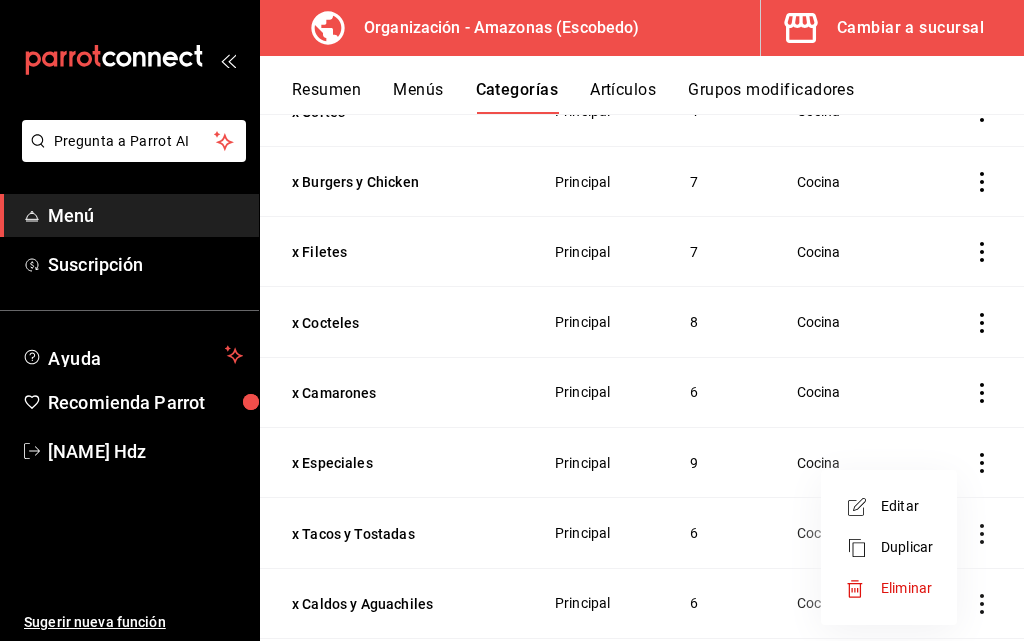 click on "Editar" at bounding box center [907, 506] 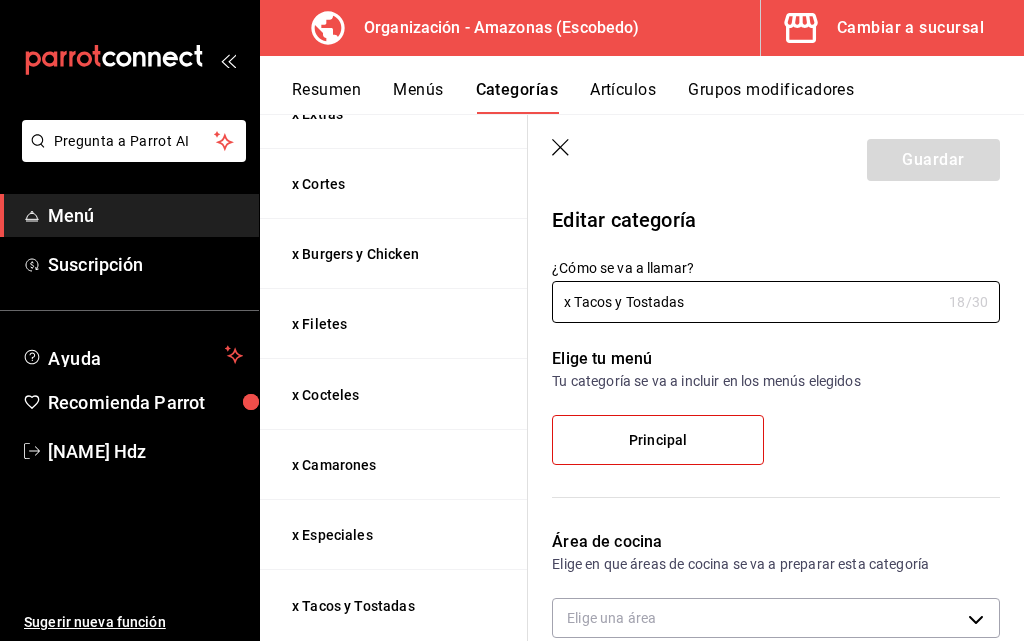 type on "6c5433aa-3b9d-4924-8875-960ff43dd46e" 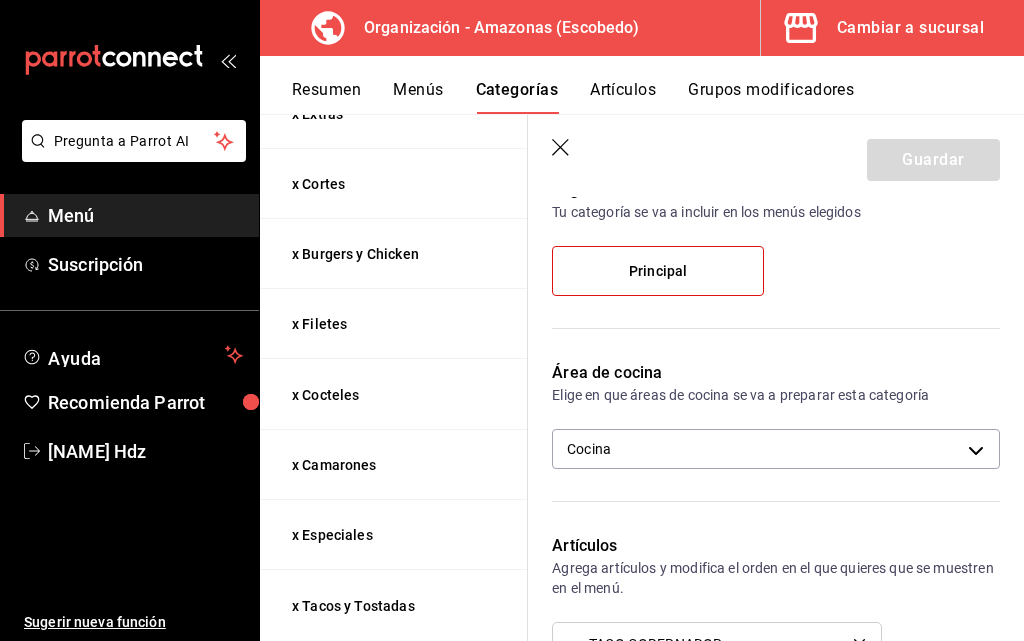 scroll, scrollTop: 200, scrollLeft: 0, axis: vertical 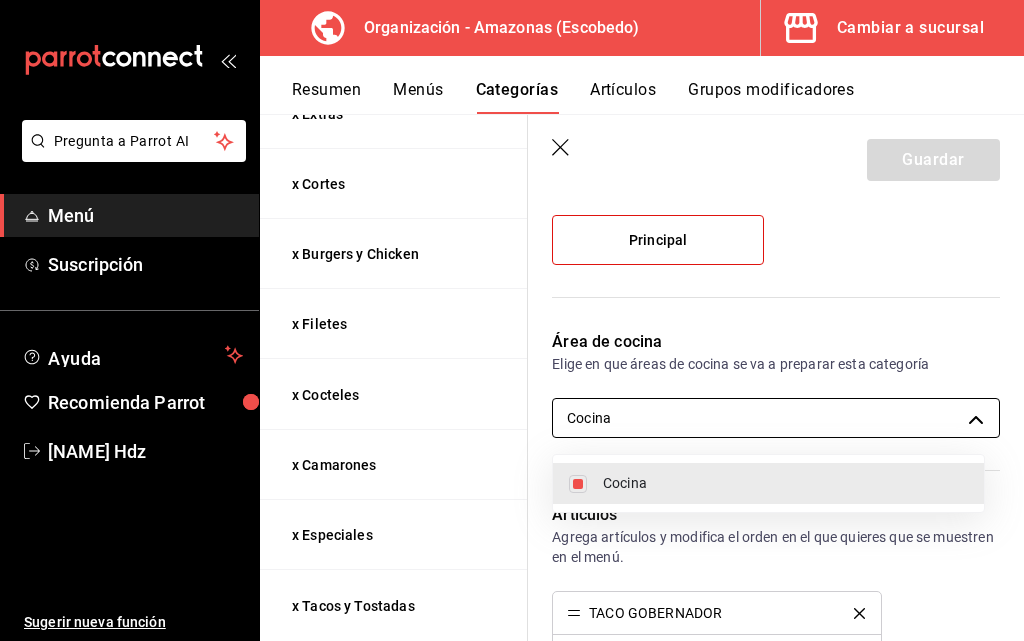 click on "Pregunta a Parrot AI Menú   Suscripción   Ayuda Recomienda Parrot   [FIRST] [LAST]   Sugerir nueva función   Organización - Amazonas (Escobedo) Cambiar a sucursal Resumen Menús Categorías Artículos Grupos modificadores Categorías organización Personaliza  las categorías de tu menú.  Agrupa  los artículos según su  tipo o preparación y asigna áreas de cocina. ​ ​ Amazonas - Borrador Nombre Menús Artículos x Postres Principal 2 x Extras Principal 9 x Cortes Principal 4 x Burgers y Chicken Principal 7 x Filetes Principal 7 x Cocteles Principal 8 x Camarones Principal 6 x Especiales Principal 9 x Tacos y Tostadas Principal 6 x Caldos y Aguachiles Principal 6 x Entradas Principal 11 x Aguas y Refrescos Principal 8 x Drinks y Botellas Principal 19 x Cervezas Principal 14 Guardar Editar categoría ¿Cómo se va a llamar? x Tacos y Tostadas 18 /30 ¿Cómo se va a llamar? Elige tu menú Tu categoría se va a incluir en los menús elegidos Principal Área de cocina Cocina Artículos TACO GOBERNADOR CA-" at bounding box center (512, 320) 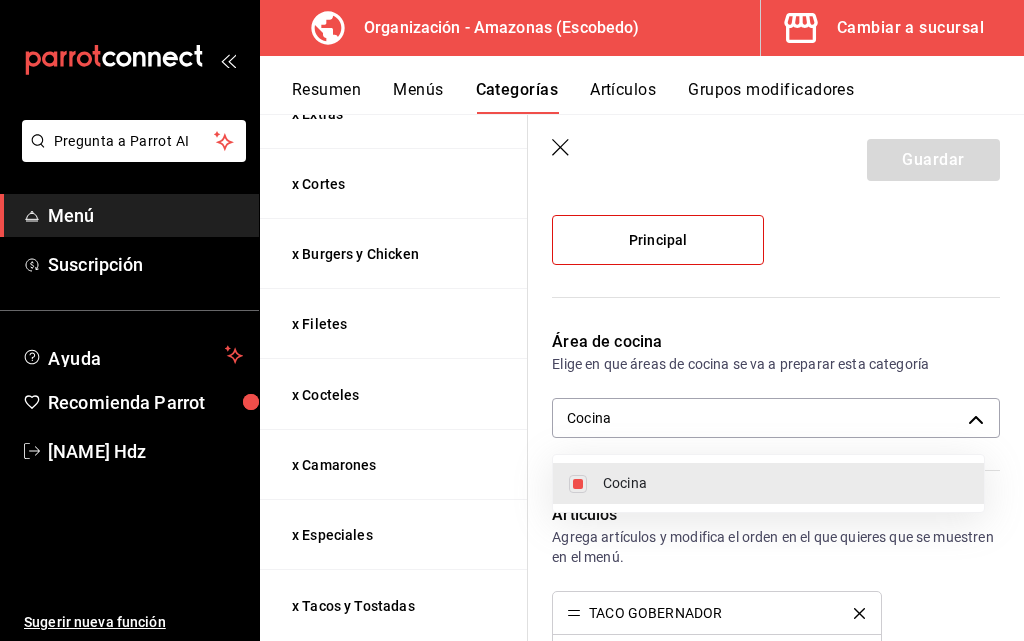 click on "Pregunta a Parrot AI Menú   Suscripción   Ayuda Recomienda Parrot   [FIRST] [LAST]   Sugerir nueva función   Organización - Amazonas (Escobedo) Cambiar a sucursal Resumen Menús Categorías Artículos Grupos modificadores Categorías organización Personaliza  las categorías de tu menú.  Agrupa  los artículos según su  tipo o preparación y asigna áreas de cocina. ​ ​ Amazonas - Borrador Nombre Menús Artículos x Postres Principal 2 x Extras Principal 9 x Cortes Principal 4 x Burgers y Chicken Principal 7 x Filetes Principal 7 x Cocteles Principal 8 x Camarones Principal 6 x Especiales Principal 9 x Tacos y Tostadas Principal 6 x Caldos y Aguachiles Principal 6 x Entradas Principal 11 x Aguas y Refrescos Principal 8 x Drinks y Botellas Principal 19 x Cervezas Principal 14 Guardar Editar categoría ¿Cómo se va a llamar? x Tacos y Tostadas 18 /30 ¿Cómo se va a llamar? Elige tu menú Tu categoría se va a incluir en los menús elegidos Principal Área de cocina Cocina Artículos TACO GOBERNADOR CA-" at bounding box center [512, 320] 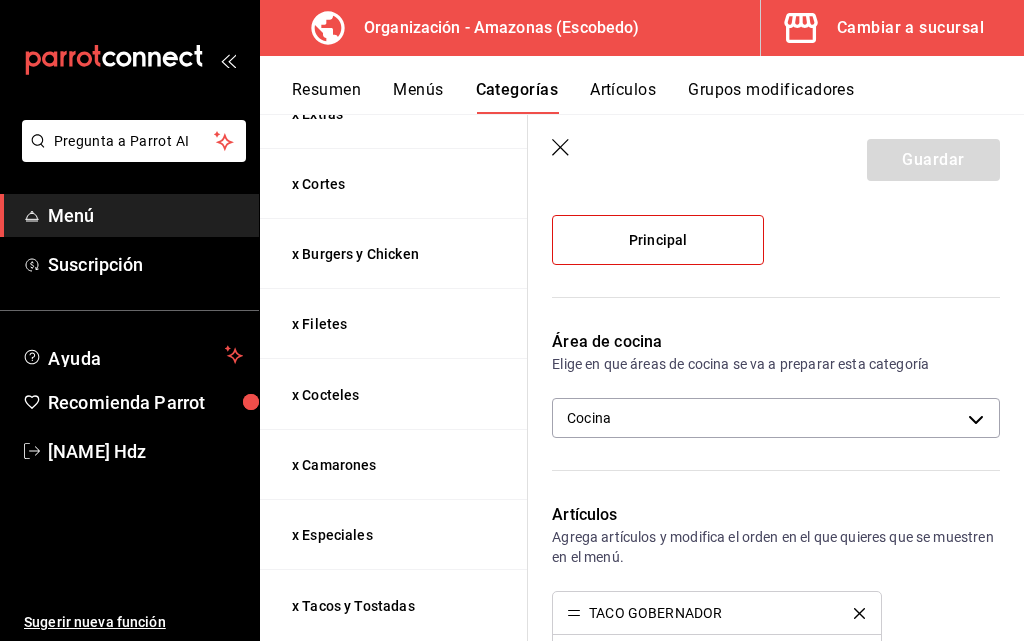 click on "Principal" at bounding box center (658, 240) 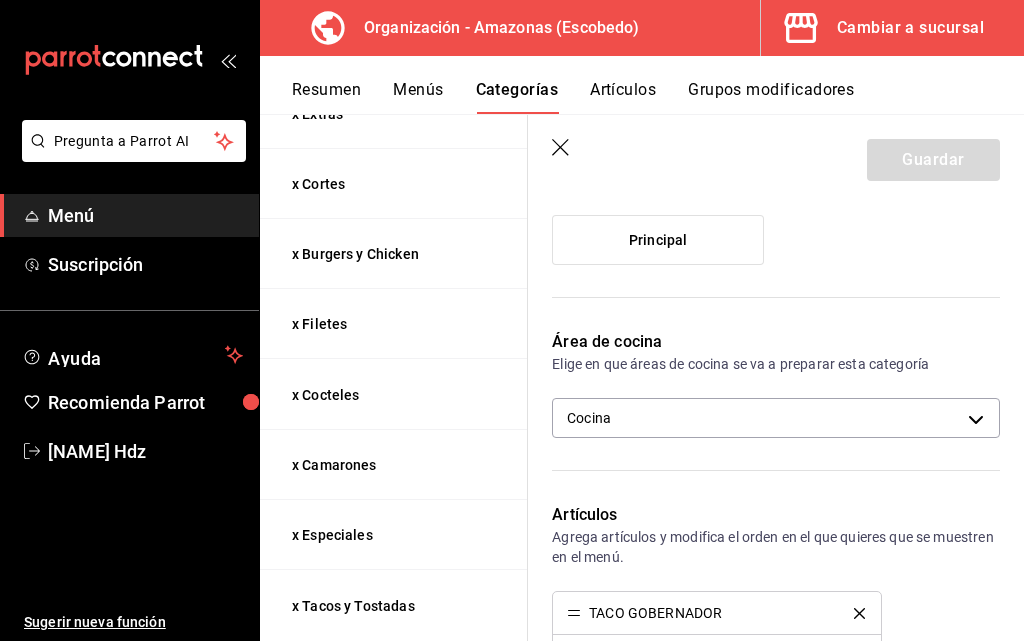 click on "Área de cocina" at bounding box center (776, 342) 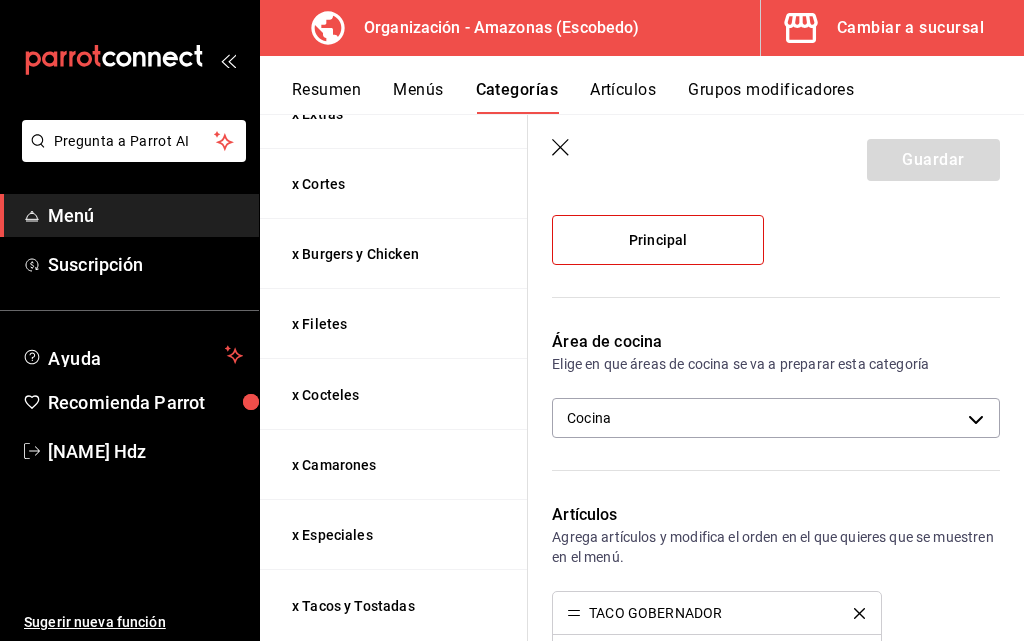 drag, startPoint x: 577, startPoint y: 345, endPoint x: 552, endPoint y: 356, distance: 27.313 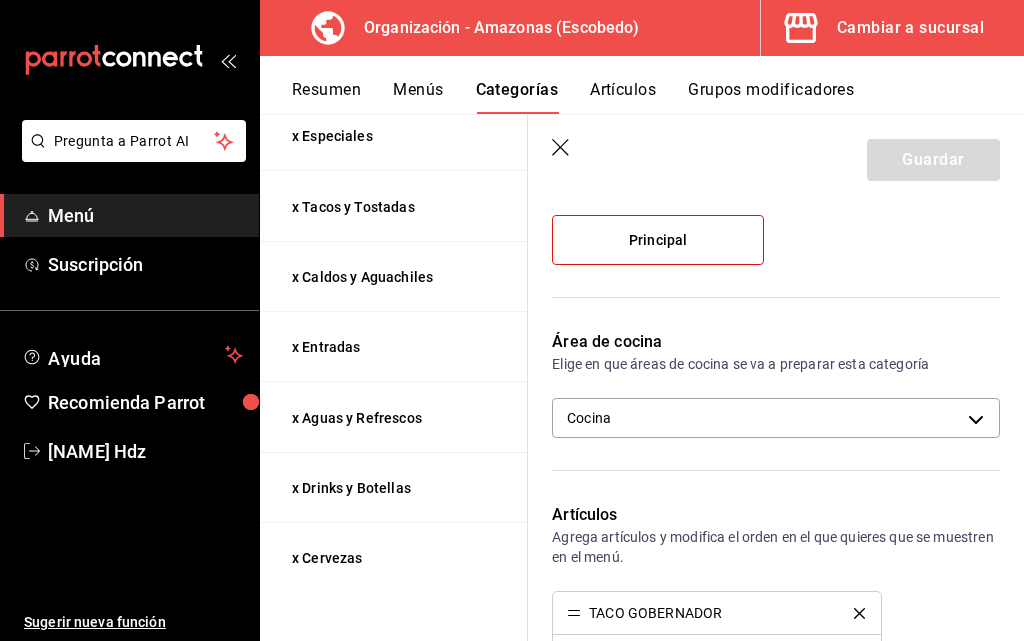 scroll, scrollTop: 816, scrollLeft: 0, axis: vertical 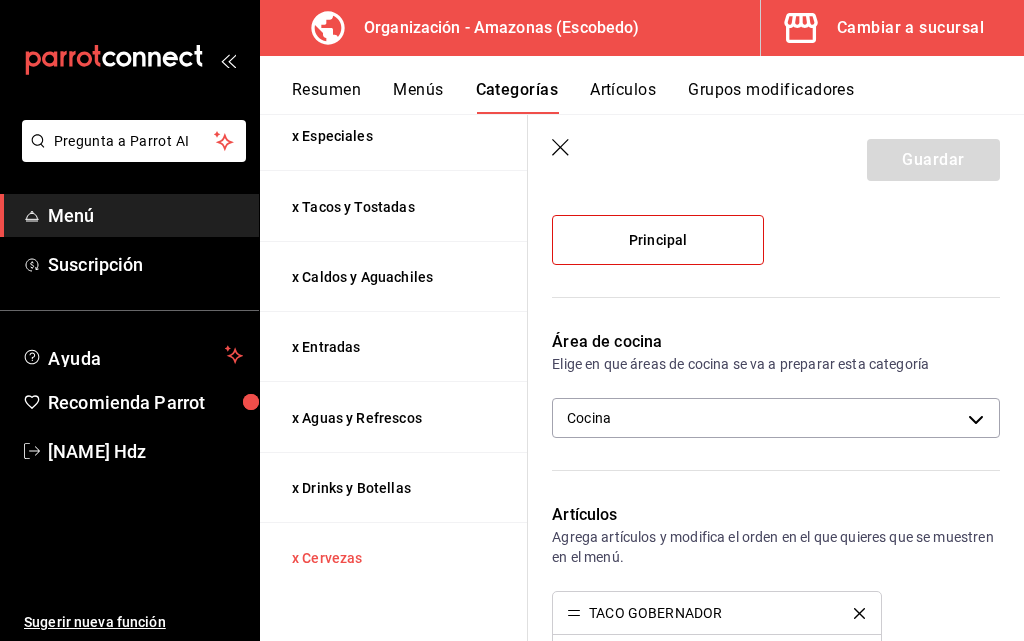 click on "x Cervezas" at bounding box center [392, 558] 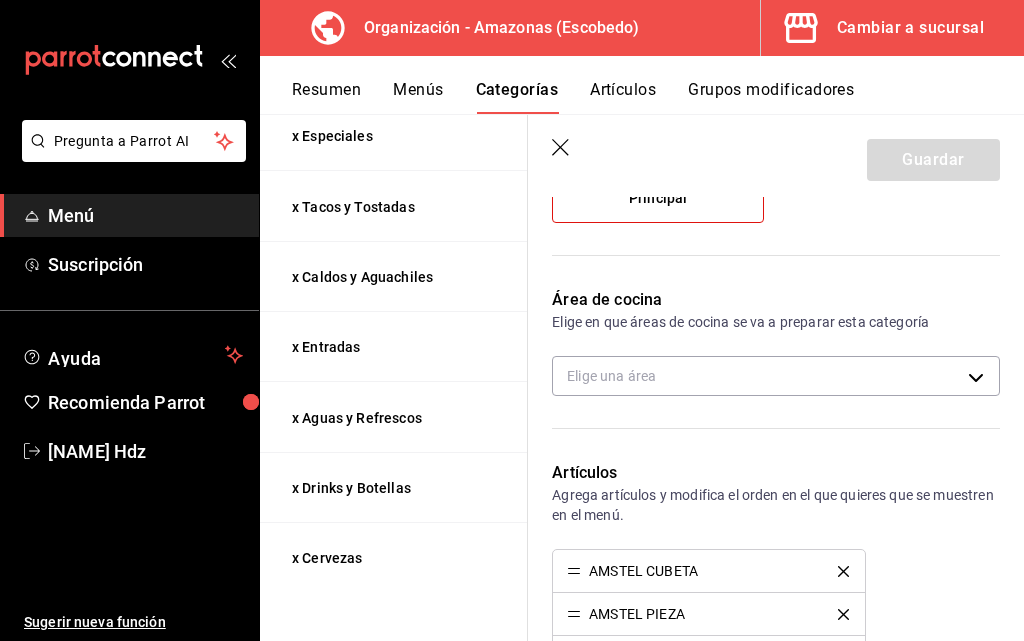scroll, scrollTop: 367, scrollLeft: 0, axis: vertical 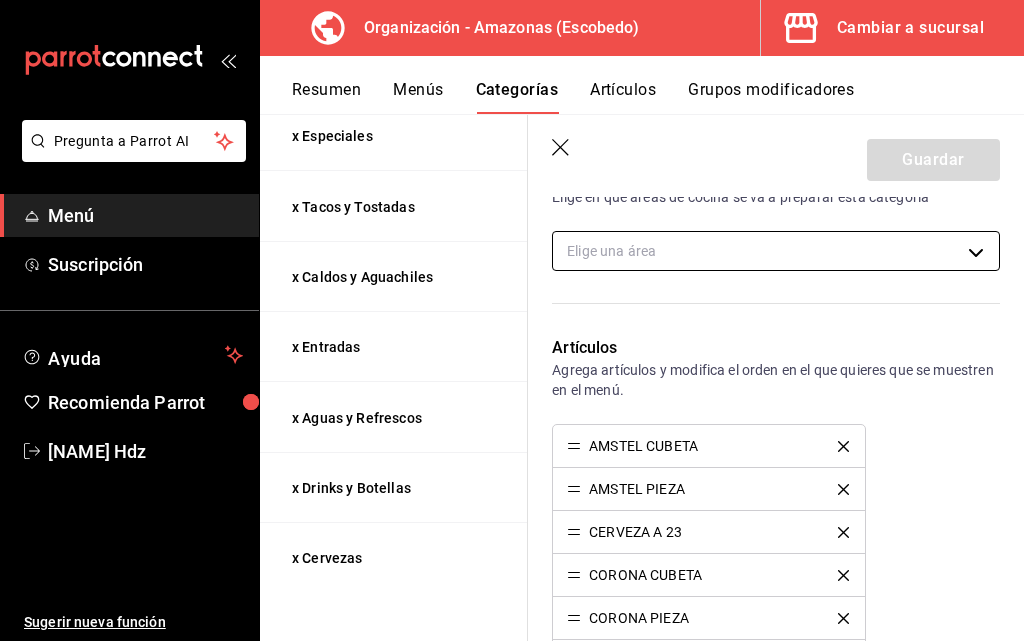 click on "Pregunta a Parrot AI Menú   Suscripción   Ayuda Recomienda Parrot   [FIRST] [LAST]   Sugerir nueva función   Organización - Amazonas (Escobedo) Cambiar a sucursal Resumen Menús Categorías Artículos Grupos modificadores Categorías organización Personaliza  las categorías de tu menú.  Agrupa  los artículos según su  tipo o preparación y asigna áreas de cocina. ​ ​ Amazonas - Borrador Nombre Menús Artículos x Postres Principal 2 x Extras Principal 9 x Cortes Principal 4 x Burgers y Chicken Principal 7 x Filetes Principal 7 x Cocteles Principal 8 x Camarones Principal 6 x Especiales Principal 9 x Tacos y Tostadas Principal 6 x Caldos y Aguachiles Principal 6 x Entradas Principal 11 x Aguas y Refrescos Principal 8 x Drinks y Botellas Principal 19 x Cervezas Principal 14 Guardar Editar categoría ¿Cómo se va a llamar? x Cervezas 10 /30 ¿Cómo se va a llamar? Elige tu menú Tu categoría se va a incluir en los menús elegidos Principal Área de cocina Elige una área Artículos AMSTEL CUBETA CA-" at bounding box center (512, 320) 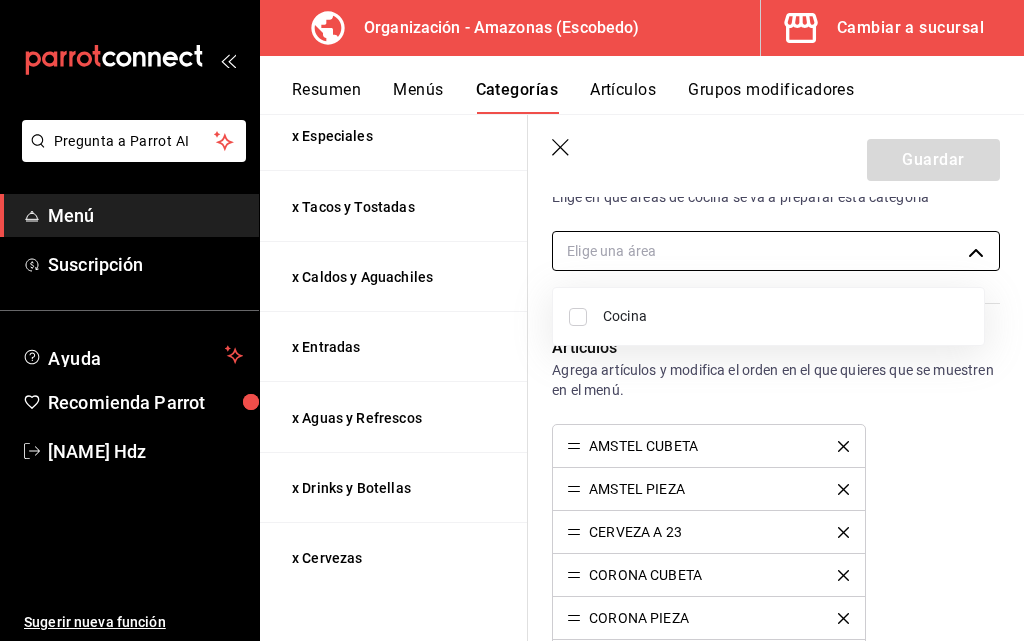 click at bounding box center (512, 320) 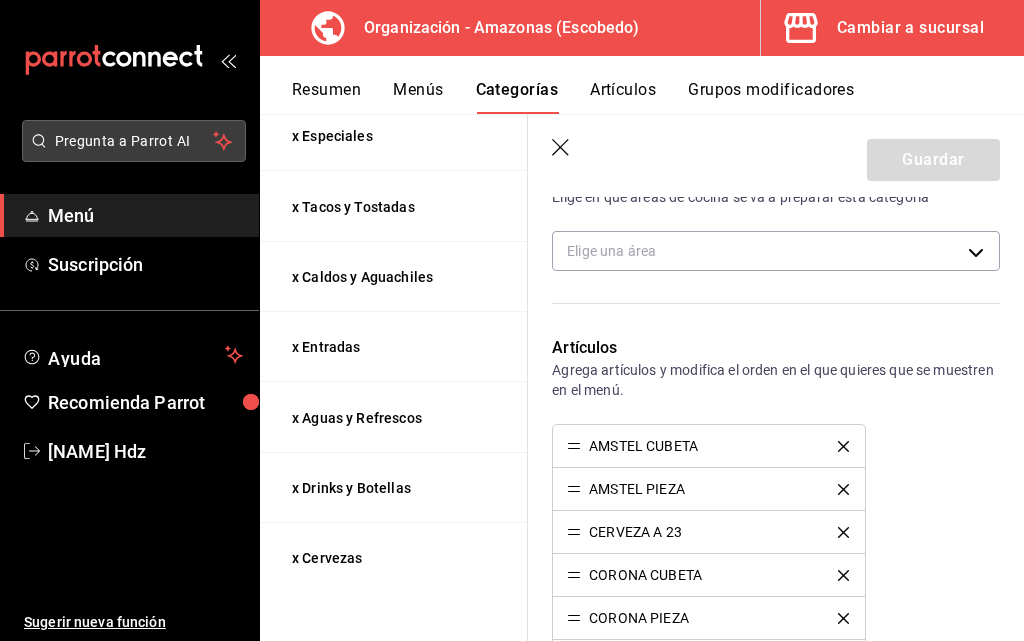 click on "Pregunta a Parrot AI" at bounding box center (134, 141) 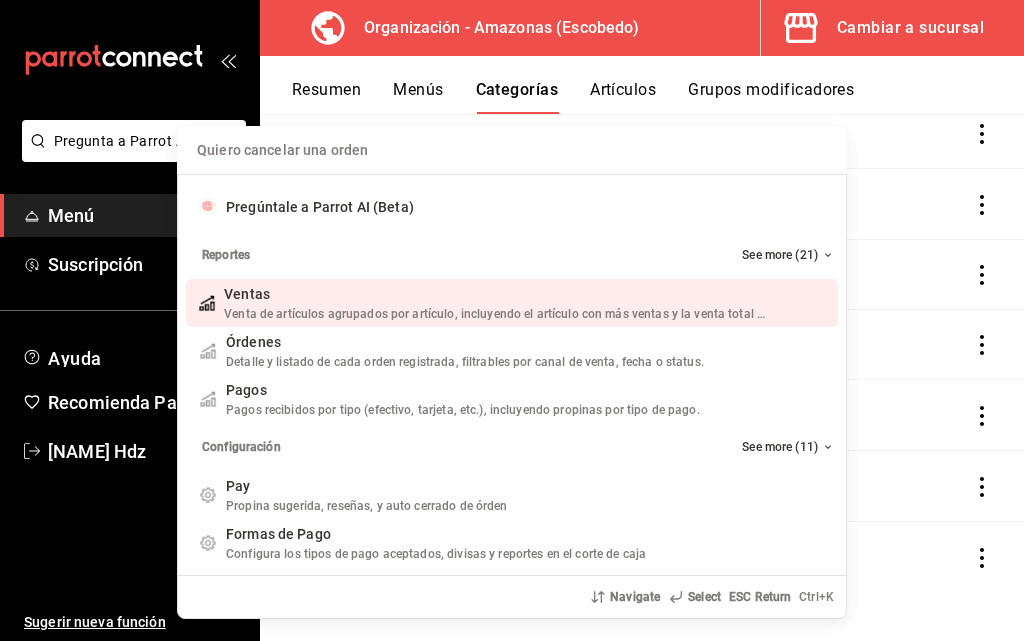 scroll, scrollTop: 719, scrollLeft: 0, axis: vertical 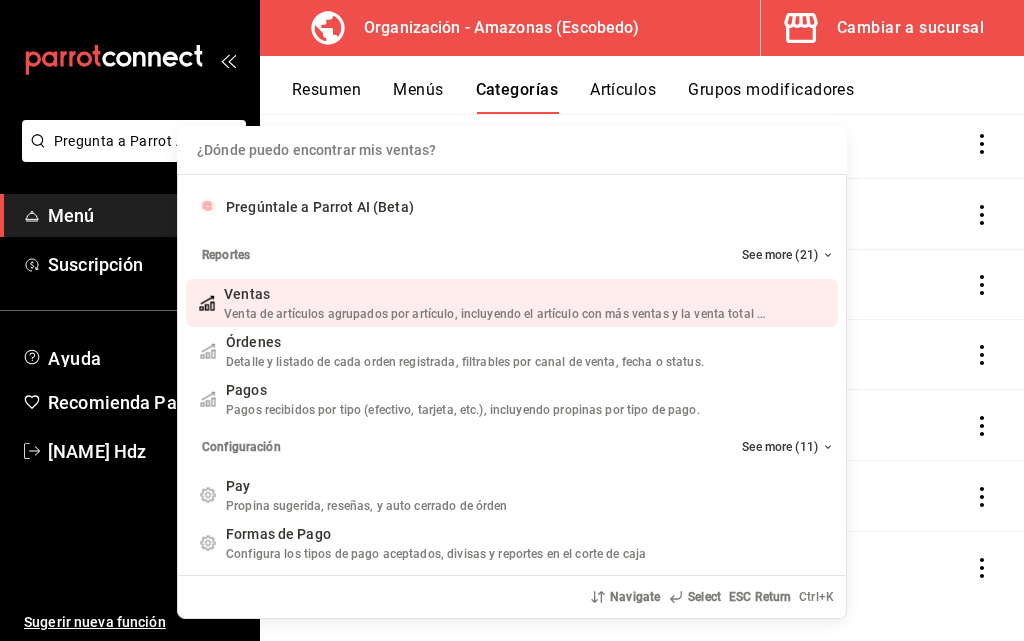 click on "¿Dónde puedo encontrar mis ventas? Pregúntale a Parrot AI (Beta) Reportes See more (21) Ventas Venta de artículos agrupados por artículo, incluyendo el artículo con más ventas y la venta total por periodo. Add shortcut Órdenes Detalle y listado de cada orden registrada, filtrables por canal de venta, fecha o status. Add shortcut Pagos Pagos recibidos por tipo (efectivo, tarjeta, etc.), incluyendo propinas por tipo de pago. Add shortcut Configuración See more (11) Pay Propina sugerida, reseñas, y auto cerrado de órden Add shortcut Formas de Pago Configura los tipos de pago aceptados, divisas y reportes en el corte de caja Add shortcut Descuentos Configura los descuentos aplicables a órdenes o artículos en el restaurante. Add shortcut Personal Roles Administra los roles de permisos disponibles en tu restaurante Add shortcut Usuarios Administra los usuarios, sus accesos y permisos así como notificaciones. Add shortcut Referidos Referidos Add shortcut Navigate Select ESC Return Ctrl+ K" at bounding box center [512, 320] 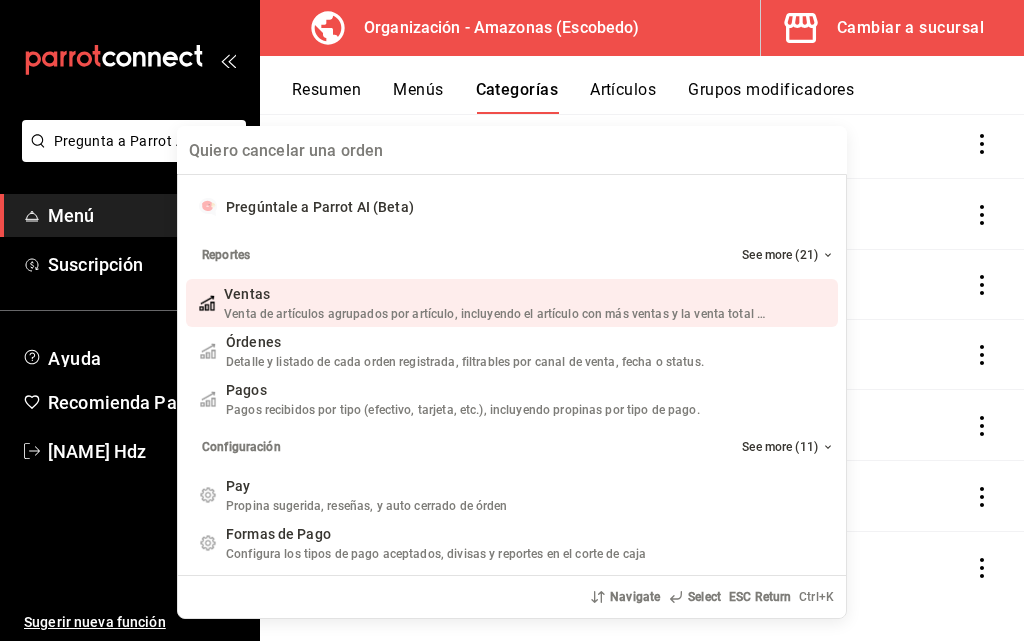click on "Pregúntale a Parrot AI (Beta) Reportes See more (21) Ventas Venta de artículos agrupados por artículo, incluyendo el artículo con más ventas y la venta total por periodo. Add shortcut Órdenes Detalle y listado de cada orden registrada, filtrables por canal de venta, fecha o status. Add shortcut Pagos Pagos recibidos por tipo (efectivo, tarjeta, etc.), incluyendo propinas por tipo de pago. Add shortcut Configuración See more (11) Pay Propina sugerida, reseñas, y auto cerrado de órden Add shortcut Formas de Pago Configura los tipos de pago aceptados, divisas y reportes en el corte de caja Add shortcut Descuentos Configura los descuentos aplicables a órdenes o artículos en el restaurante. Add shortcut Personal Roles Administra los roles de permisos disponibles en tu restaurante Add shortcut Usuarios Administra los usuarios, sus accesos y permisos así como notificaciones. Add shortcut Referidos Referidos Refiérenos a través de WhatsApp y recibe 1 mes gratis de suscripción Add shortcut Navigate ESC" at bounding box center (512, 320) 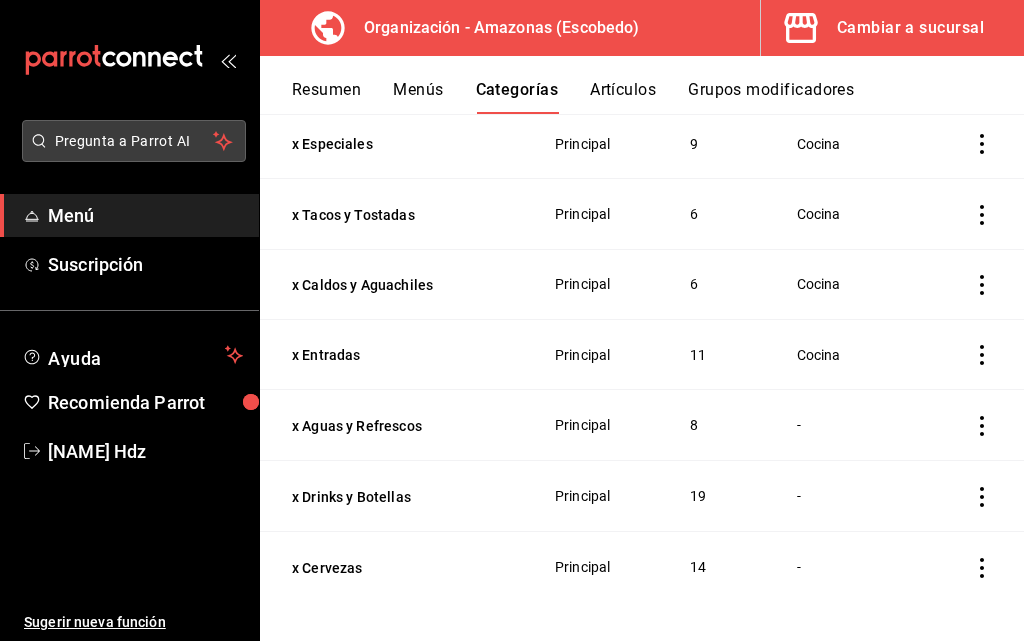 click on "Pregunta a Parrot AI" at bounding box center [134, 141] 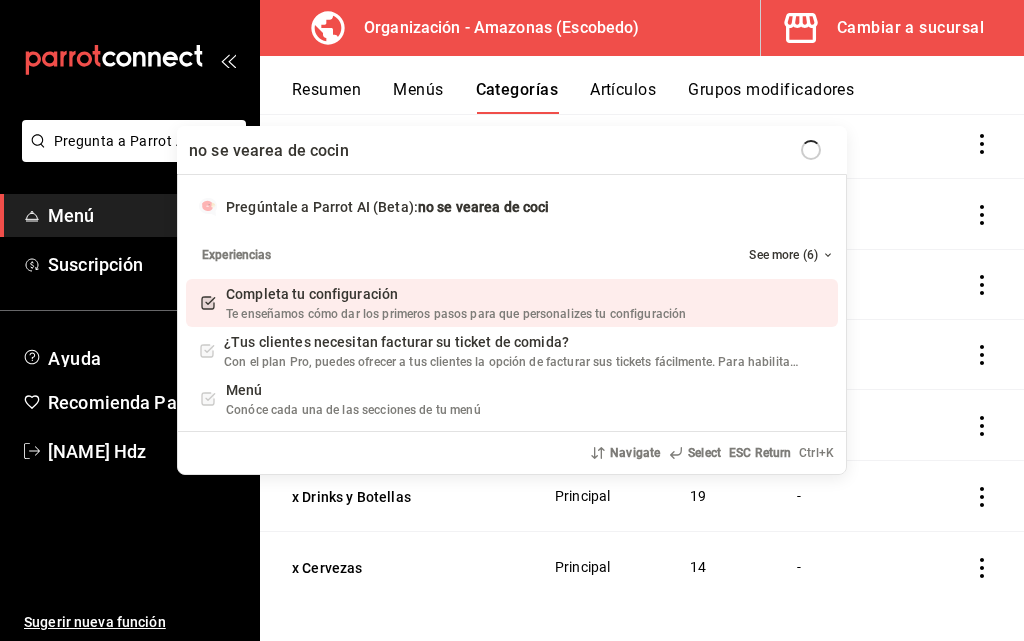type on "no se vearea de cocina" 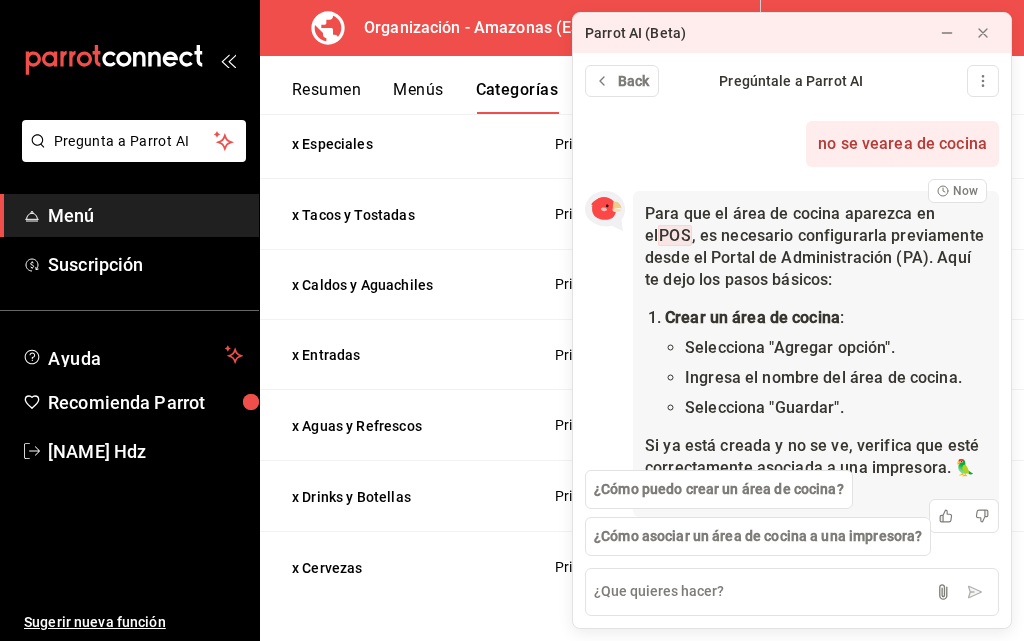 scroll, scrollTop: 88, scrollLeft: 0, axis: vertical 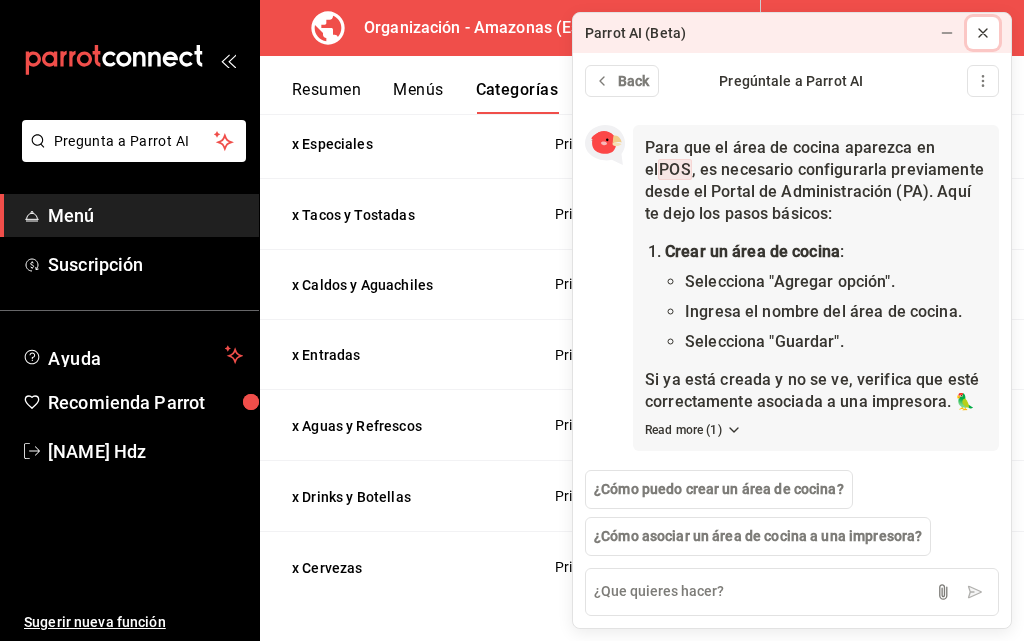 click 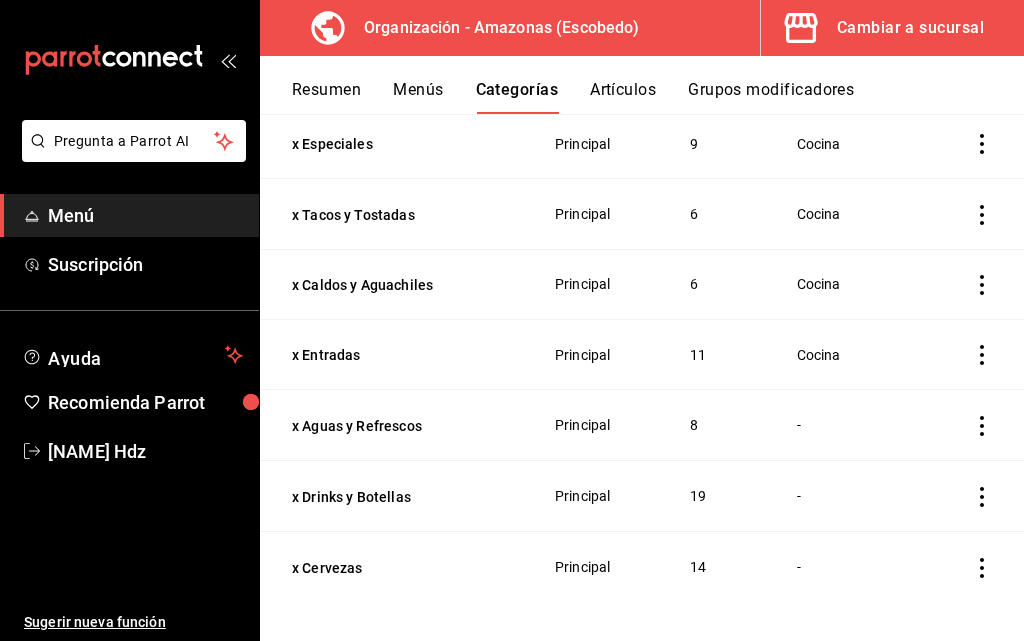 click 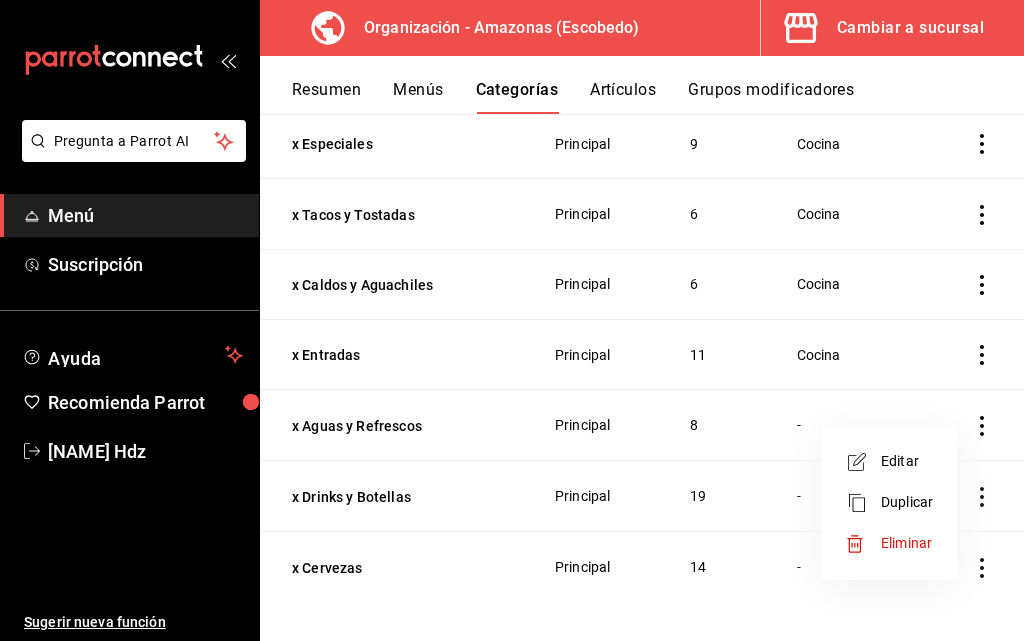 click on "Editar" at bounding box center (907, 461) 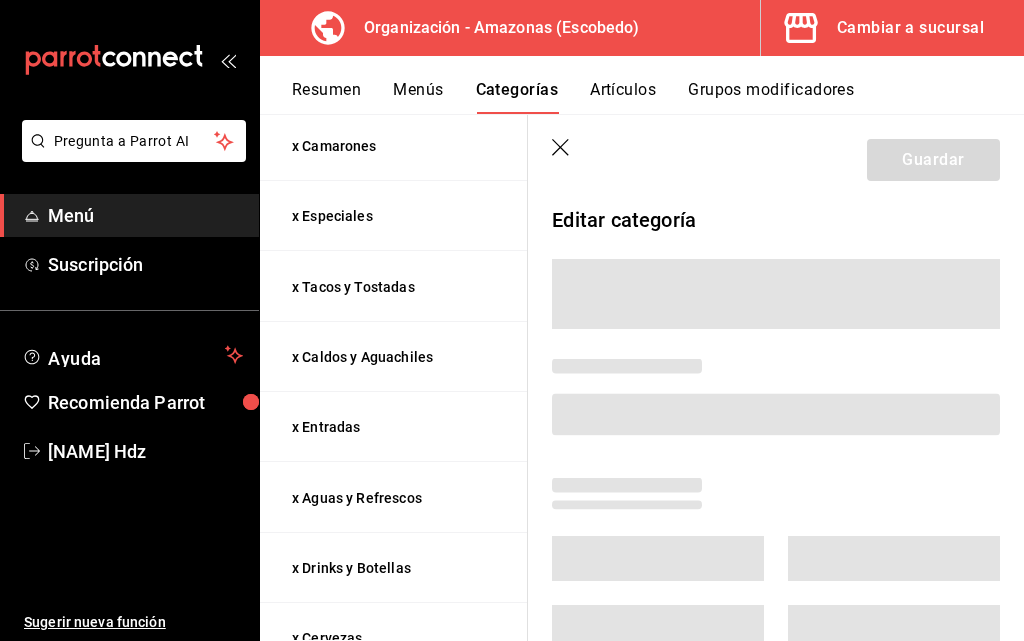 scroll, scrollTop: 714, scrollLeft: 0, axis: vertical 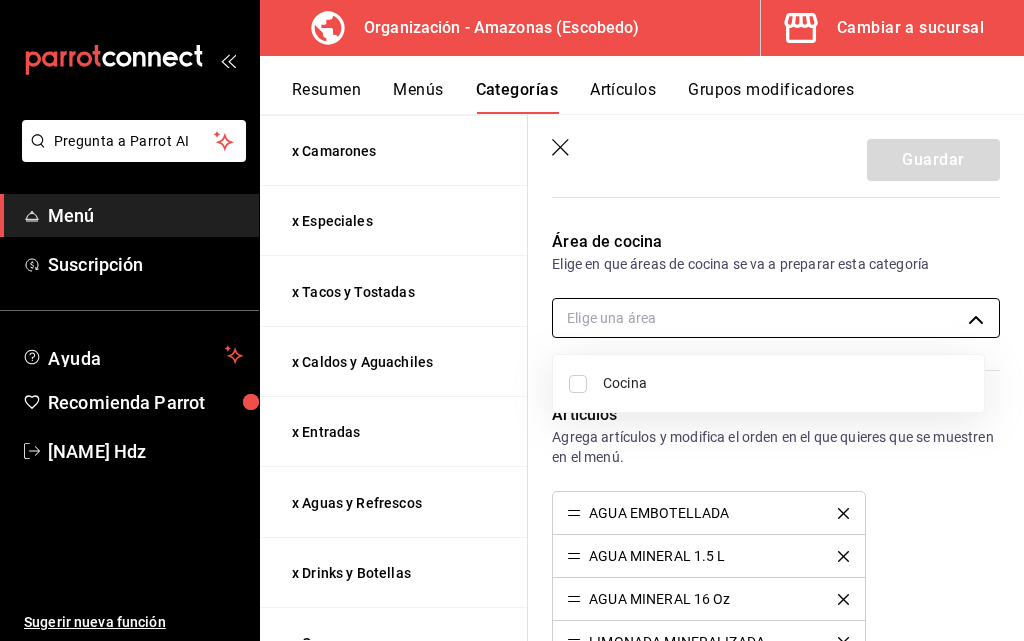 click on "Pregunta a Parrot AI Menú   Suscripción   Ayuda Recomienda Parrot   [FIRST] [LAST]   Sugerir nueva función   Organización - Amazonas (Escobedo) Cambiar a sucursal Resumen Menús Categorías Artículos Grupos modificadores Categorías organización Personaliza  las categorías de tu menú.  Agrupa  los artículos según su  tipo o preparación y asigna áreas de cocina. ​ ​ Amazonas - Borrador Nombre Menús Artículos x Postres Principal 2 x Extras Principal 9 x Cortes Principal 4 x Burgers y Chicken Principal 7 x Filetes Principal 7 x Cocteles Principal 8 x Camarones Principal 6 x Especiales Principal 9 x Tacos y Tostadas Principal 6 x Caldos y Aguachiles Principal 6 x Entradas Principal 11 x Aguas y Refrescos Principal 8 x Drinks y Botellas Principal 19 x Cervezas Principal 14 Guardar Editar categoría ¿Cómo se va a llamar? x Aguas y Refrescos 19 /30 ¿Cómo se va a llamar? Elige tu menú Tu categoría se va a incluir en los menús elegidos Principal Área de cocina Elige una área Artículos MANGO 1L" at bounding box center [512, 320] 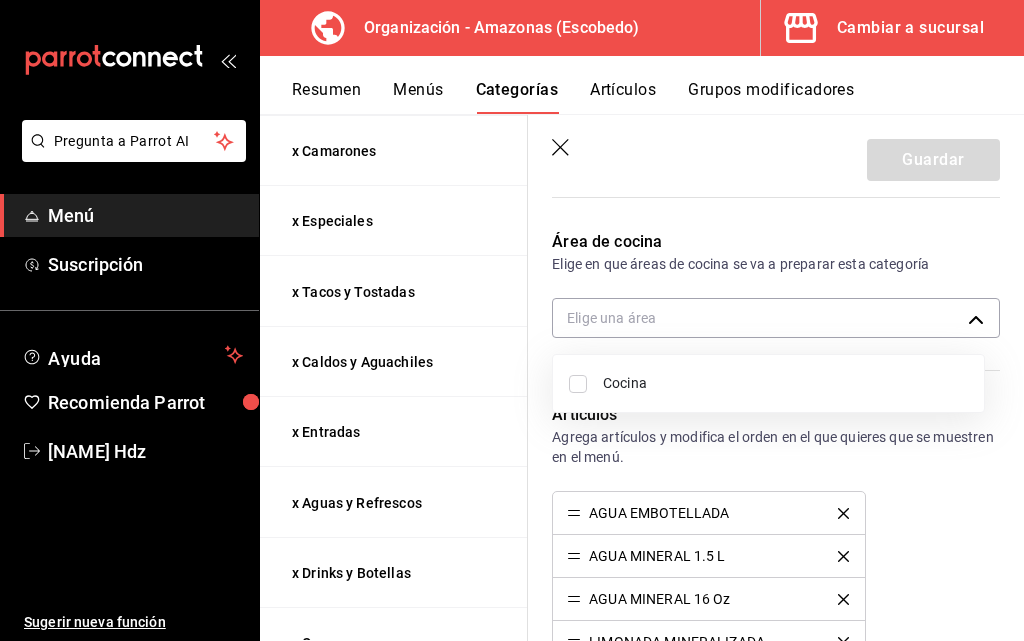 click at bounding box center (512, 320) 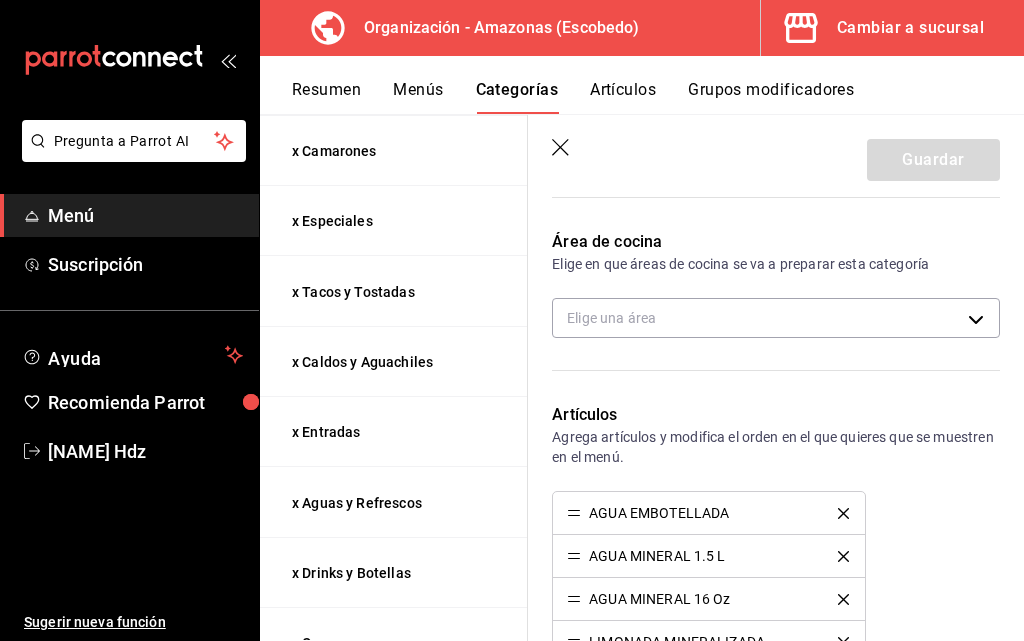 click on "Elige en que áreas de cocina se va a preparar esta categoría" at bounding box center [776, 264] 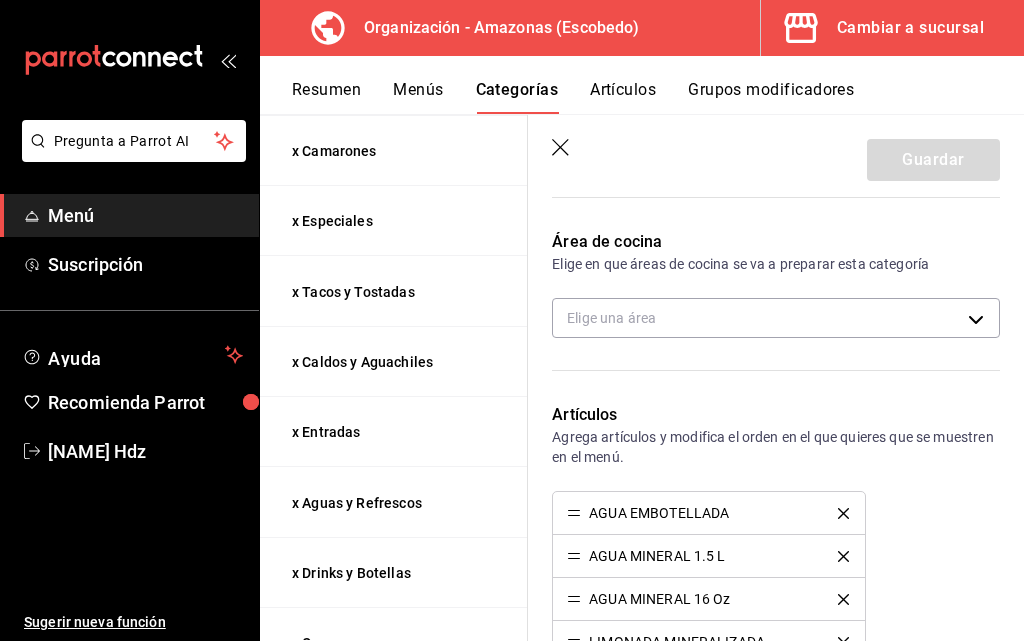 click on "Artículos" at bounding box center [623, 97] 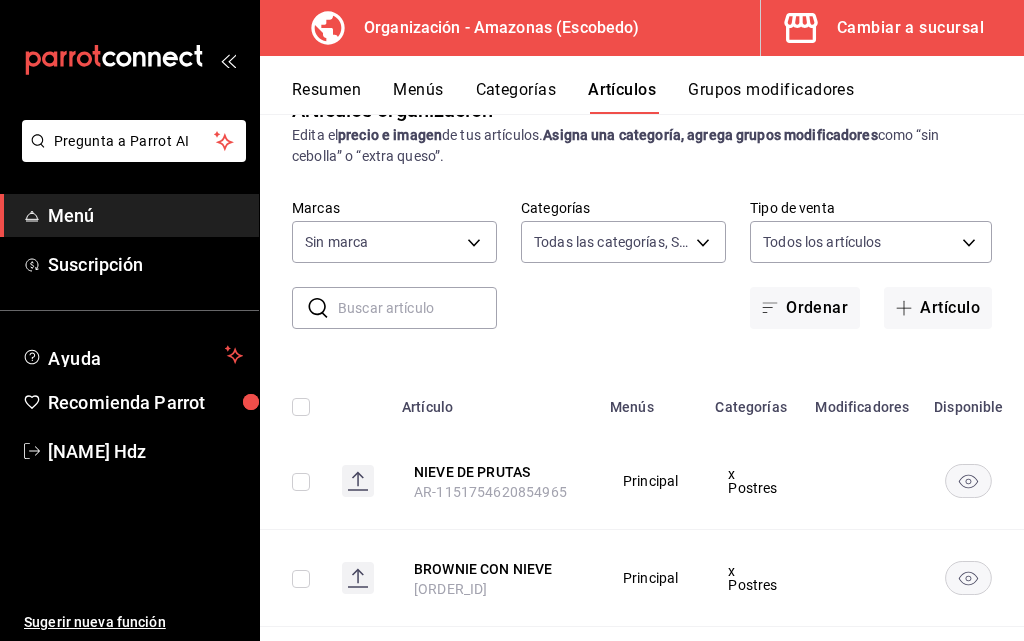 type on "[UUID], [UUID], [UUID], [UUID], [UUID], [UUID], [UUID], [UUID], [UUID], [UUID], [UUID], [UUID], [UUID], [UUID], [UUID], [UUID], [UUID], [UUID], [UUID], [UUID], [UUID], [UUID], [UUID], [UUID], [UUID], [UUID]" 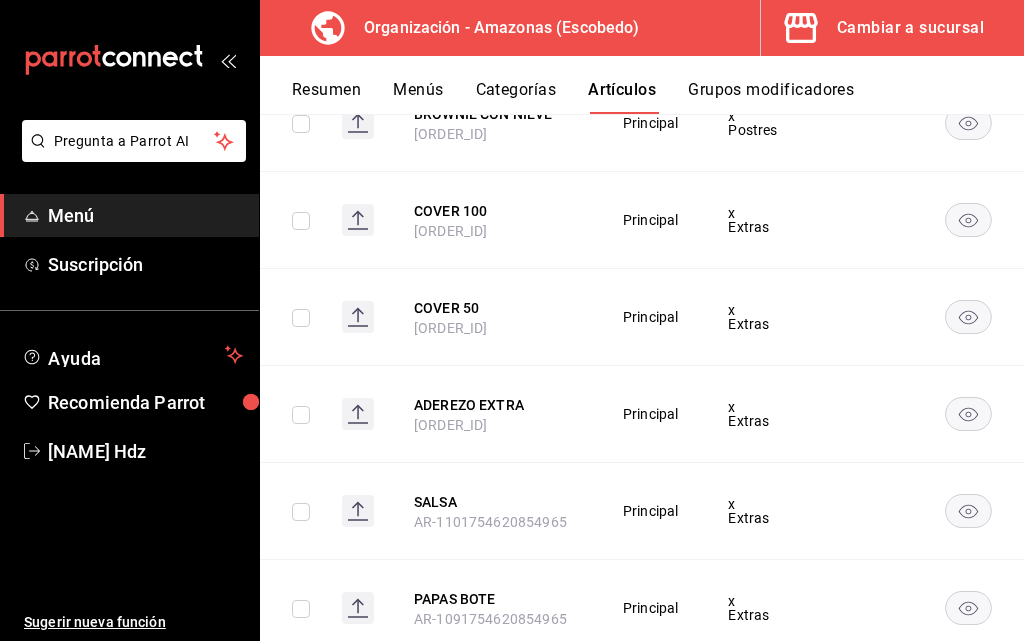 scroll, scrollTop: 551, scrollLeft: 0, axis: vertical 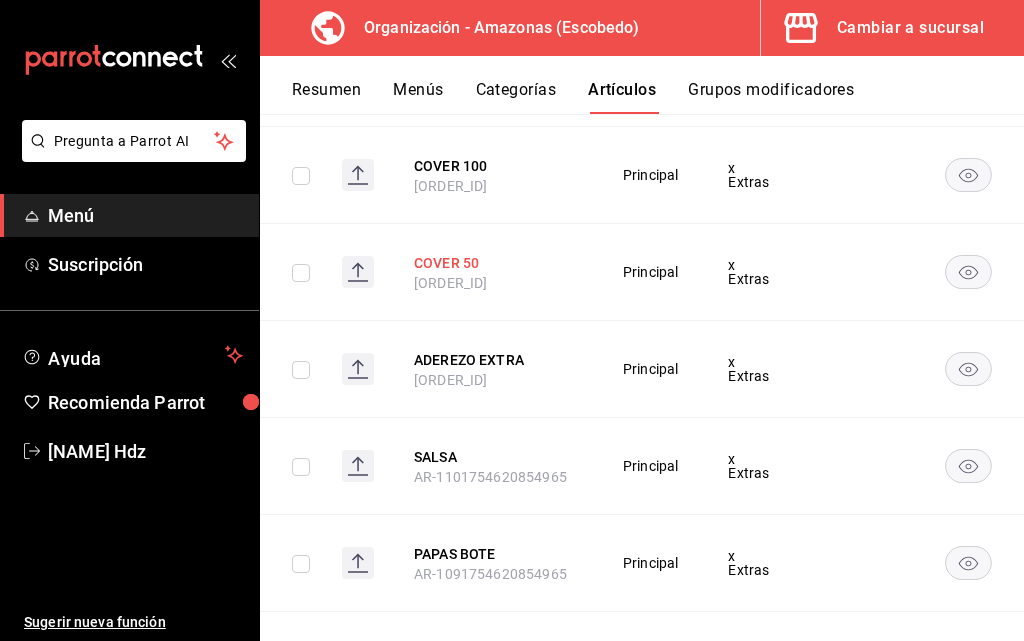 click on "COVER 50" at bounding box center [494, 263] 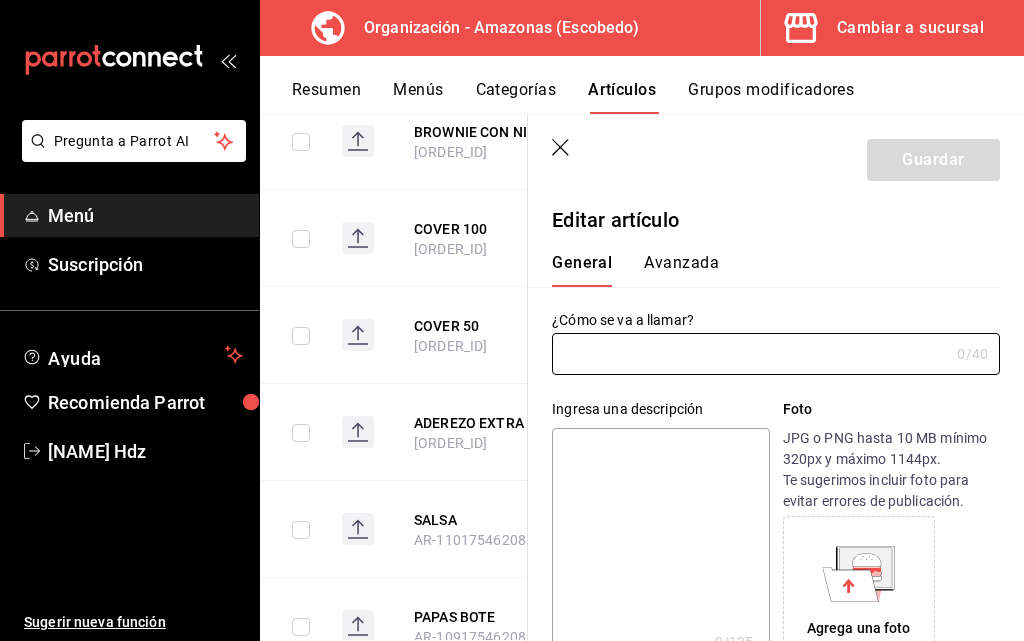 type on "COVER 50" 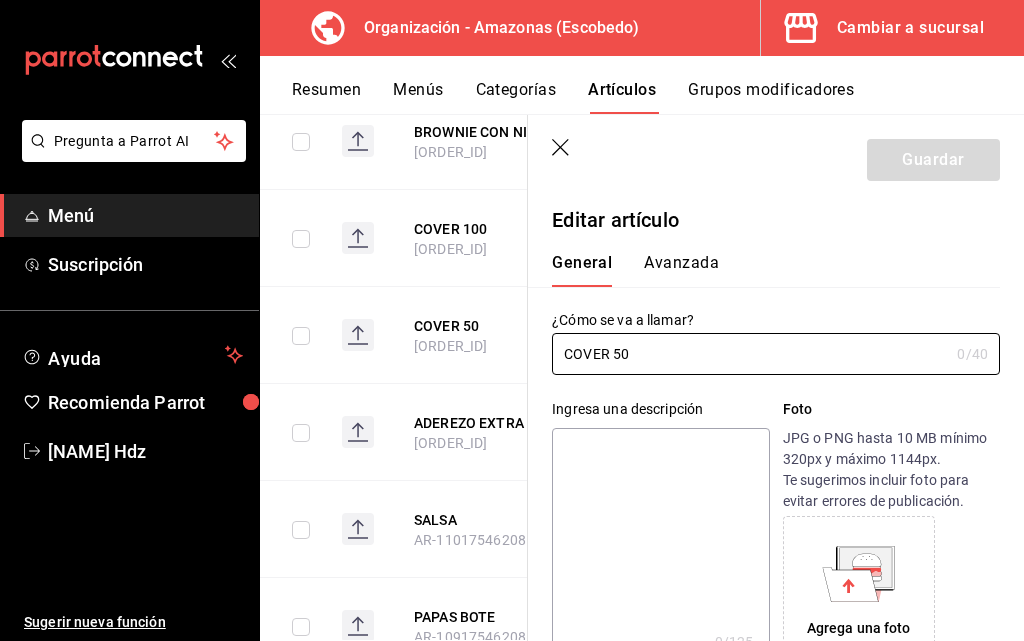 type on "[ORDER_ID]" 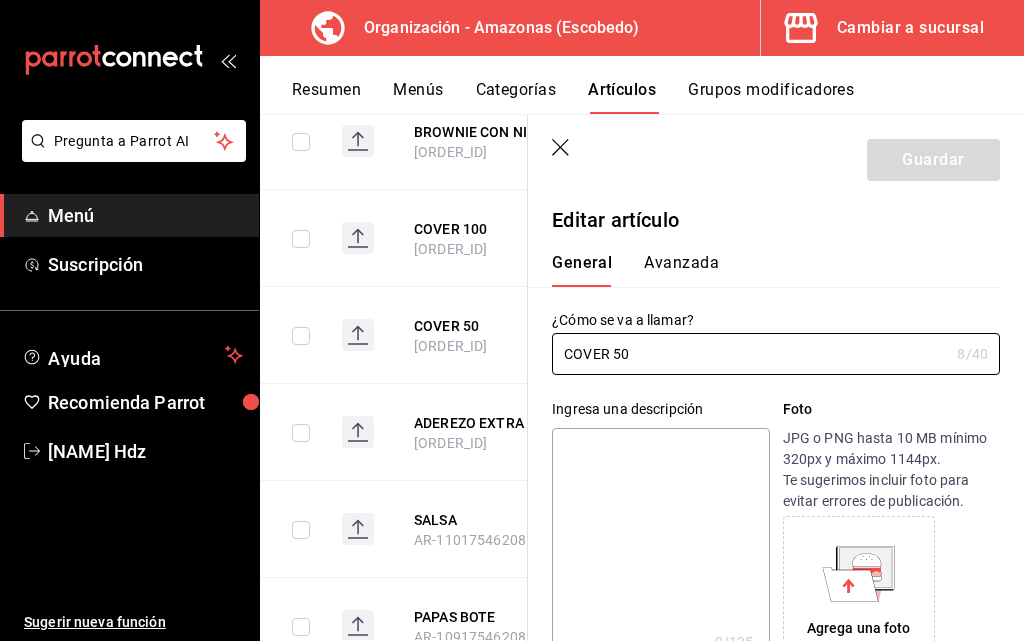 type on "$50.00" 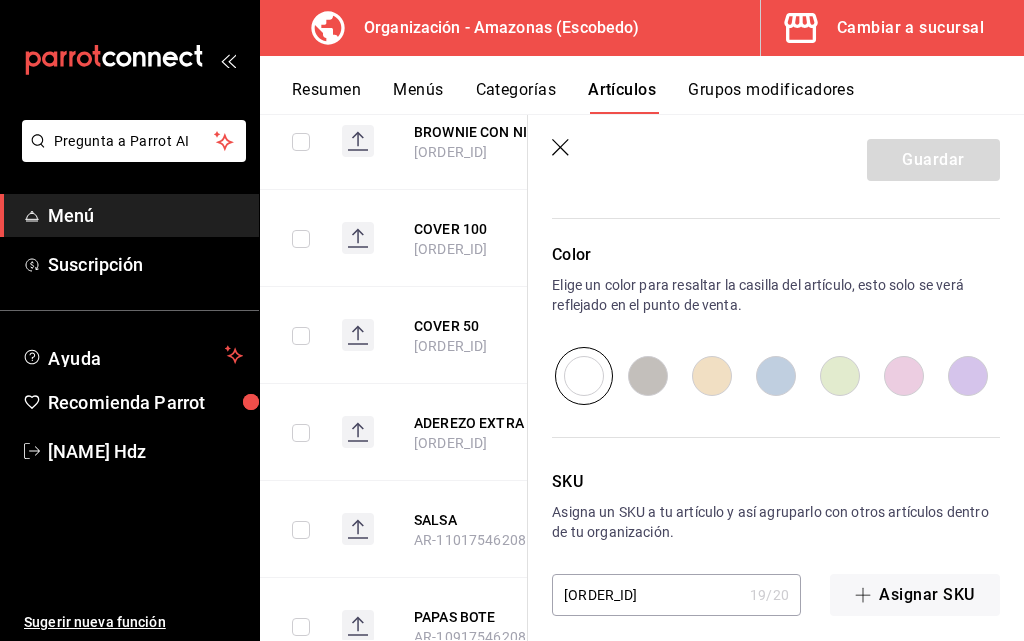 scroll, scrollTop: 1024, scrollLeft: 0, axis: vertical 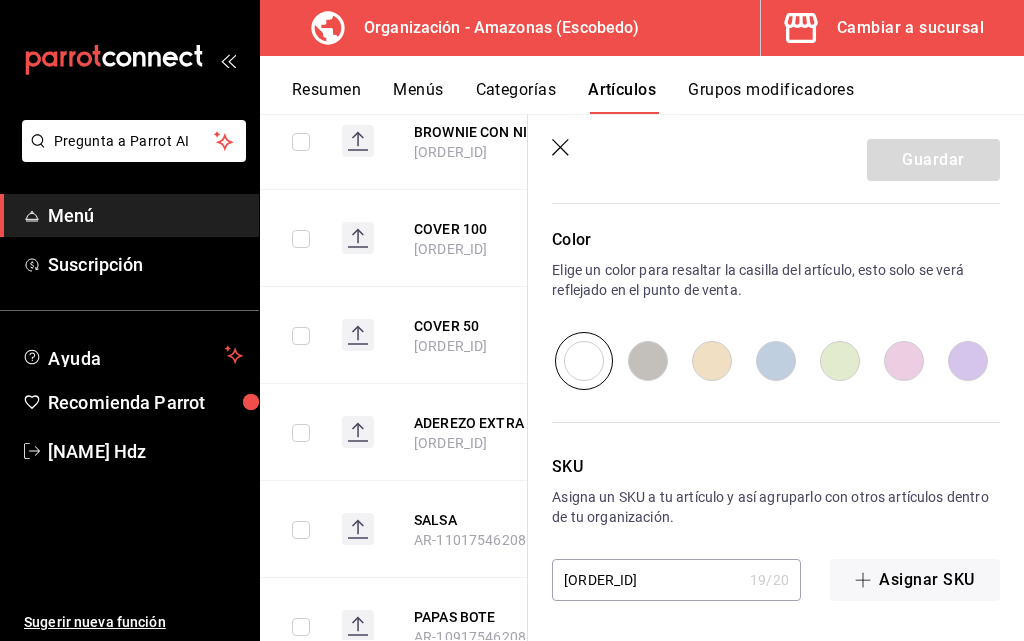 click on "Menús" at bounding box center [418, 97] 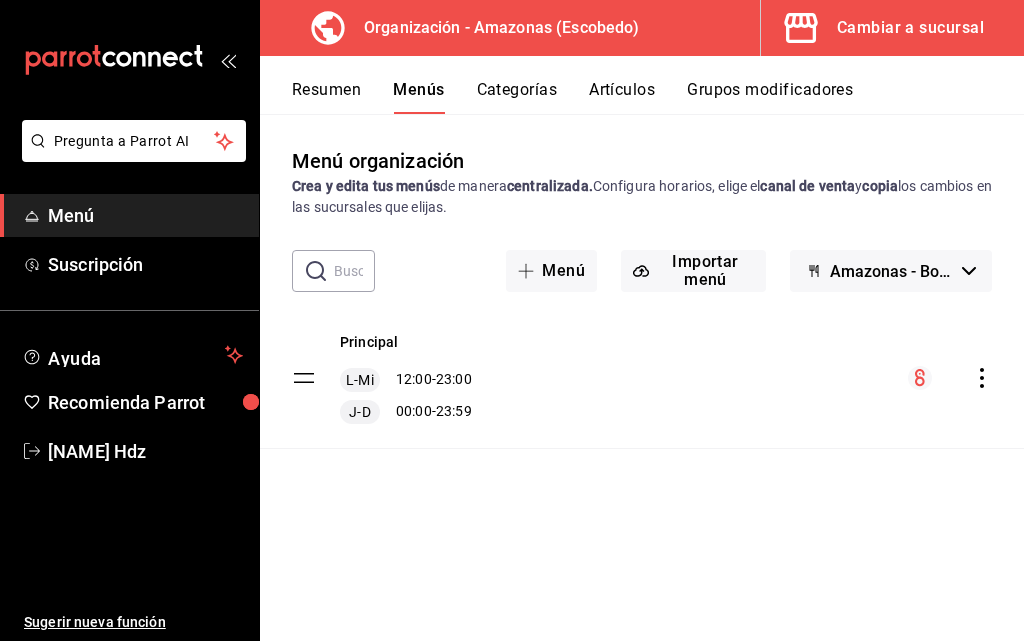 click 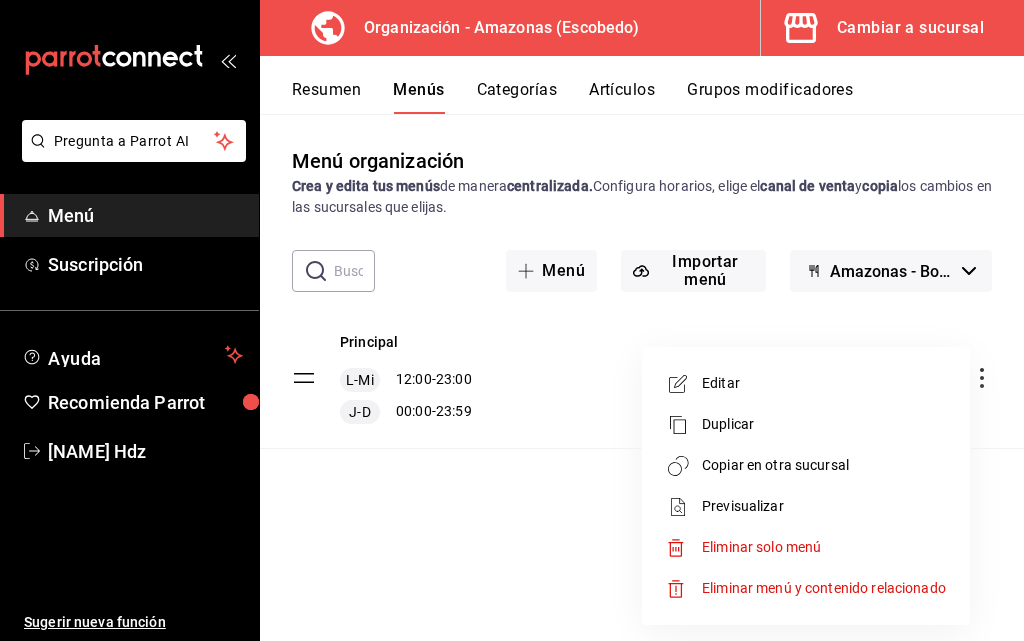 click on "Editar" at bounding box center (806, 383) 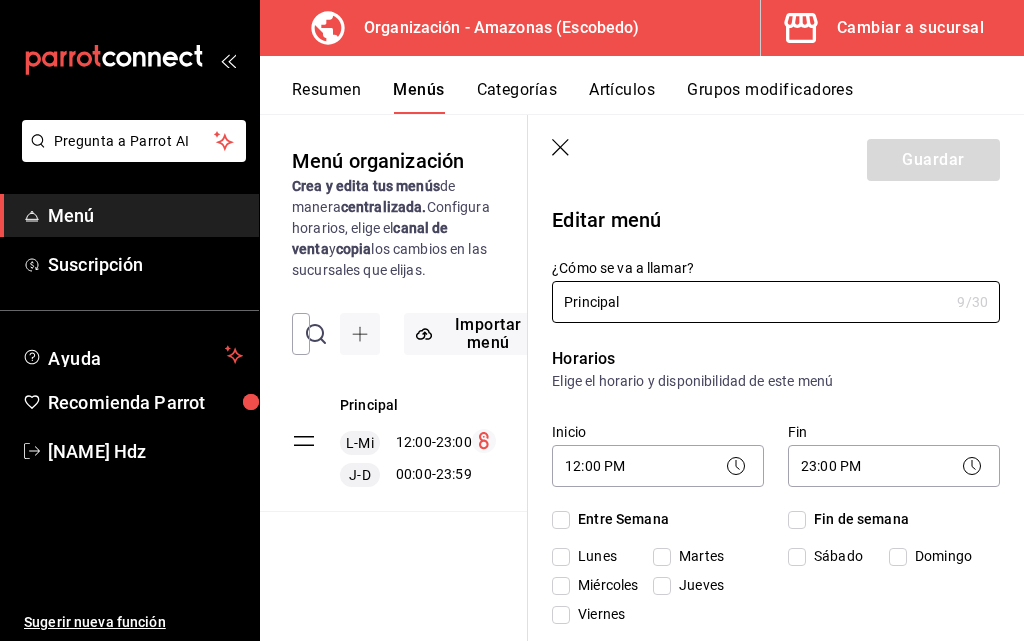 checkbox on "true" 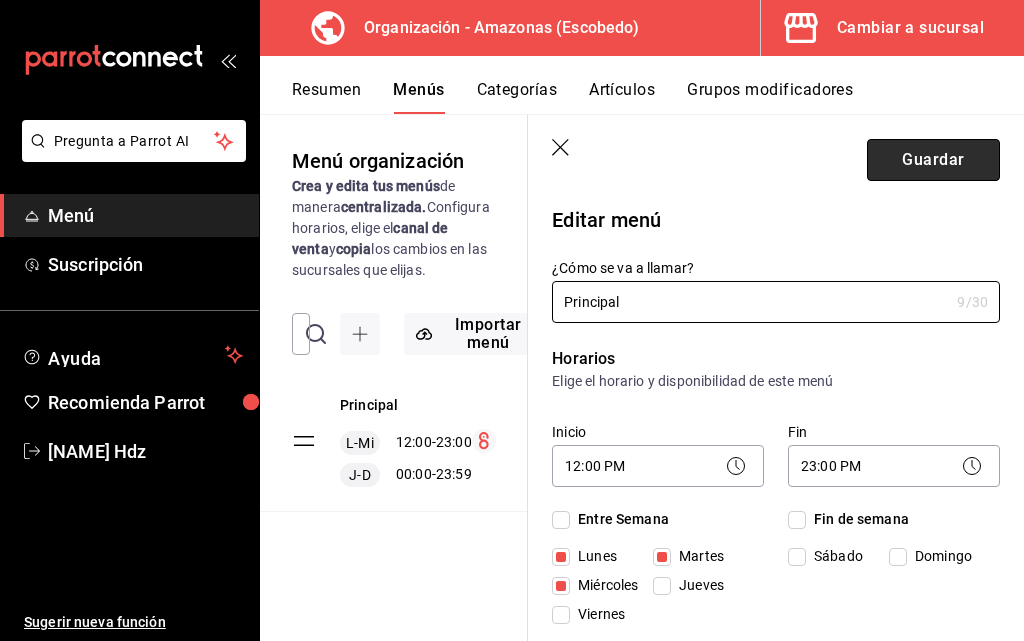 click on "Guardar" at bounding box center (933, 160) 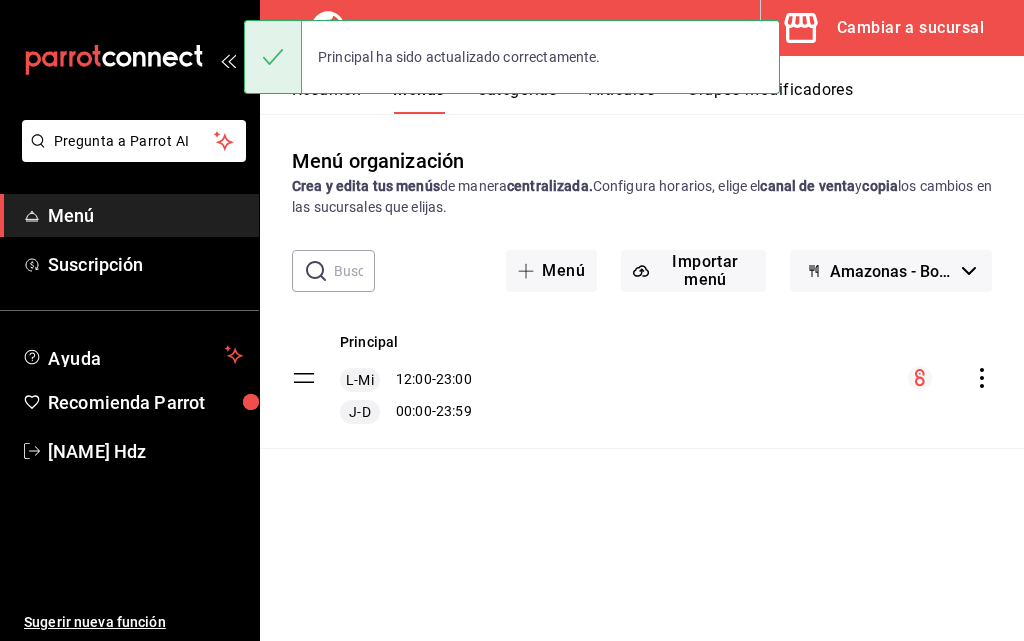 click 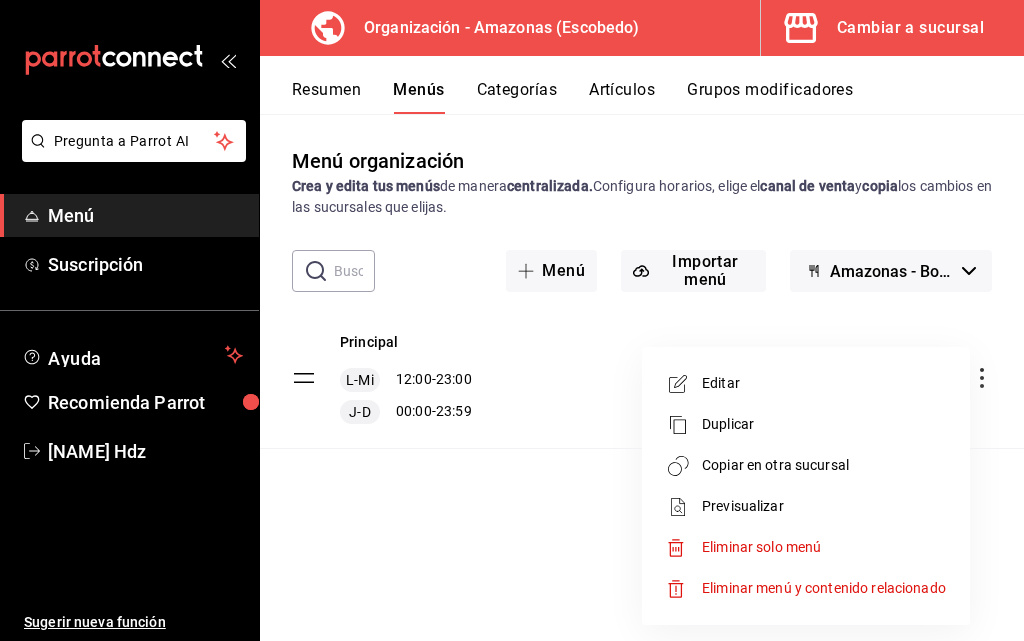 click on "Copiar en otra sucursal" at bounding box center [824, 465] 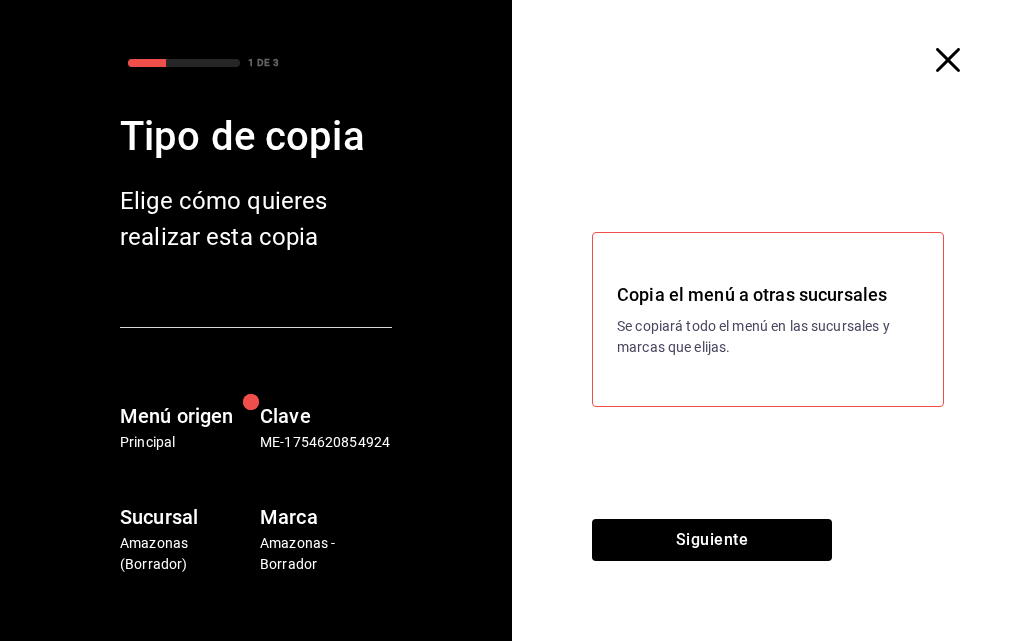 click on "Se copiará todo el menú en las sucursales y marcas que elijas." at bounding box center (768, 337) 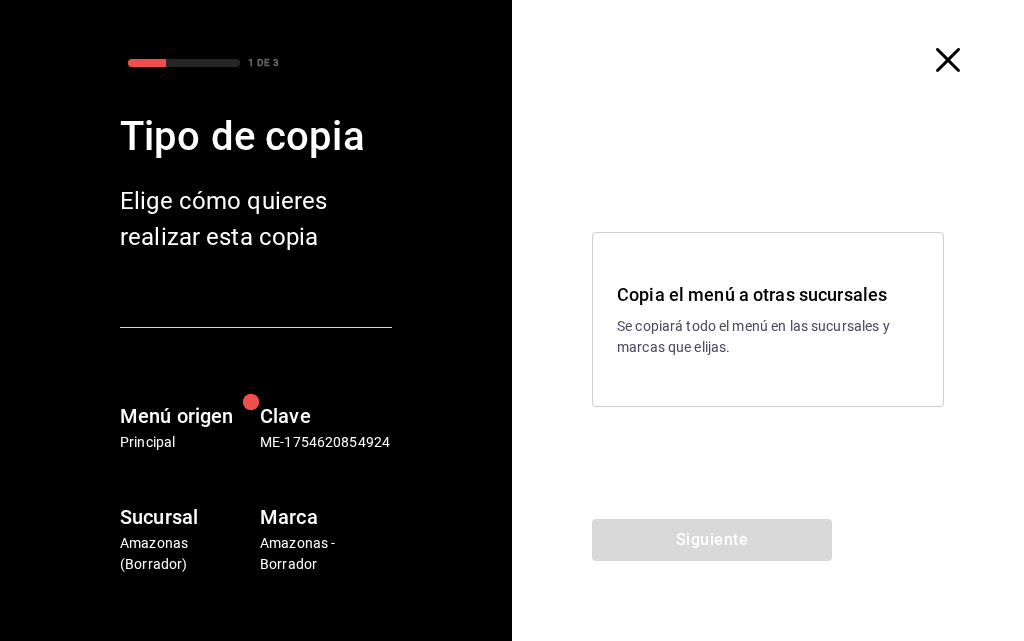click on "Se copiará todo el menú en las sucursales y marcas que elijas." at bounding box center [768, 337] 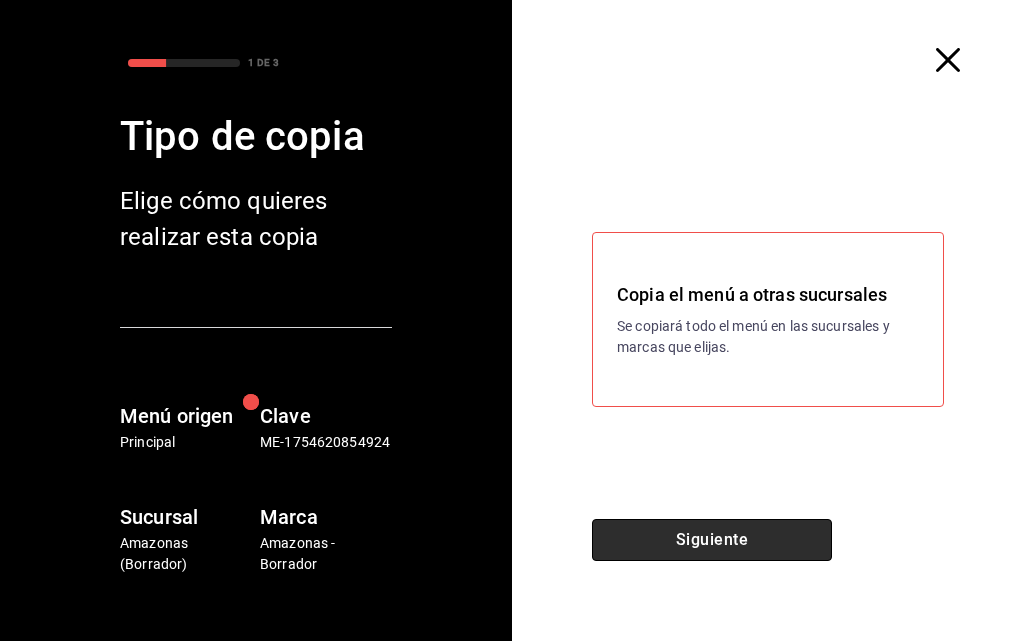 click on "Siguiente" at bounding box center [712, 540] 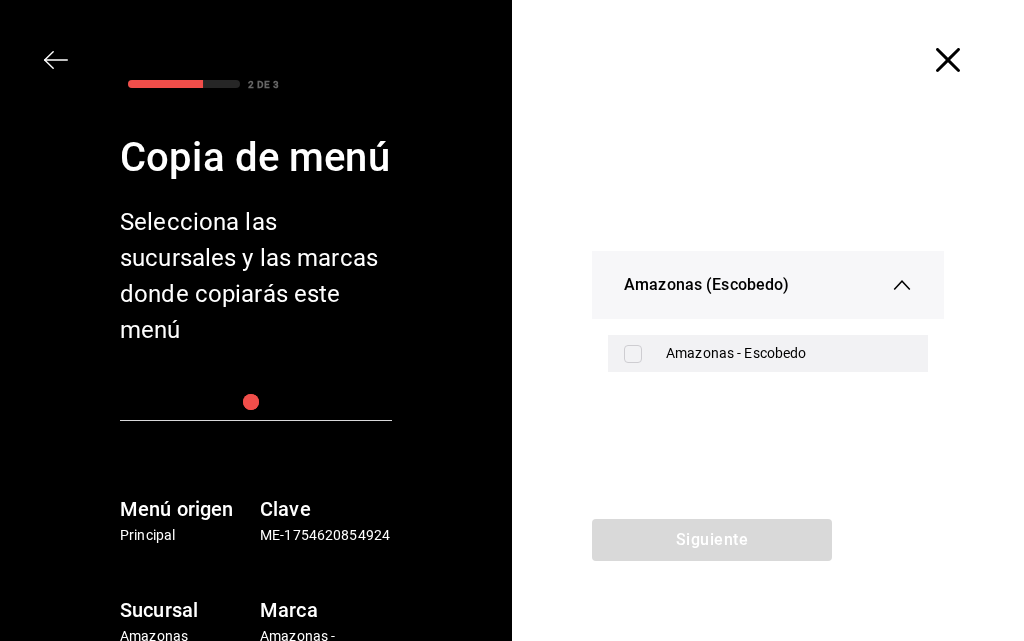 click on "Amazonas - Escobedo" at bounding box center [789, 353] 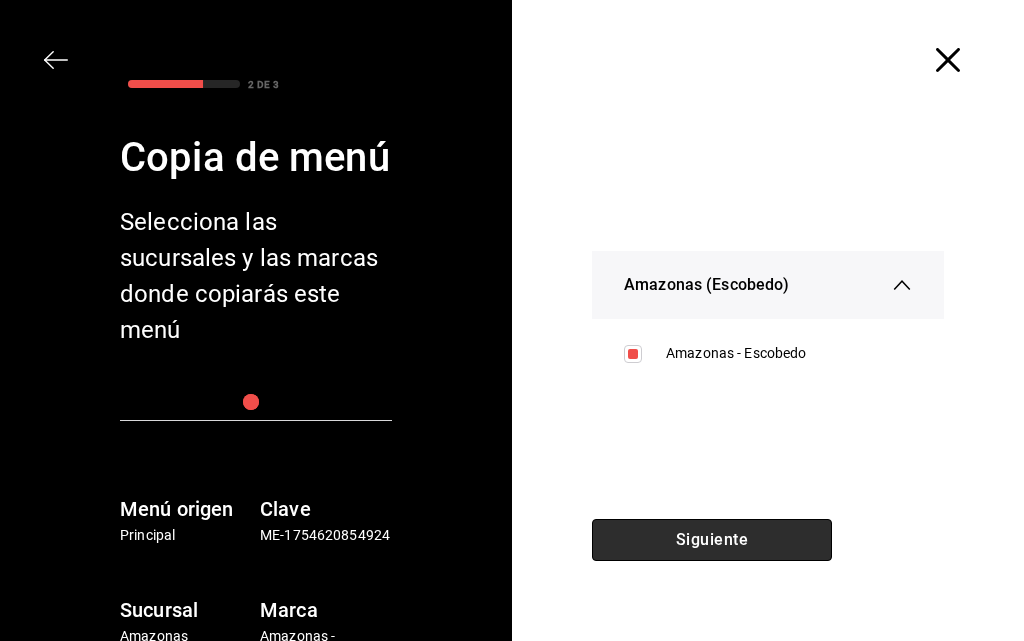 click on "Siguiente" at bounding box center [712, 540] 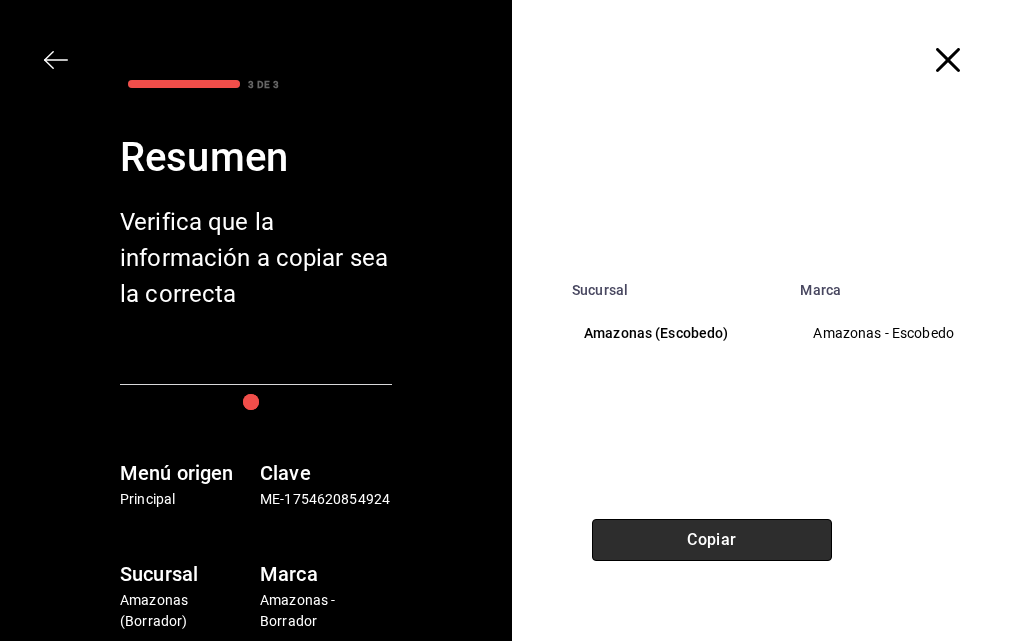 click on "Copiar" at bounding box center [712, 540] 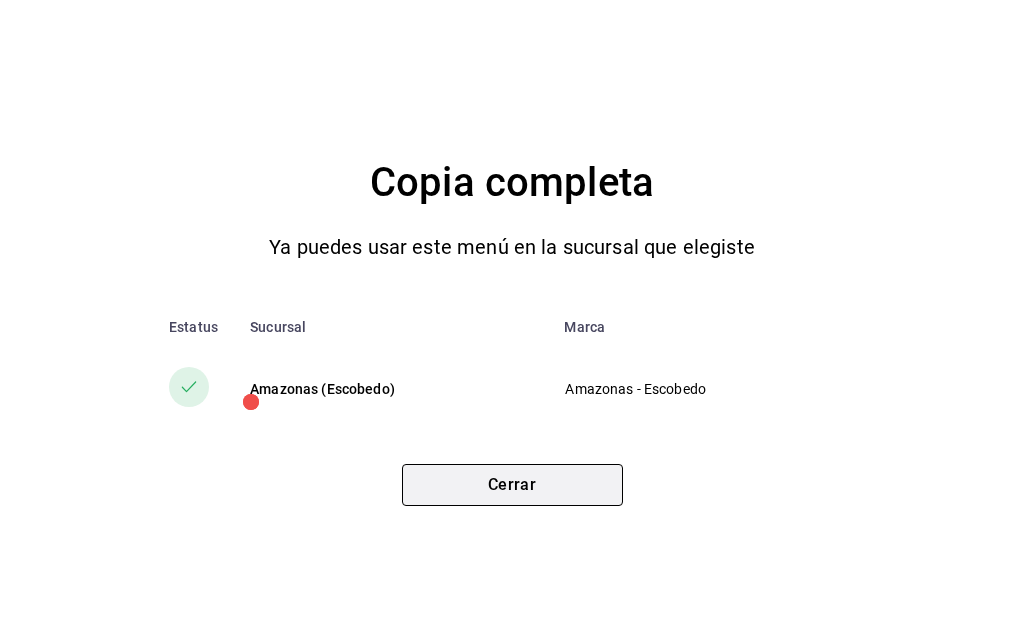 click on "Cerrar" at bounding box center (512, 485) 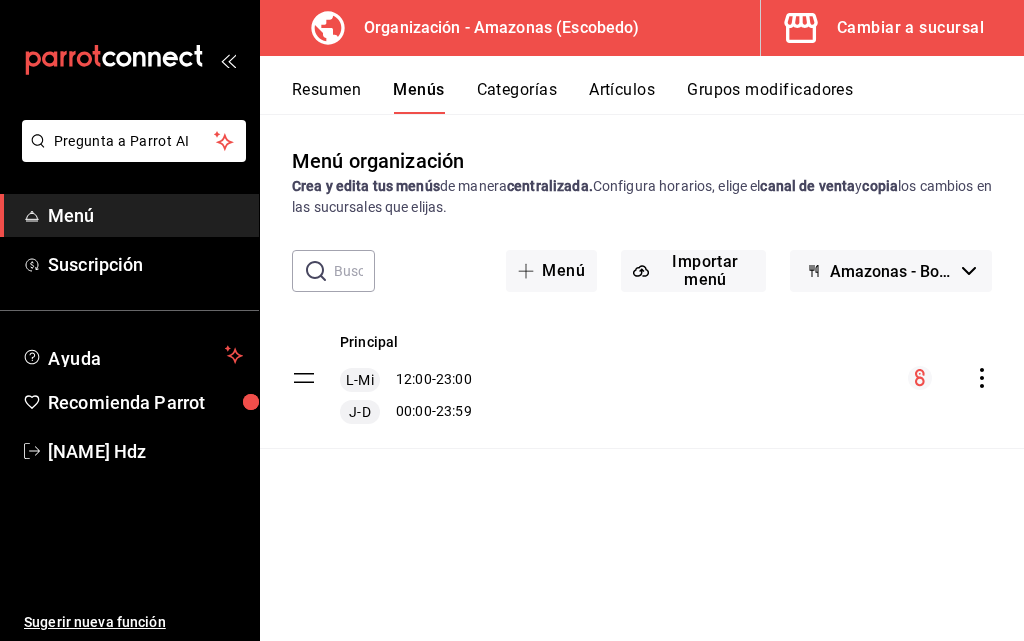 type 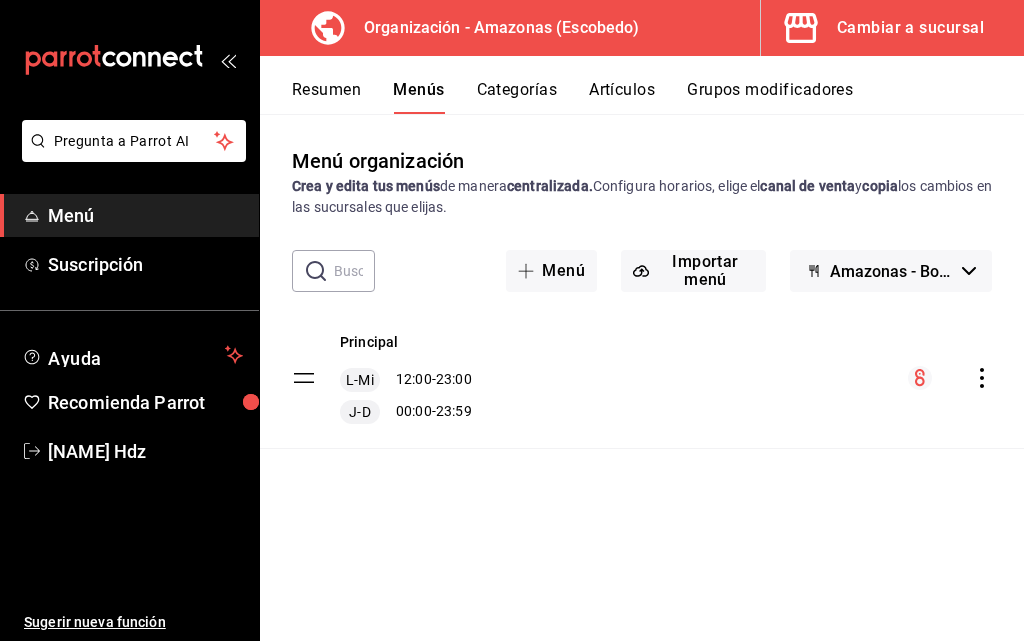click on "Cambiar a sucursal" at bounding box center [910, 28] 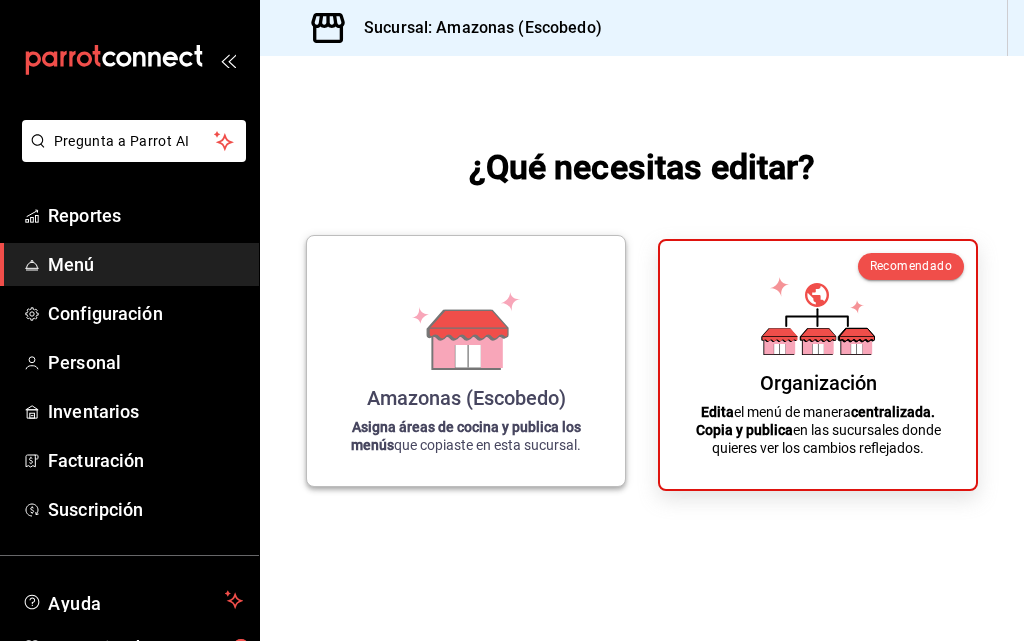 click on "Amazonas (Escobedo) Asigna áreas de cocina y publica los menús  que copiaste en esta sucursal." at bounding box center [466, 361] 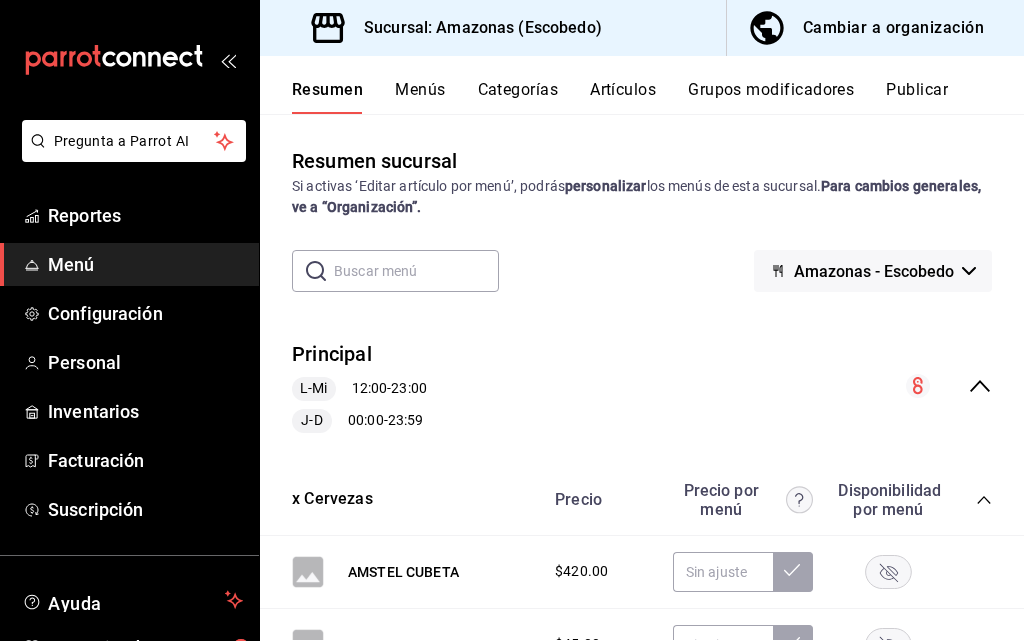 click on "Menús" at bounding box center (420, 97) 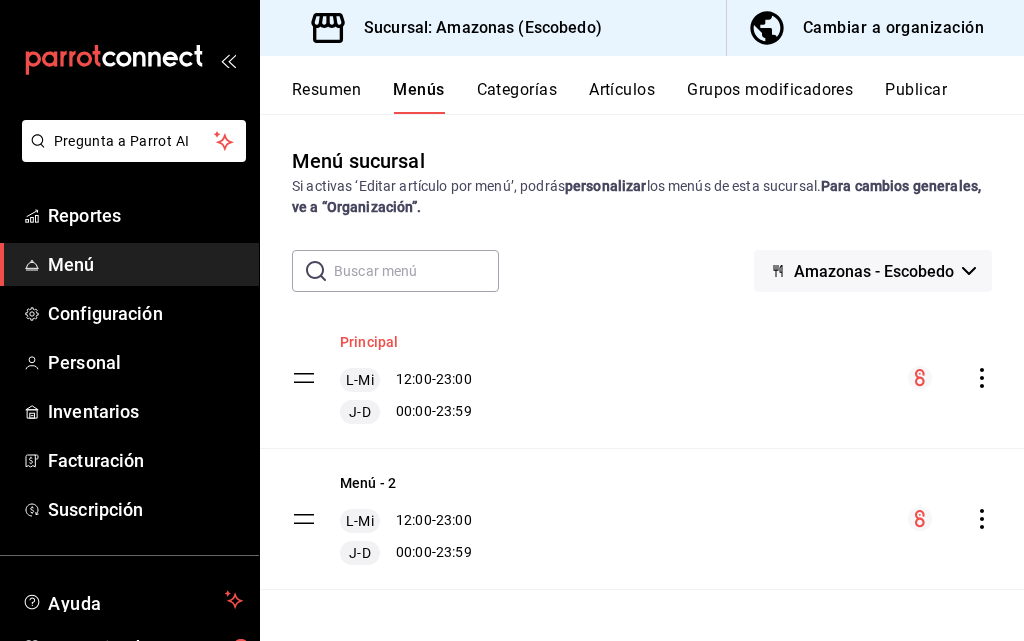 scroll, scrollTop: 6, scrollLeft: 0, axis: vertical 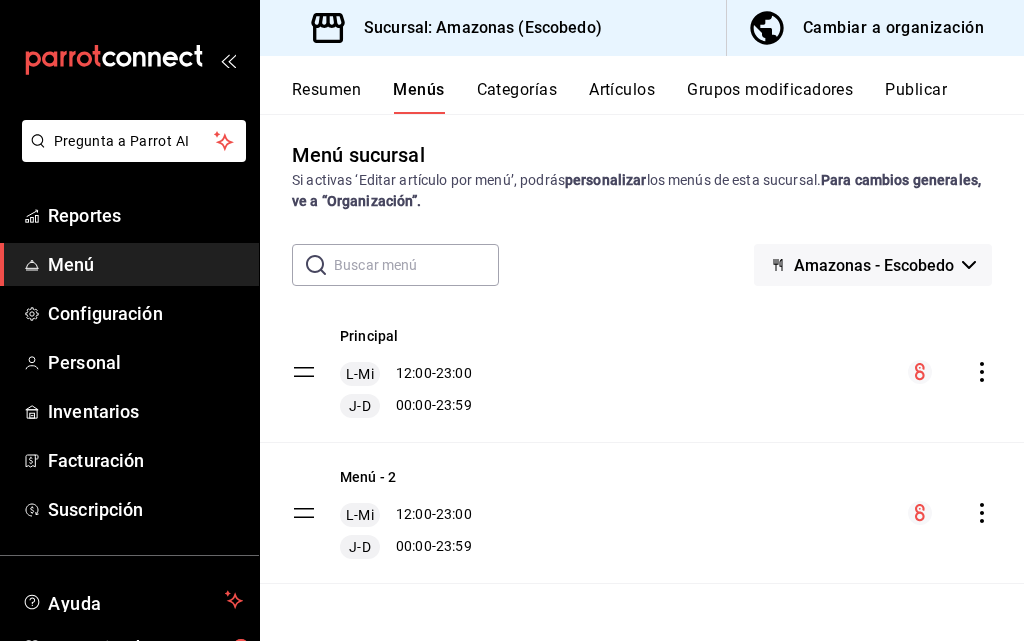click 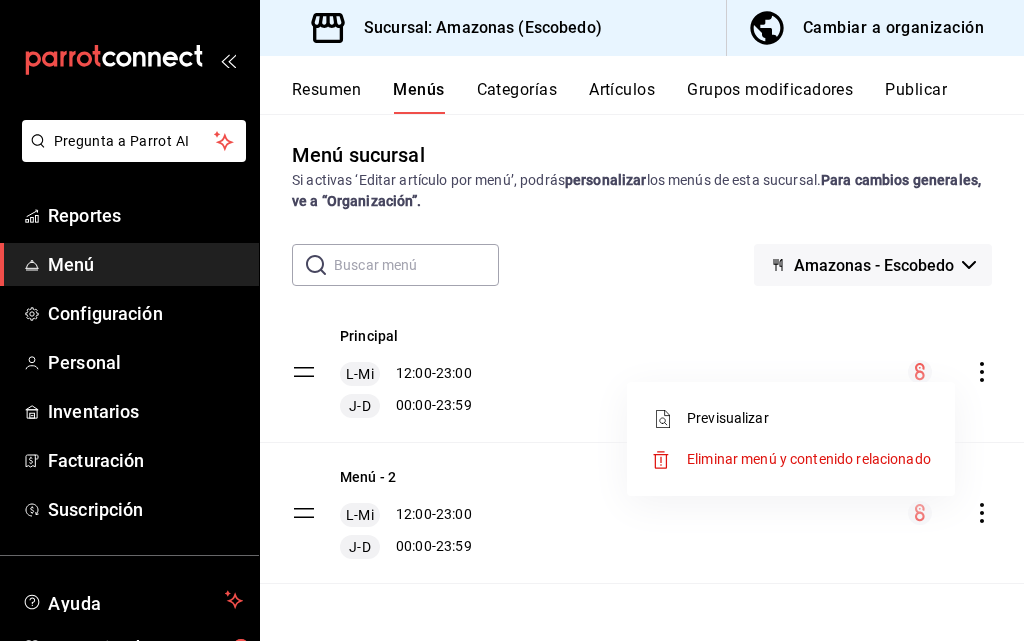 click on "Previsualizar" at bounding box center (809, 418) 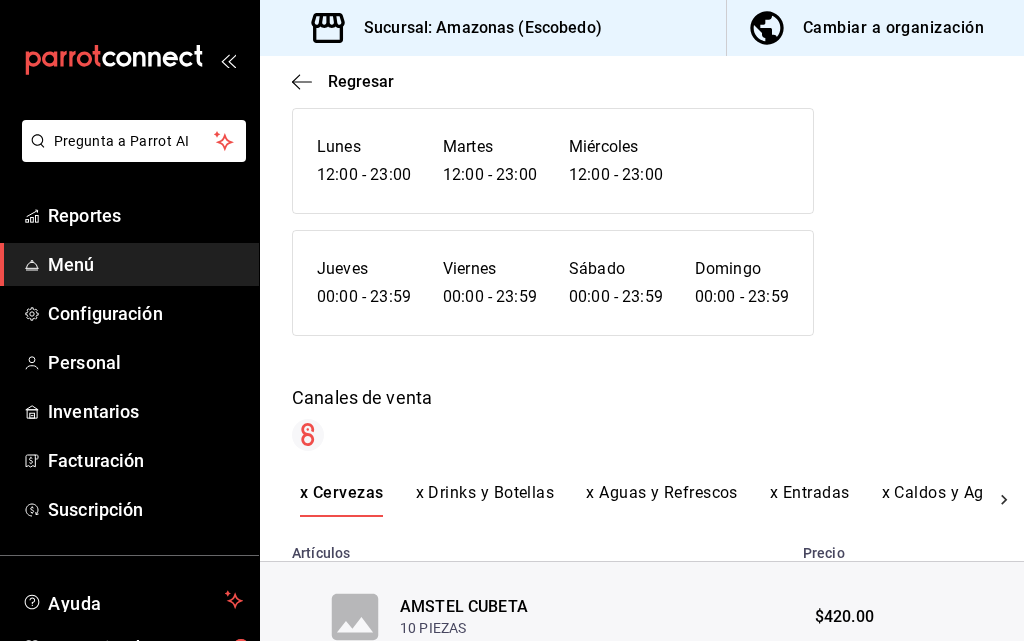 scroll, scrollTop: 147, scrollLeft: 0, axis: vertical 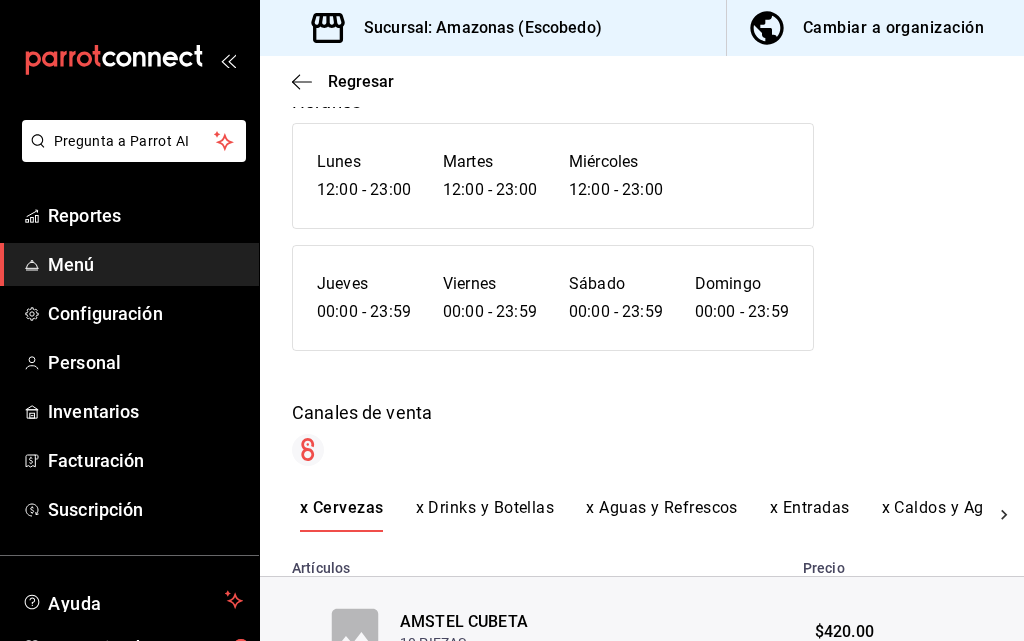 click 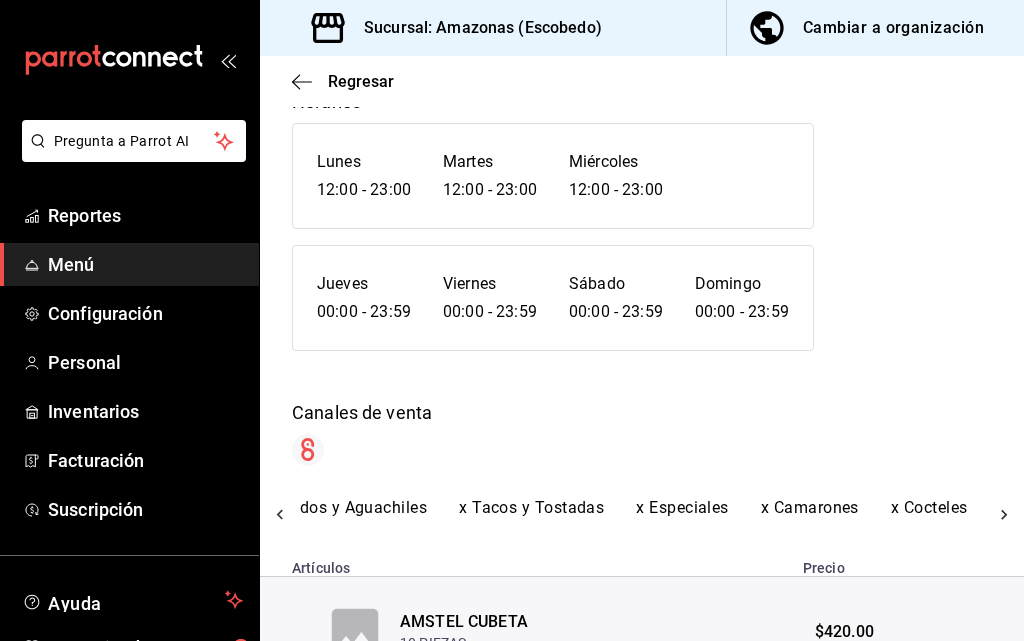 click 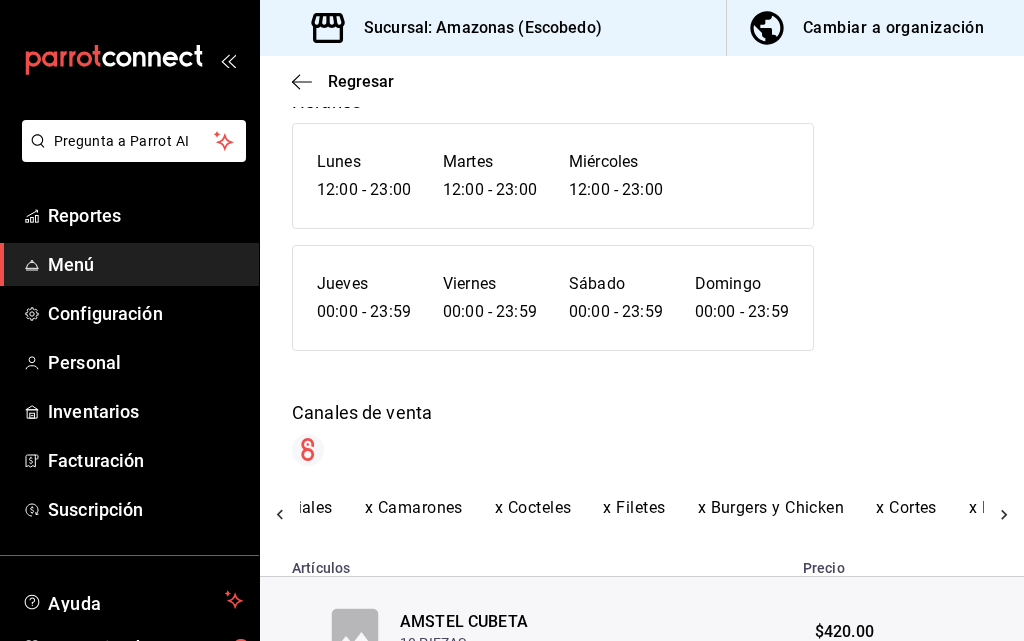click 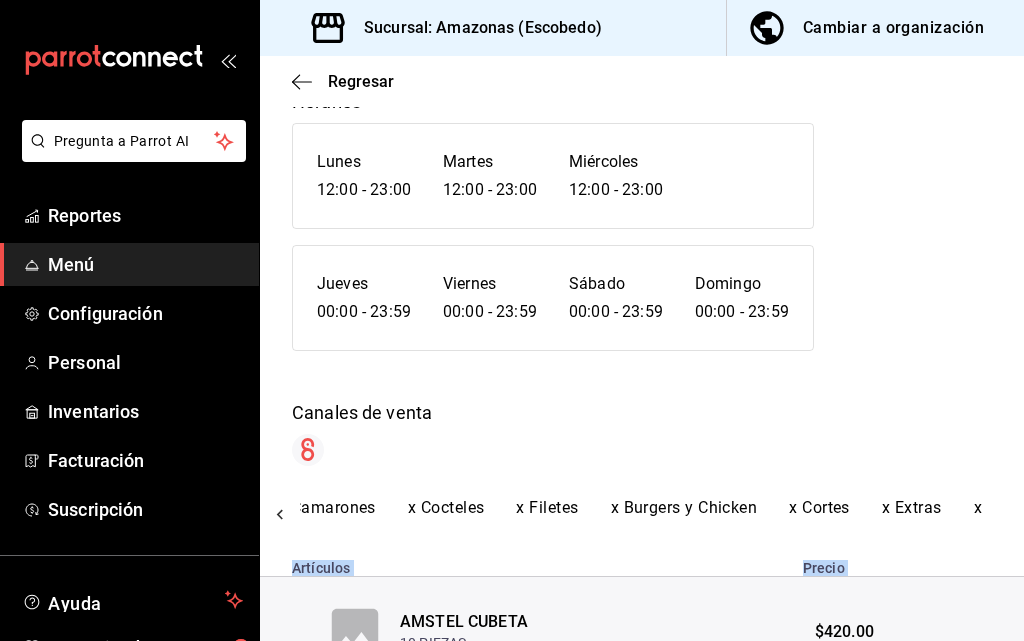 scroll, scrollTop: 0, scrollLeft: 1185, axis: horizontal 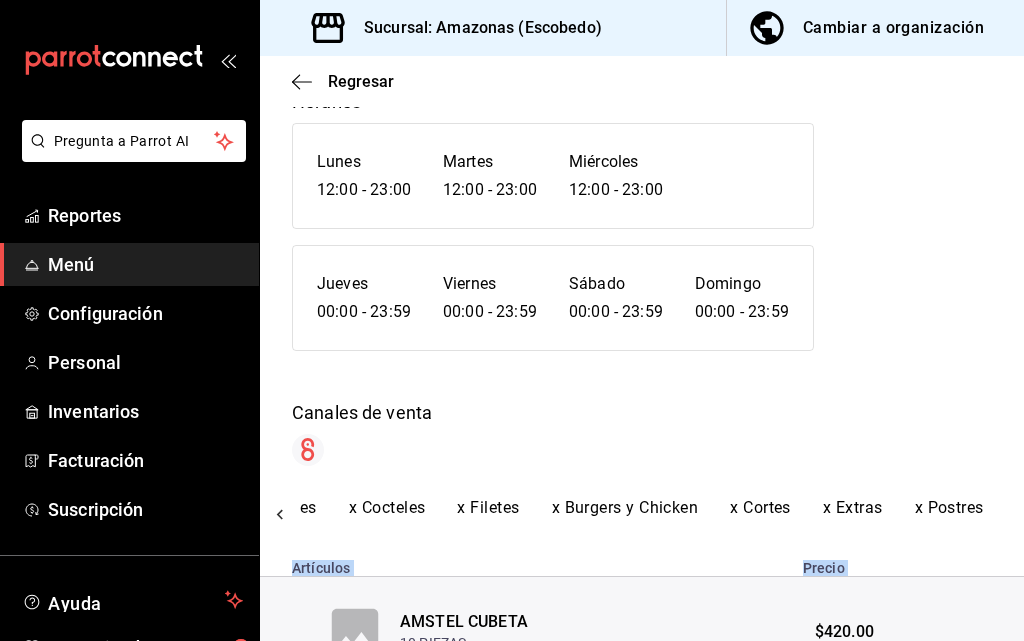 click on "x Cervezas x Drinks y Botellas x Aguas y Refrescos x Entradas x Caldos y Aguachiles x Tacos y Tostadas x Especiales x Camarones x Cocteles x Filetes x Burgers y Chicken x Cortes x Extras x Postres" at bounding box center [642, 515] 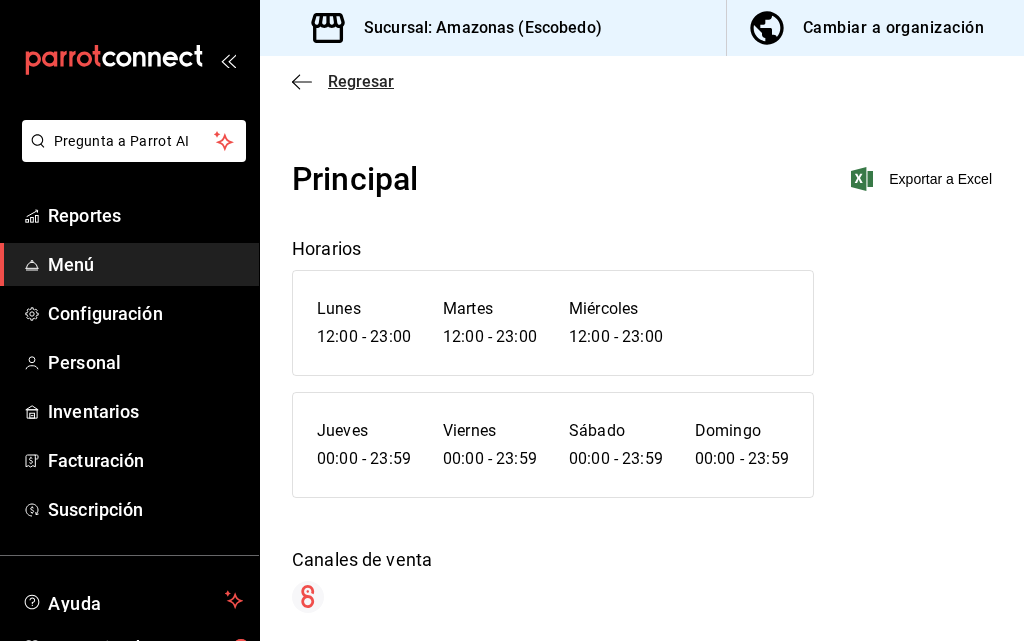 click on "Regresar" at bounding box center (361, 81) 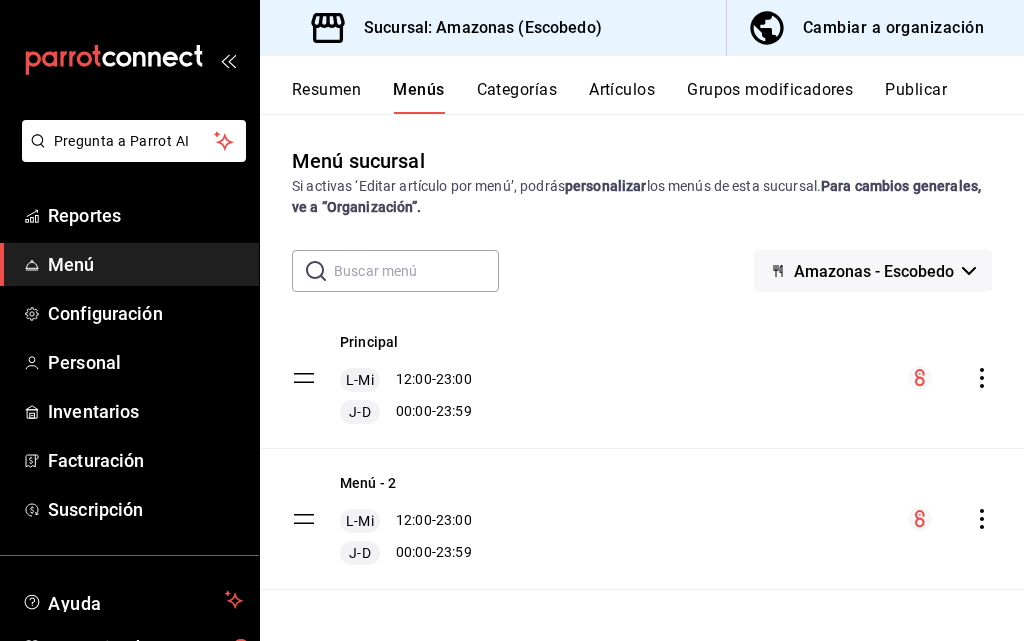 scroll, scrollTop: 6, scrollLeft: 0, axis: vertical 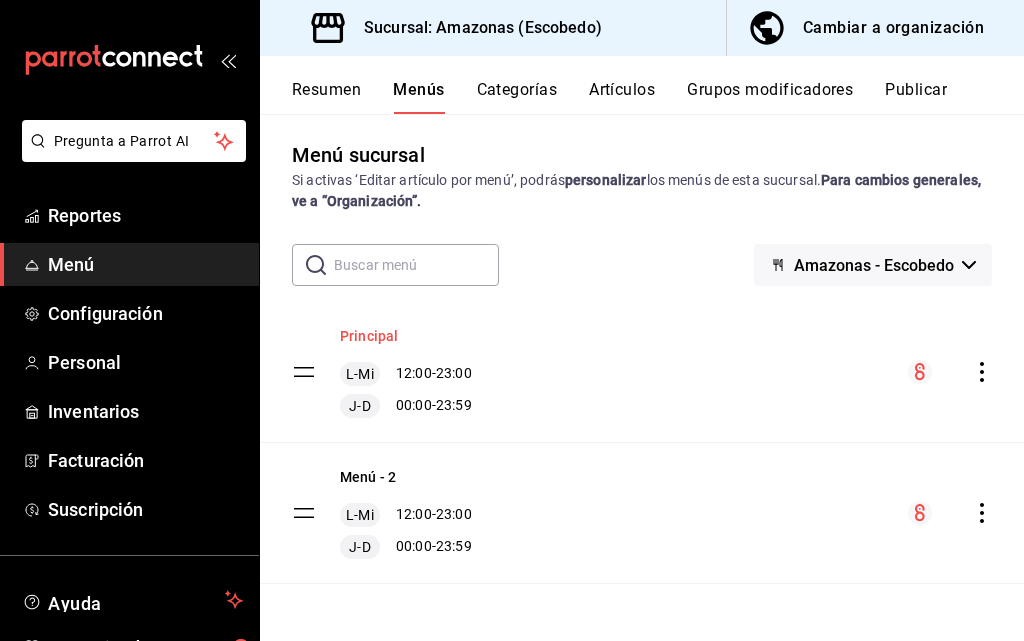 click on "Principal" at bounding box center [369, 336] 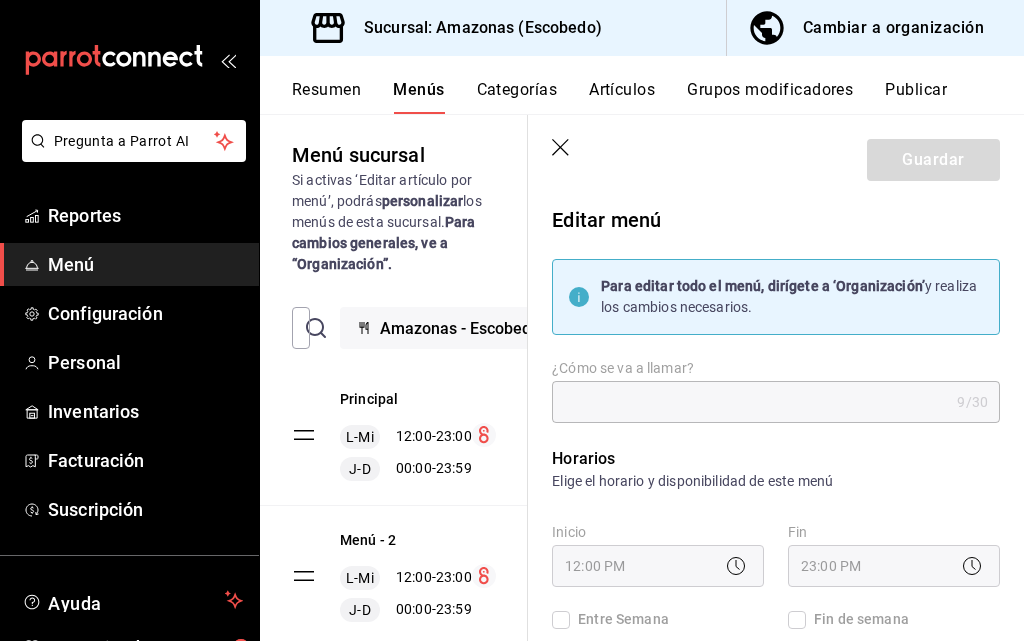 type on "Principal" 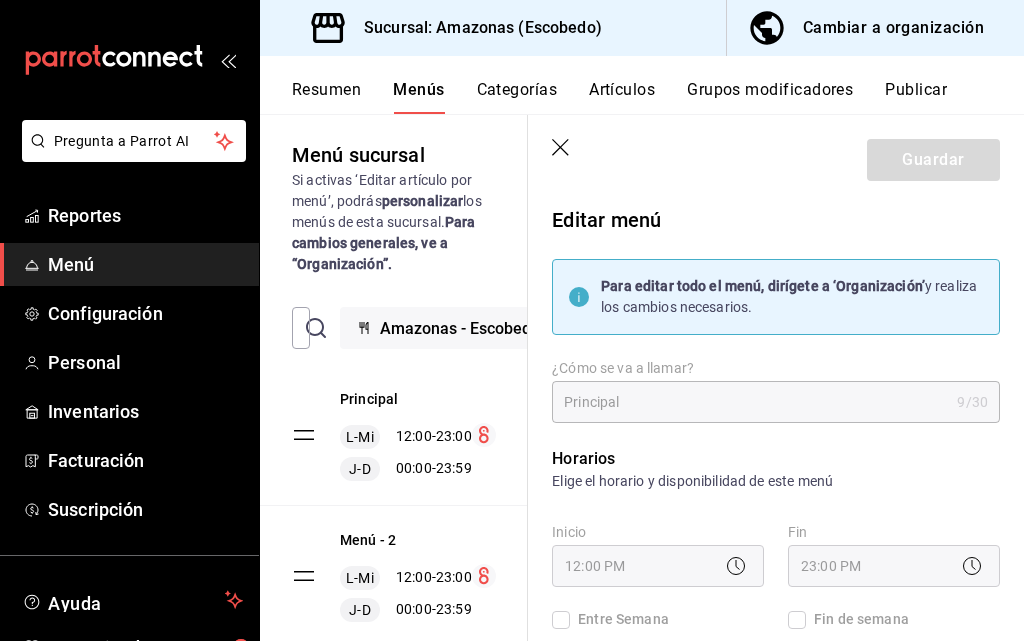 checkbox on "true" 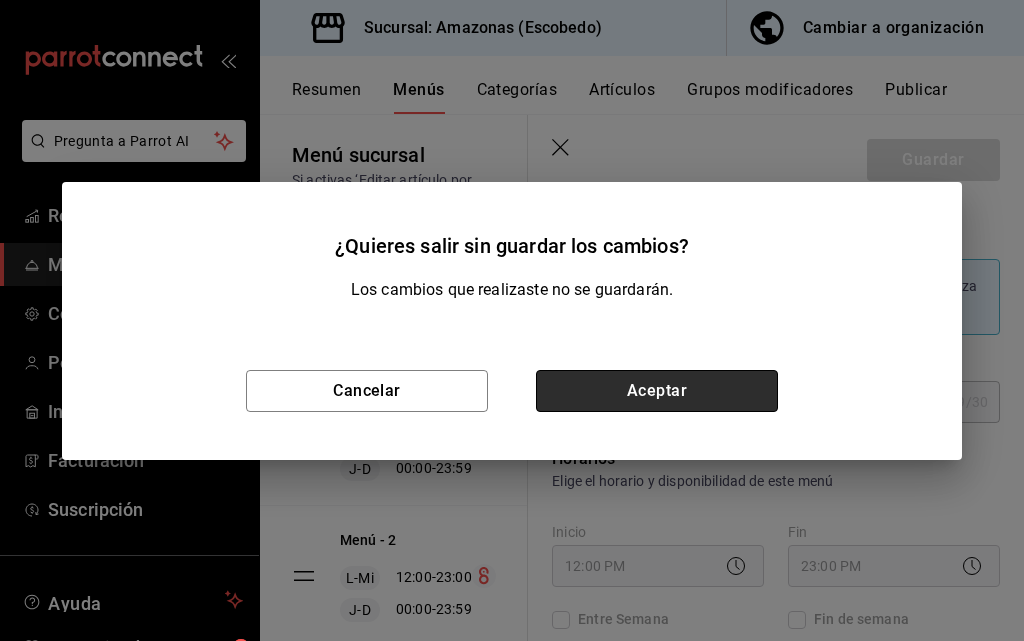 click on "Aceptar" at bounding box center [657, 391] 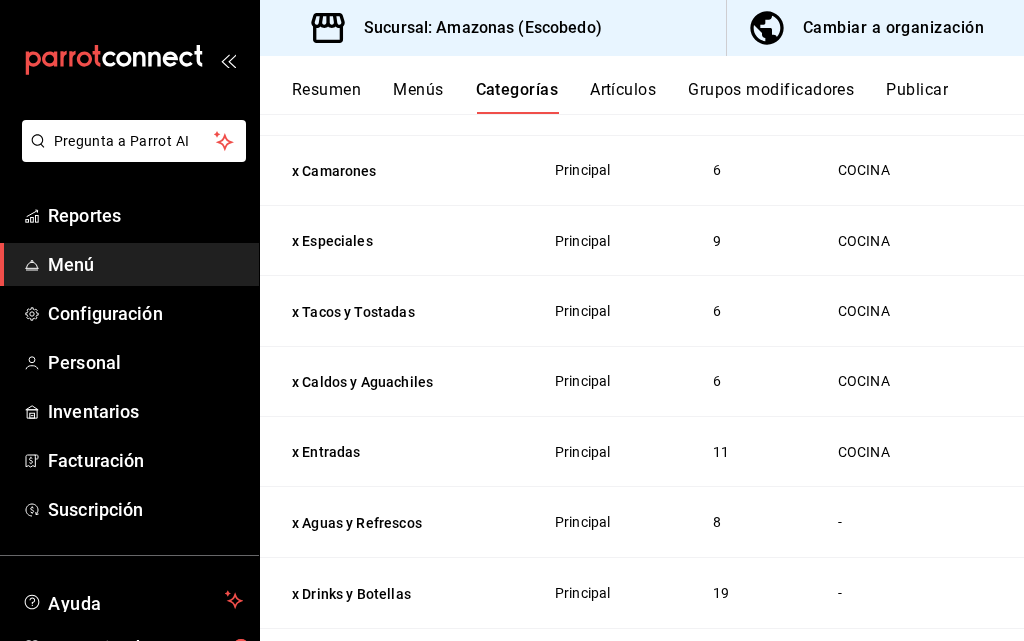 scroll, scrollTop: 800, scrollLeft: 0, axis: vertical 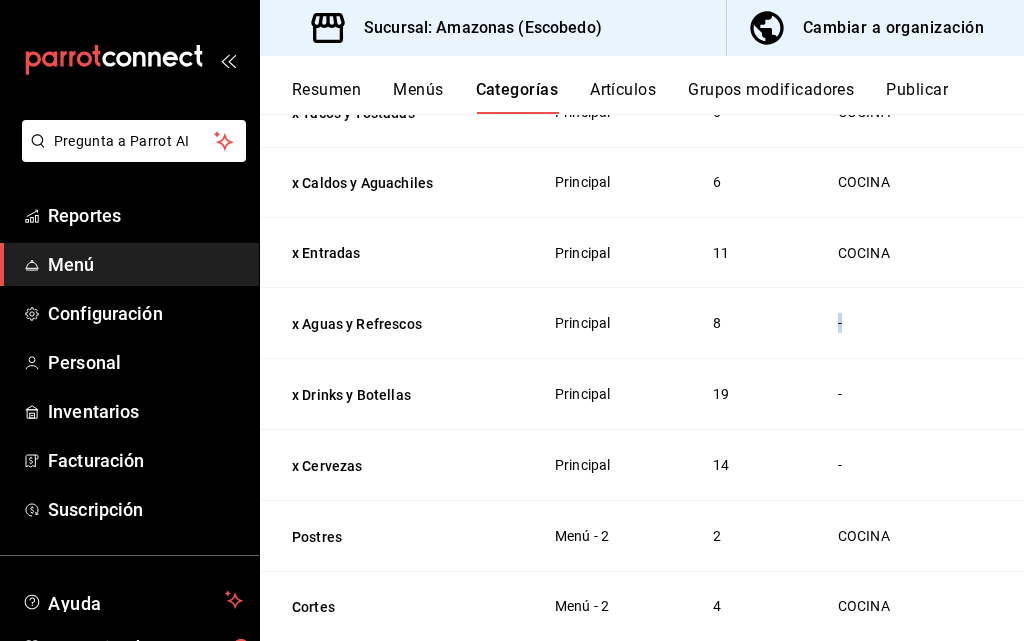 click on "-" at bounding box center [914, 323] 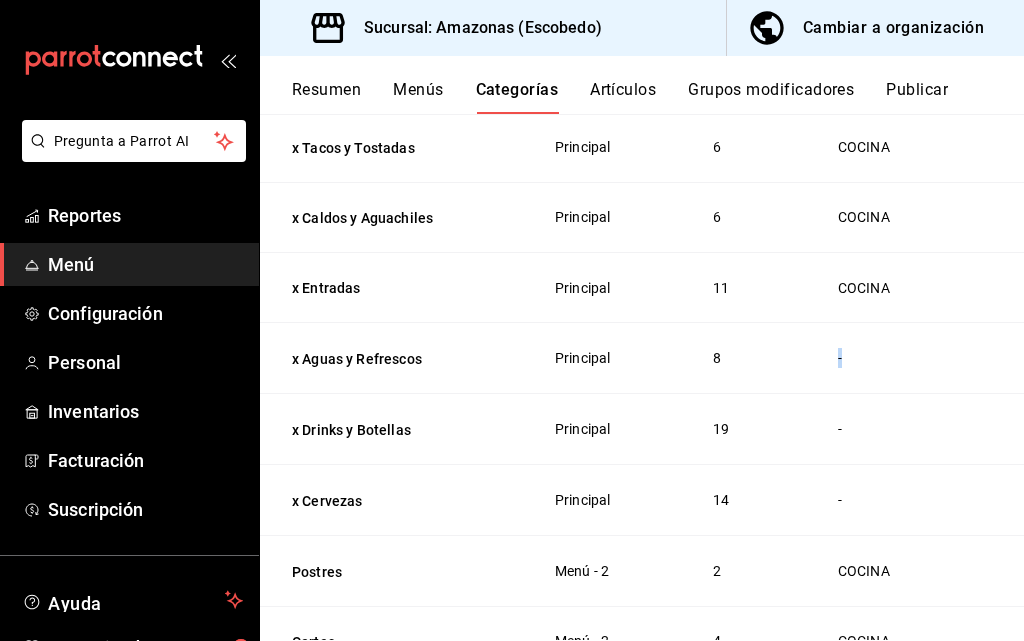 scroll, scrollTop: 800, scrollLeft: 0, axis: vertical 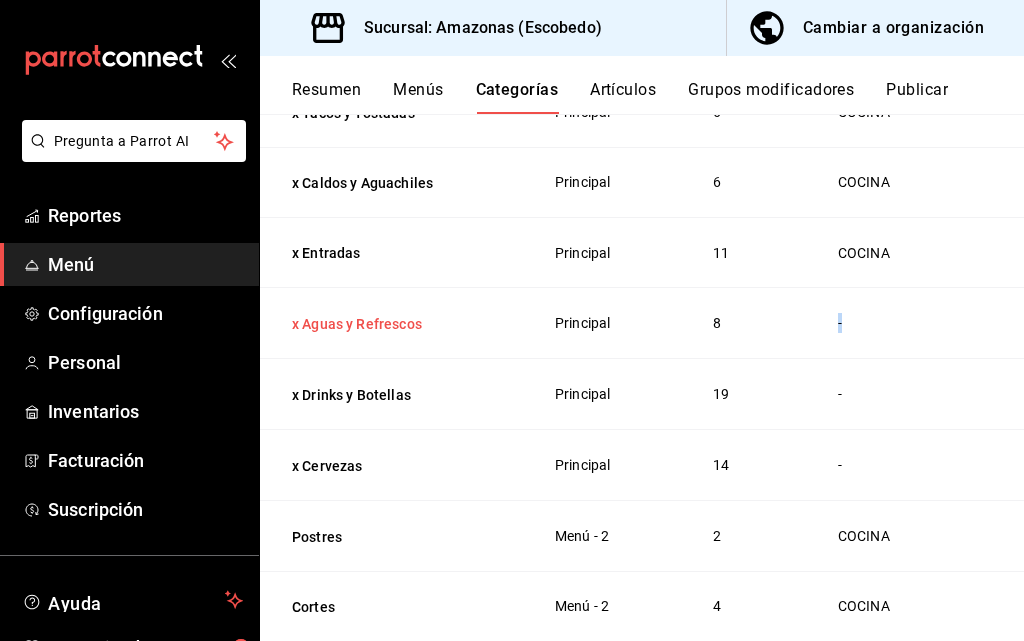 click on "x Aguas y Refrescos" at bounding box center (392, 324) 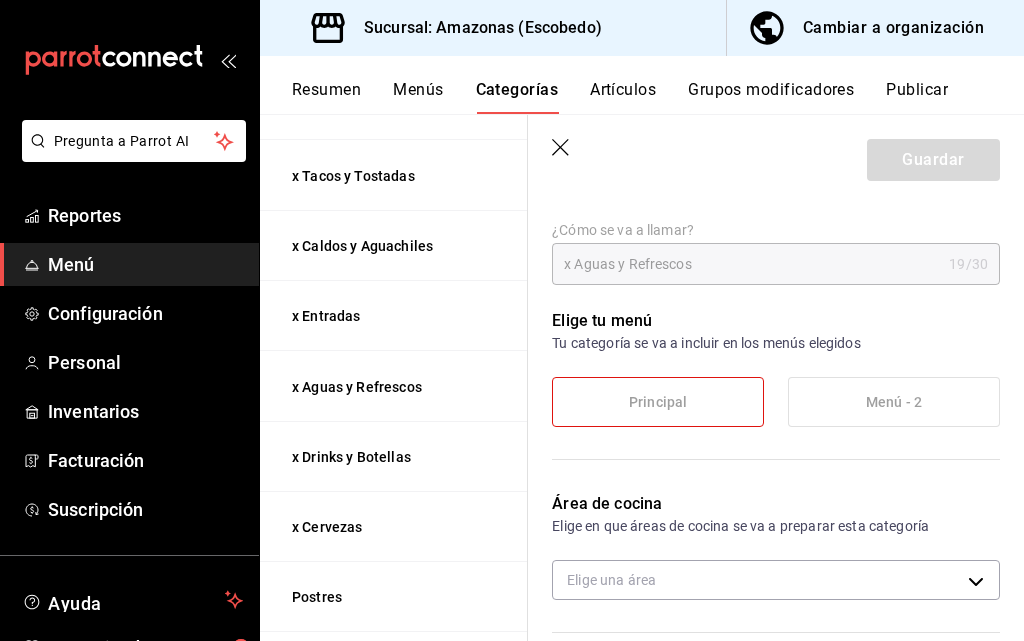 scroll, scrollTop: 200, scrollLeft: 0, axis: vertical 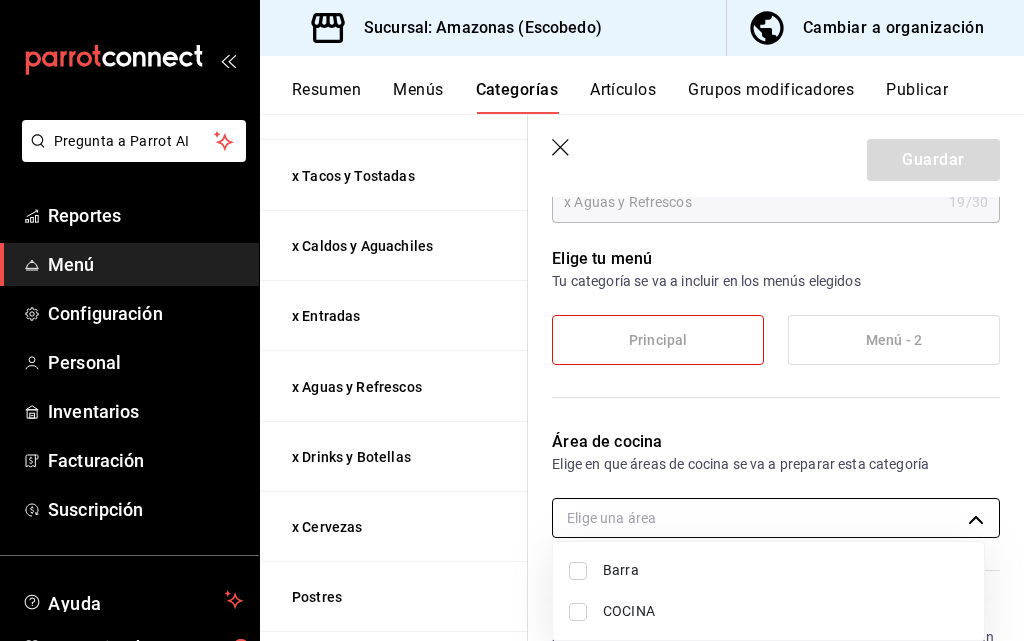 click on "Pregunta a Parrot AI Reportes   Menú   Configuración   Personal   Inventarios   Facturación   Suscripción   Ayuda Recomienda Parrot   [FIRST] [LAST]   Sugerir nueva función   Sucursal: Amazonas (Escobedo) Cambiar a organización Resumen Menús Categorías Artículos Grupos modificadores Publicar Categoría sucursal Asigna o edita el área de cocina  de esta sucursal.  Para cambios generales, ve a “Organización”. ​ ​ Amazonas - Escobedo Nombre Menús Artículos x Postres Principal 2 x Extras Principal 9 x Cortes Principal 4 x Burgers y Chicken Principal 7 x Filetes Principal 7 x Cocteles Principal 8 x Camarones Principal 6 x Especiales Principal 9 x Tacos y Tostadas Principal 6 x Caldos y Aguachiles Principal 6 x Entradas Principal 11 x Aguas y Refrescos Principal 8 x Drinks y Botellas Principal 19 x Cervezas Principal 14 Postres Menú - 2 2 Cortes Menú - 2 4 Burgers y Chicken Menú - 2 7 Filetes Menú - 2 7 Cocteles Menú - 2 8 Camarones Menú - 2 6 Guardar Editar categoría ¿Cómo se va a llamar?" at bounding box center [512, 320] 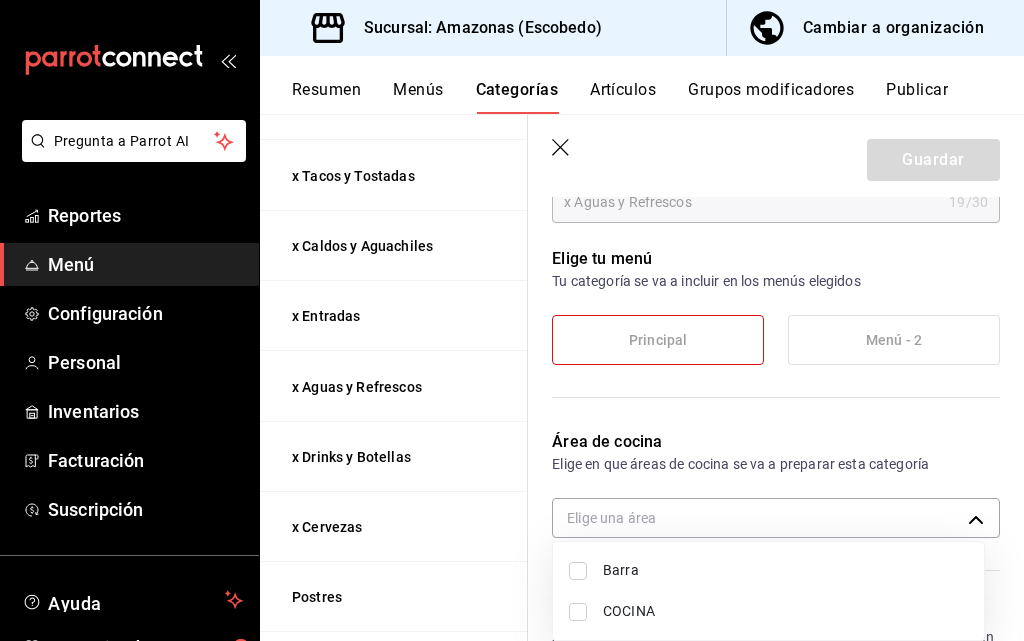 click on "Barra" at bounding box center (785, 570) 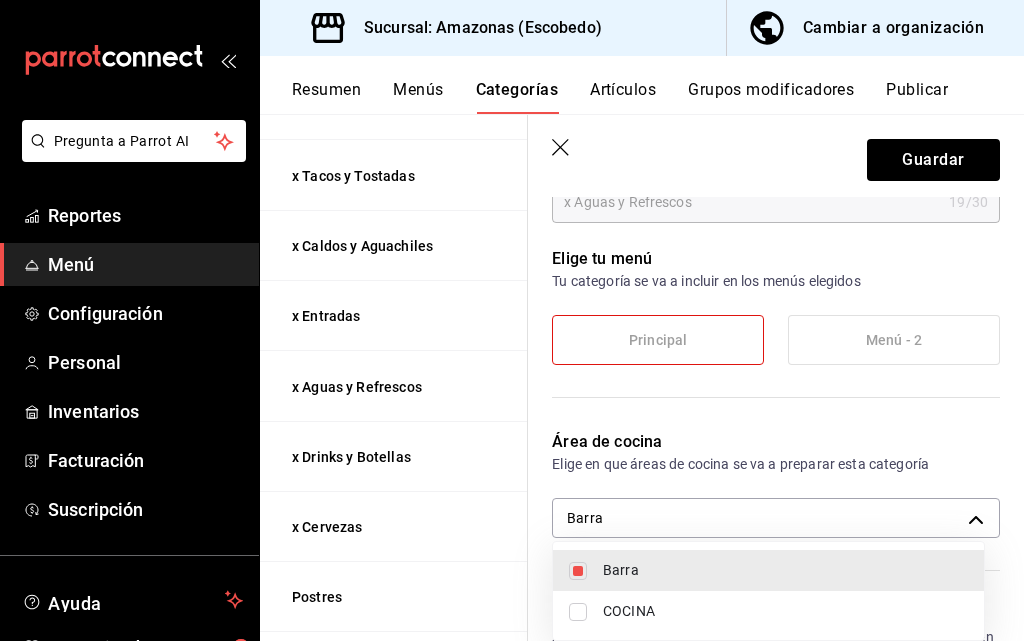 click at bounding box center (512, 320) 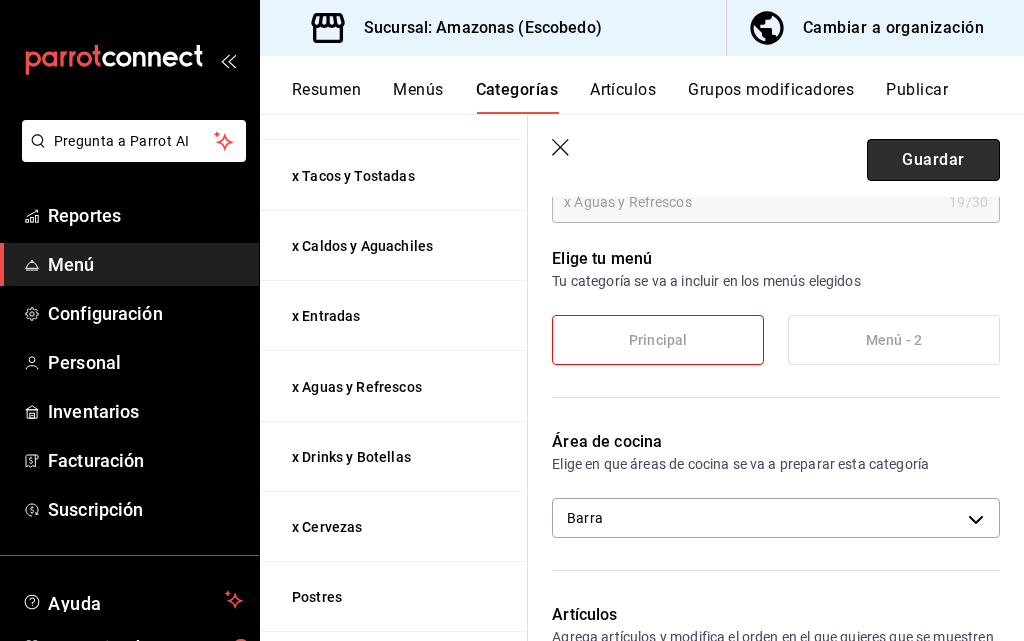 click on "Guardar" at bounding box center (933, 160) 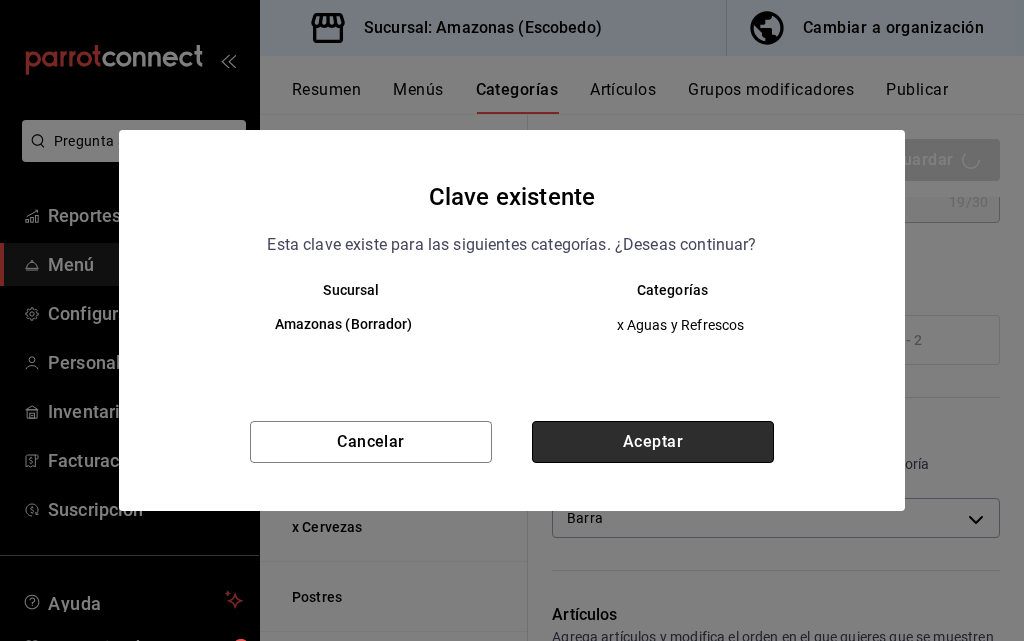 click on "Aceptar" at bounding box center [653, 442] 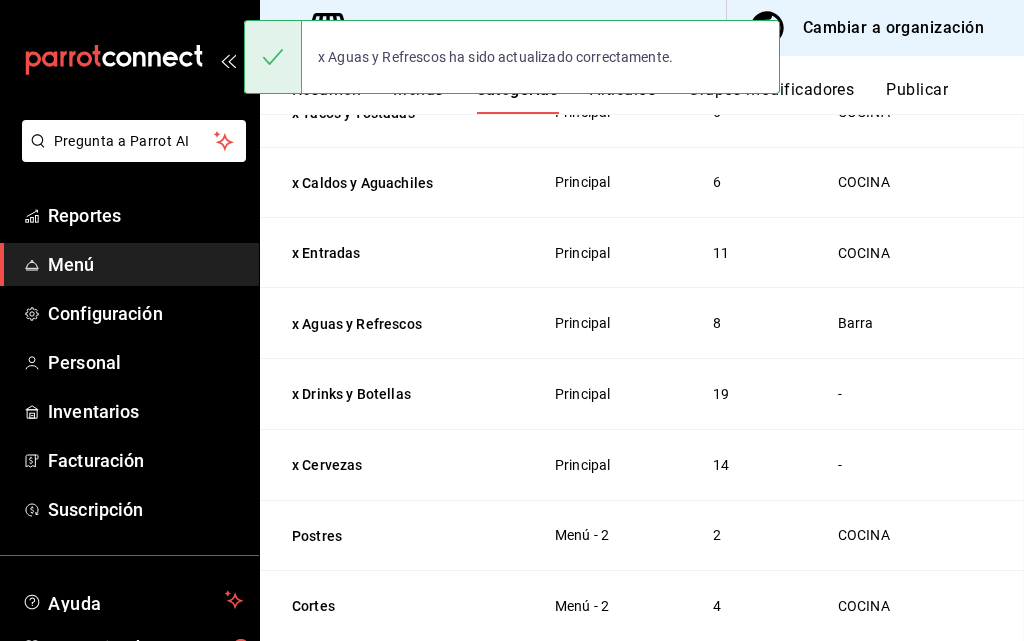 scroll, scrollTop: 0, scrollLeft: 0, axis: both 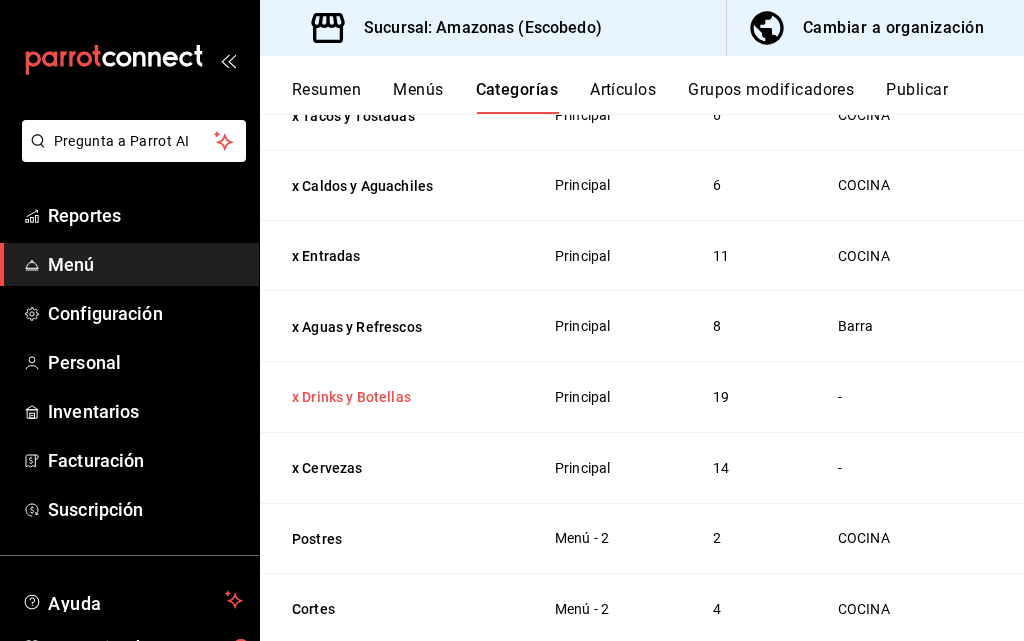 click on "x Drinks y Botellas" at bounding box center [392, 397] 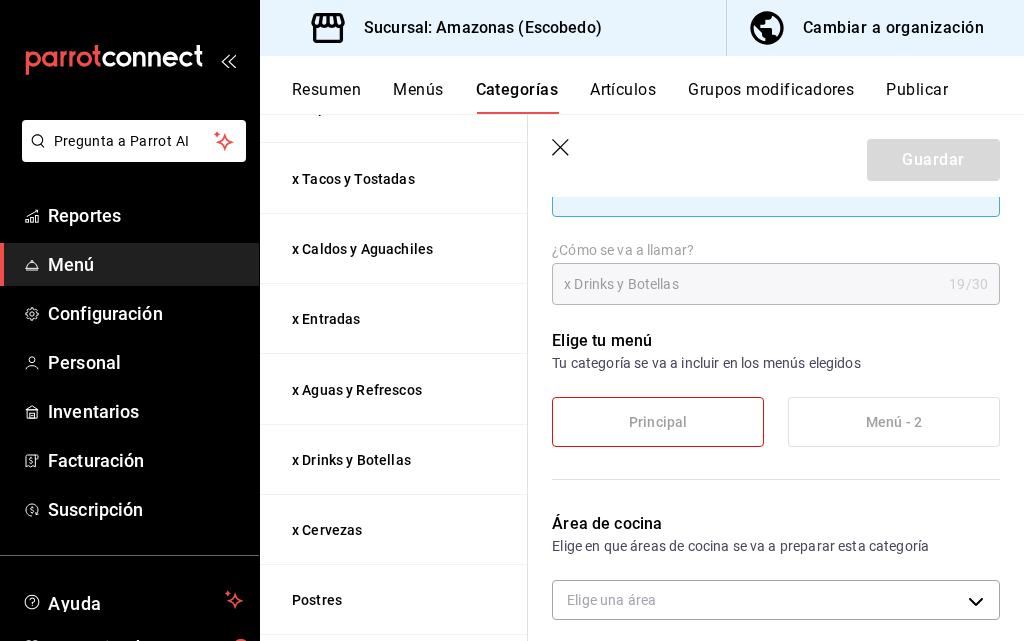 scroll, scrollTop: 200, scrollLeft: 0, axis: vertical 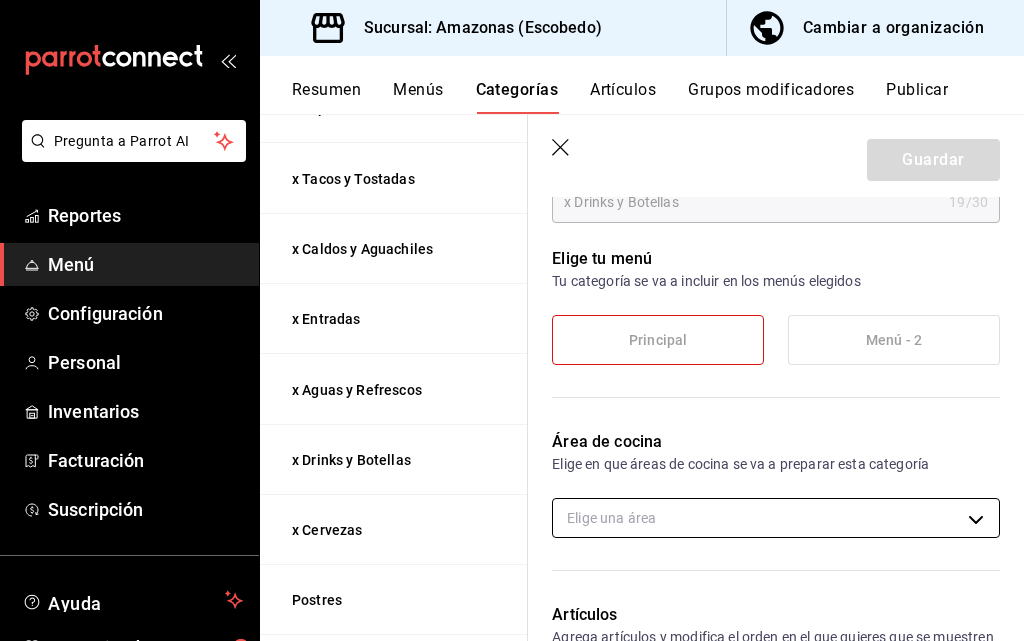 click on "Pregunta a Parrot AI Reportes   Menú   Configuración   Personal   Inventarios   Facturación   Suscripción   Ayuda Recomienda Parrot   [FIRST] [LAST]   Sugerir nueva función   Sucursal: Amazonas (Escobedo) Cambiar a organización Resumen Menús Categorías Artículos Grupos modificadores Publicar Categoría sucursal Asigna o edita el área de cocina  de esta sucursal.  Para cambios generales, ve a “Organización”. ​ ​ Amazonas - Escobedo Nombre Menús Artículos x Postres Principal 2 x Extras Principal 9 x Cortes Principal 4 x Burgers y Chicken Principal 7 x Filetes Principal 7 x Cocteles Principal 8 x Camarones Principal 6 x Especiales Principal 9 x Tacos y Tostadas Principal 6 x Caldos y Aguachiles Principal 6 x Entradas Principal 11 x Aguas y Refrescos Principal 8 x Drinks y Botellas Principal 19 x Cervezas Principal 14 Postres Menú - 2 2 Cortes Menú - 2 4 Burgers y Chicken Menú - 2 7 Filetes Menú - 2 7 Cocteles Menú - 2 8 Camarones Menú - 2 6" at bounding box center (512, 320) 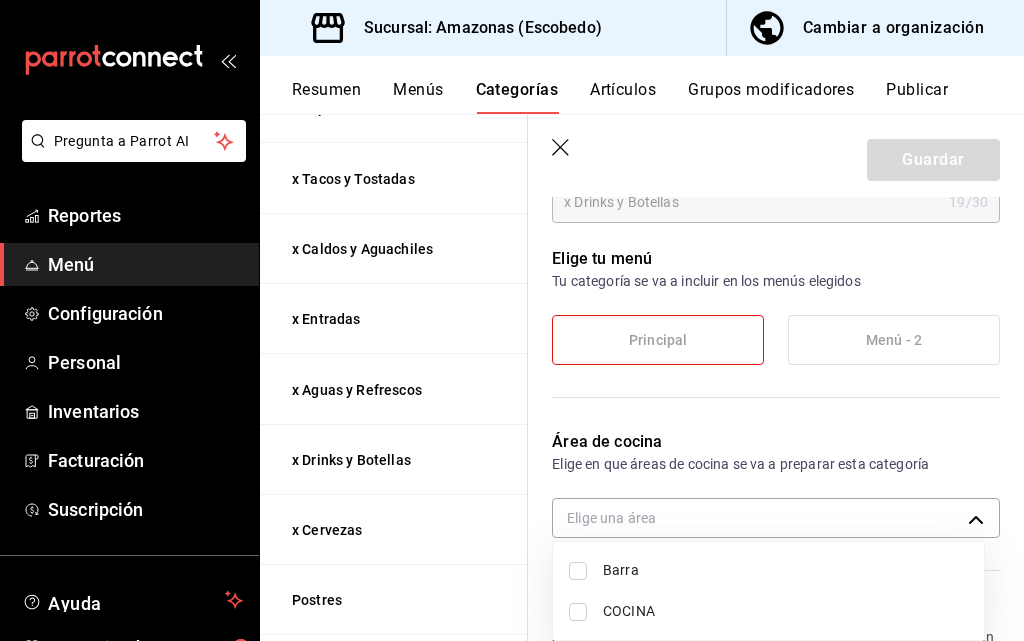 click on "Barra" at bounding box center [785, 570] 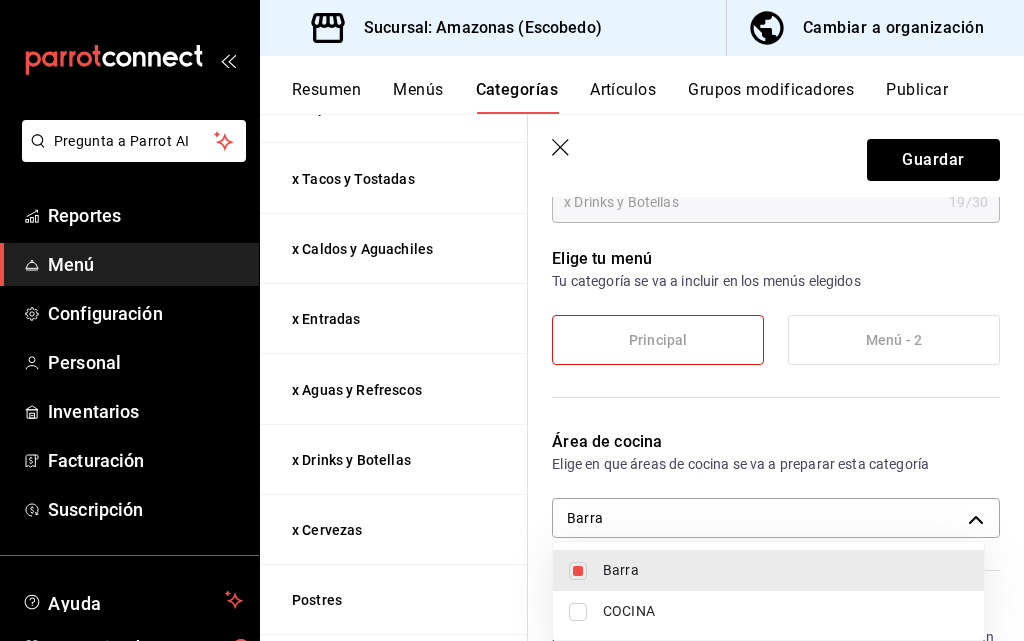click at bounding box center (512, 320) 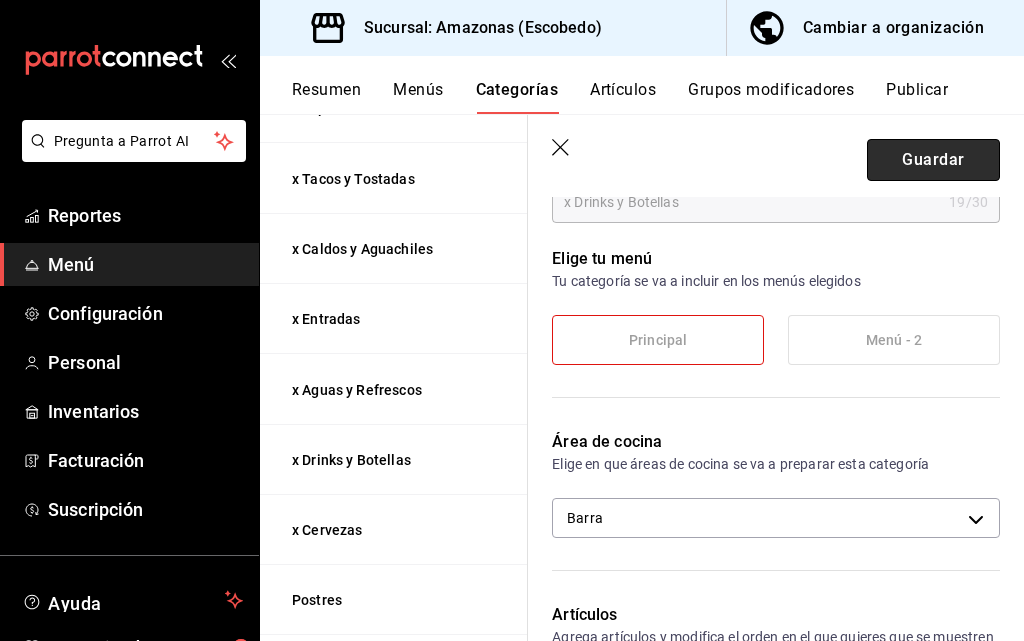 click on "Guardar" at bounding box center [933, 160] 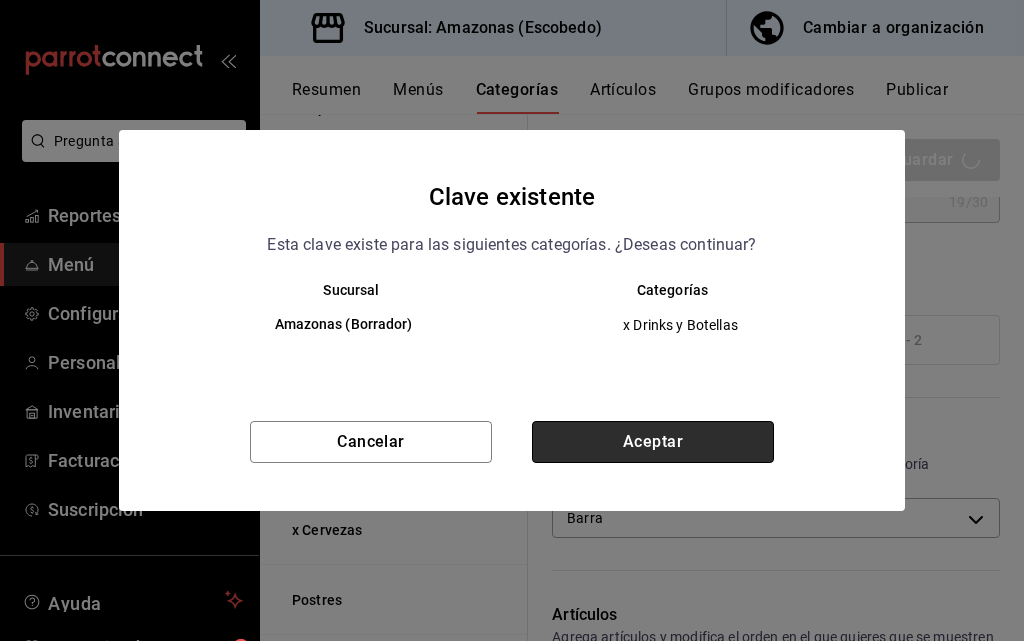 click on "Aceptar" at bounding box center [653, 442] 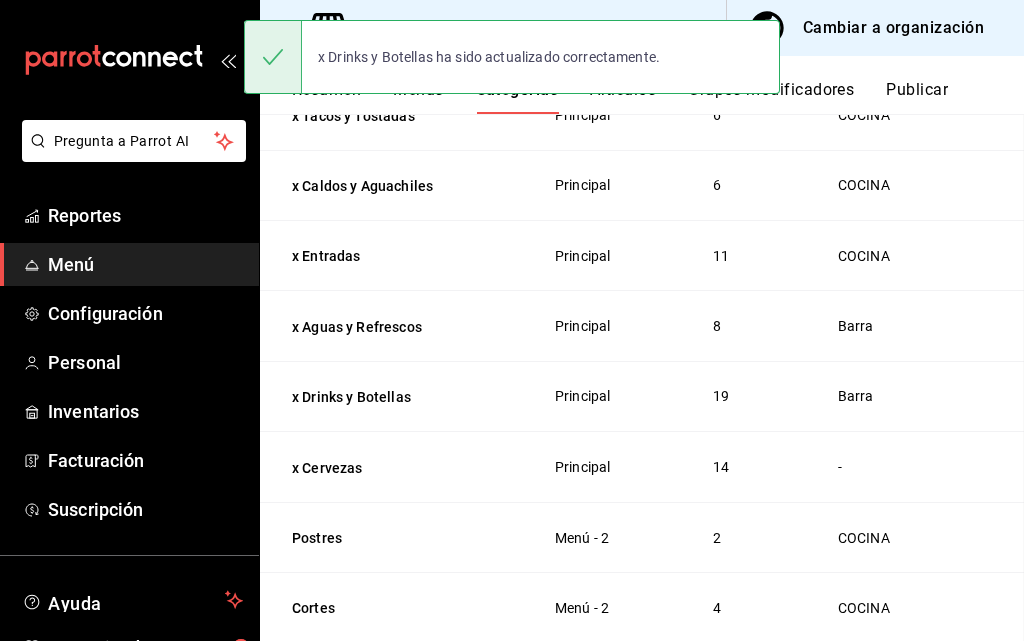 scroll, scrollTop: 0, scrollLeft: 0, axis: both 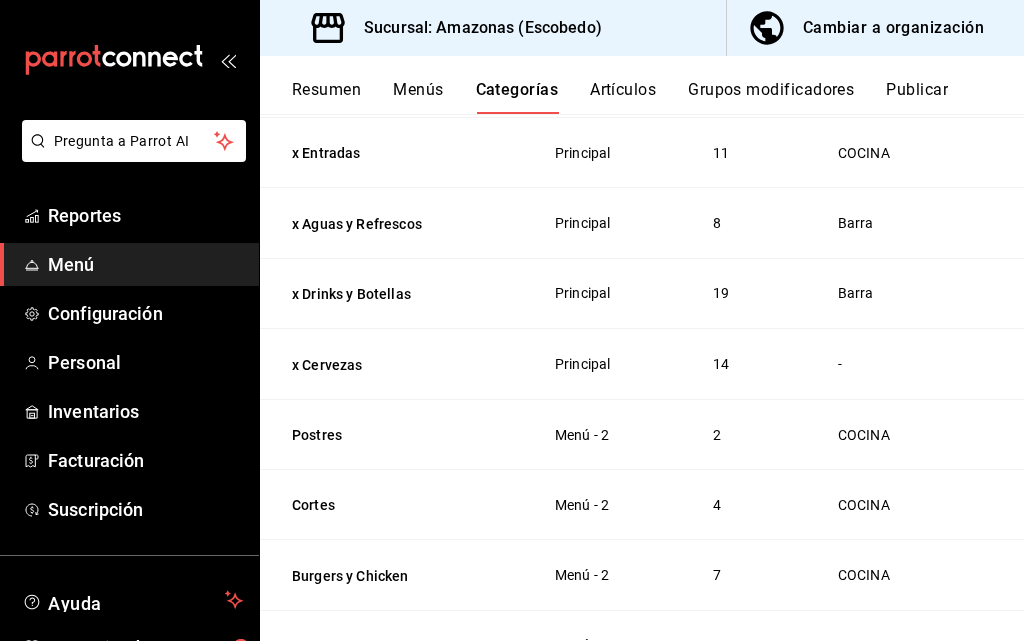 drag, startPoint x: 354, startPoint y: 355, endPoint x: 563, endPoint y: 341, distance: 209.46837 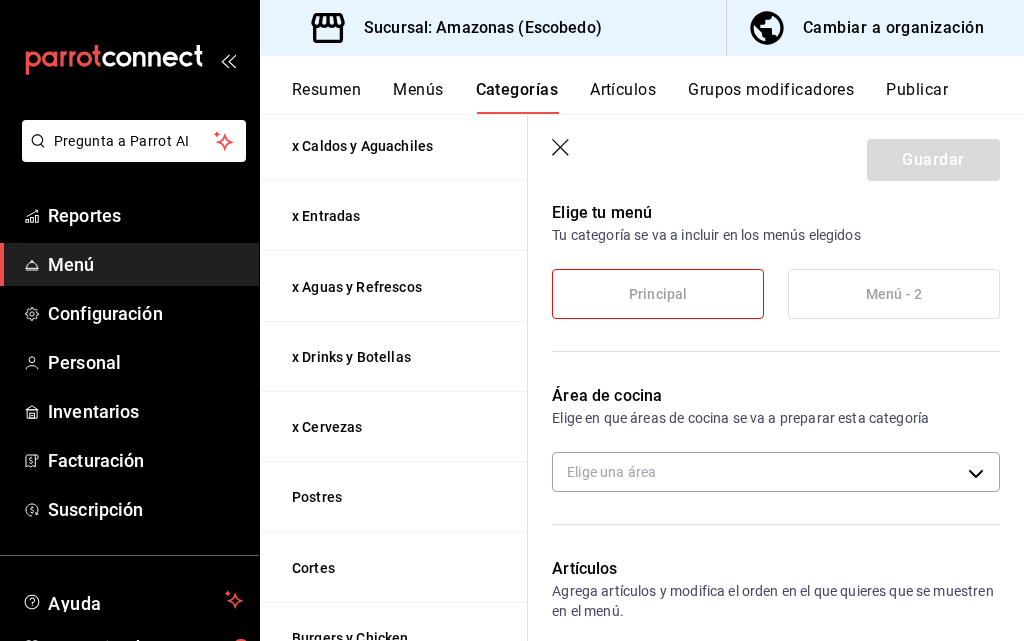 scroll, scrollTop: 300, scrollLeft: 0, axis: vertical 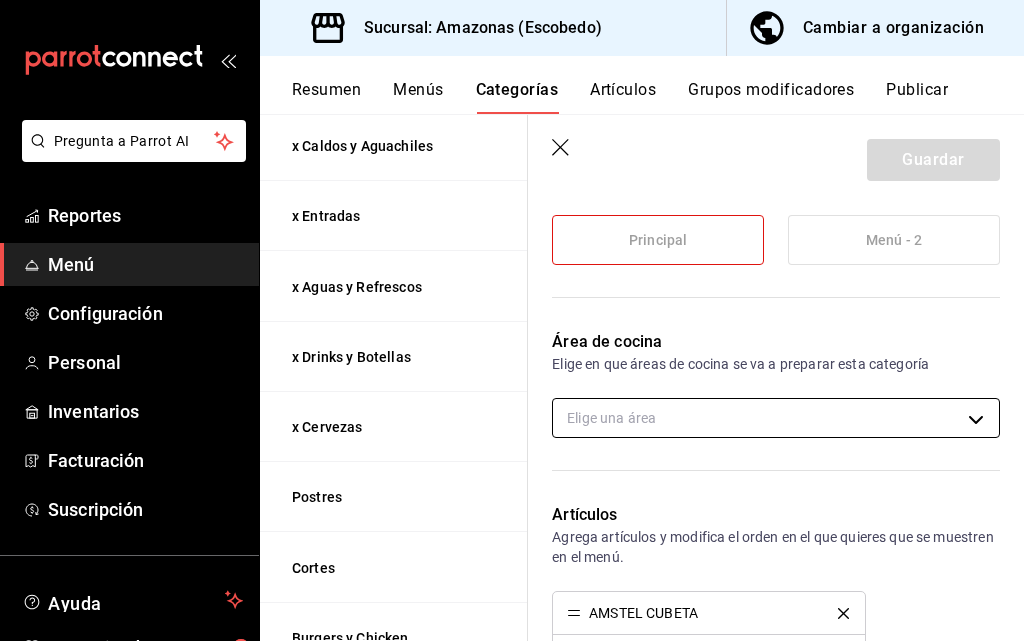 click on "Pregunta a Parrot AI Reportes   Menú   Configuración   Personal   Inventarios   Facturación   Suscripción   Ayuda Recomienda Parrot   [FIRST] [LAST]   Sugerir nueva función   Sucursal: Amazonas (Escobedo) Cambiar a organización Resumen Menús Categorías Artículos Grupos modificadores Publicar Categoría sucursal Asigna o edita el área de cocina  de esta sucursal.  Para cambios generales, ve a “Organización”. ​ ​ Amazonas - Escobedo Nombre Menús Artículos x Postres Principal 2 x Extras Principal 9 x Cortes Principal 4 x Burgers y Chicken Principal 7 x Filetes Principal 7 x Cocteles Principal 8 x Camarones Principal 6 x Especiales Principal 9 x Tacos y Tostadas Principal 6 x Caldos y Aguachiles Principal 6 x Entradas Principal 11 x Aguas y Refrescos Principal 8 x Drinks y Botellas Principal 19 x Cervezas Principal 14 Postres Menú - 2 2 Cortes Menú - 2 4 Burgers y Chicken Menú - 2 7 Filetes Menú - 2 7 Cocteles Menú - 2 8 Camarones Menú - 2 6 Guardar Editar categoría ¿Cómo se va a llamar?" at bounding box center (512, 320) 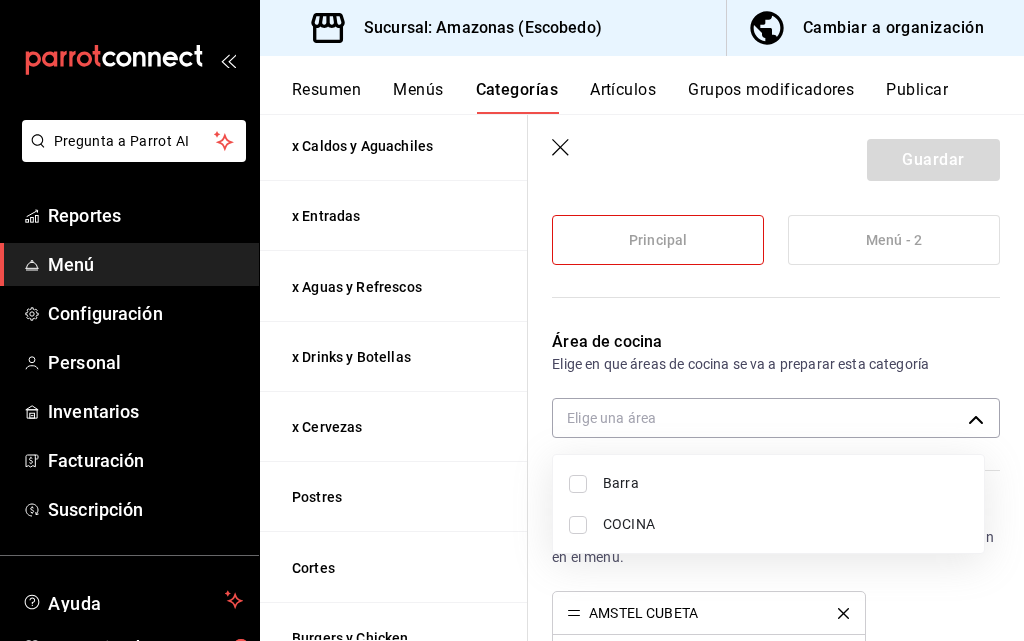 click on "Barra" at bounding box center [785, 483] 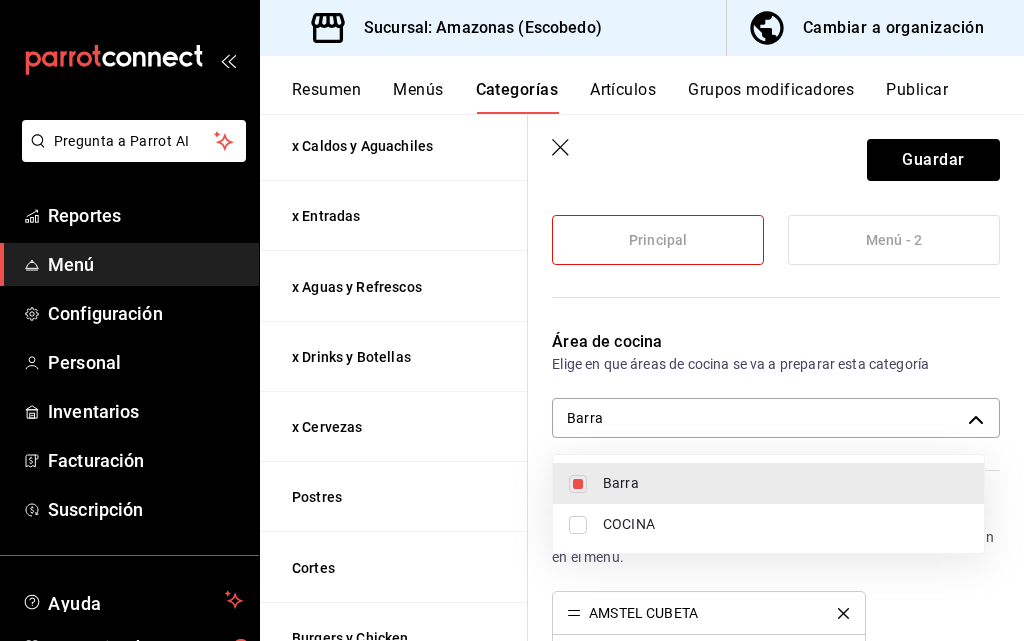 click at bounding box center [512, 320] 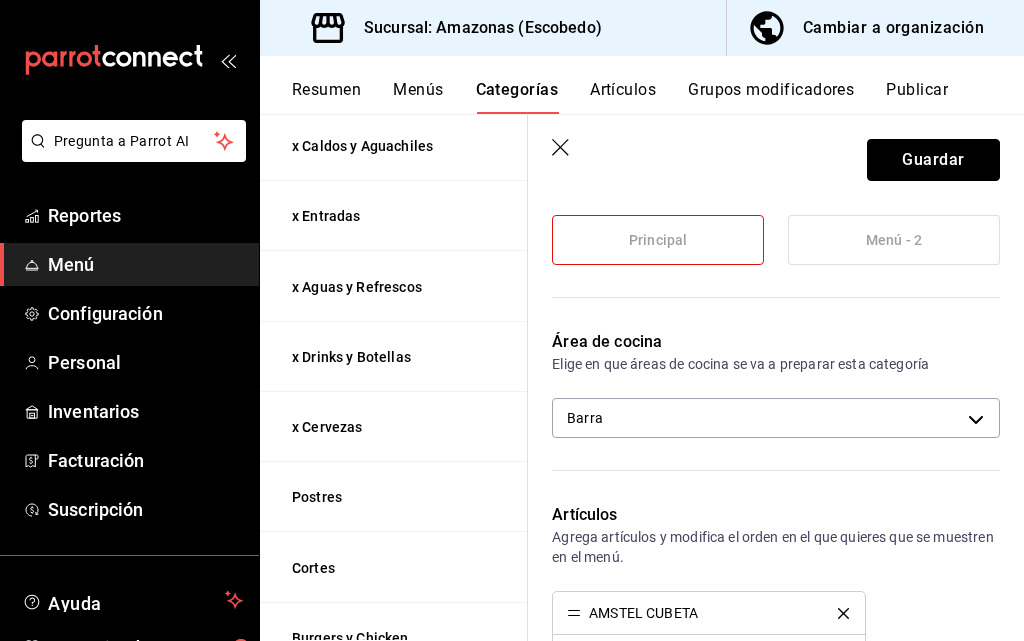 click on "Guardar" at bounding box center (933, 160) 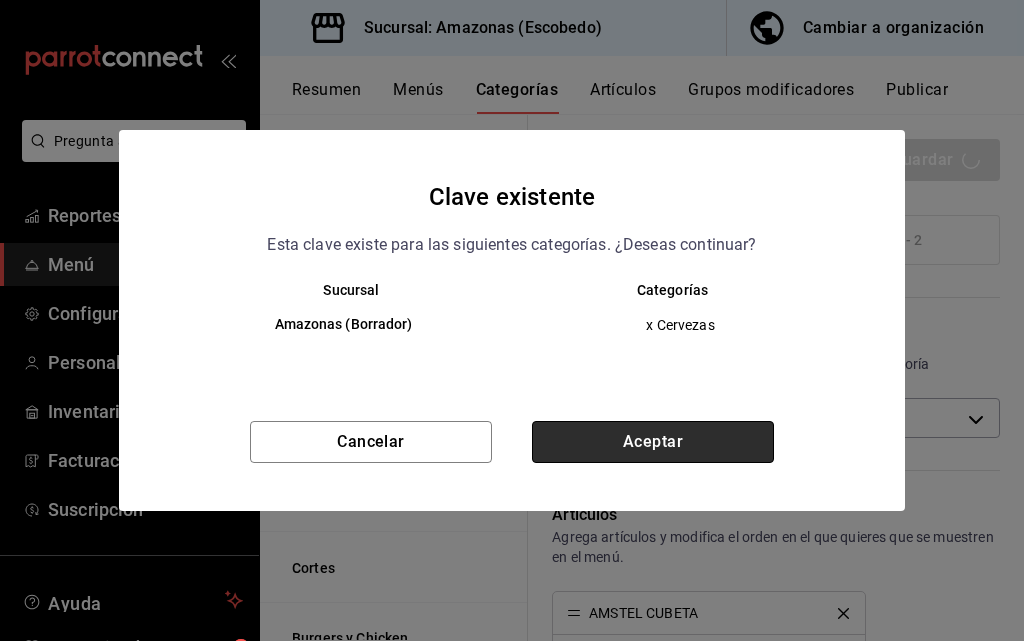click on "Aceptar" at bounding box center (653, 442) 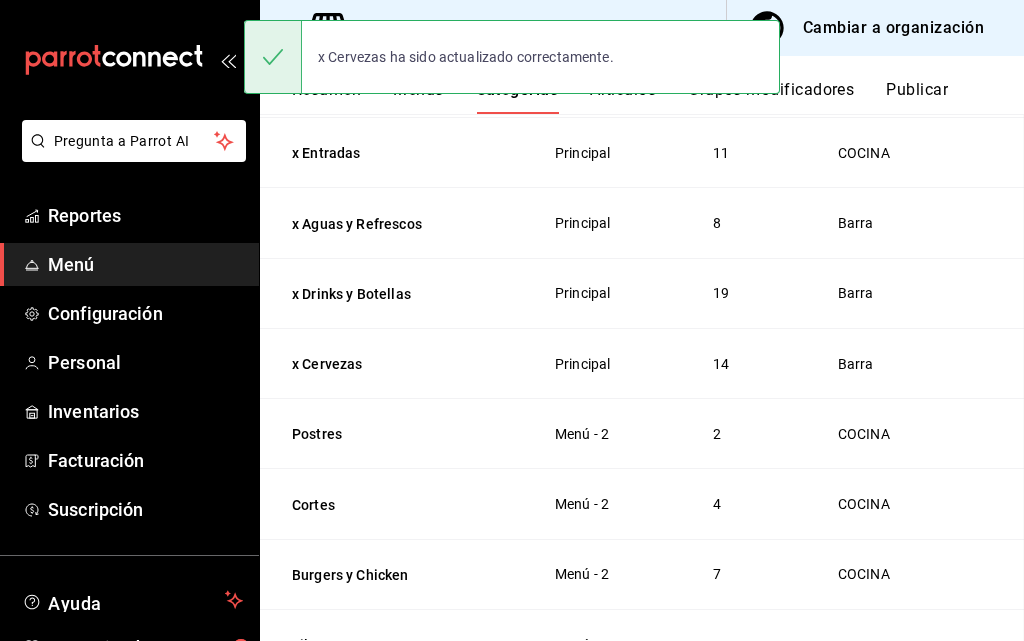 scroll, scrollTop: 0, scrollLeft: 0, axis: both 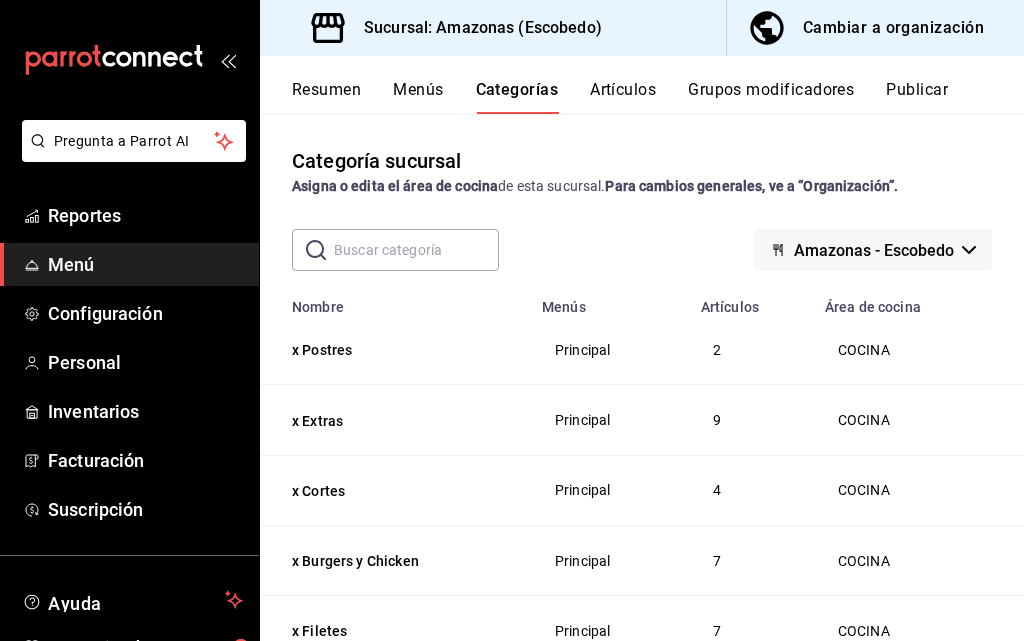 click on "Menús" at bounding box center [418, 97] 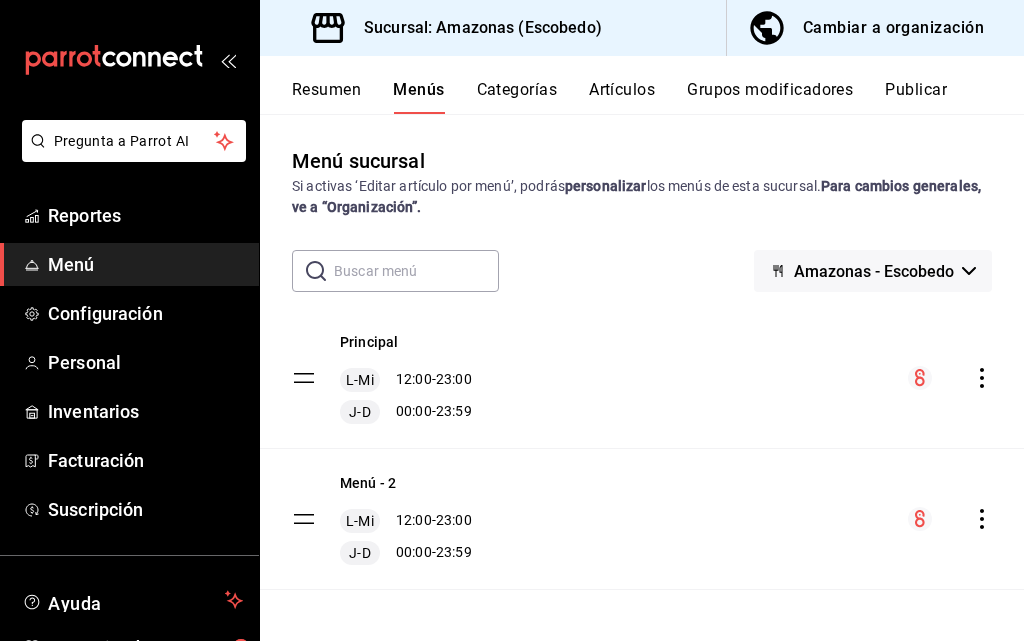 click on "Principal" at bounding box center (369, 342) 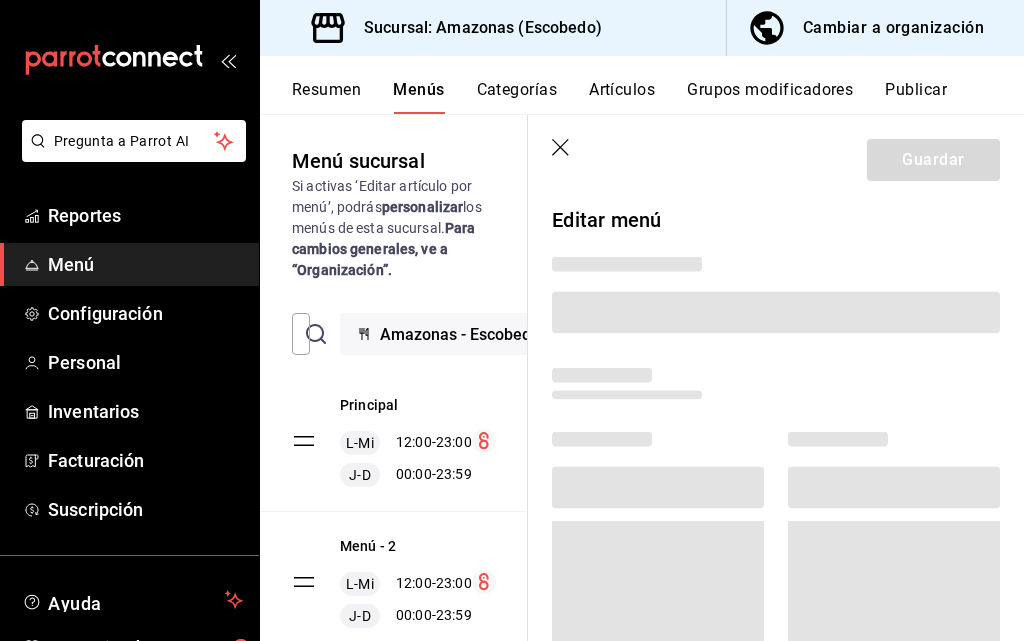 click 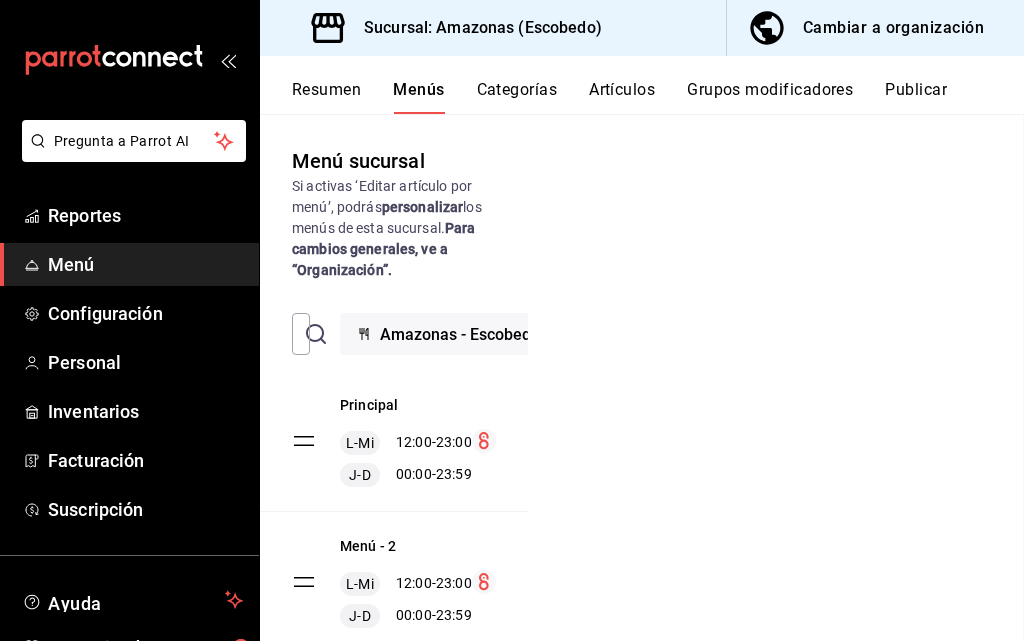 click on "Menú sucursal Si activas ‘Editar artículo por menú’, podrás  personalizar  los menús de esta sucursal.  Para cambios generales, ve a “Organización”. ​ ​ Amazonas - Escobedo Principal L-Mi 12:00  -  23:00 J-D 00:00  -  23:59 Menú - 2 L-Mi 12:00  -  23:00 J-D 00:00  -  23:59 Guardar Nuevo menú Para editar todo el menú, dirígete a ‘Organización’  y realiza los cambios necesarios. ¿Cómo se va a llamar? 0 /30 ¿Cómo se va a llamar? Horarios Elige el horario y disponibilidad de este menú Inicio ​ Fin ​ Entre Semana Lunes Martes Miércoles Jueves Viernes Fin de semana Sábado Domingo Agregar horario Categorías Selecciona una categoría existente ¿Dónde se va a mostrar tu menú? Selecciona los canales de venta disponibles Punto de venta Uber Eats DiDi Food Rappi Pedidos Online Te recomendamos seleccionar un canal de venta. Editar artículos por menú ¿Quieres que los artículos de este menú tengan un configuración distinta? ¿Quieres restringir la vista de tu menú en el POS?" at bounding box center (642, 377) 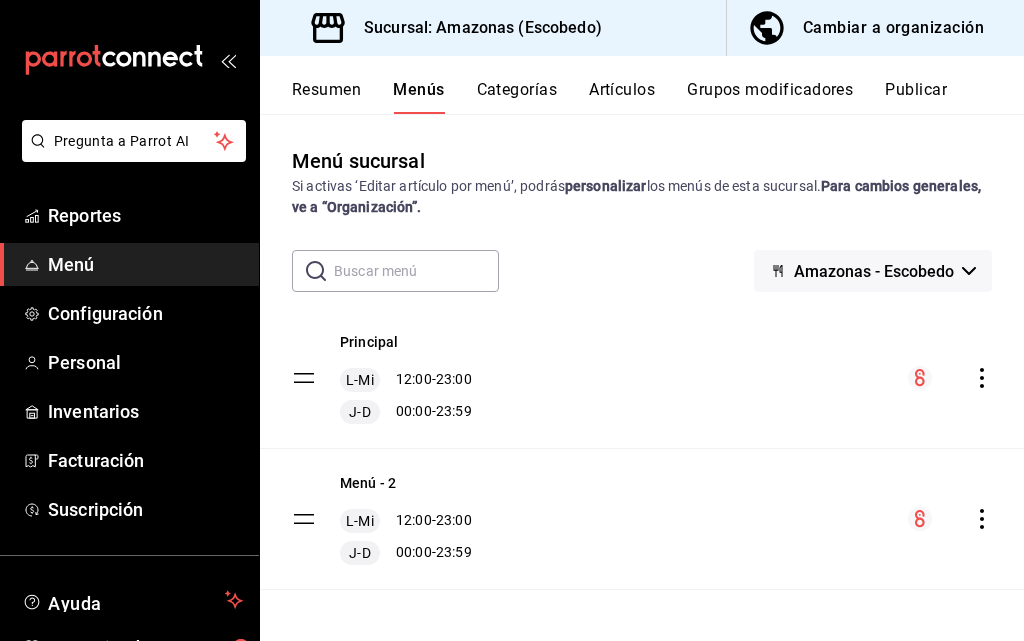 click 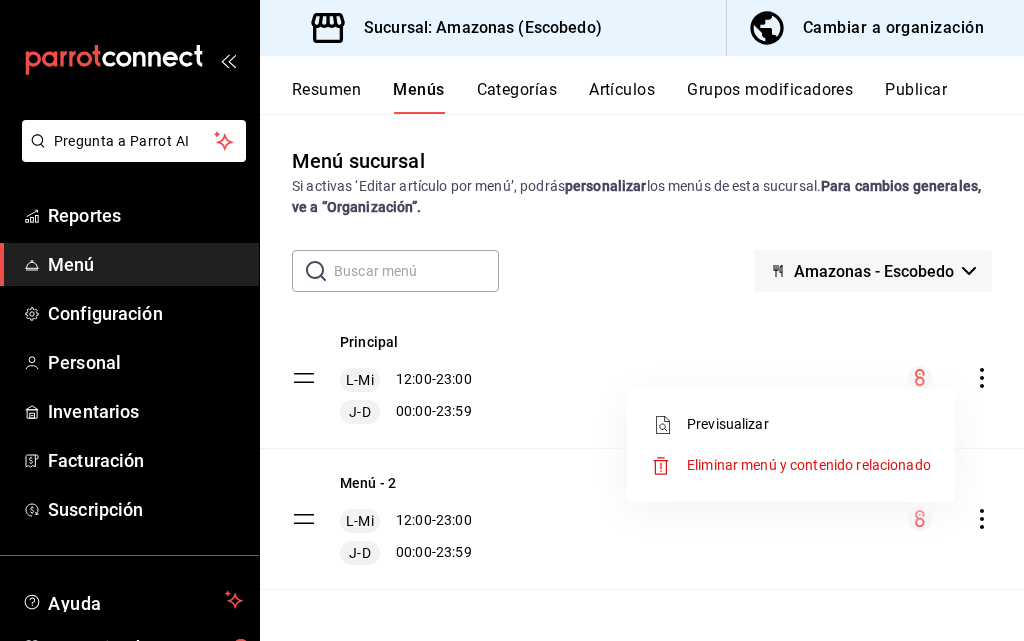 click on "Previsualizar" at bounding box center (809, 424) 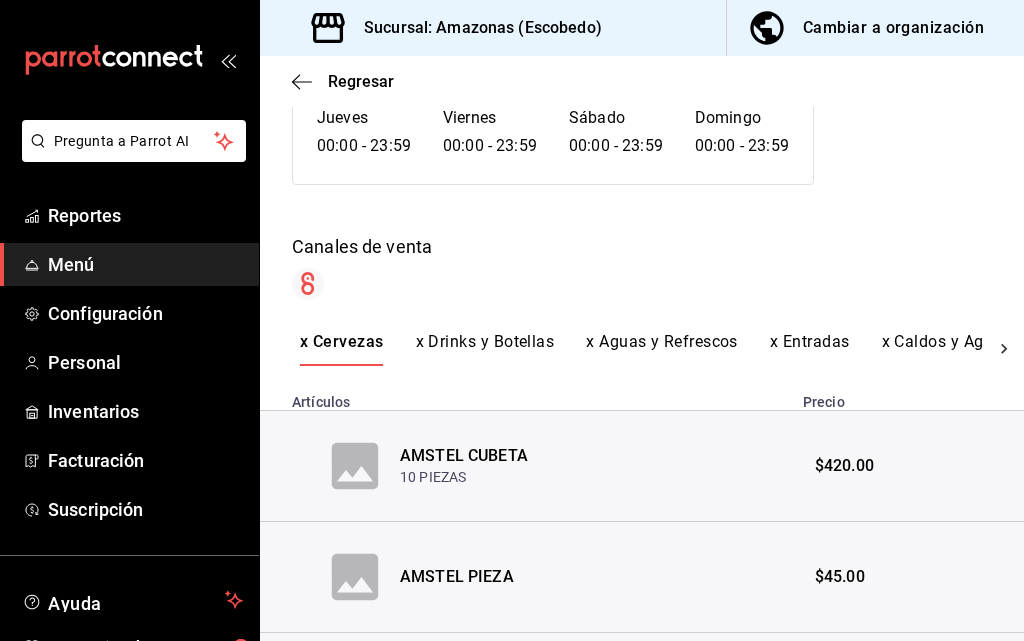 scroll, scrollTop: 347, scrollLeft: 0, axis: vertical 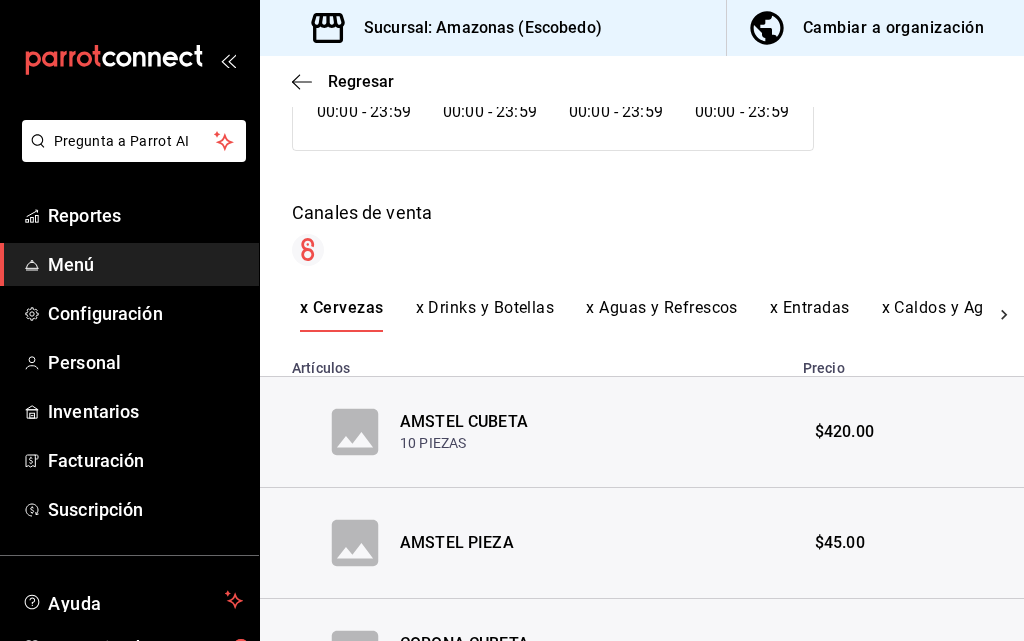 click 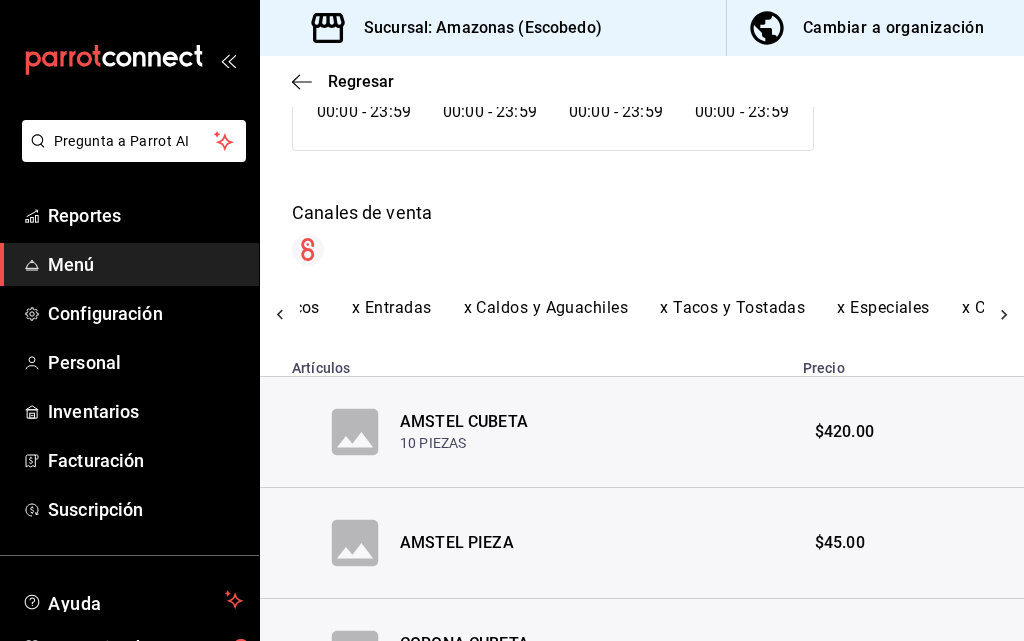 click 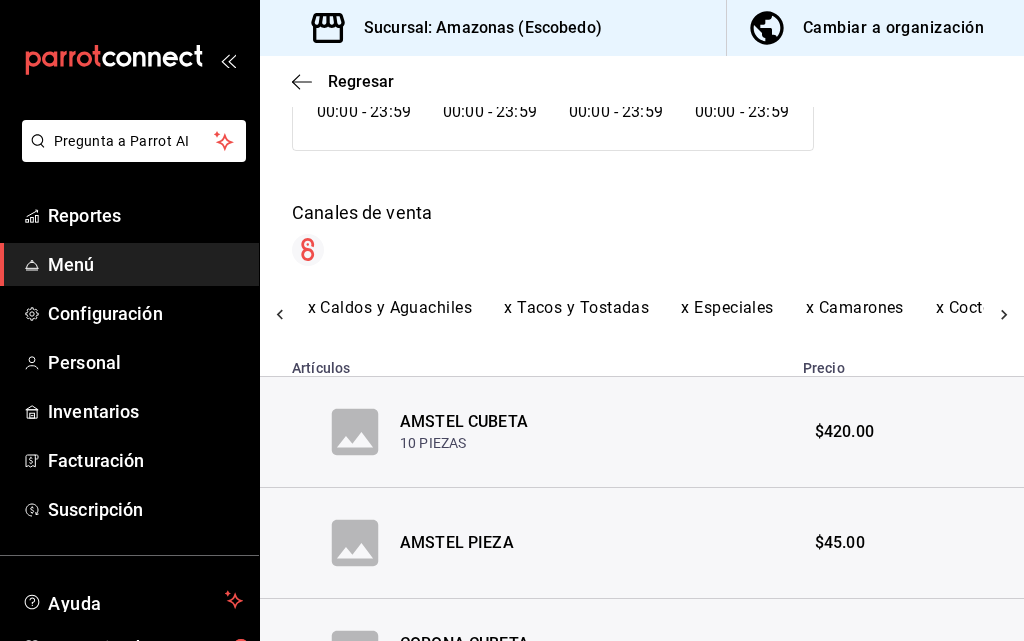 click 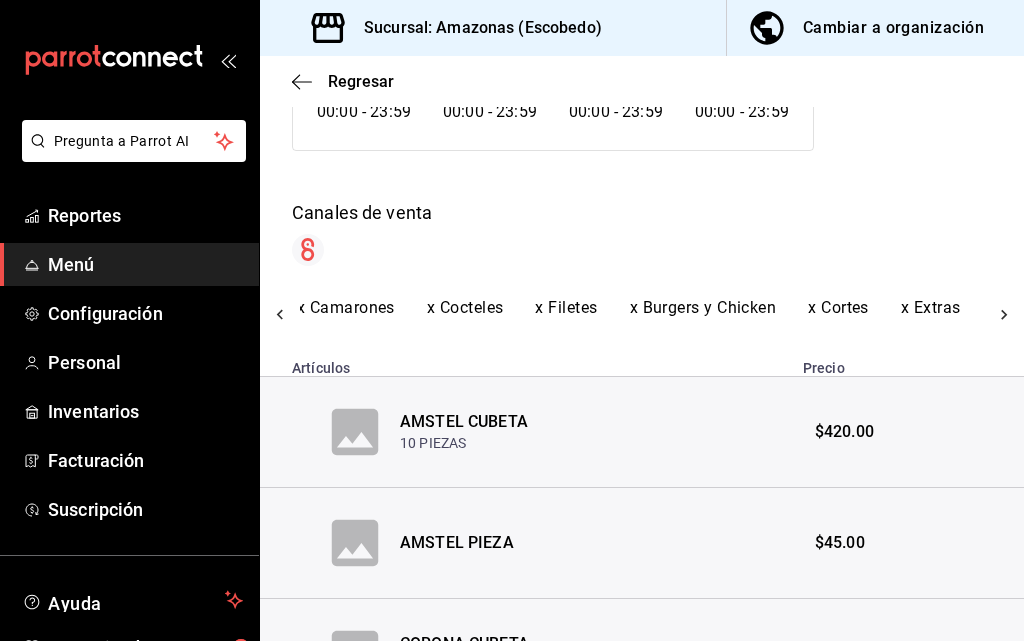click on "x Cervezas x Drinks y Botellas x Aguas y Refrescos x Entradas x Caldos y Aguachiles x Tacos y Tostadas x Especiales x Camarones x Cocteles x Filetes x Burgers y Chicken x Cortes x Extras x Postres" at bounding box center (642, 315) 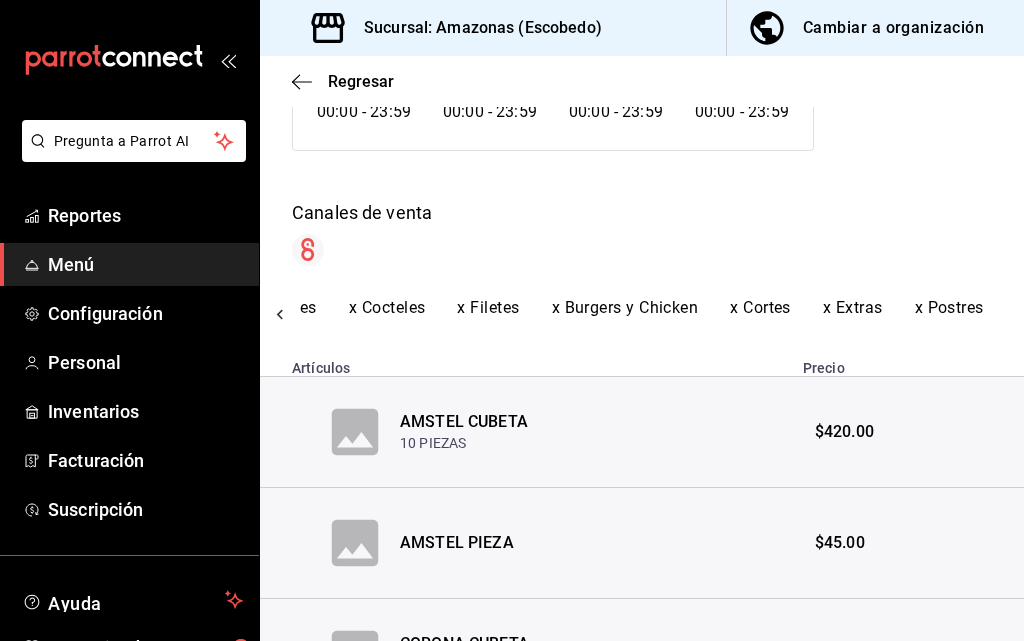 click on "x Cervezas x Drinks y Botellas x Aguas y Refrescos x Entradas x Caldos y Aguachiles x Tacos y Tostadas x Especiales x Camarones x Cocteles x Filetes x Burgers y Chicken x Cortes x Extras x Postres" at bounding box center (642, 315) 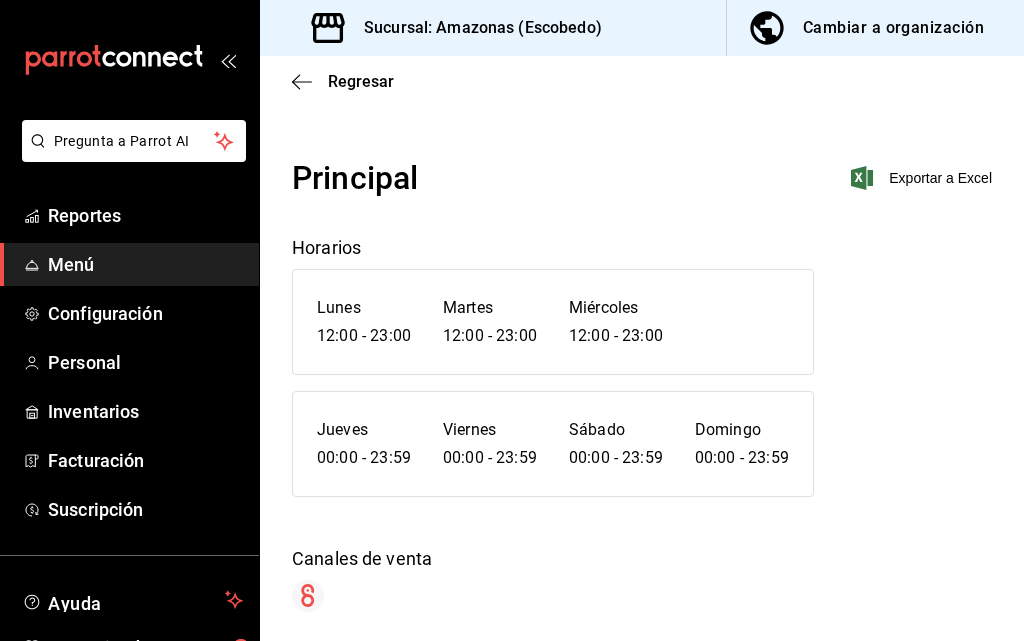 scroll, scrollTop: 0, scrollLeft: 0, axis: both 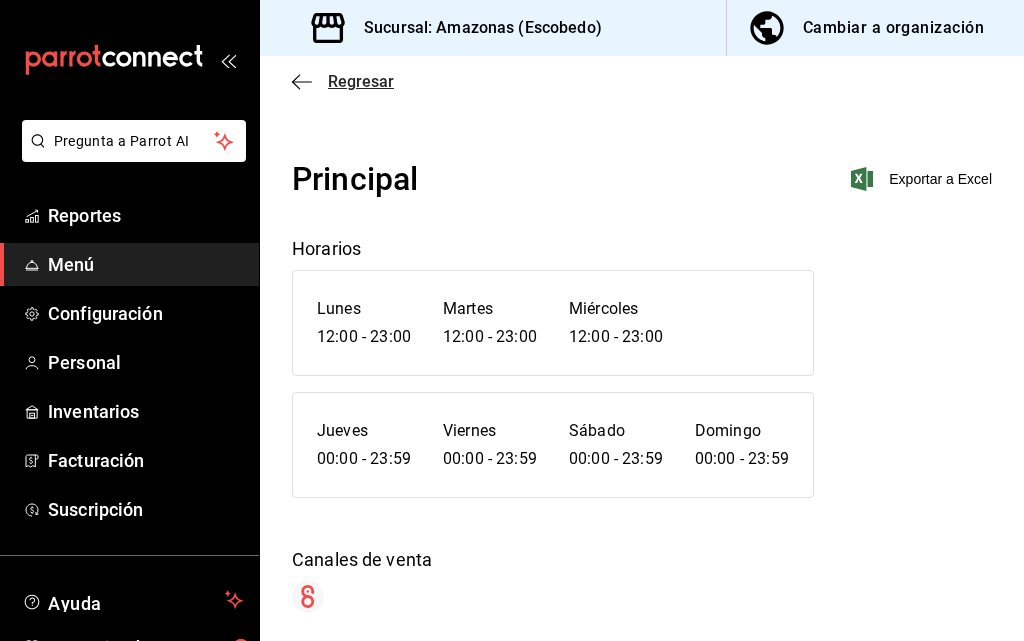 click on "Regresar" at bounding box center (361, 81) 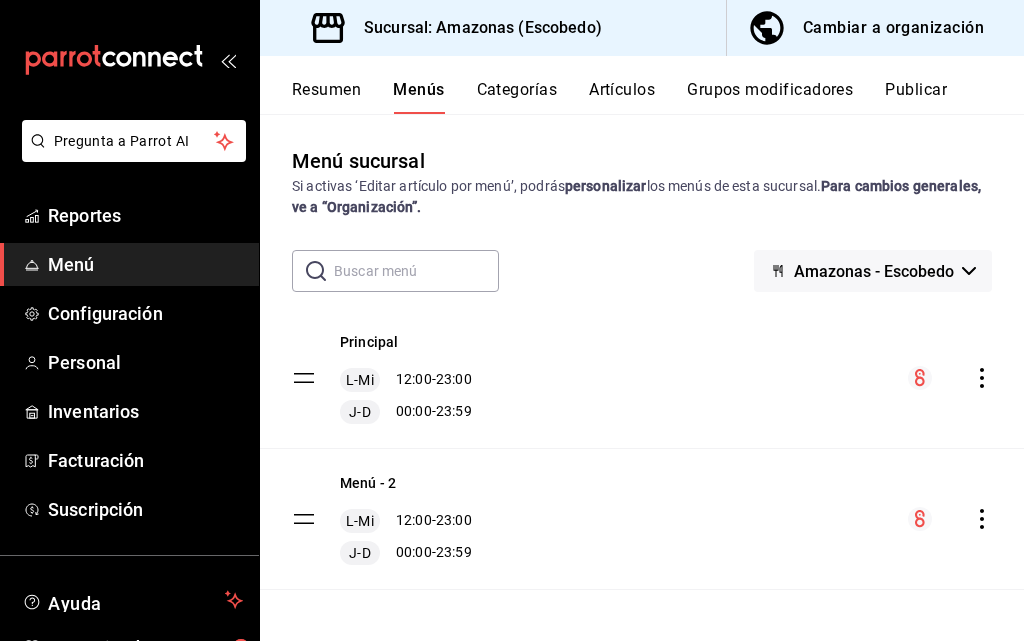 click on "Categorías" at bounding box center [517, 97] 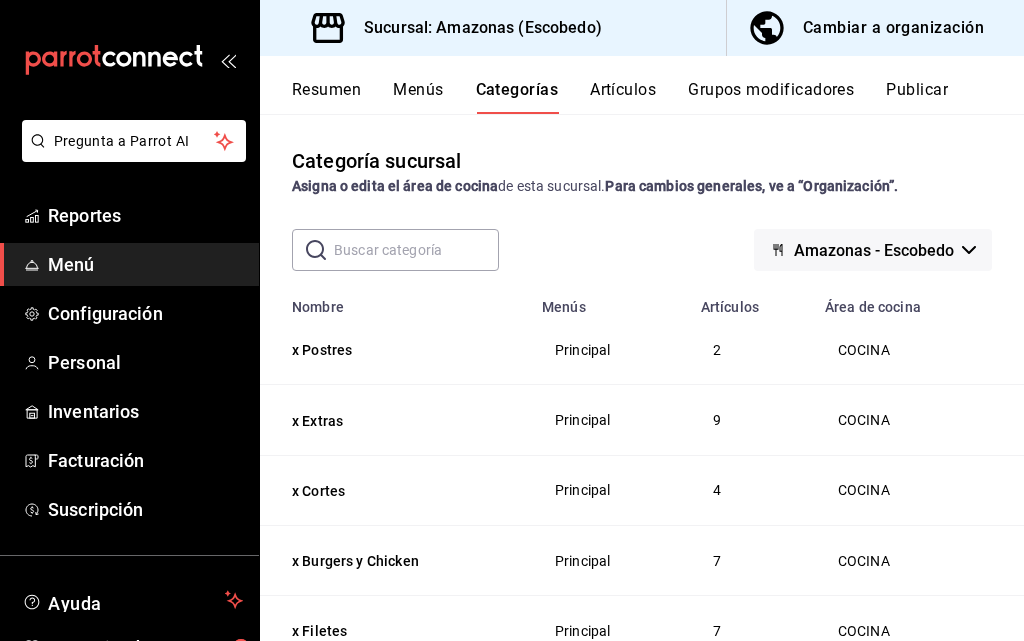 scroll, scrollTop: 200, scrollLeft: 0, axis: vertical 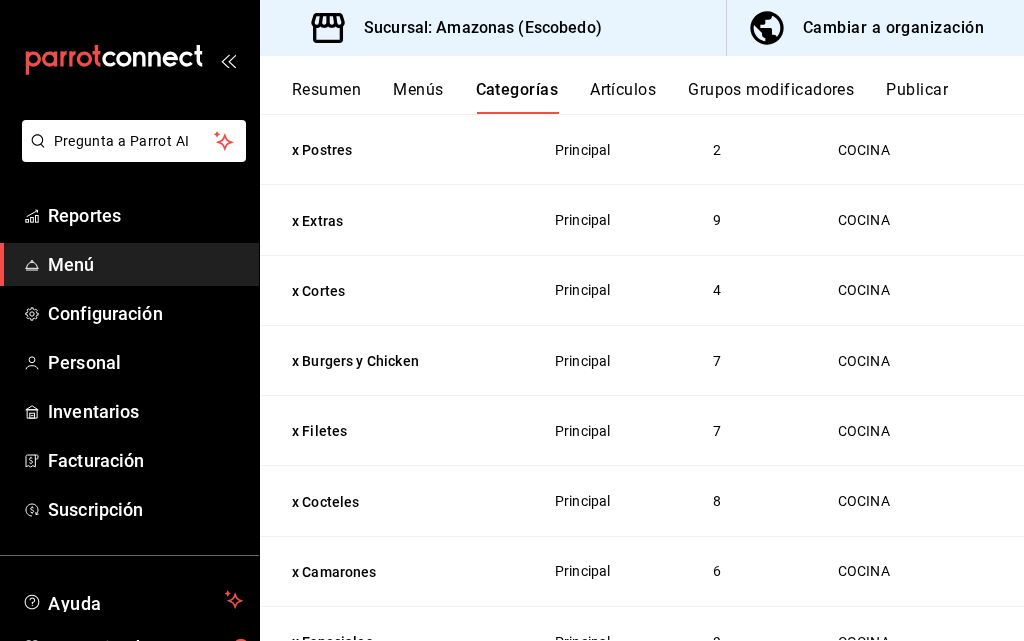 click on "Artículos" at bounding box center [623, 97] 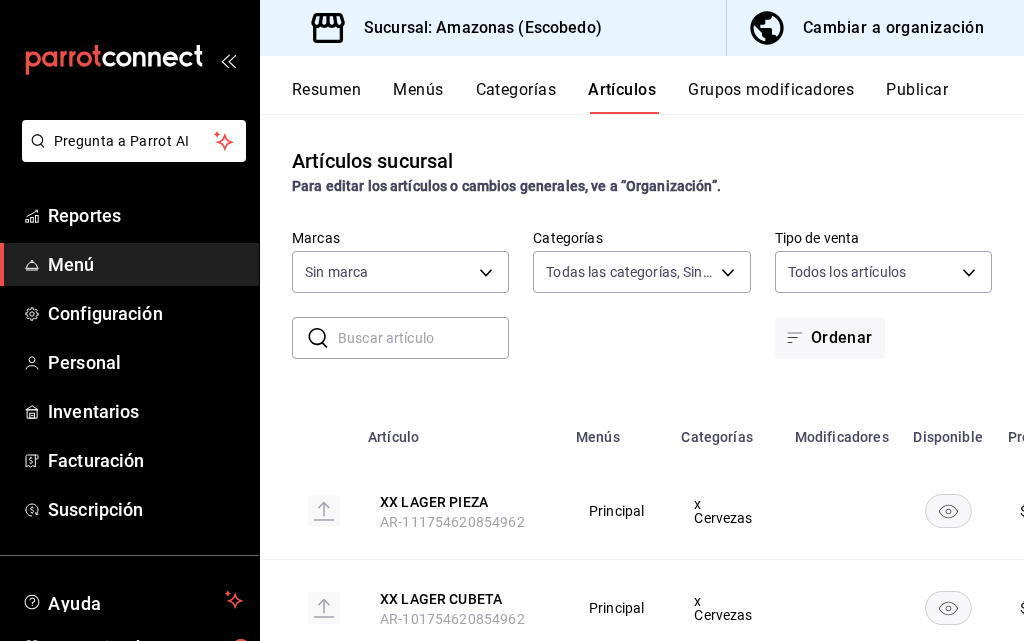 type on "6a94cfec-6799-4d8a-8223-f986bc91c881,37eb9860-297d-45ea-974b-f3f1f3bedbd7,2a321db5-4e04-4fb2-9530-51478cee010f,4aa1bdf8-1135-4c15-879a-c0c54ddecd7e,7801beda-c489-43e8-ba8e-1762b7d76568,4bf3fad1-d310-4295-9f84-922bd31ae30c,6f6f8510-ebee-4f86-9dc7-9699ae8b8863,bf8bfb4a-c84b-4a58-861b-4ca48554abaf,61a2705a-71b6-4601-9c45-136da4801e36,f5a08b1e-a497-421a-9b87-9a55cf1323f7,44051106-cd5e-4e85-9ed6-9b90553780cb,02307067-3dcf-461f-820f-f00fed3a3229,719fa21e-d71c-4eae-b13a-02b467056141,6e3076b5-4935-45af-b274-28c2d10afd9c,42746a34-f01f-4cc8-b1dd-0fecfbcbfe69,28fc9150-7a26-45ad-9e95-4cbf4f265ee2,5365ef19-30a3-4f3c-9c94-06fd4ae2727a,f0975c95-5754-4130-b643-364a630bc761,5fe146e1-7bf6-4a70-b726-4d761241b902,a4f6750c-c048-4c49-9c5e-6ba11caa9484,37342e88-3a2f-4cf1-996d-bea30c7a76c8,fd598905-58d8-4fa5-9054-a974fbb6c89c,b7e9fcd8-025e-4408-a70d-d04ffeb42e4b,7bc4e0fb-6902-463b-bdf1-ffeb983e2047,163f317b-433d-4f82-8573-a5b296a61ba5,01669bbb-c045-493d-9175-f7c68355bfaf,4830628a-e211-4ebe-8503-6eee9be69c07" 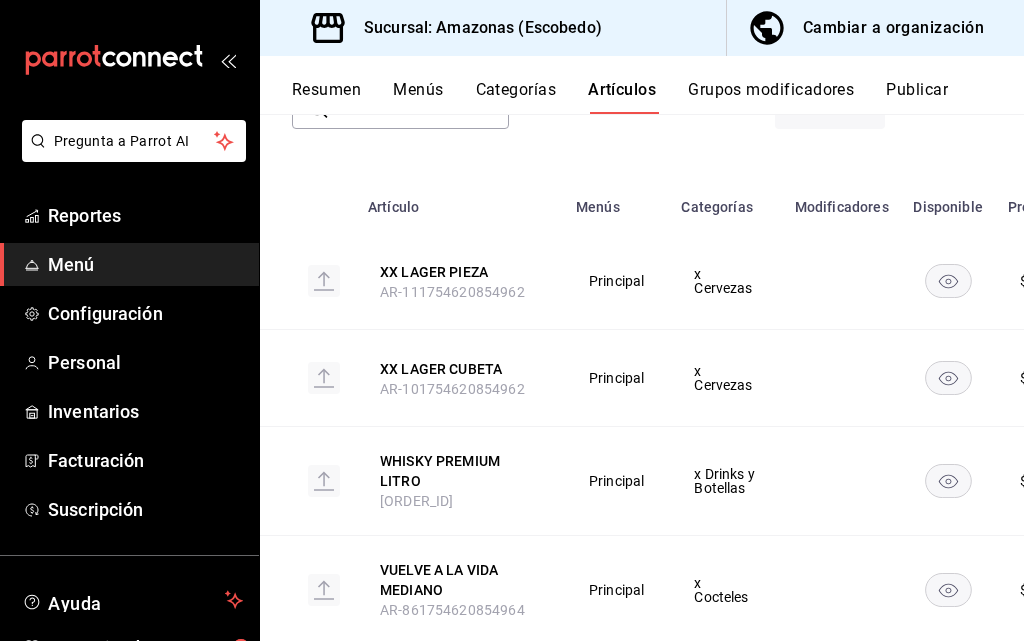 type on "b5f395c8-94ea-4e7e-abca-d6d659ba9ee4" 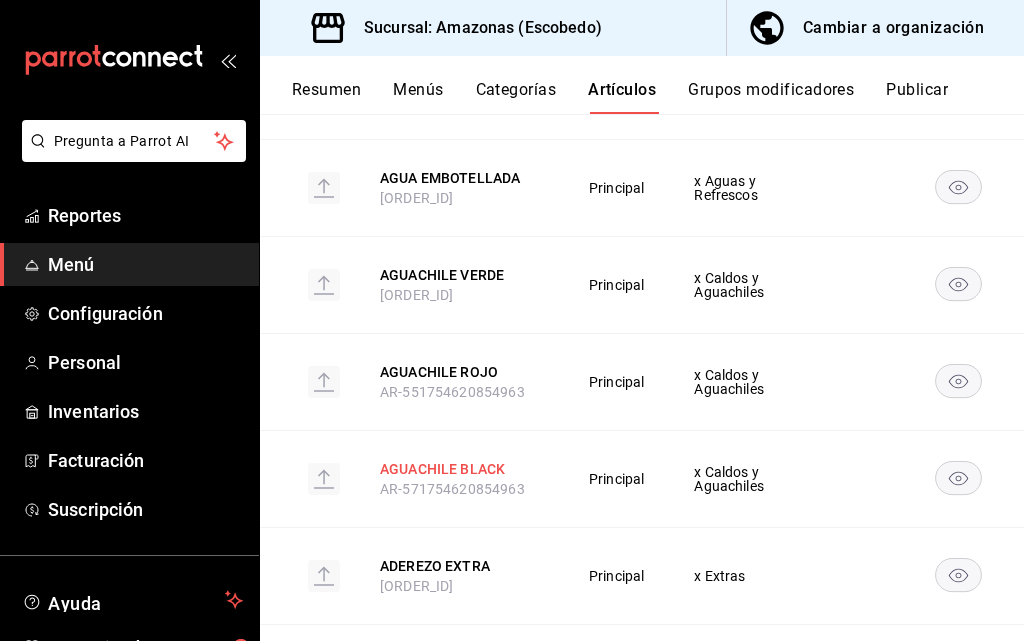 scroll, scrollTop: 11511, scrollLeft: 0, axis: vertical 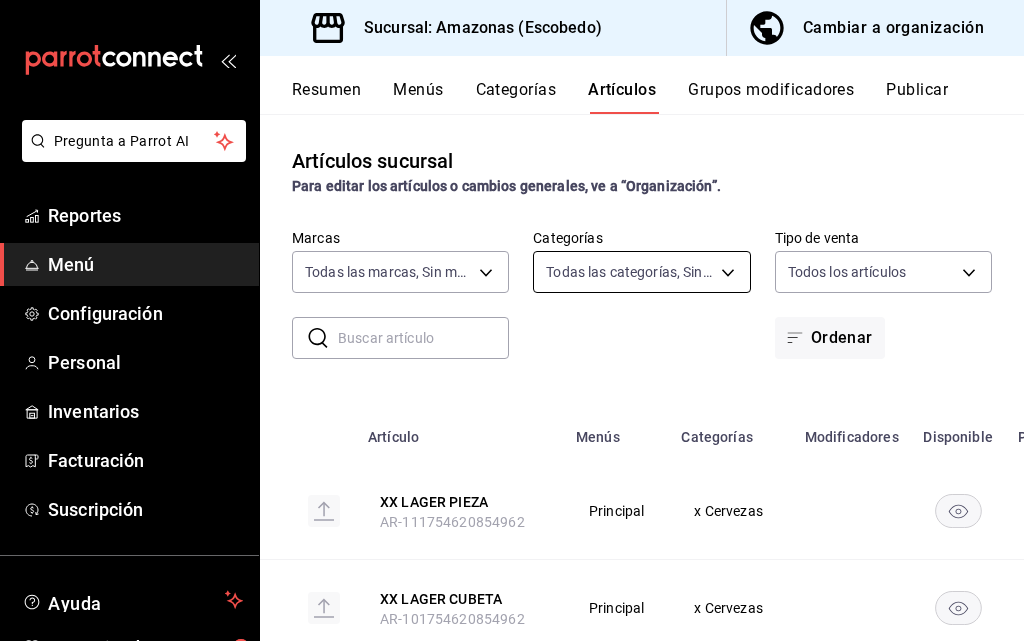 click on "Pregunta a Parrot AI Reportes   Menú   Configuración   Personal   Inventarios   Facturación   Suscripción   Ayuda Recomienda Parrot   [FIRST] [LAST]   Sugerir nueva función   Sucursal: Amazonas (Escobedo) Cambiar a organización Resumen Menús Categorías Artículos Grupos modificadores Publicar Artículos sucursal Para editar los artículos o cambios generales, ve a “Organización”. ​ ​ Marcas Todas las marcas, Sin marca [UUID] Categorías Todas las categorías, Sin categoría Tipo de venta Todos los artículos ALL Ordenar Artículo Menús Categorías Modificadores Disponible Precio XX LAGER PIEZA [ORDER_ID] Principal x Cervezas $ 45.00 XX LAGER CUBETA [ORDER_ID] Principal x Cervezas $ 420.00 WHISKY PREMIUM LITRO [ORDER_ID] Principal x Drinks y Botellas $ 170.00 VUELVE A LA VIDA MEDIANO [ORDER_ID] Principal x Cocteles $ 135.00 VUELVE A LA VIDA GRANDE [ORDER_ID] Principal x Cocteles $ 175.00 VAMPIRO [ORDER_ID] Principal $ $" at bounding box center [512, 320] 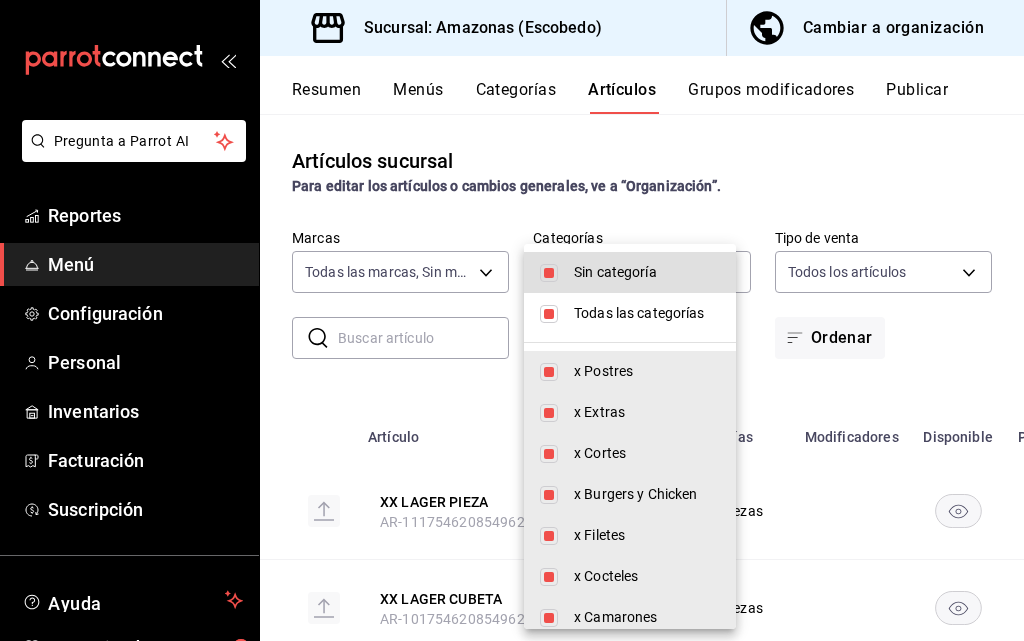 click on "x Extras" at bounding box center (647, 412) 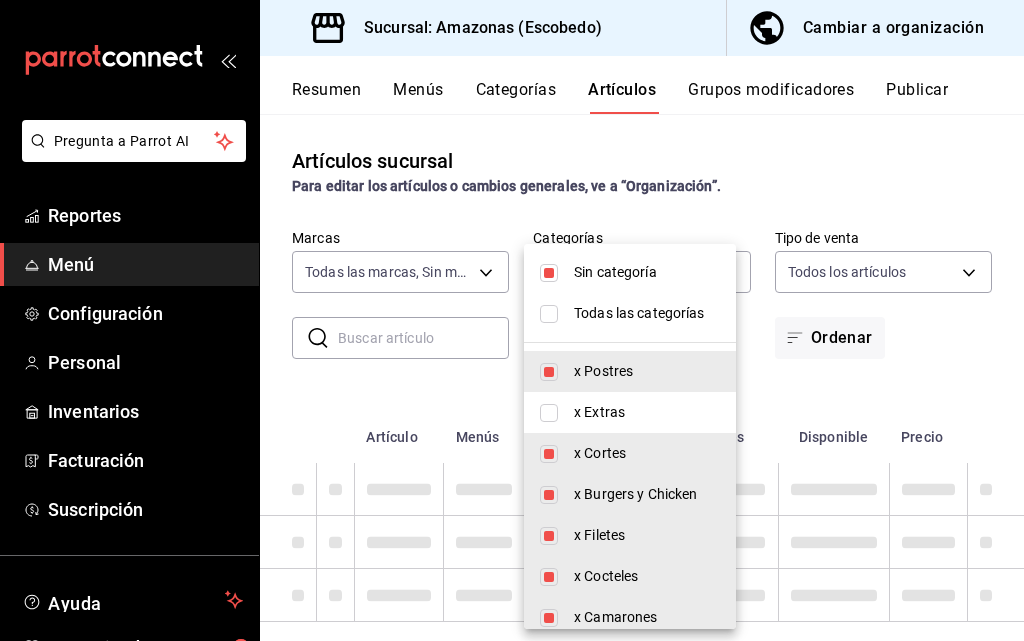 type on "6a94cfec-6799-4d8a-8223-f986bc91c881,2a321db5-4e04-4fb2-9530-51478cee010f,4aa1bdf8-1135-4c15-879a-c0c54ddecd7e,7801beda-c489-43e8-ba8e-1762b7d76568,4bf3fad1-d310-4295-9f84-922bd31ae30c,6f6f8510-ebee-4f86-9dc7-9699ae8b8863,bf8bfb4a-c84b-4a58-861b-4ca48554abaf,61a2705a-71b6-4601-9c45-136da4801e36,f5a08b1e-a497-421a-9b87-9a55cf1323f7,44051106-cd5e-4e85-9ed6-9b90553780cb,02307067-3dcf-461f-820f-f00fed3a3229,719fa21e-d71c-4eae-b13a-02b467056141,6e3076b5-4935-45af-b274-28c2d10afd9c,42746a34-f01f-4cc8-b1dd-0fecfbcbfe69,28fc9150-7a26-45ad-9e95-4cbf4f265ee2,5365ef19-30a3-4f3c-9c94-06fd4ae2727a,f0975c95-5754-4130-b643-364a630bc761,5fe146e1-7bf6-4a70-b726-4d761241b902,a4f6750c-c048-4c49-9c5e-6ba11caa9484,37342e88-3a2f-4cf1-996d-bea30c7a76c8,fd598905-58d8-4fa5-9054-a974fbb6c89c,b7e9fcd8-025e-4408-a70d-d04ffeb42e4b,7bc4e0fb-6902-463b-bdf1-ffeb983e2047,163f317b-433d-4f82-8573-a5b296a61ba5,01669bbb-c045-493d-9175-f7c68355bfaf,4830628a-e211-4ebe-8503-6eee9be69c07" 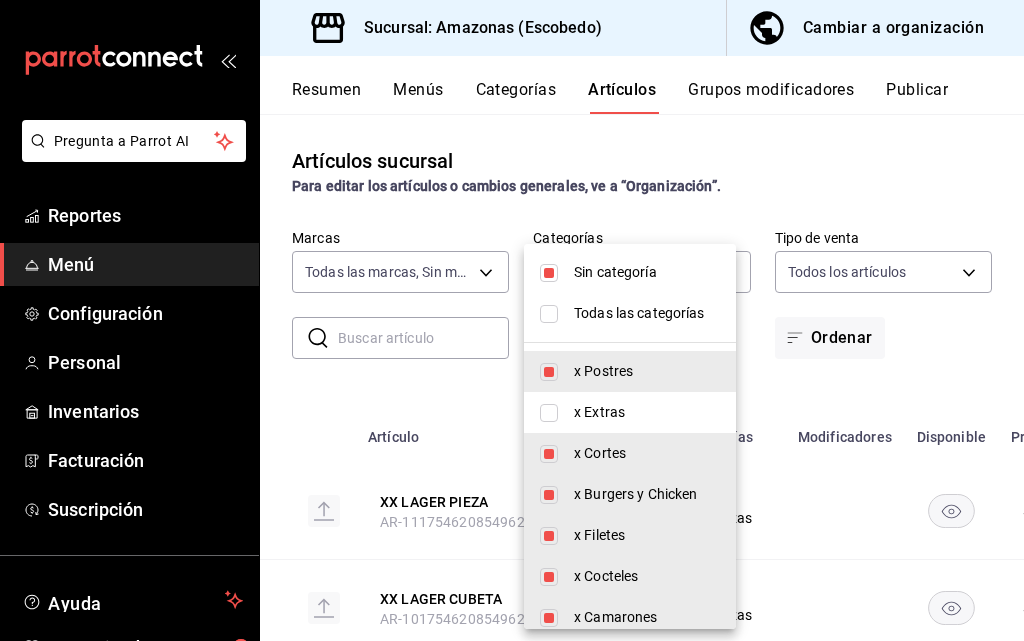 click at bounding box center (549, 413) 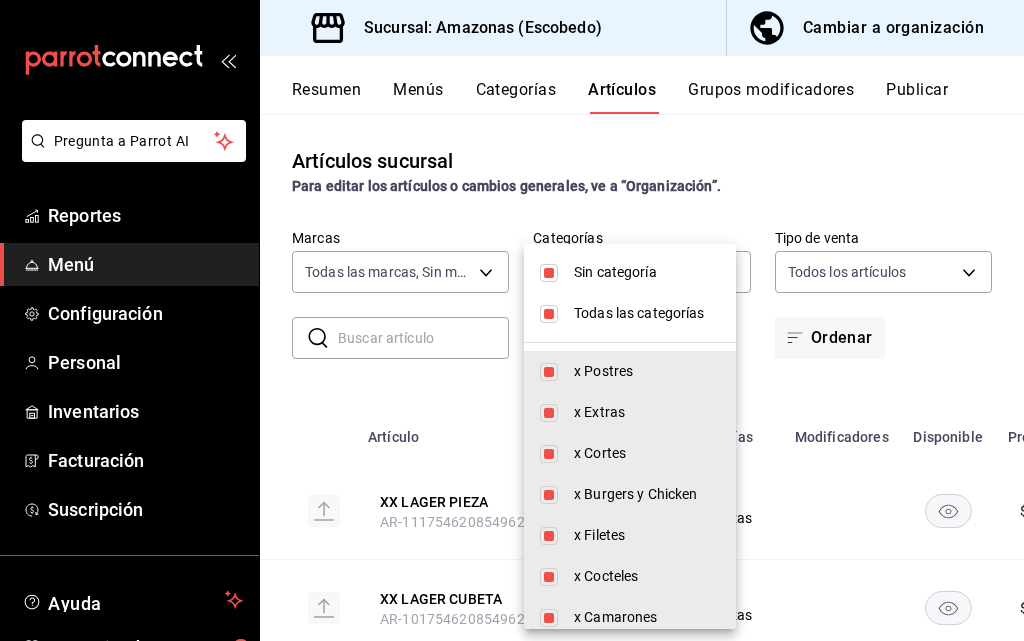 click at bounding box center (549, 273) 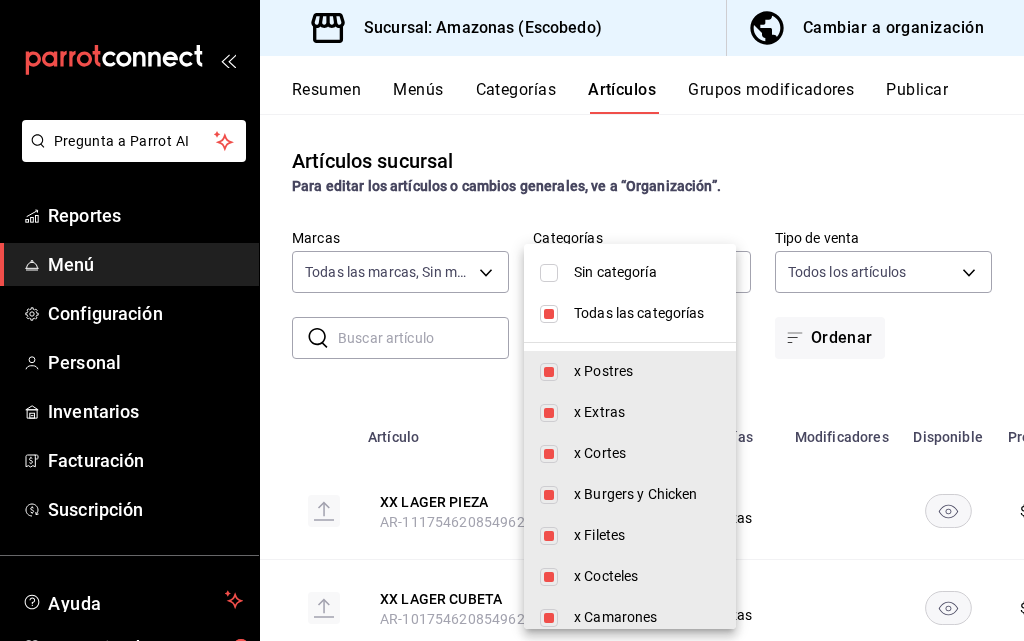 click at bounding box center (549, 372) 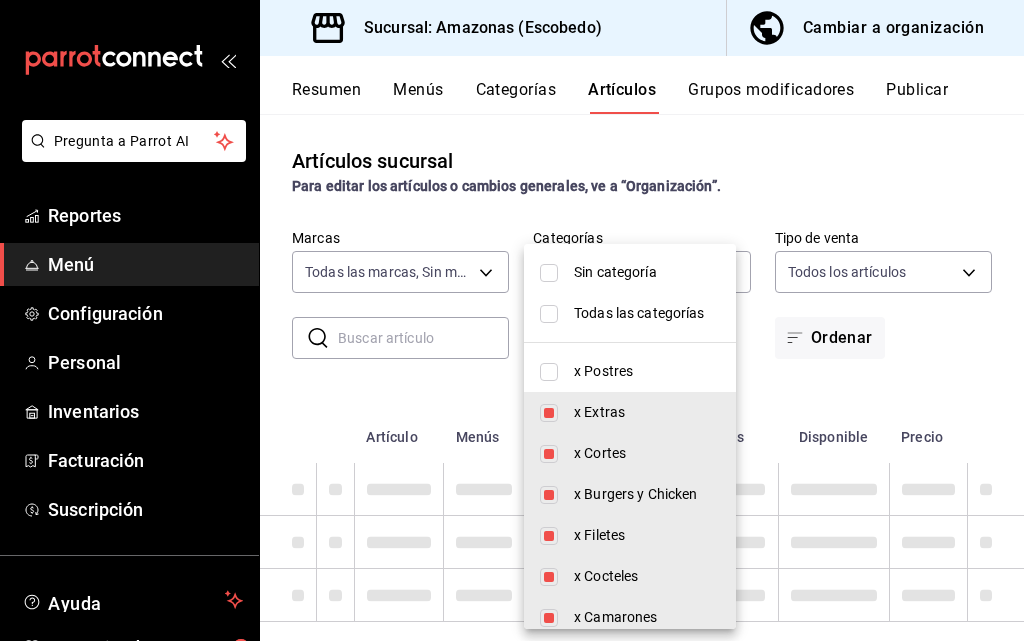 click at bounding box center [549, 454] 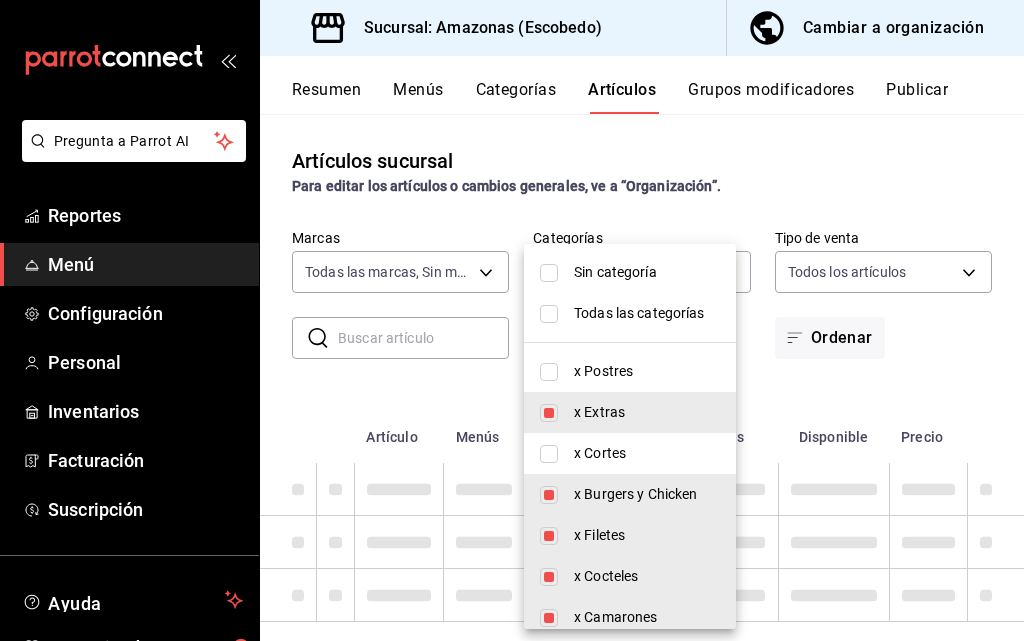 type on "4aa1bdf8-1135-4c15-879a-c0c54ddecd7e,7801beda-c489-43e8-ba8e-1762b7d76568,4bf3fad1-d310-4295-9f84-922bd31ae30c,6f6f8510-ebee-4f86-9dc7-9699ae8b8863,bf8bfb4a-c84b-4a58-861b-4ca48554abaf,61a2705a-71b6-4601-9c45-136da4801e36,f5a08b1e-a497-421a-9b87-9a55cf1323f7,44051106-cd5e-4e85-9ed6-9b90553780cb,02307067-3dcf-461f-820f-f00fed3a3229,719fa21e-d71c-4eae-b13a-02b467056141,6e3076b5-4935-45af-b274-28c2d10afd9c,42746a34-f01f-4cc8-b1dd-0fecfbcbfe69,28fc9150-7a26-45ad-9e95-4cbf4f265ee2,5365ef19-30a3-4f3c-9c94-06fd4ae2727a,f0975c95-5754-4130-b643-364a630bc761,5fe146e1-7bf6-4a70-b726-4d761241b902,a4f6750c-c048-4c49-9c5e-6ba11caa9484,37342e88-3a2f-4cf1-996d-bea30c7a76c8,fd598905-58d8-4fa5-9054-a974fbb6c89c,b7e9fcd8-025e-4408-a70d-d04ffeb42e4b,7bc4e0fb-6902-463b-bdf1-ffeb983e2047,163f317b-433d-4f82-8573-a5b296a61ba5,01669bbb-c045-493d-9175-f7c68355bfaf,4830628a-e211-4ebe-8503-6eee9be69c07,37eb9860-297d-45ea-974b-f3f1f3bedbd7" 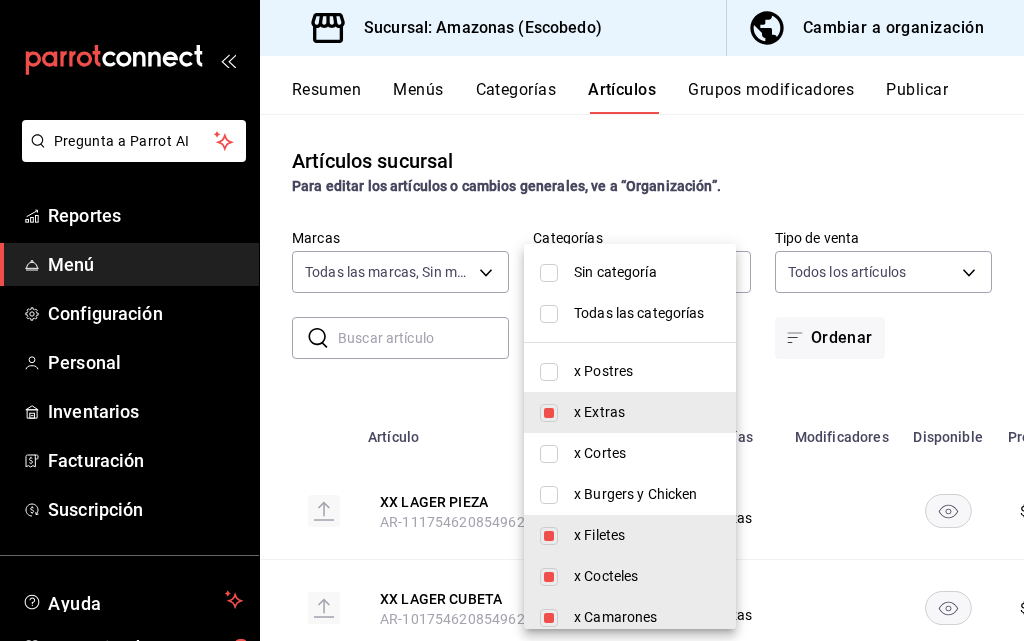 scroll, scrollTop: 300, scrollLeft: 0, axis: vertical 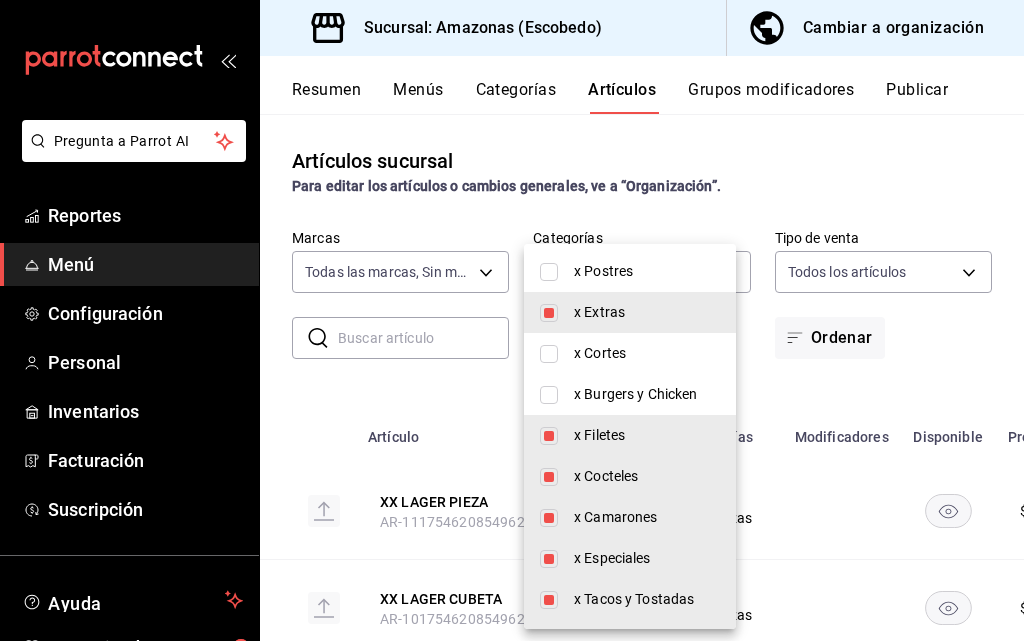 click on "x Filetes" at bounding box center (647, 435) 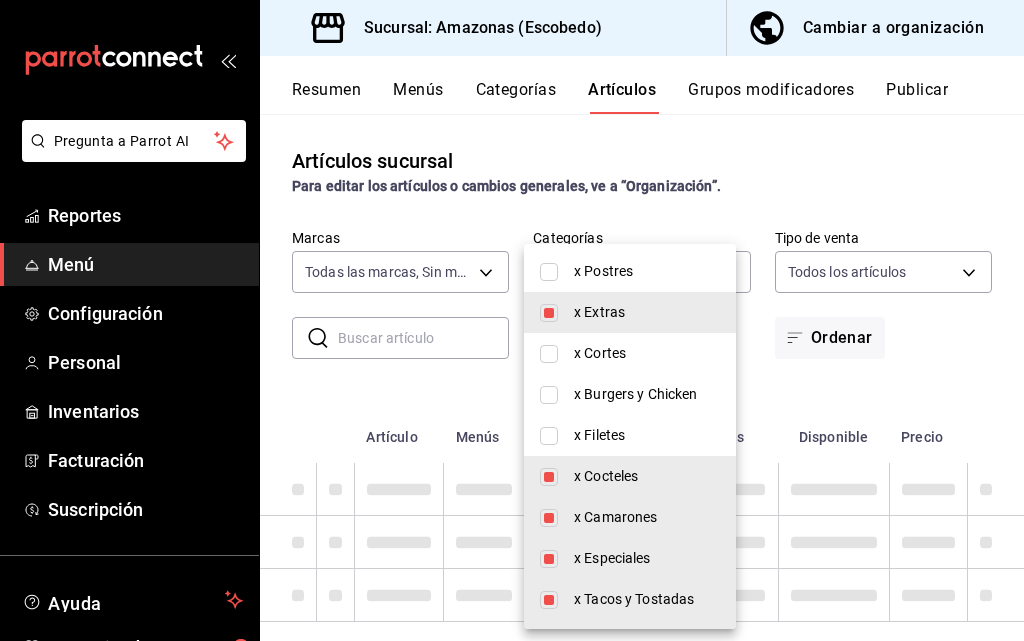 click at bounding box center [549, 477] 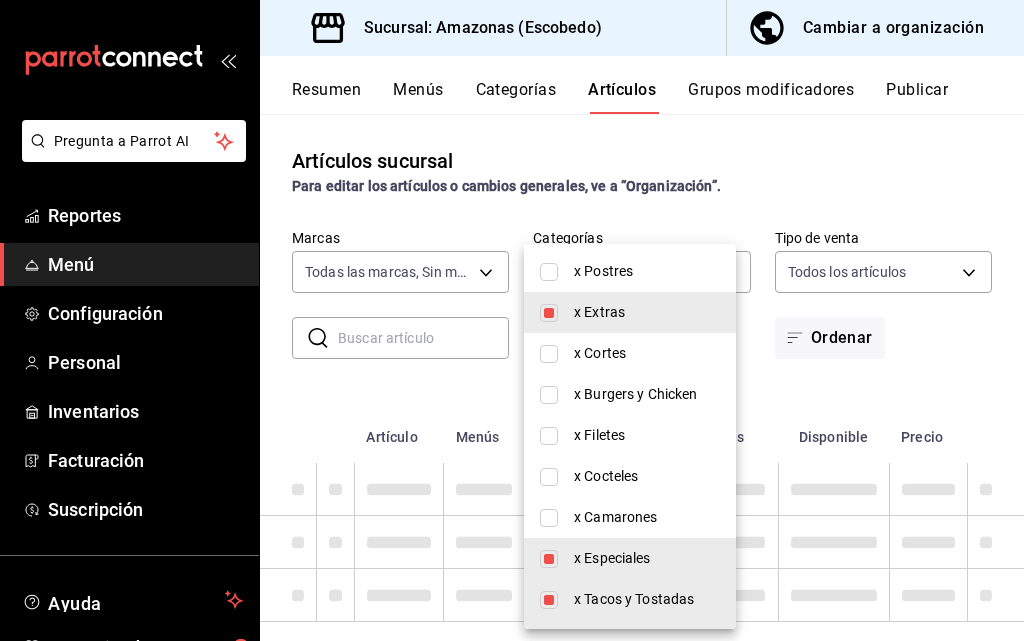 type on "bf8bfb4a-c84b-4a58-861b-4ca48554abaf,61a2705a-71b6-4601-9c45-136da4801e36,f5a08b1e-a497-421a-9b87-9a55cf1323f7,44051106-cd5e-4e85-9ed6-9b90553780cb,02307067-3dcf-461f-820f-f00fed3a3229,719fa21e-d71c-4eae-b13a-02b467056141,6e3076b5-4935-45af-b274-28c2d10afd9c,42746a34-f01f-4cc8-b1dd-0fecfbcbfe69,28fc9150-7a26-45ad-9e95-4cbf4f265ee2,5365ef19-30a3-4f3c-9c94-06fd4ae2727a,f0975c95-5754-4130-b643-364a630bc761,5fe146e1-7bf6-4a70-b726-4d761241b902,a4f6750c-c048-4c49-9c5e-6ba11caa9484,37342e88-3a2f-4cf1-996d-bea30c7a76c8,fd598905-58d8-4fa5-9054-a974fbb6c89c,b7e9fcd8-025e-4408-a70d-d04ffeb42e4b,7bc4e0fb-6902-463b-bdf1-ffeb983e2047,163f317b-433d-4f82-8573-a5b296a61ba5,01669bbb-c045-493d-9175-f7c68355bfaf,4830628a-e211-4ebe-8503-6eee9be69c07,37eb9860-297d-45ea-974b-f3f1f3bedbd7" 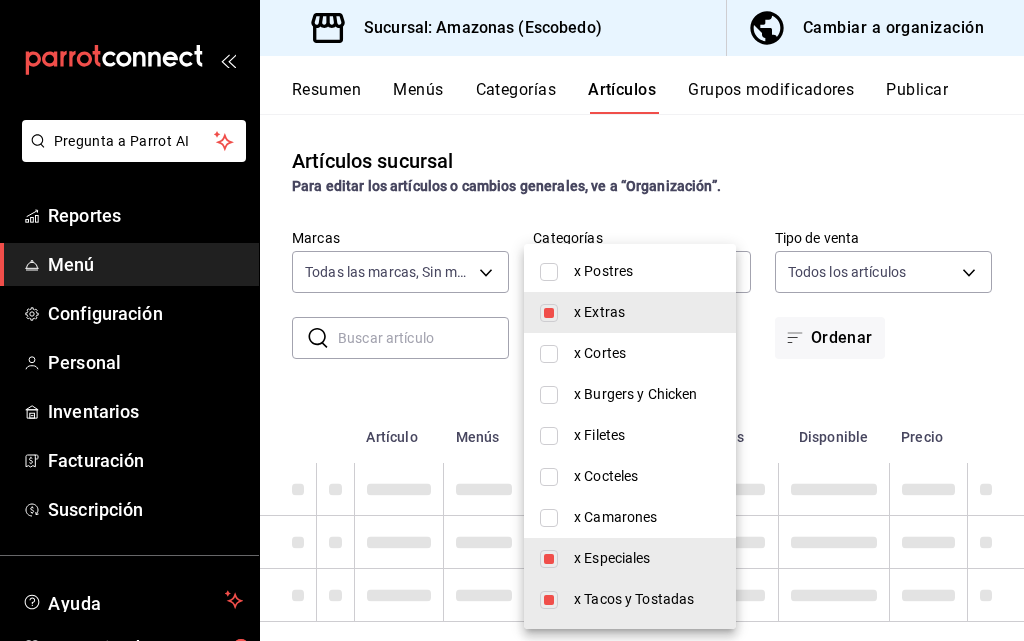 checkbox on "false" 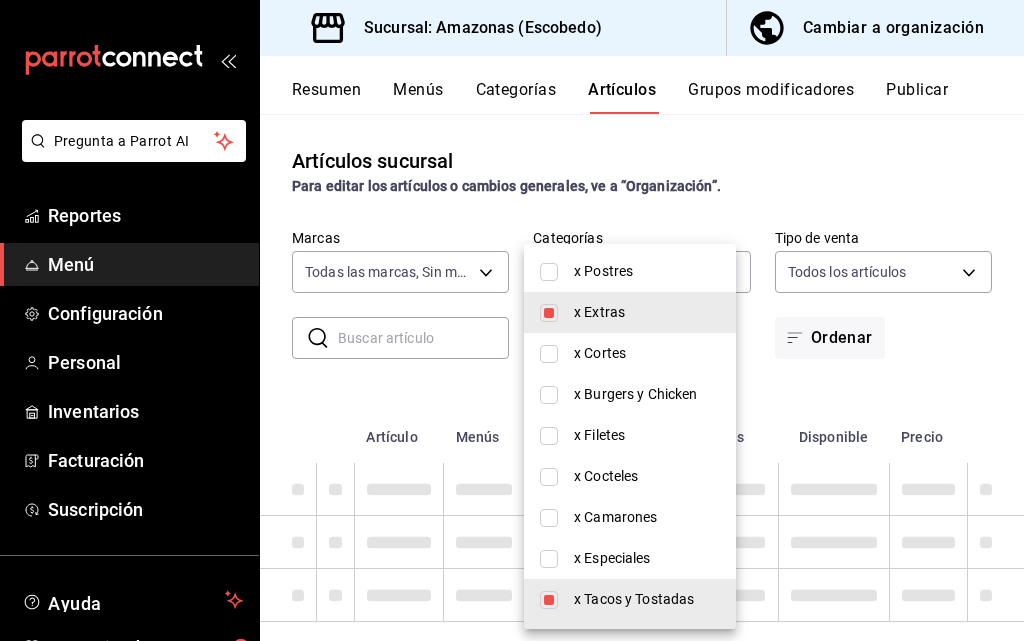 type on "61a2705a-71b6-4601-9c45-136da4801e36,f5a08b1e-a497-421a-9b87-9a55cf1323f7,44051106-cd5e-4e85-9ed6-9b90553780cb,02307067-3dcf-461f-820f-f00fed3a3229,719fa21e-d71c-4eae-b13a-02b467056141,6e3076b5-4935-45af-b274-28c2d10afd9c,42746a34-f01f-4cc8-b1dd-0fecfbcbfe69,28fc9150-7a26-45ad-9e95-4cbf4f265ee2,5365ef19-30a3-4f3c-9c94-06fd4ae2727a,f0975c95-5754-4130-b643-364a630bc761,5fe146e1-7bf6-4a70-b726-4d761241b902,a4f6750c-c048-4c49-9c5e-6ba11caa9484,37342e88-3a2f-4cf1-996d-bea30c7a76c8,fd598905-58d8-4fa5-9054-a974fbb6c89c,b7e9fcd8-025e-4408-a70d-d04ffeb42e4b,7bc4e0fb-6902-463b-bdf1-ffeb983e2047,163f317b-433d-4f82-8573-a5b296a61ba5,01669bbb-c045-493d-9175-f7c68355bfaf,4830628a-e211-4ebe-8503-6eee9be69c07,37eb9860-297d-45ea-974b-f3f1f3bedbd7" 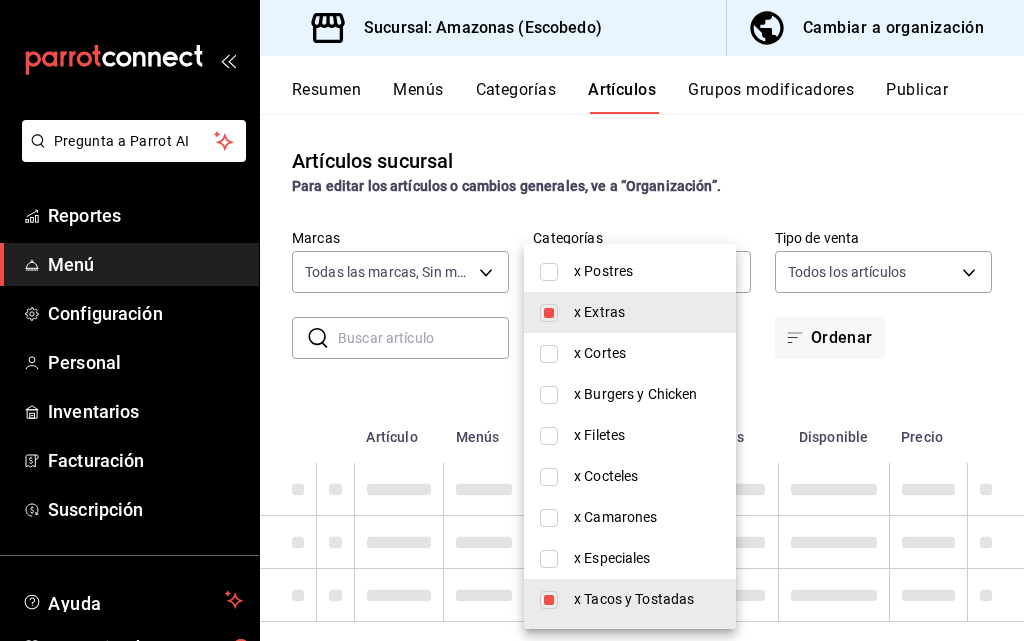 checkbox on "false" 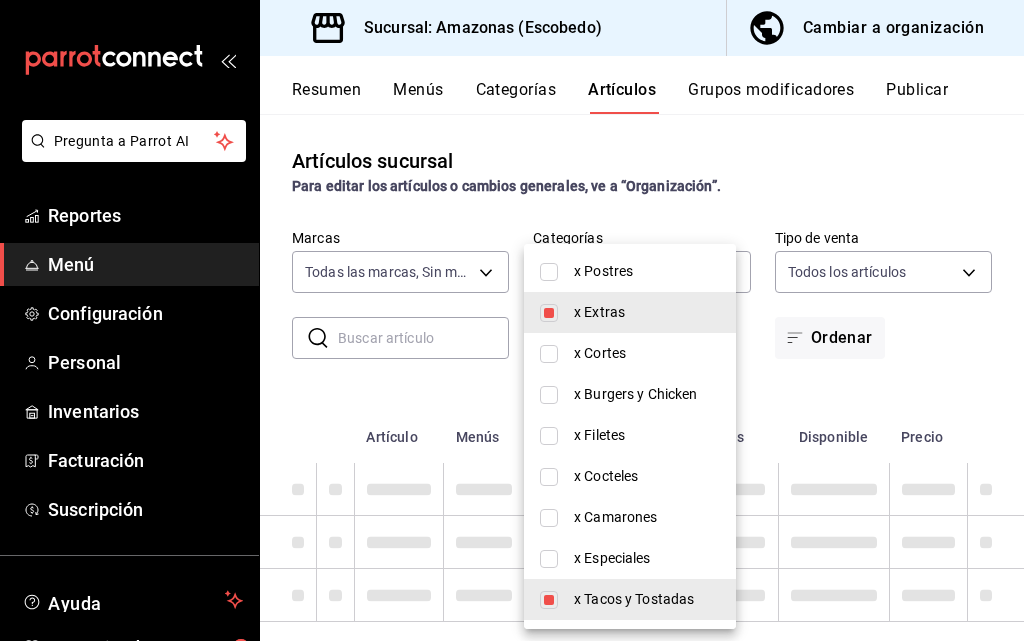 type on "61a2705a-71b6-4601-9c45-136da4801e36,02307067-3dcf-461f-820f-f00fed3a3229,719fa21e-d71c-4eae-b13a-02b467056141,6e3076b5-4935-45af-b274-28c2d10afd9c,42746a34-f01f-4cc8-b1dd-0fecfbcbfe69,28fc9150-7a26-45ad-9e95-4cbf4f265ee2,5365ef19-30a3-4f3c-9c94-06fd4ae2727a,f0975c95-5754-4130-b643-364a630bc761,5fe146e1-7bf6-4a70-b726-4d761241b902,a4f6750c-c048-4c49-9c5e-6ba11caa9484,37342e88-3a2f-4cf1-996d-bea30c7a76c8,fd598905-58d8-4fa5-9054-a974fbb6c89c,b7e9fcd8-025e-4408-a70d-d04ffeb42e4b,7bc4e0fb-6902-463b-bdf1-ffeb983e2047,163f317b-433d-4f82-8573-a5b296a61ba5,01669bbb-c045-493d-9175-f7c68355bfaf,4830628a-e211-4ebe-8503-6eee9be69c07,37eb9860-297d-45ea-974b-f3f1f3bedbd7" 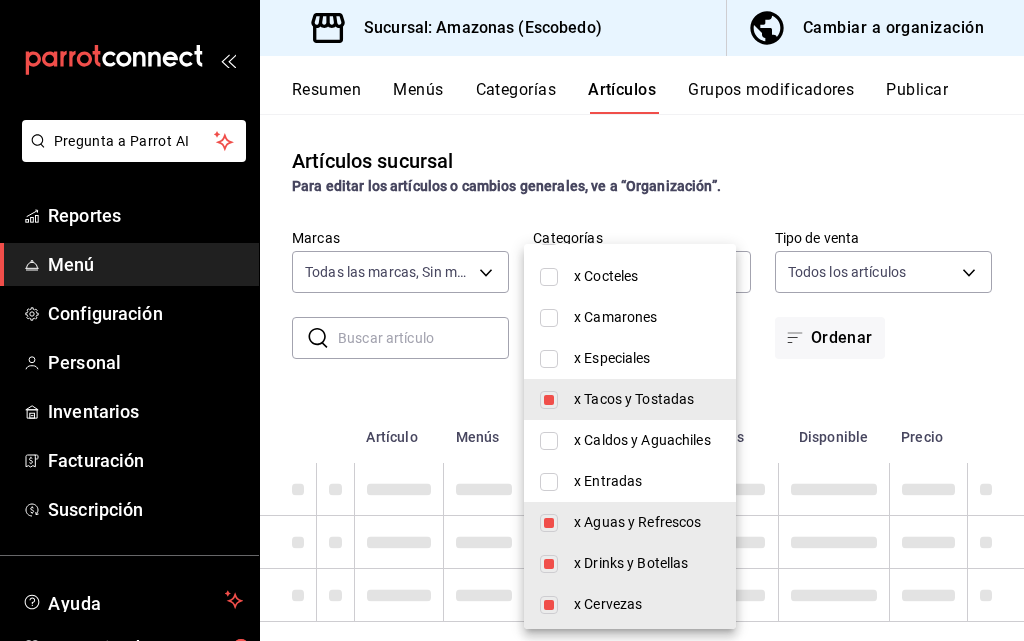 click on "x Tacos y Tostadas" at bounding box center [647, 399] 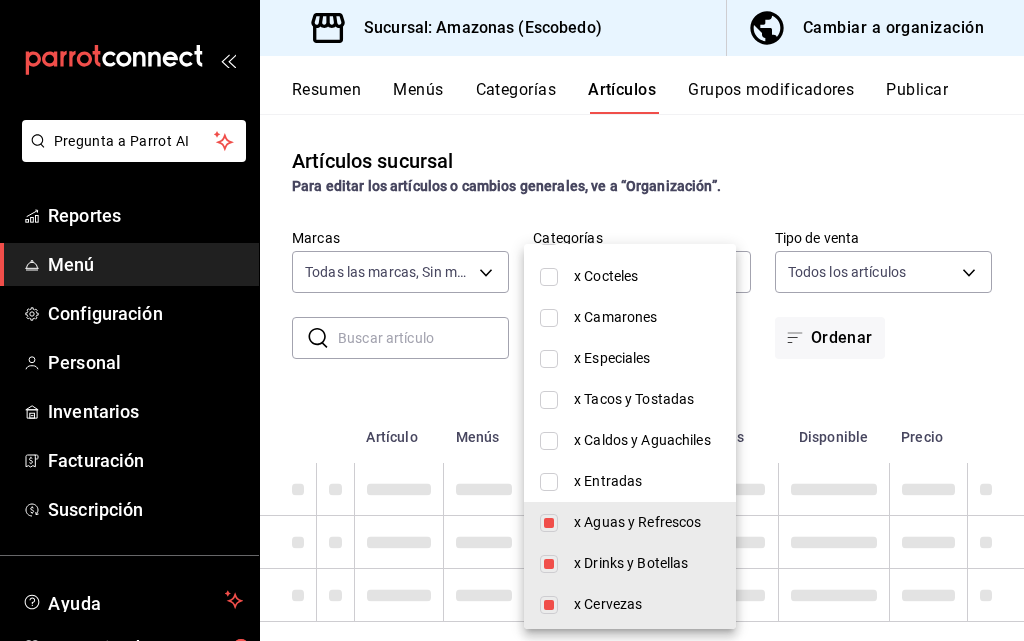 click on "x Aguas y Refrescos" at bounding box center (647, 522) 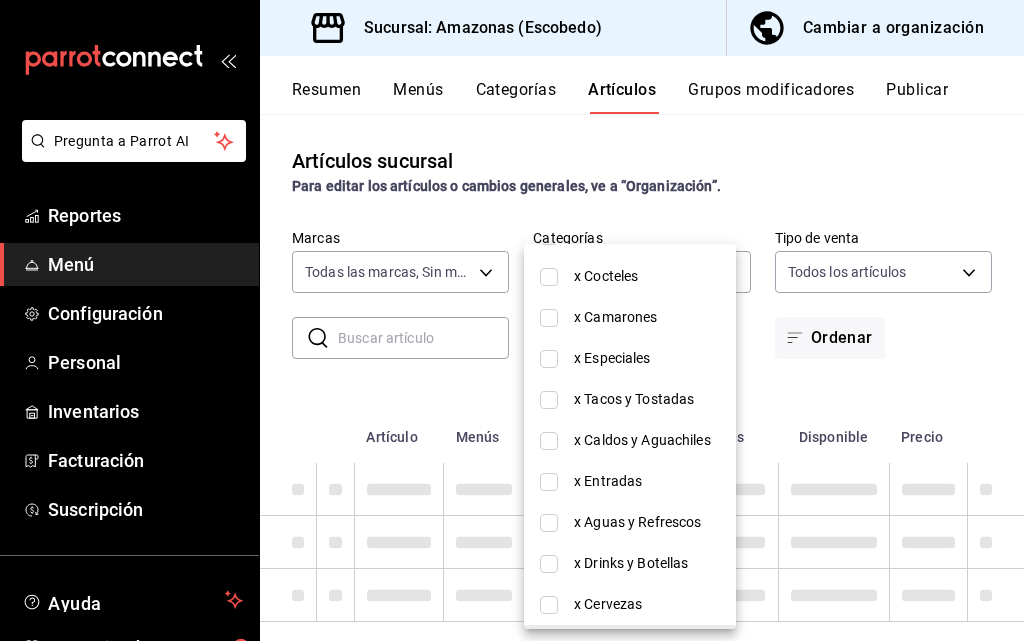 type on "42746a34-f01f-4cc8-b1dd-0fecfbcbfe69,28fc9150-7a26-45ad-9e95-4cbf4f265ee2,5365ef19-30a3-4f3c-9c94-06fd4ae2727a,f0975c95-5754-4130-b643-364a630bc761,5fe146e1-7bf6-4a70-b726-4d761241b902,a4f6750c-c048-4c49-9c5e-6ba11caa9484,37342e88-3a2f-4cf1-996d-bea30c7a76c8,fd598905-58d8-4fa5-9054-a974fbb6c89c,b7e9fcd8-025e-4408-a70d-d04ffeb42e4b,7bc4e0fb-6902-463b-bdf1-ffeb983e2047,163f317b-433d-4f82-8573-a5b296a61ba5,01669bbb-c045-493d-9175-f7c68355bfaf,4830628a-e211-4ebe-8503-6eee9be69c07,37eb9860-297d-45ea-974b-f3f1f3bedbd7" 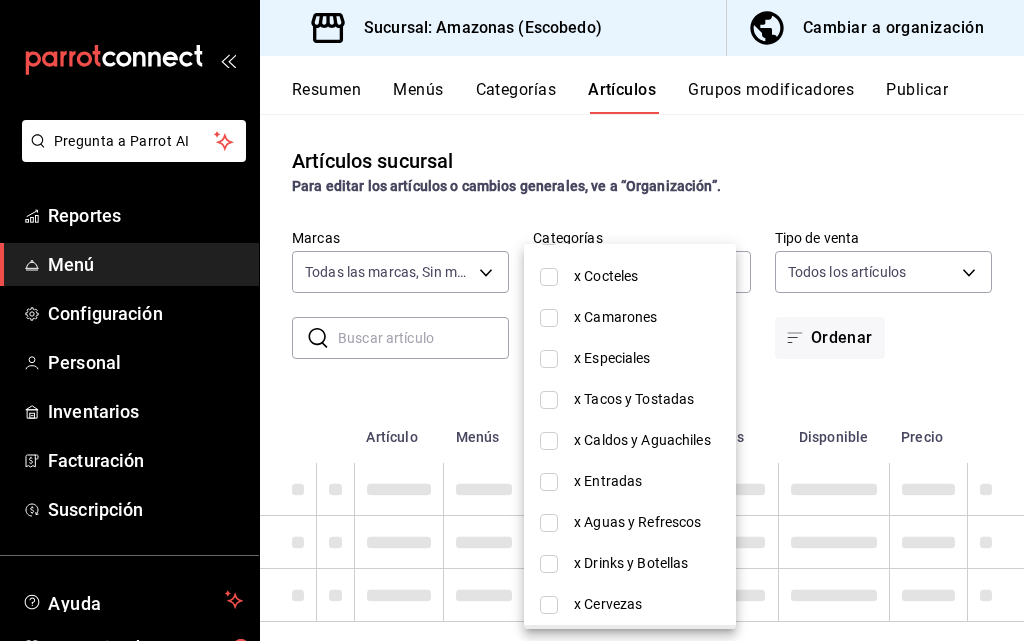 checkbox on "false" 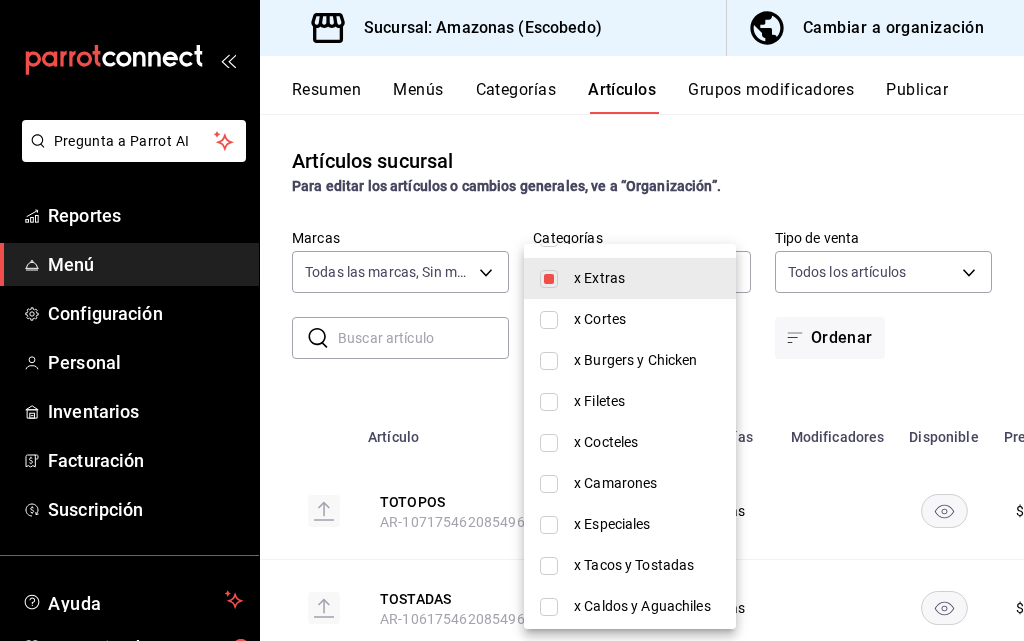 scroll, scrollTop: 100, scrollLeft: 0, axis: vertical 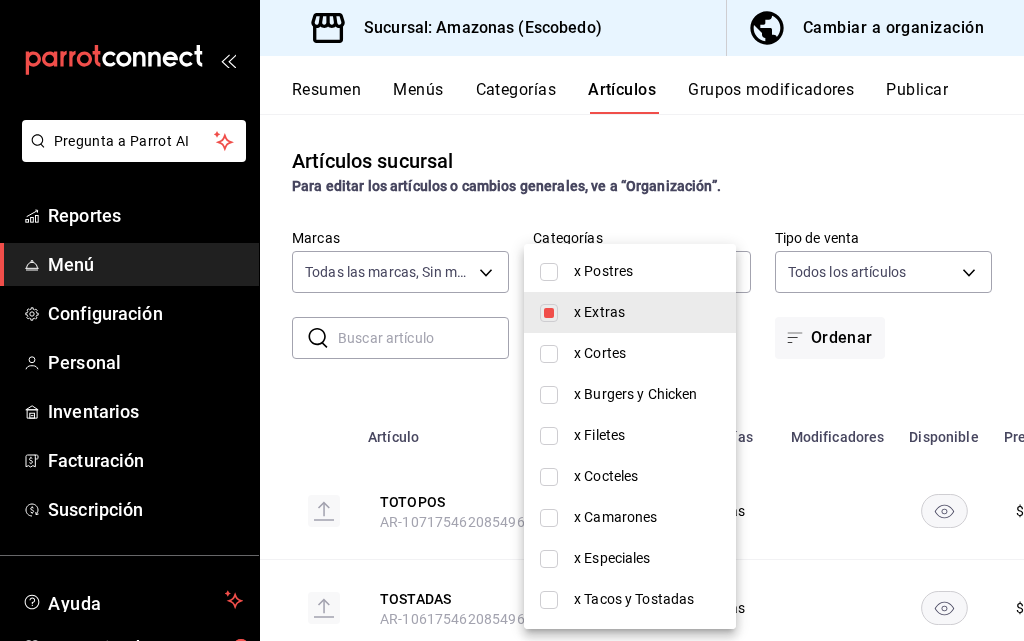click at bounding box center (512, 320) 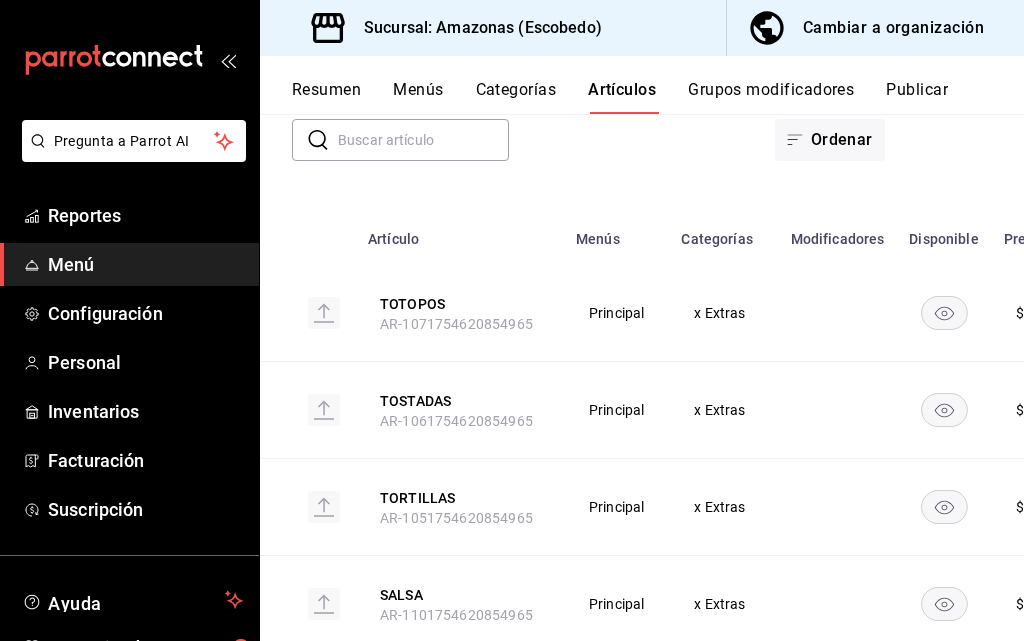 scroll, scrollTop: 200, scrollLeft: 0, axis: vertical 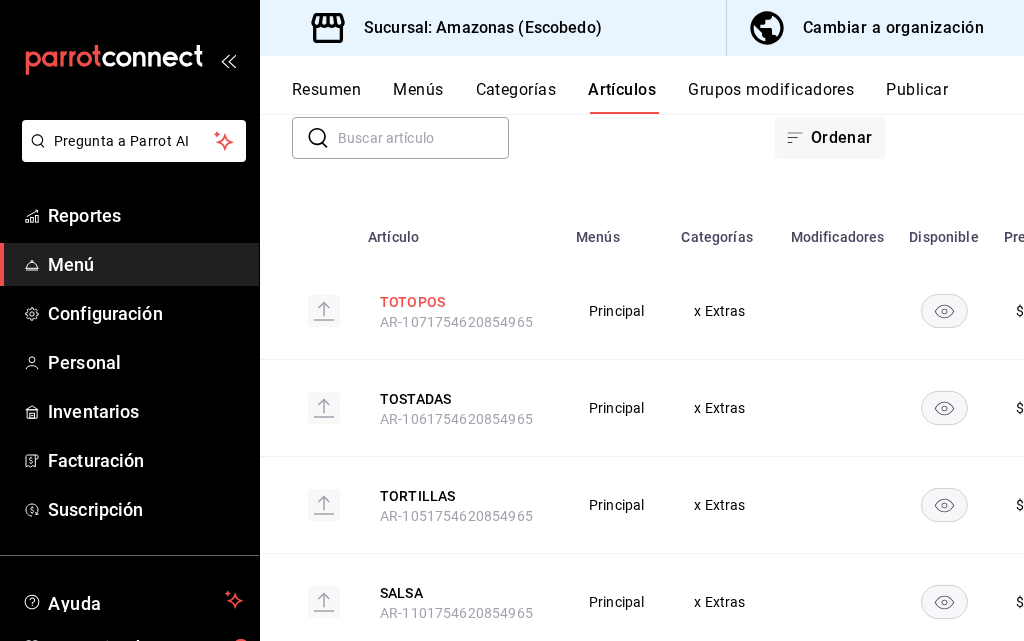click on "TOTOPOS" at bounding box center [460, 302] 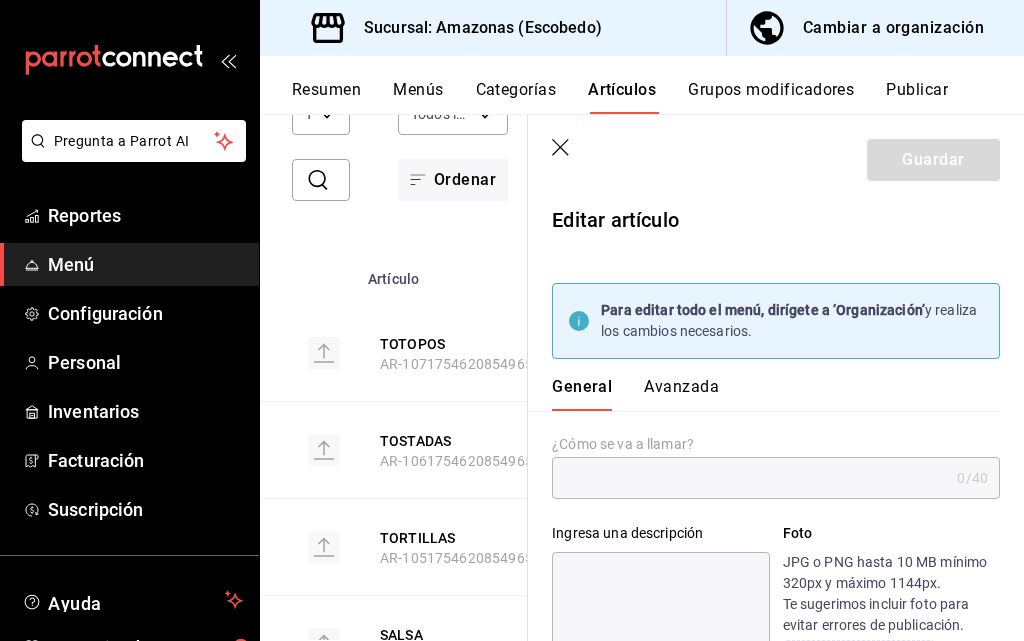 type on "TOTOPOS" 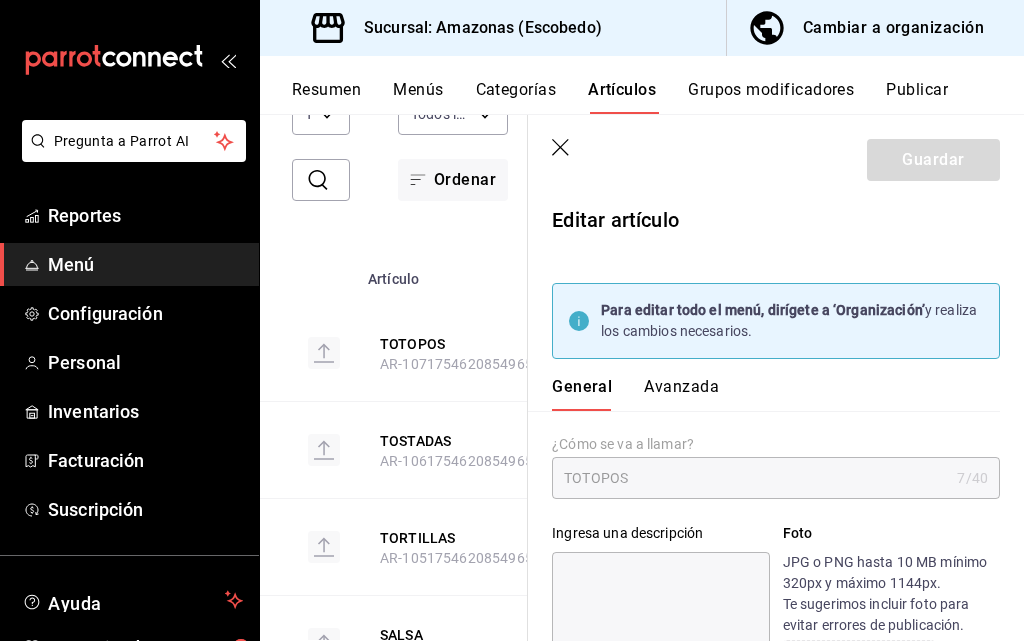 type on "$45.00" 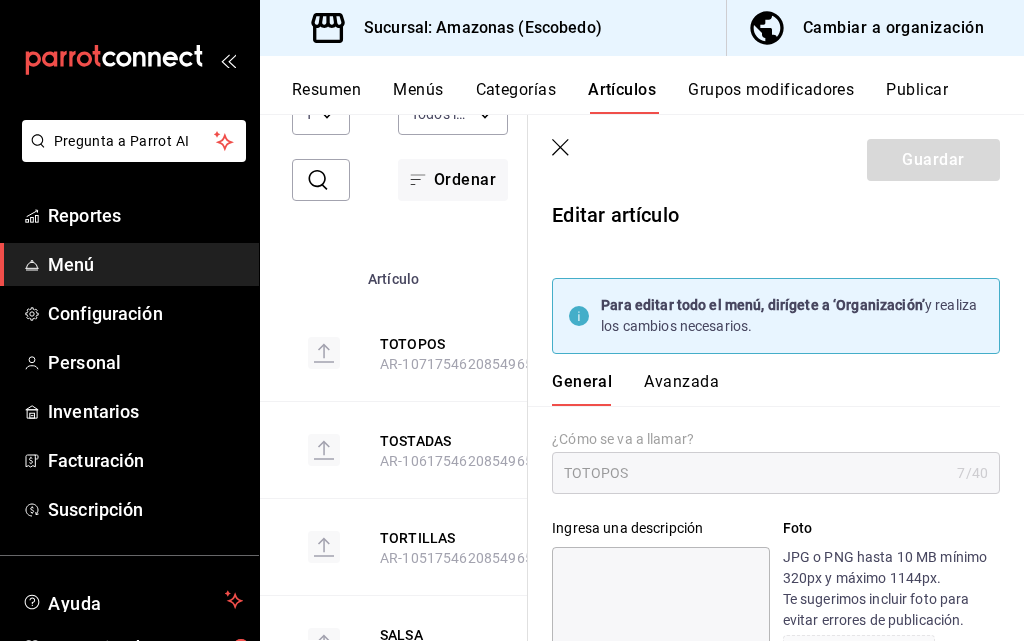 scroll, scrollTop: 0, scrollLeft: 0, axis: both 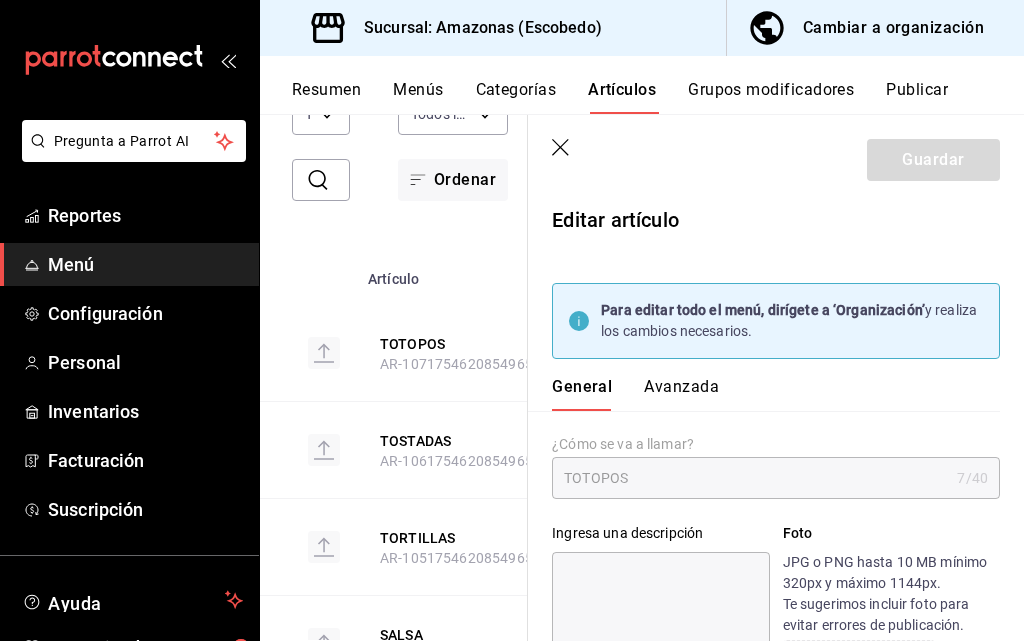 click on "Categorías" at bounding box center (516, 97) 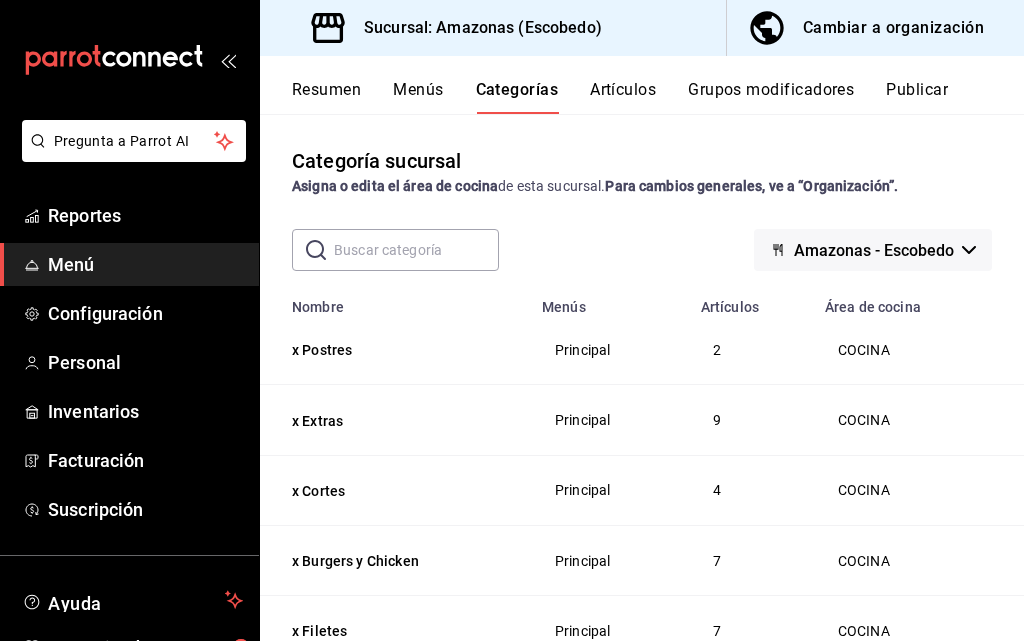click on "Menús" at bounding box center [418, 97] 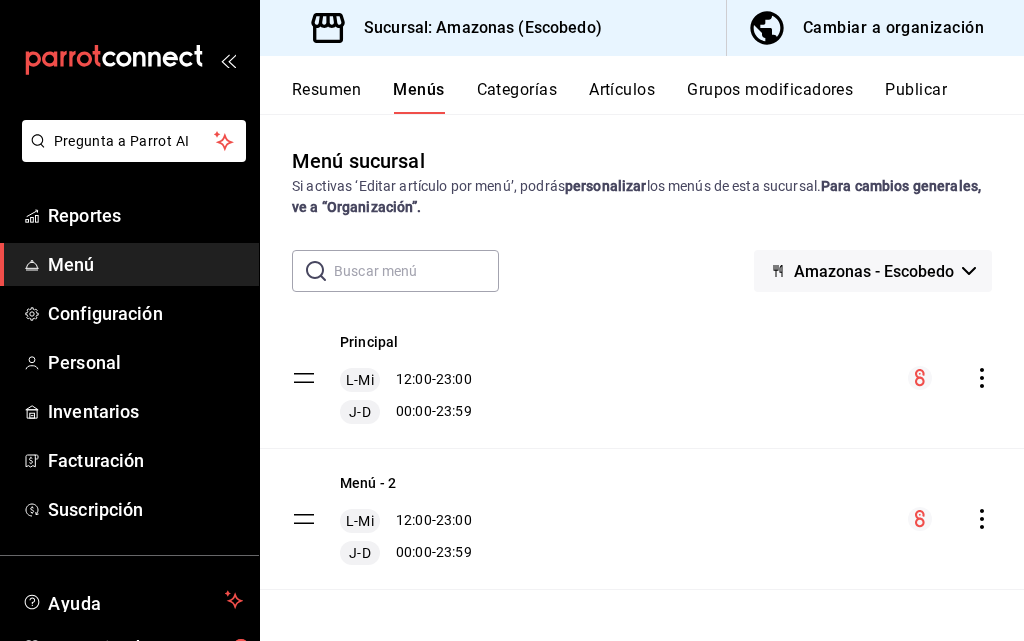 click 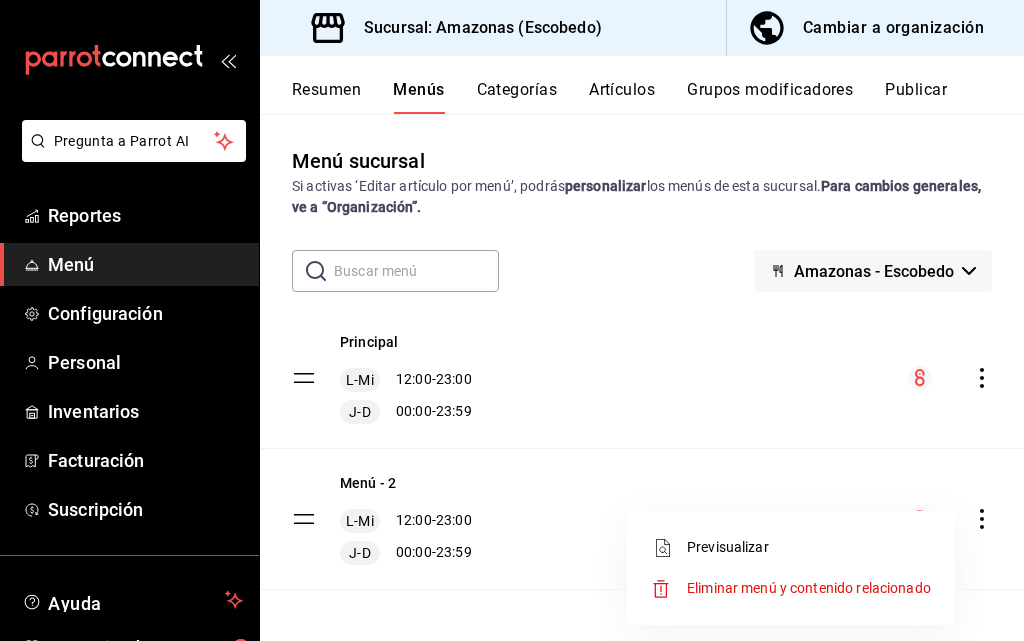 click on "Eliminar menú y contenido relacionado" at bounding box center (809, 588) 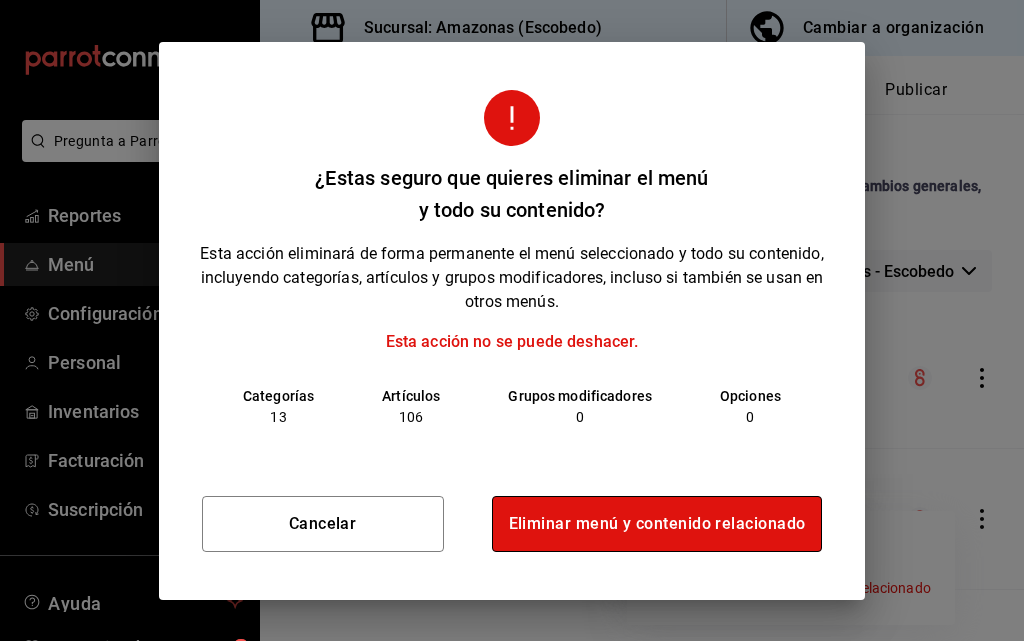 click on "Eliminar menú y contenido relacionado" at bounding box center (657, 524) 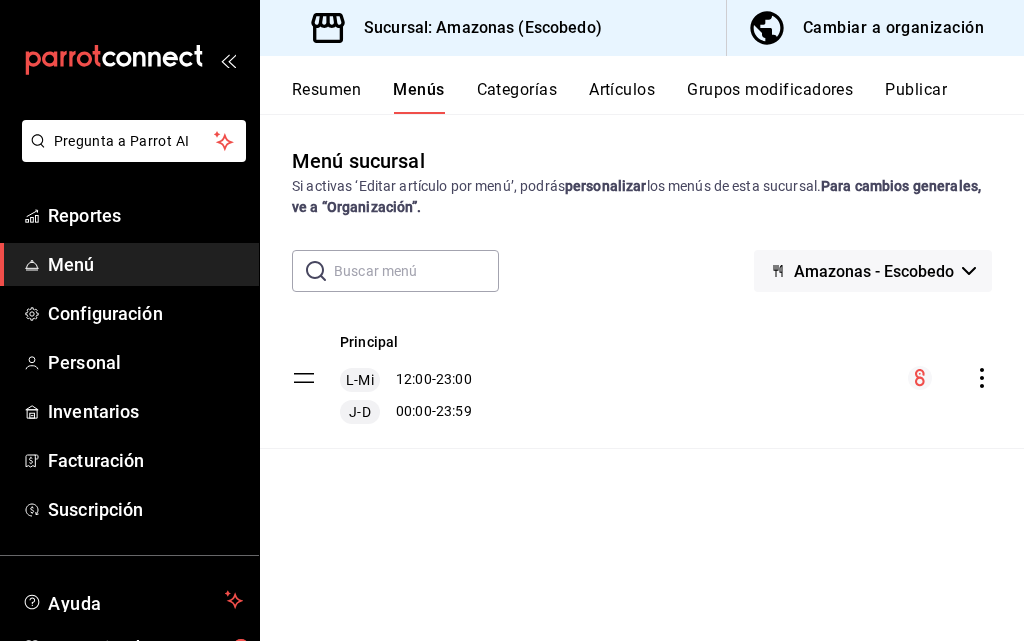 click on "Categorías" at bounding box center (517, 97) 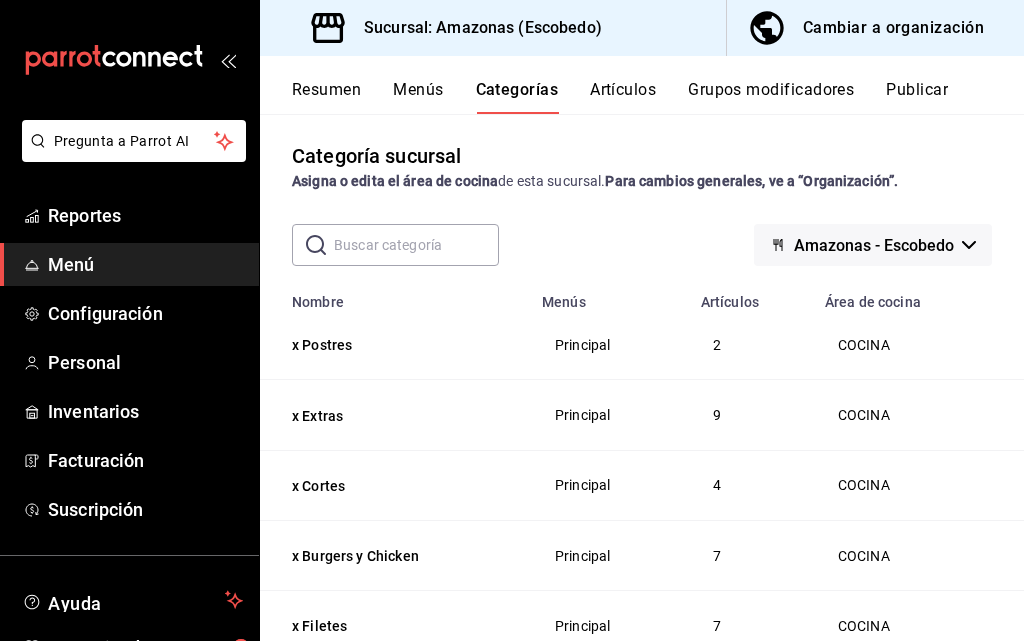 scroll, scrollTop: 0, scrollLeft: 0, axis: both 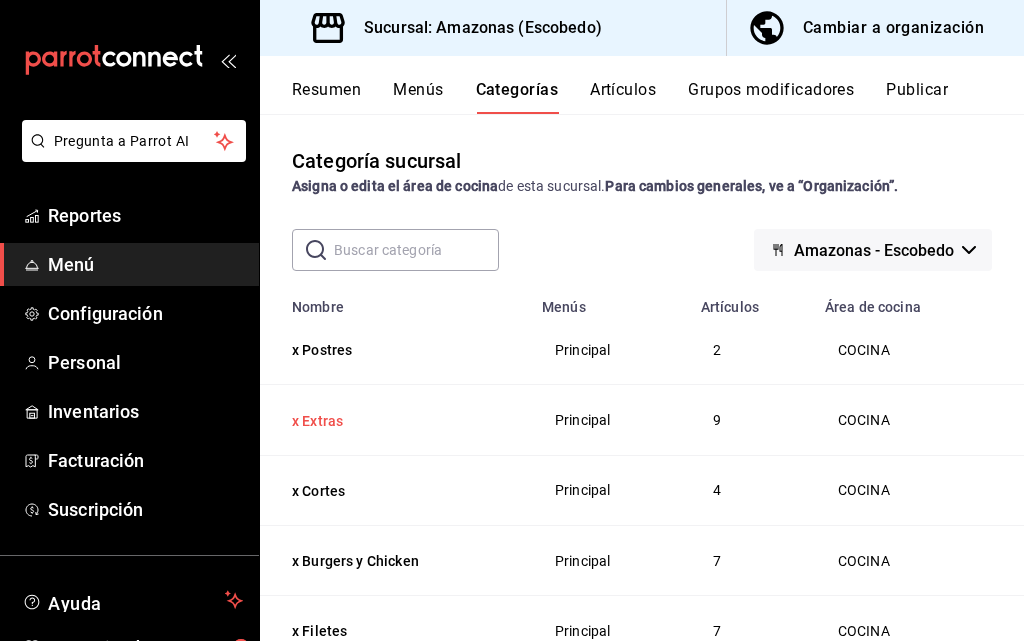 click on "x Extras" at bounding box center (392, 421) 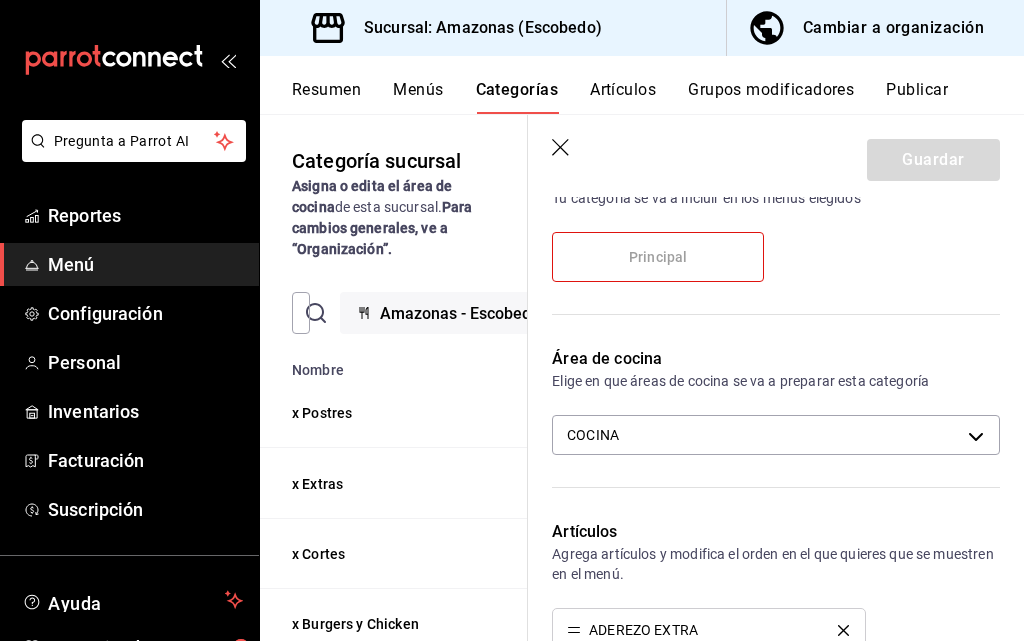 scroll, scrollTop: 300, scrollLeft: 0, axis: vertical 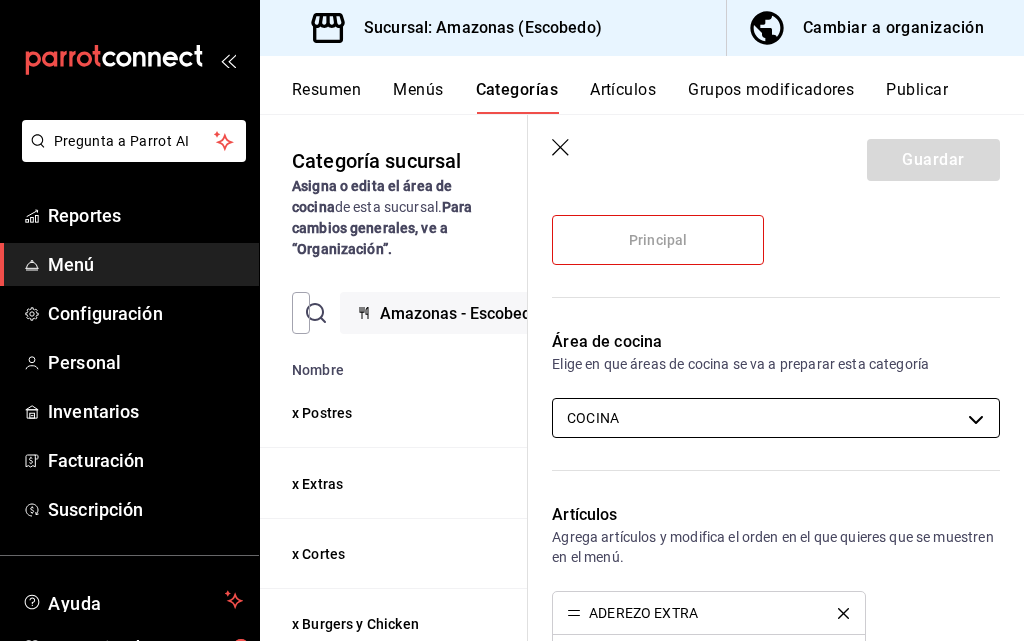 click on "Pregunta a Parrot AI Reportes   Menú   Configuración   Personal   Inventarios   Facturación   Suscripción   Ayuda Recomienda Parrot   [NAME] Hdz   Sugerir nueva función   Sucursal: Amazonas (Escobedo) Cambiar a organización Resumen Menús Categorías Artículos Grupos modificadores Publicar Categoría sucursal Asigna o edita el área de cocina  de esta sucursal.  Para cambios generales, ve a “Organización”. ​ ​ Amazonas - Escobedo Nombre Menús Artículos x Postres Principal 2 x Extras Principal 9 x Cortes Principal 4 x Burgers y Chicken Principal 7 x Filetes Principal 7 x Cocteles Principal 8 x Camarones Principal 6 x Especiales Principal 9 x Tacos y Tostadas Principal 6 x Caldos y Aguachiles Principal 6 x Entradas Principal 11 x Aguas y Refrescos Principal 8 x Drinks y Botellas Principal 19 x Cervezas Principal 14 Guardar Editar categoría Para editar todo el menú, dirígete a ‘Organización’  y realiza los cambios necesarios. ¿Cómo se va a llamar? x Extras 8 /30 Elige tu menú COCINA" at bounding box center [512, 320] 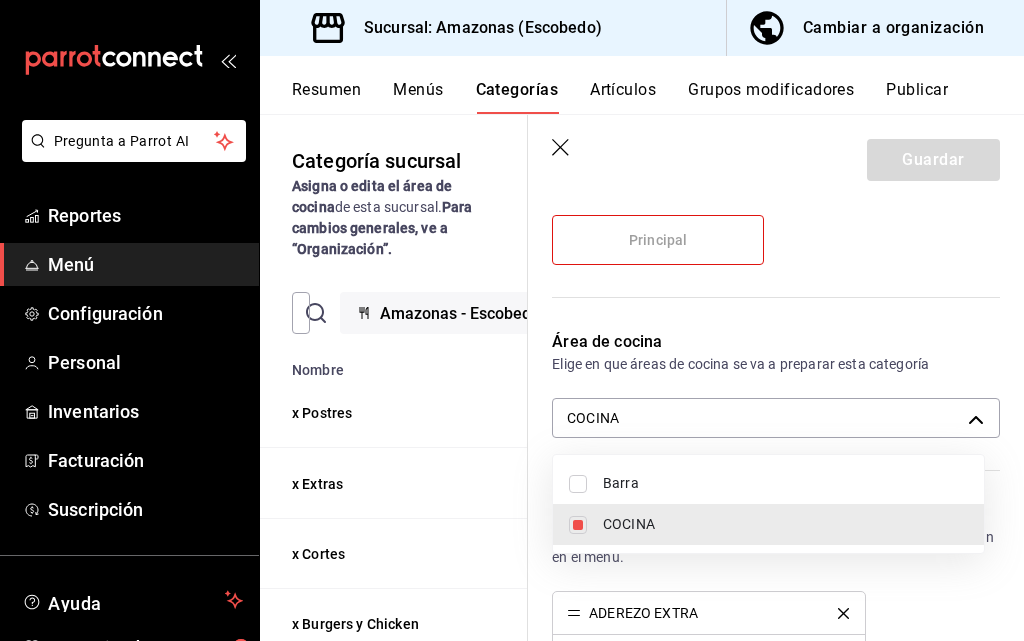 click on "Barra" at bounding box center [768, 483] 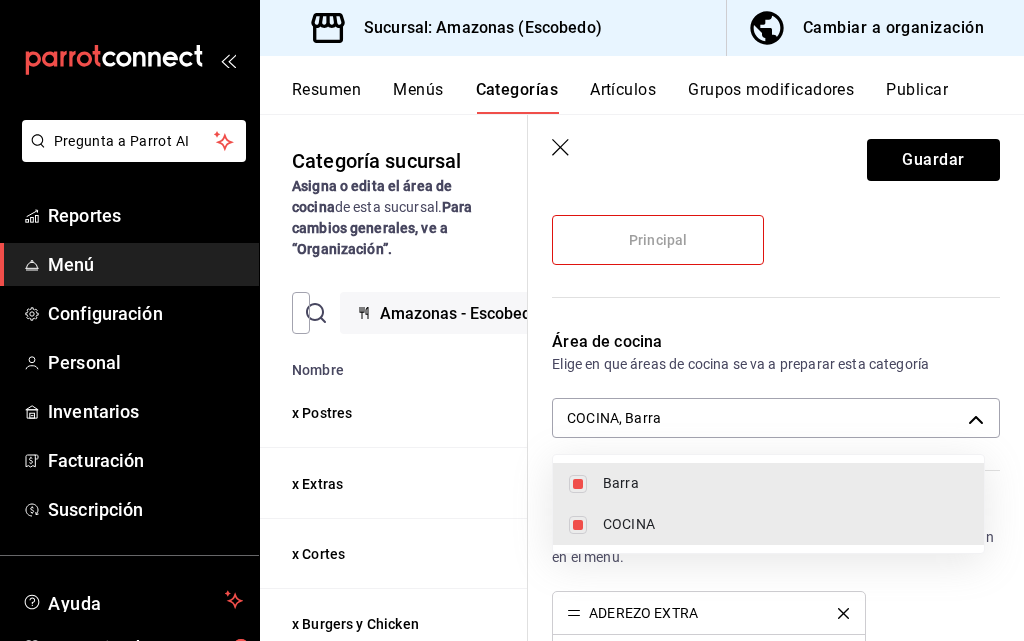 click on "COCINA" at bounding box center (768, 524) 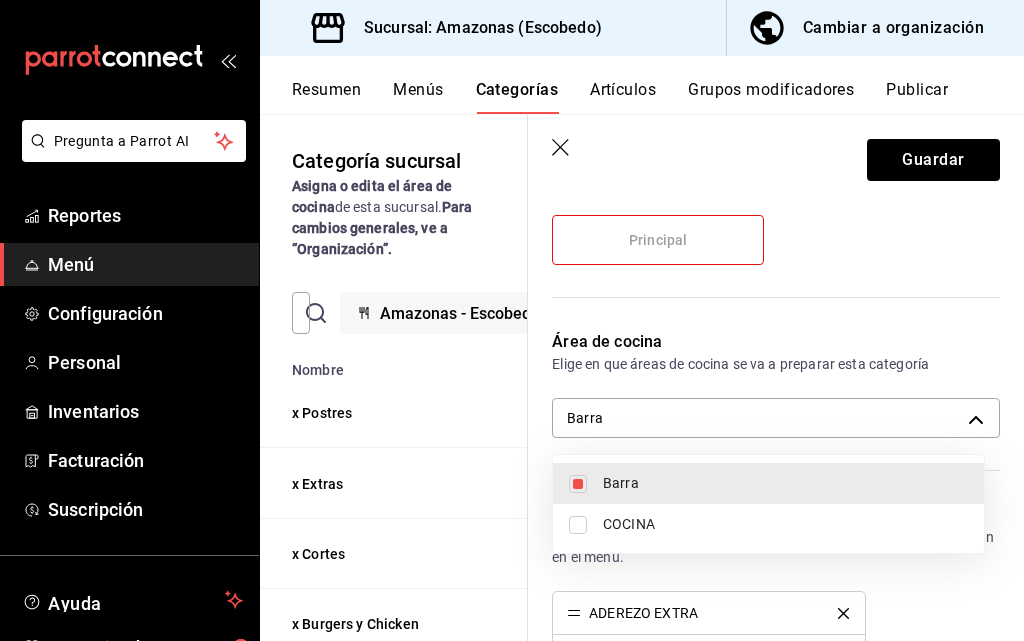 click at bounding box center (512, 320) 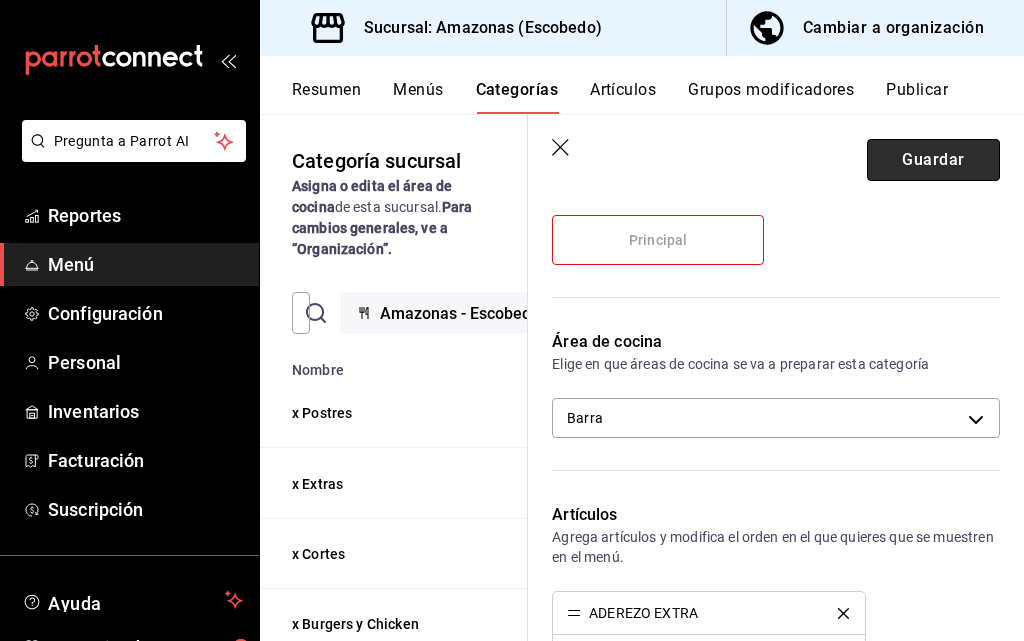 click on "Guardar" at bounding box center [933, 160] 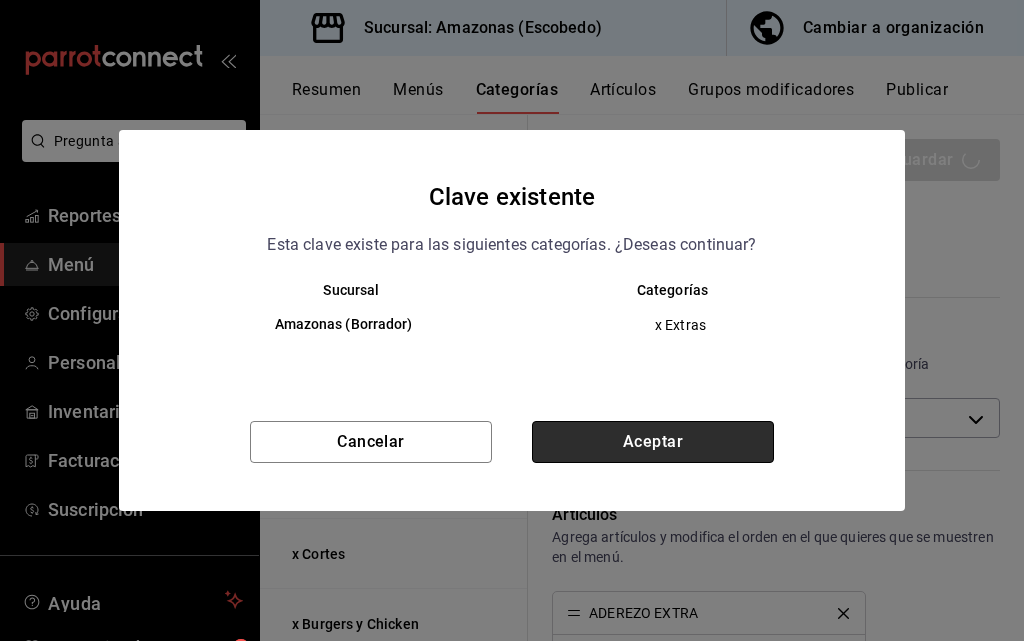 click on "Aceptar" at bounding box center [653, 442] 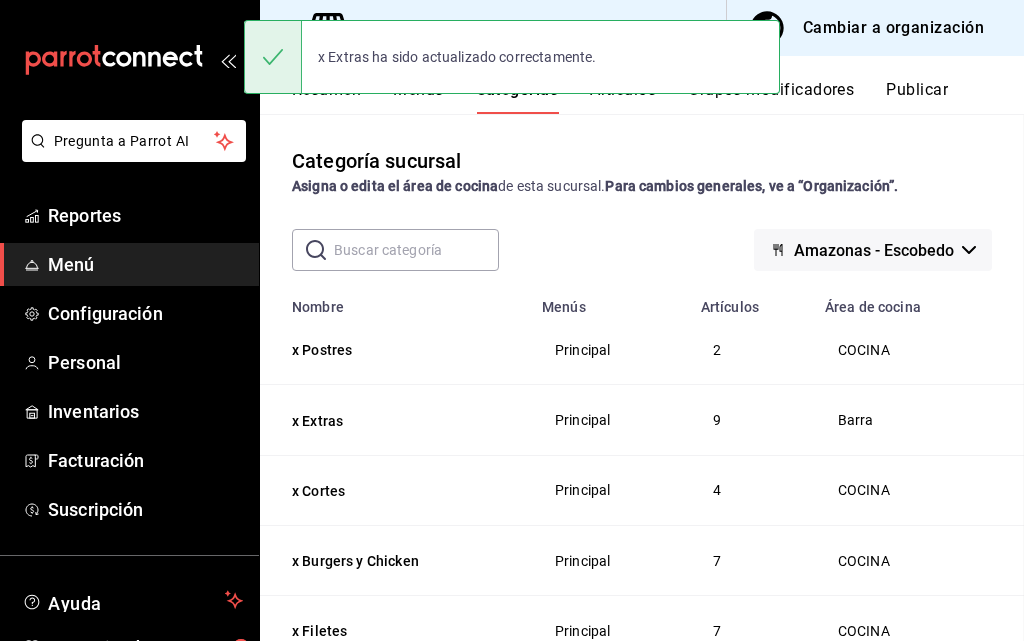 scroll, scrollTop: 0, scrollLeft: 0, axis: both 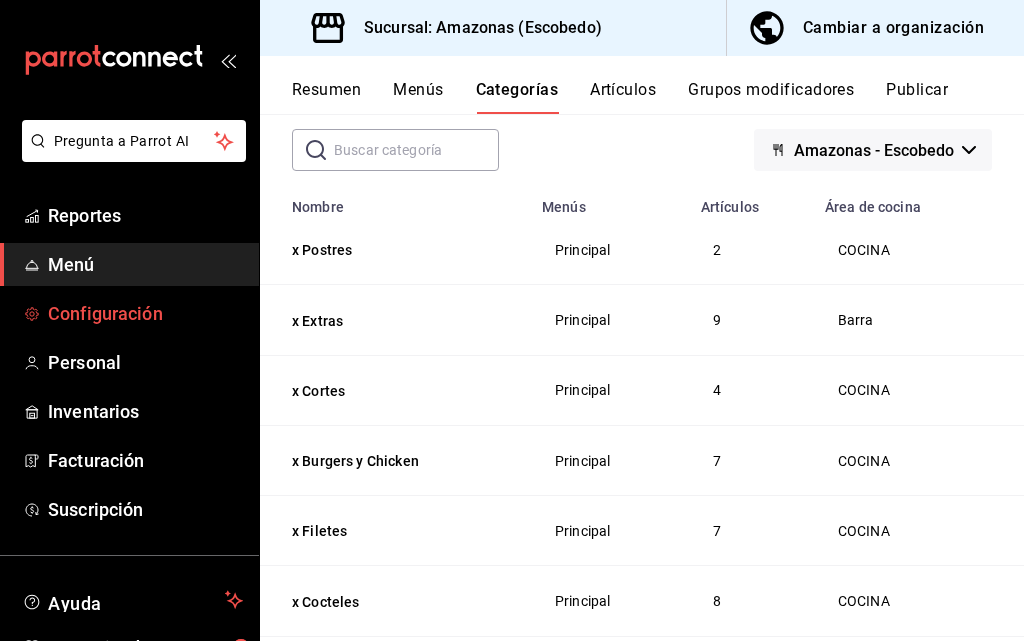 click on "Configuración" at bounding box center (145, 313) 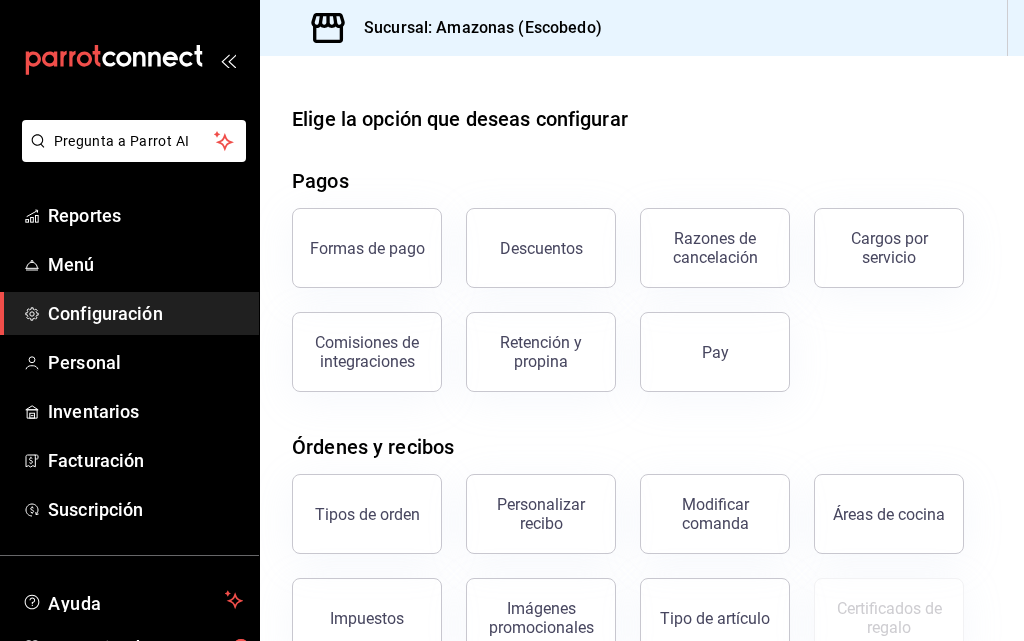 click on "Razones de cancelación" at bounding box center (715, 248) 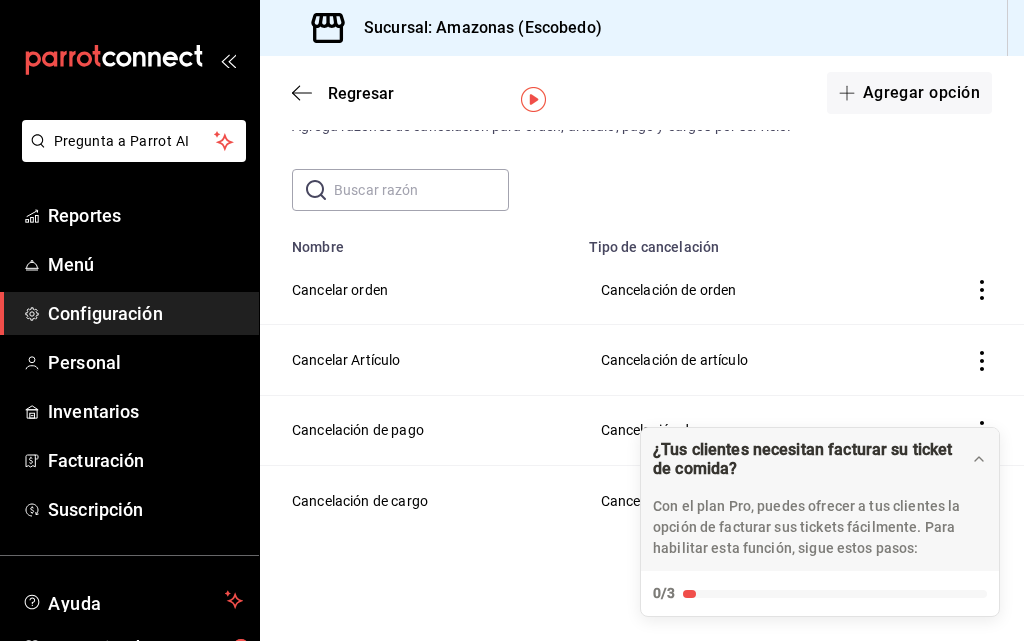 scroll, scrollTop: 63, scrollLeft: 0, axis: vertical 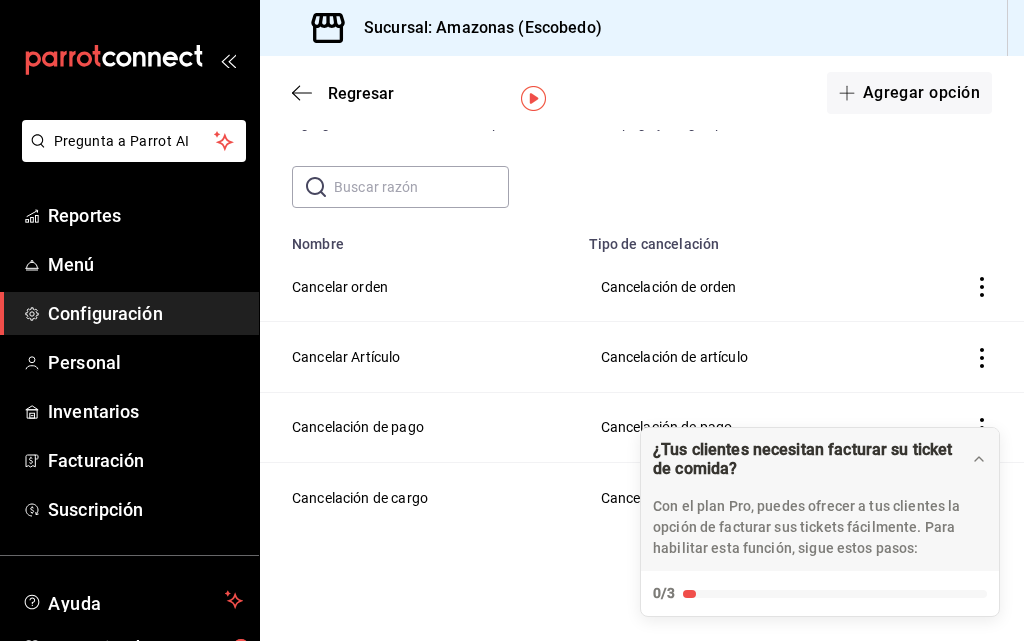 click 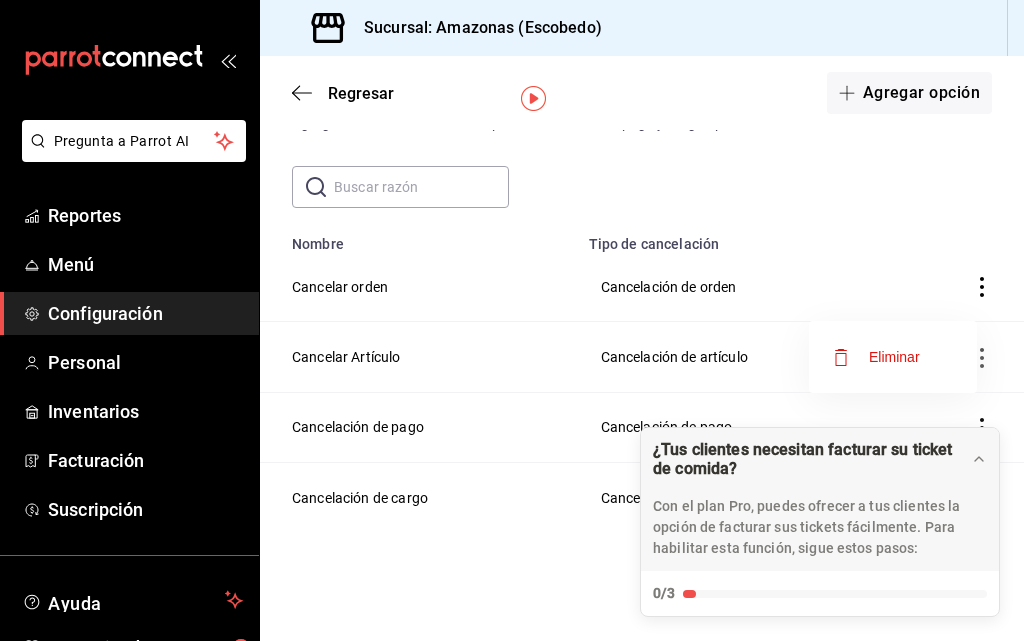 drag, startPoint x: 361, startPoint y: 366, endPoint x: 369, endPoint y: 354, distance: 14.422205 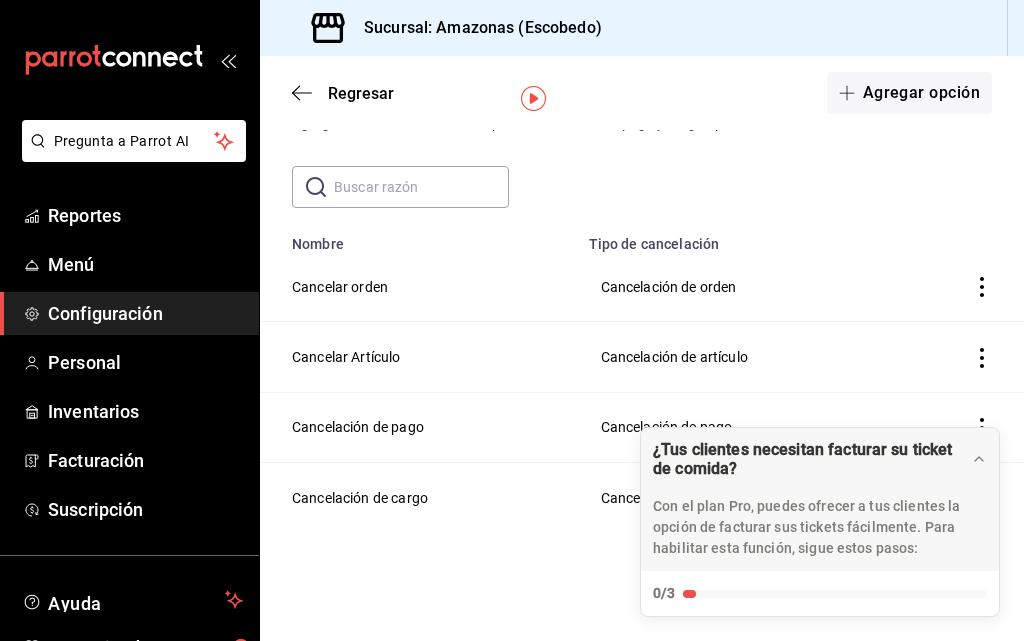 click on "Pregunta a Parrot AI Reportes   Menú   Configuración   Personal   Inventarios   Facturación   Suscripción   Ayuda Recomienda Parrot   [FIRST] [LAST]   Sugerir nueva función   Sucursal: Amazonas (Escobedo) Regresar Agregar opción Razones de cancelación Agrega razones de cancelación para orden, artículo, pago y cargos por servicio. ​ ​ Nombre Tipo de cancelación Cancelar orden Cancelación de orden Cancelar Artículo Cancelación de artículo Cancelación de pago Cancelación de pago Cancelación de cargo Cancelación de cargo ¿Tus clientes necesitan facturar su ticket de comida? Con el plan Pro, puedes ofrecer a tus clientes la opción de facturar sus tickets fácilmente. Para habilitar esta función, sigue estos pasos: 0/3 Datos de emisión Agrega los datos fiscales esenciales de tu restaurante, como RFC, régimen fiscal y sellos fiscales. Agregar datos Portal de auto facturación Configura tu portal para que los clientes generen sus facturas su ticket. Configura tu portal Ir a Personalizar recibo" at bounding box center [512, 320] 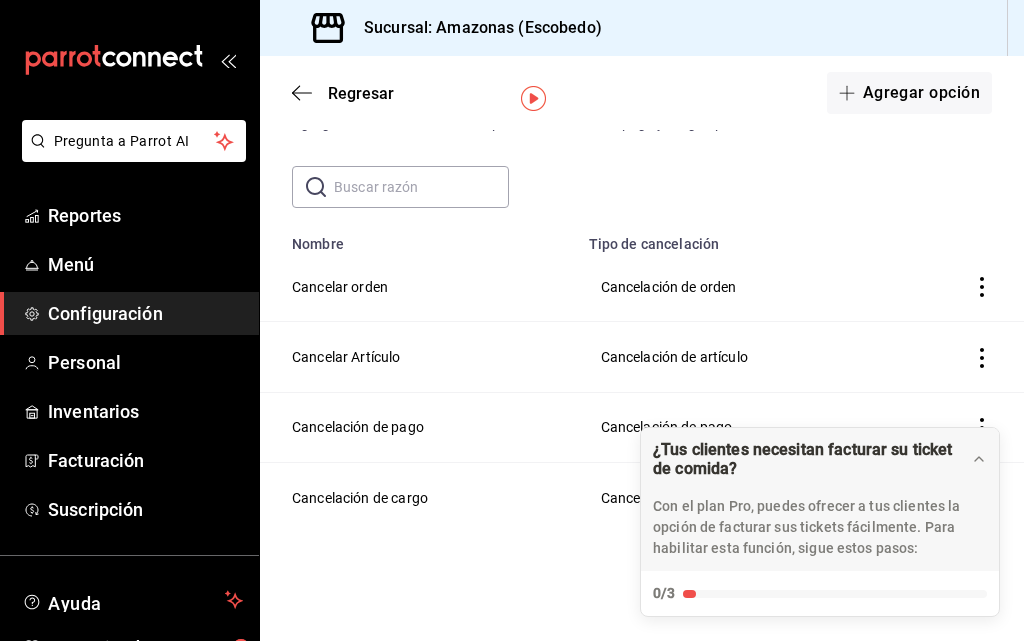 click on "Cancelar orden" at bounding box center (418, 287) 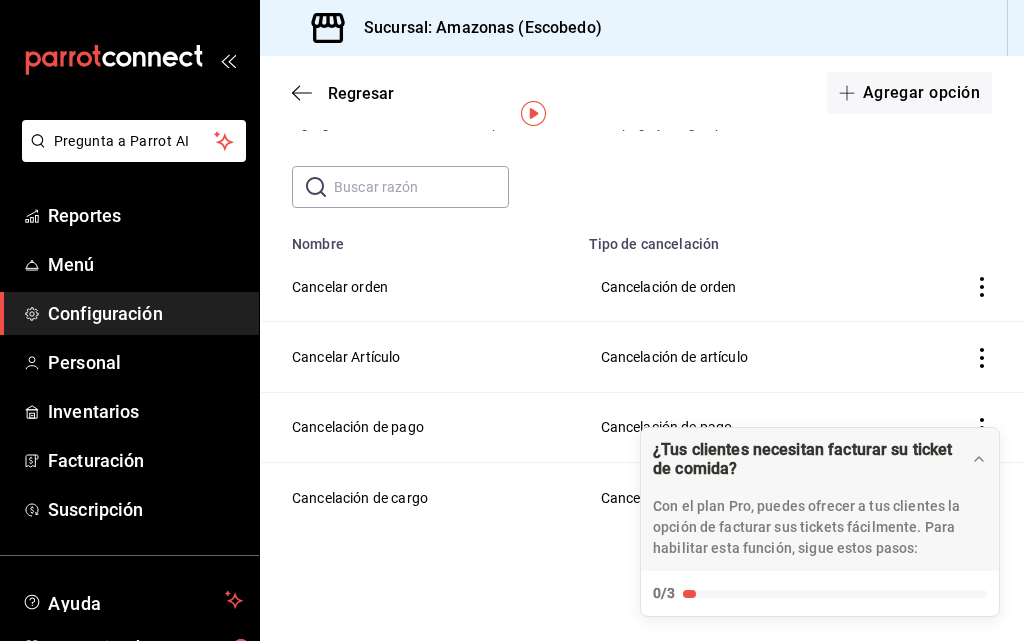 scroll, scrollTop: 0, scrollLeft: 0, axis: both 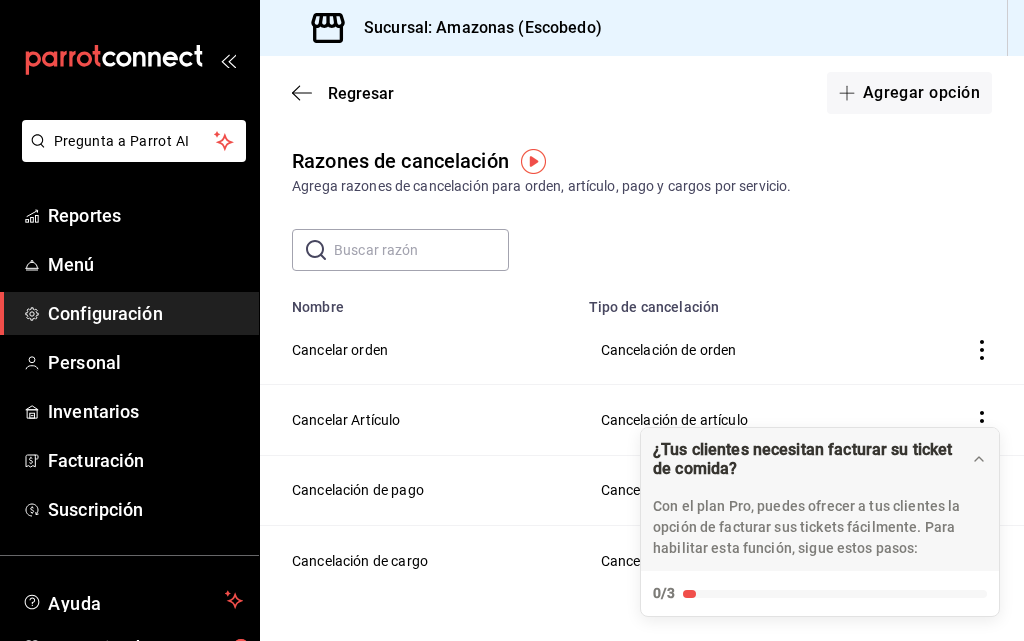 click at bounding box center (533, 161) 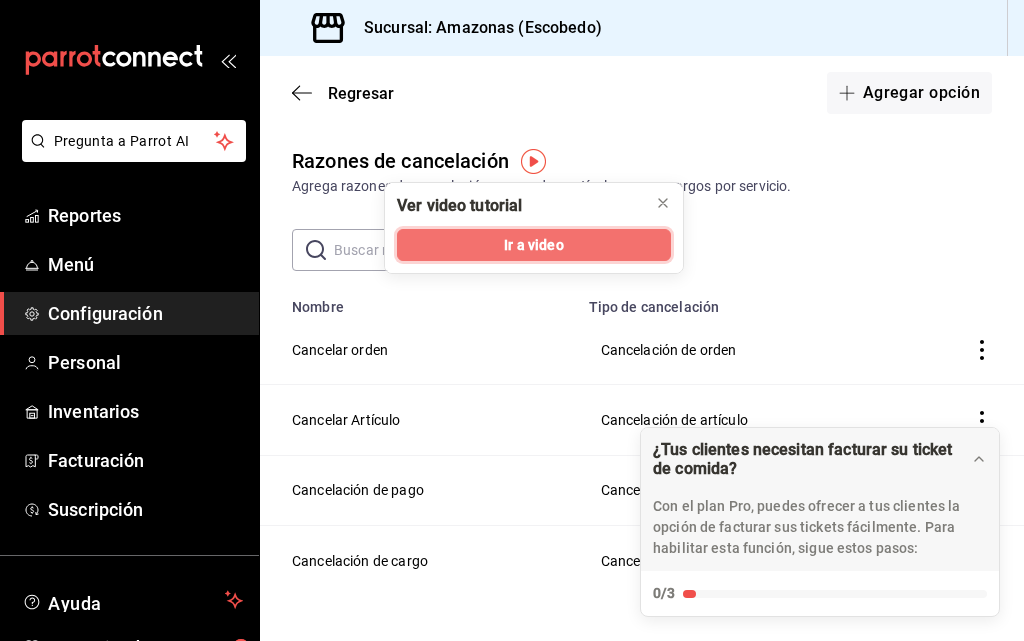click on "Ir a video" at bounding box center [533, 245] 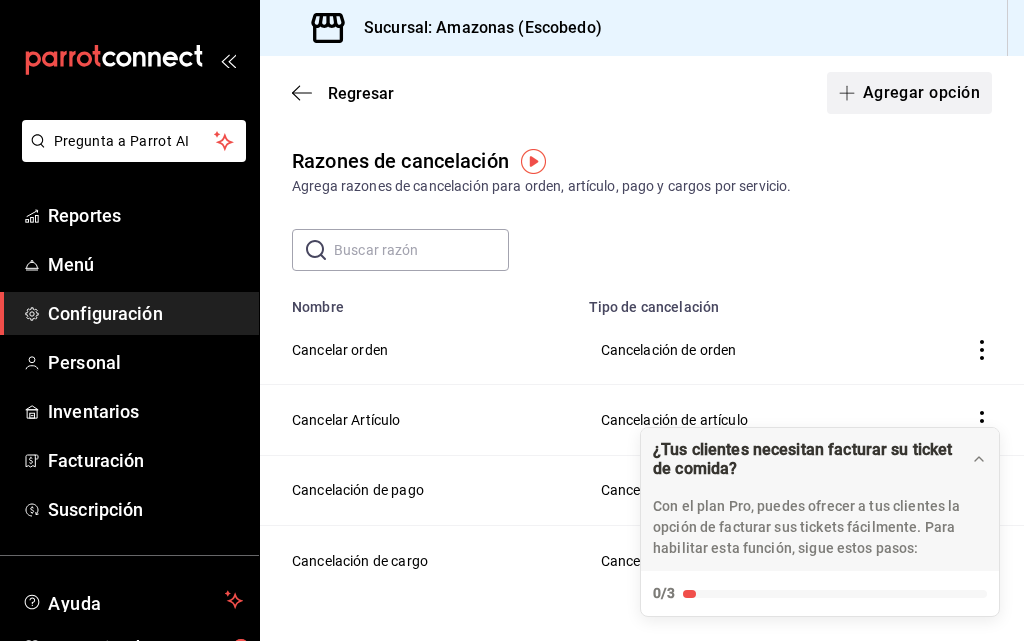 click on "Agregar opción" at bounding box center (909, 93) 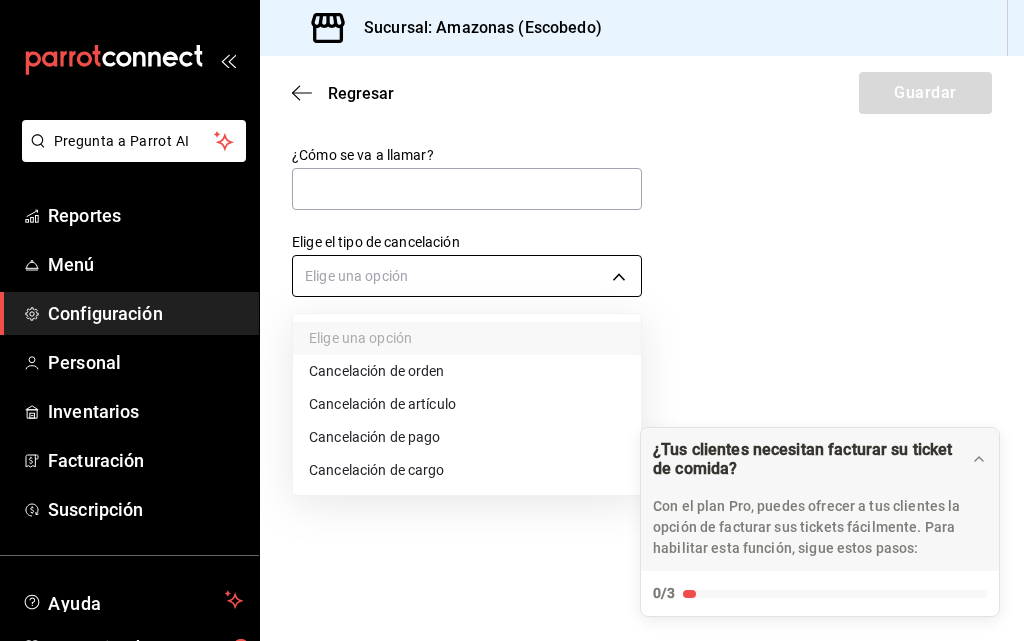 click on "Pregunta a Parrot AI Reportes   Menú   Configuración   Personal   Inventarios   Facturación   Suscripción   Ayuda Recomienda Parrot   [NAME] Hdz   Sugerir nueva función   Sucursal: Amazonas (Escobedo) Regresar Guardar ¿Cómo se va a llamar? Elige el tipo de cancelación Elige una opción ¿Tus clientes necesitan facturar su ticket de comida? Con el plan Pro, puedes ofrecer a tus clientes la opción de facturar sus tickets fácilmente. Para habilitar esta función, sigue estos pasos: 0/3 Datos de emisión Agrega los datos fiscales esenciales de tu restaurante, como RFC, régimen fiscal y sellos fiscales. Agregar datos Portal de auto facturación Configura tu portal para que los clientes generen sus facturas su ticket. Configura tu portal Activar código QR en recibo Activa el QR en el recibo desde configuración del portal. Ir a Personalizar recibo GANA 1 MES GRATIS EN TU SUSCRIPCIÓN AQUÍ Ver video tutorial Ir a video Pregunta a Parrot AI Reportes   Menú   Configuración   Personal   Inventarios" at bounding box center [512, 320] 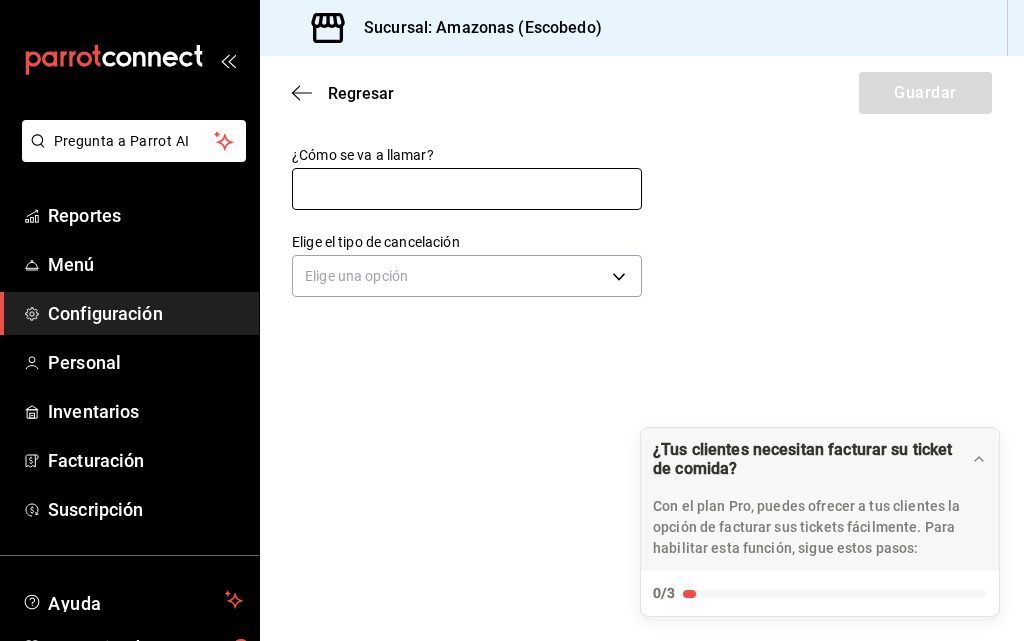 click at bounding box center [467, 189] 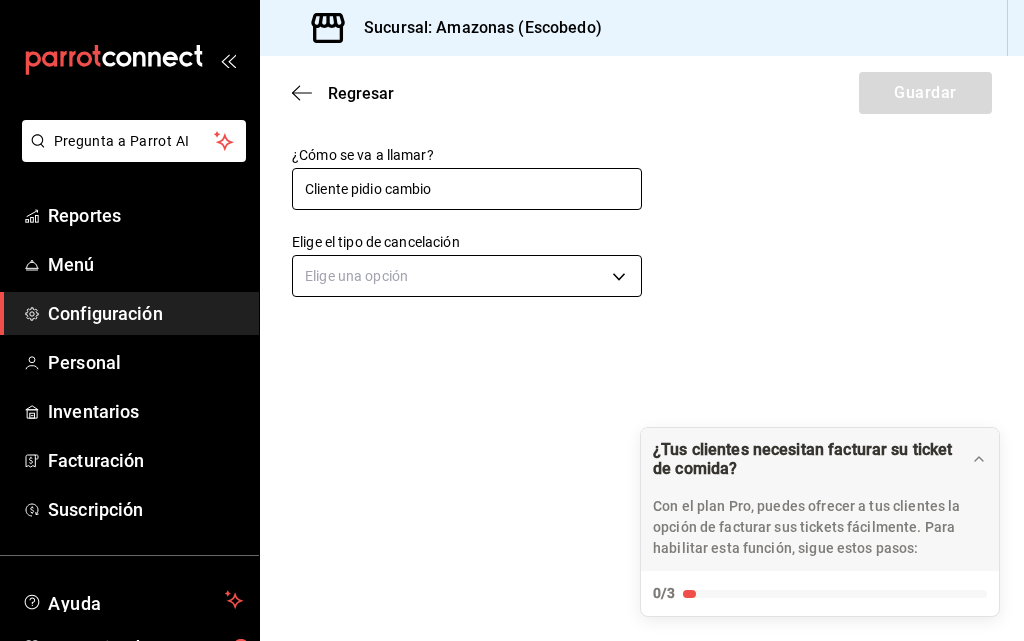 type on "Cliente pidio cambio" 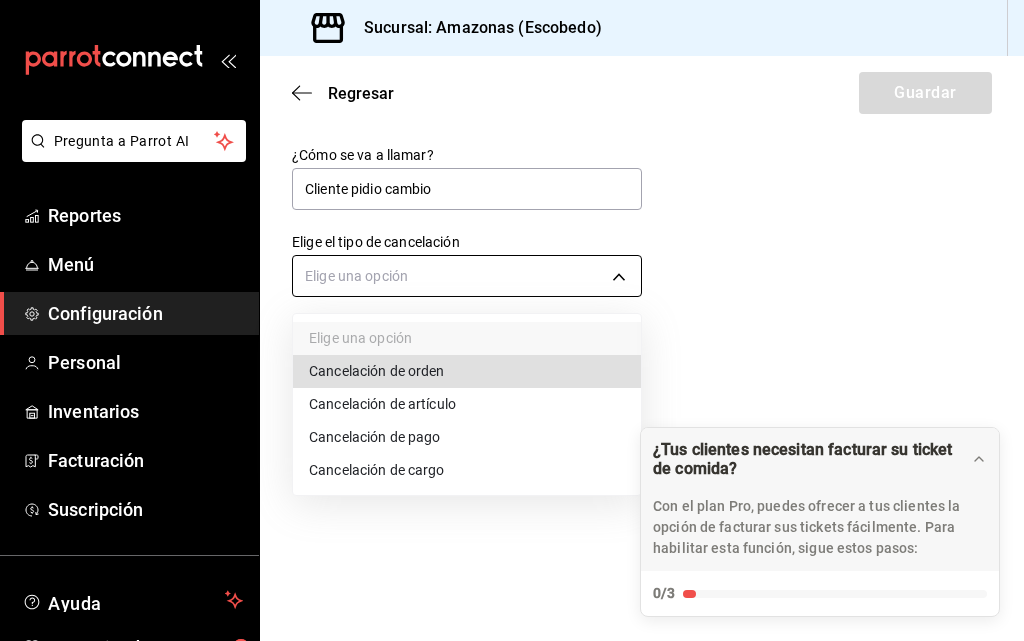 click on "Pregunta a Parrot AI Reportes   Menú   Configuración   Personal   Inventarios   Facturación   Suscripción   Ayuda Recomienda Parrot   [FIRST] [LAST]   Sugerir nueva función   Sucursal: Amazonas (Escobedo) Regresar Guardar ¿Cómo se va a llamar? Cliente pidio cambio Elige el tipo de cancelación Elige una opción ¿Tus clientes necesitan facturar su ticket de comida? Con el plan Pro, puedes ofrecer a tus clientes la opción de facturar sus tickets fácilmente. Para habilitar esta función, sigue estos pasos: 0/3 Datos de emisión Agrega los datos fiscales esenciales de tu restaurante, como RFC, régimen fiscal y sellos fiscales. Agregar datos Portal de auto facturación Configura tu portal para que los clientes generen sus facturas su ticket. Configura tu portal Activar código QR en recibo Activa el QR en el recibo desde configuración del portal. Ir a Personalizar recibo GANA 1 MES GRATIS EN TU SUSCRIPCIÓN AQUÍ Ver video tutorial Ir a video Pregunta a Parrot AI Reportes   Menú   Configuración" at bounding box center [512, 320] 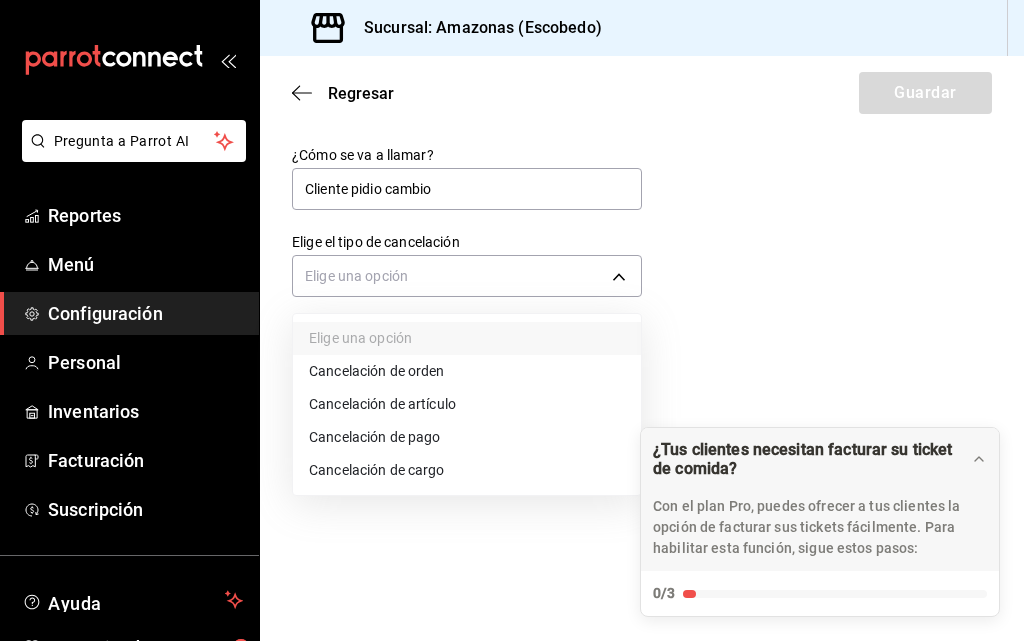 click on "Cancelación de artículo" at bounding box center [467, 404] 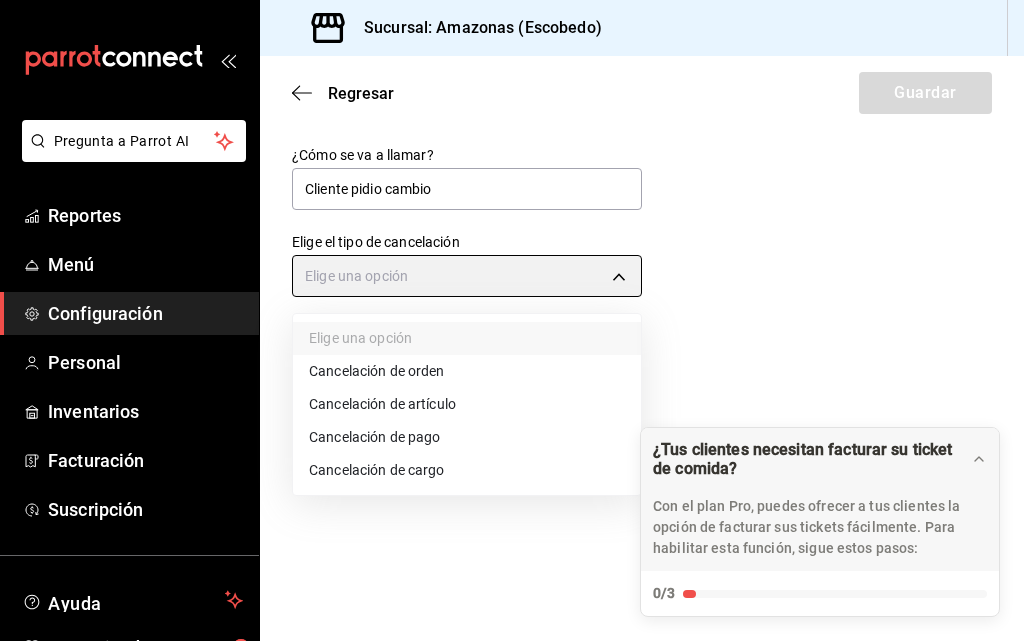 type on "ORDER_ITEM" 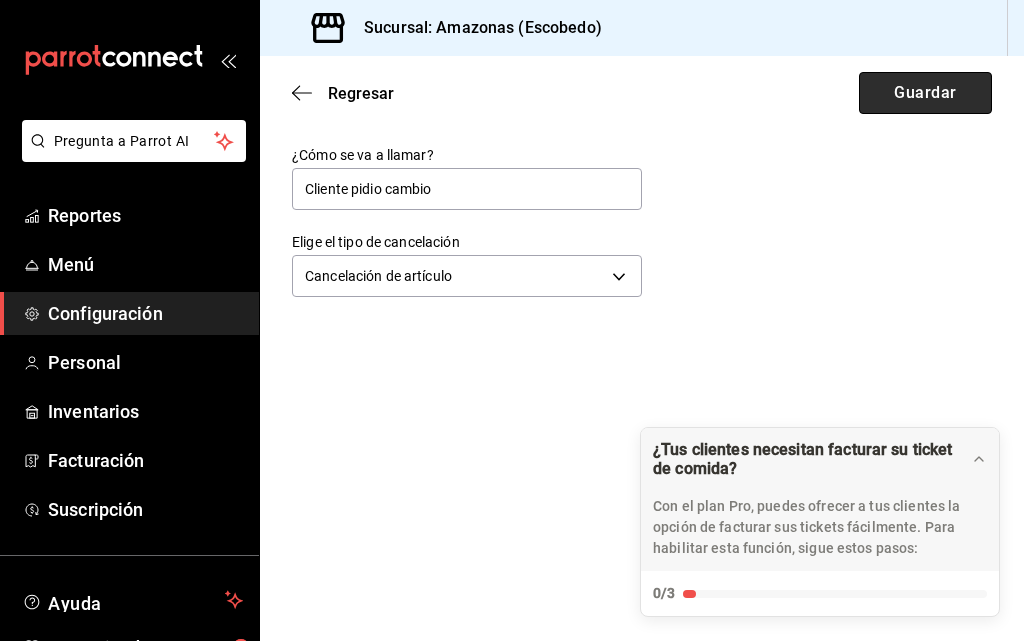 click on "Guardar" at bounding box center (925, 93) 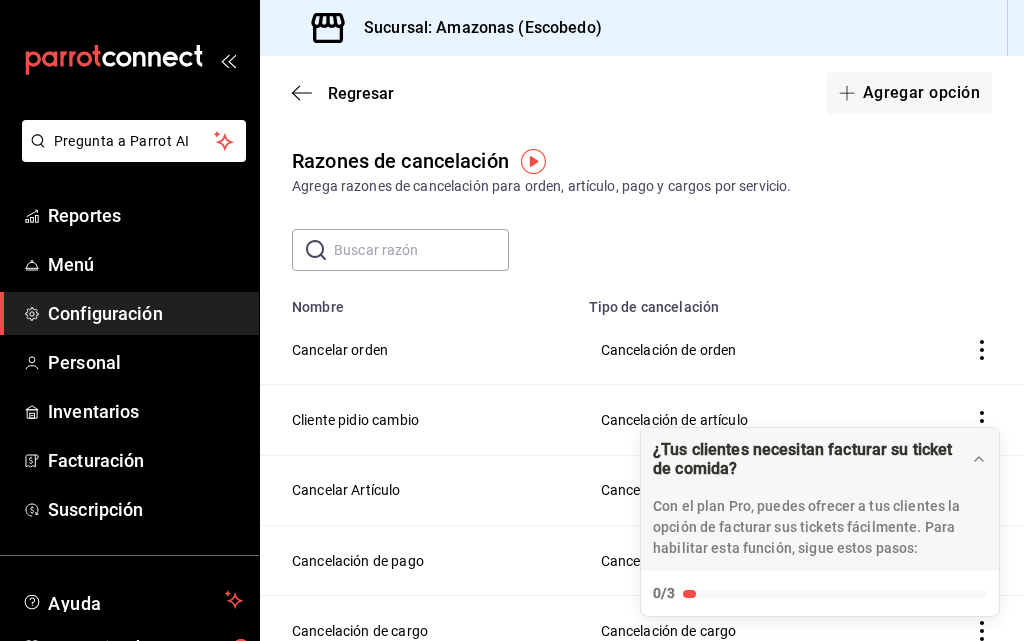 scroll, scrollTop: 100, scrollLeft: 0, axis: vertical 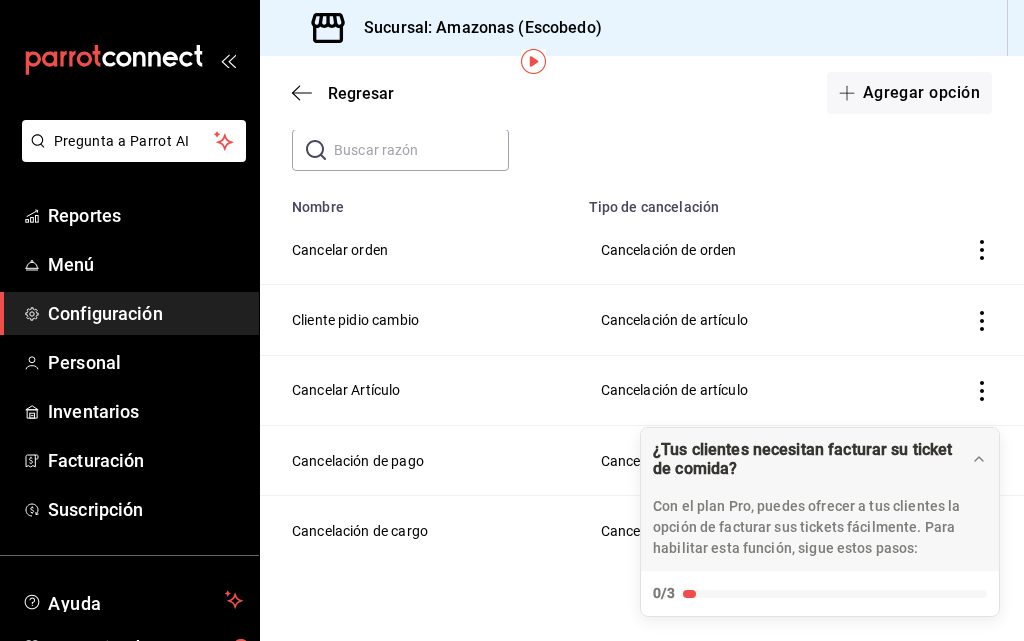 click 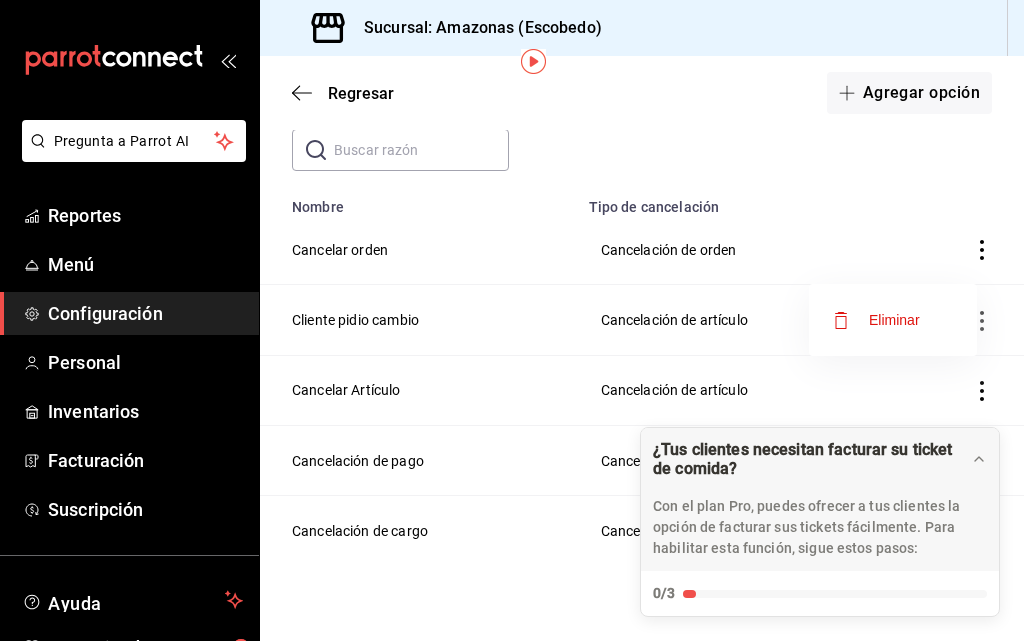 click on "Eliminar" at bounding box center (894, 320) 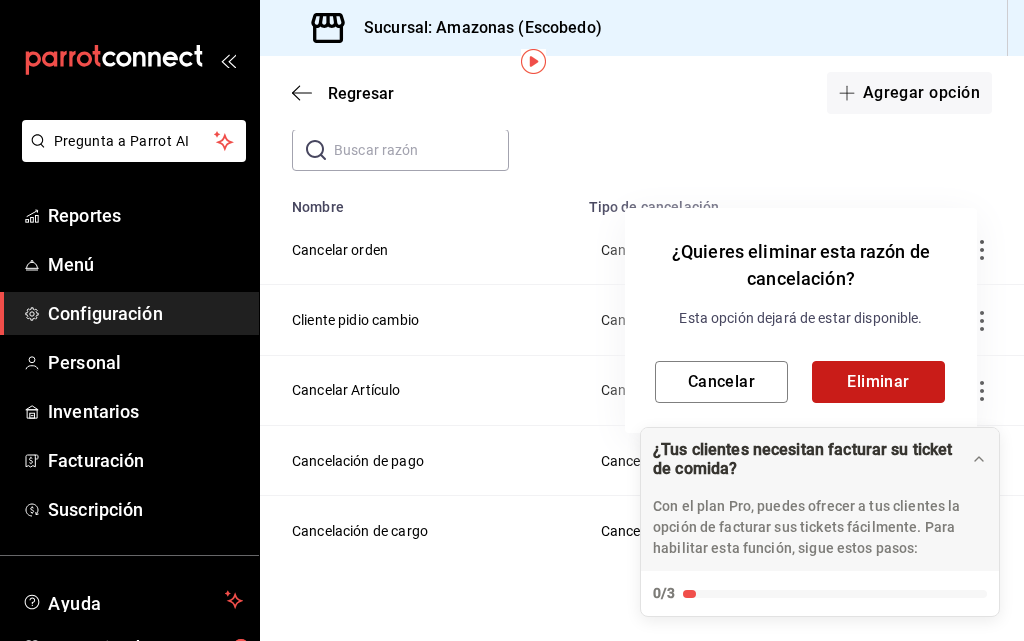 click on "Eliminar" at bounding box center (878, 382) 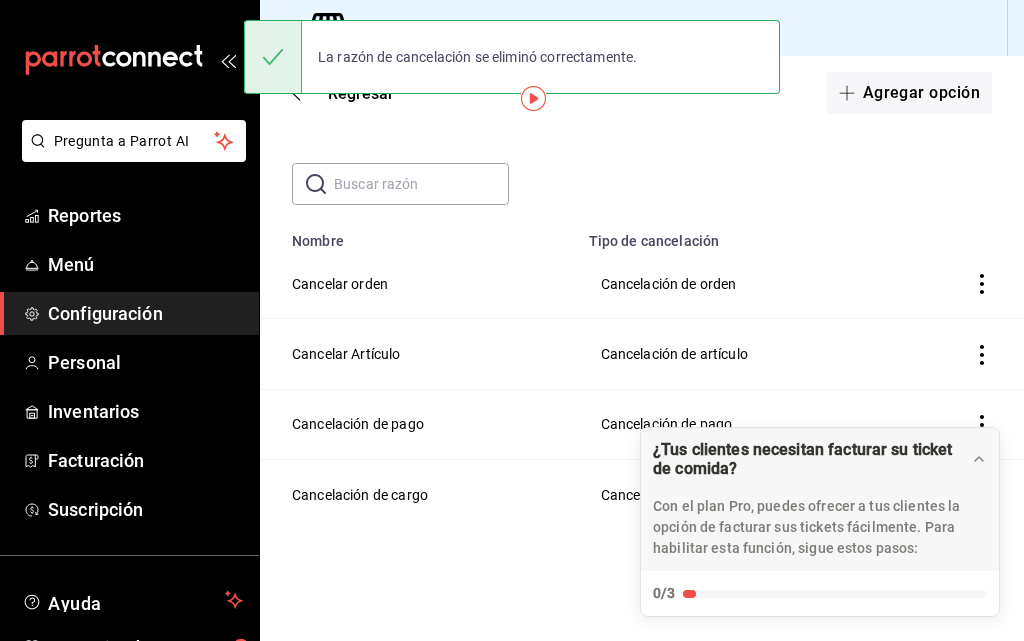 scroll, scrollTop: 63, scrollLeft: 0, axis: vertical 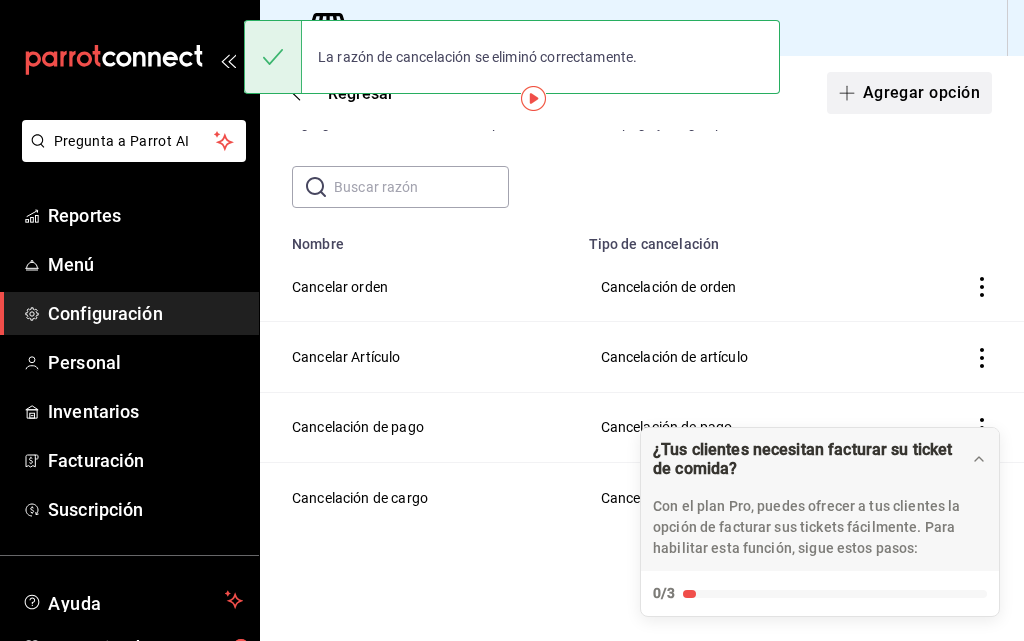 click on "Agregar opción" at bounding box center [909, 93] 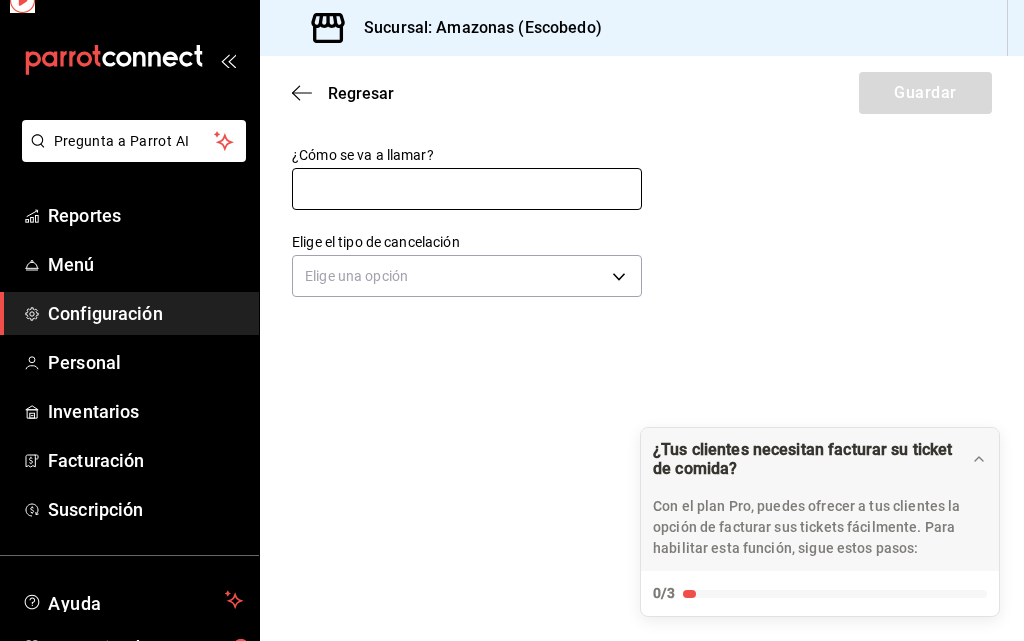 scroll, scrollTop: 0, scrollLeft: 0, axis: both 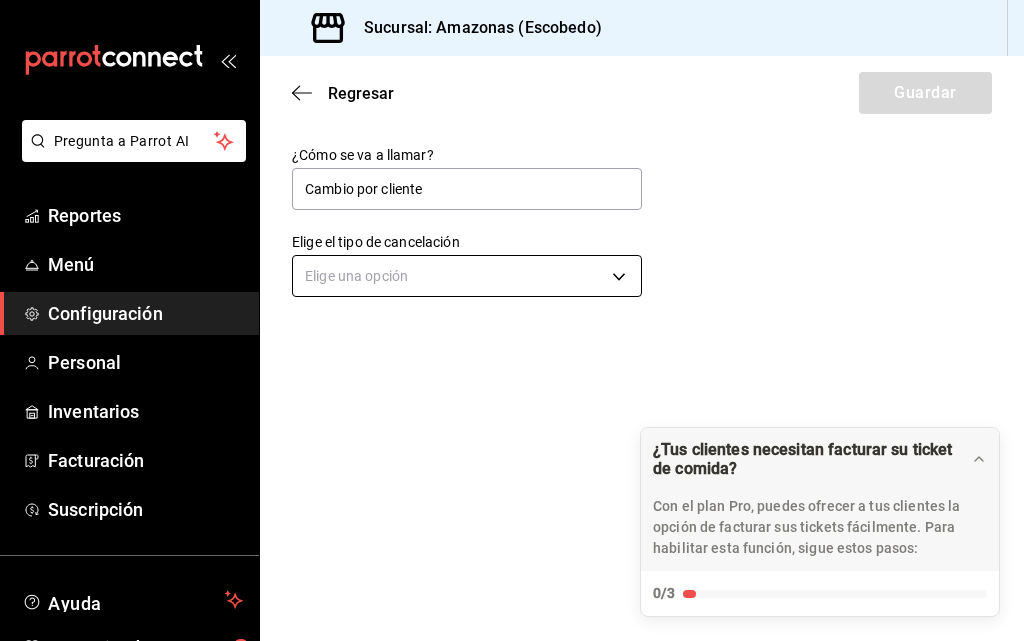 type on "Cambio por cliente" 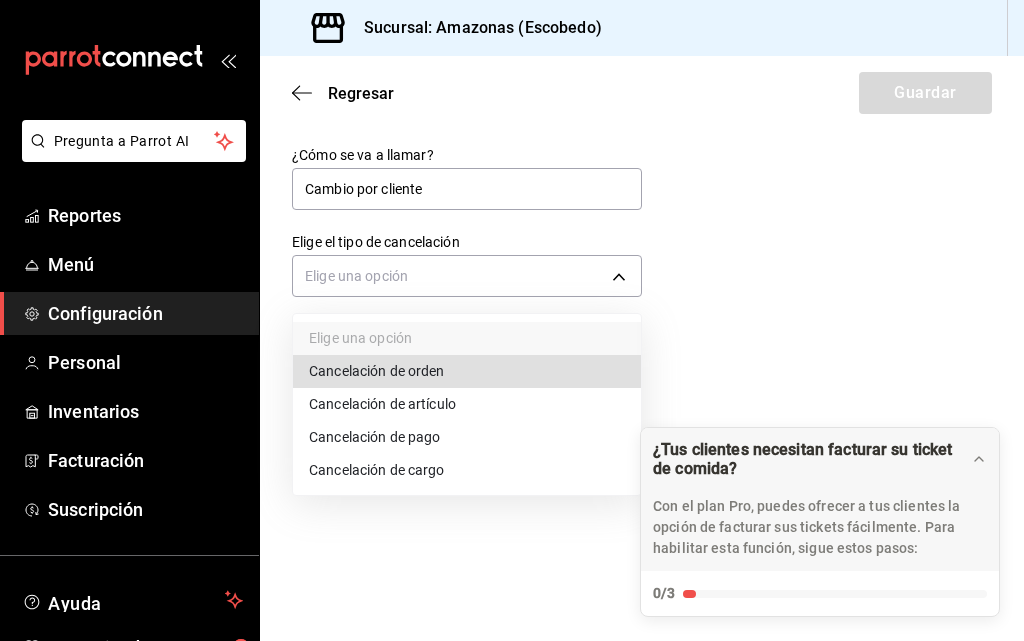 click on "Cancelación de artículo" at bounding box center (467, 404) 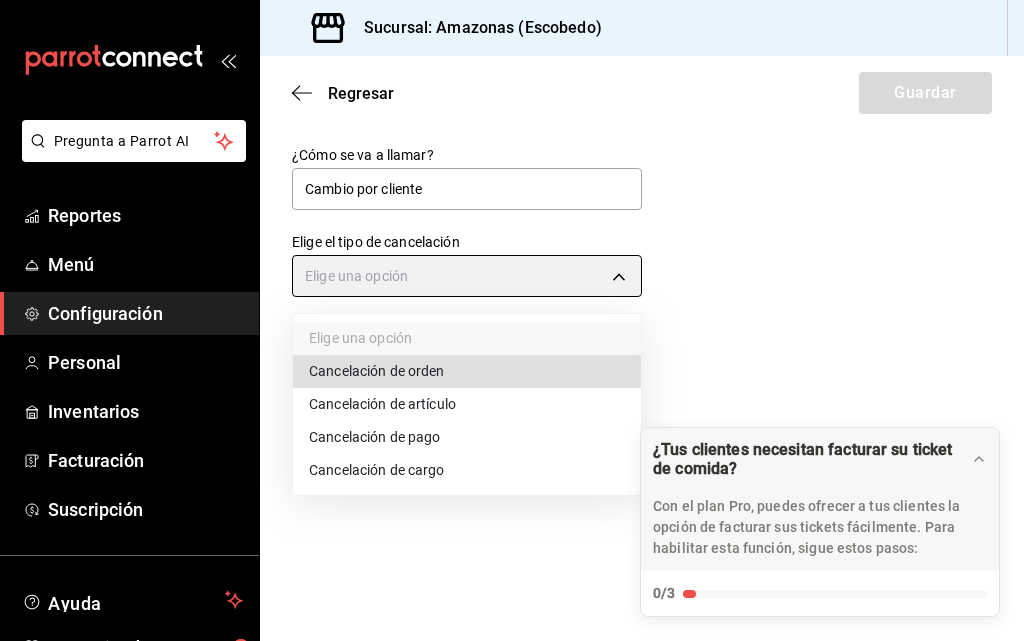 type on "ORDER_ITEM" 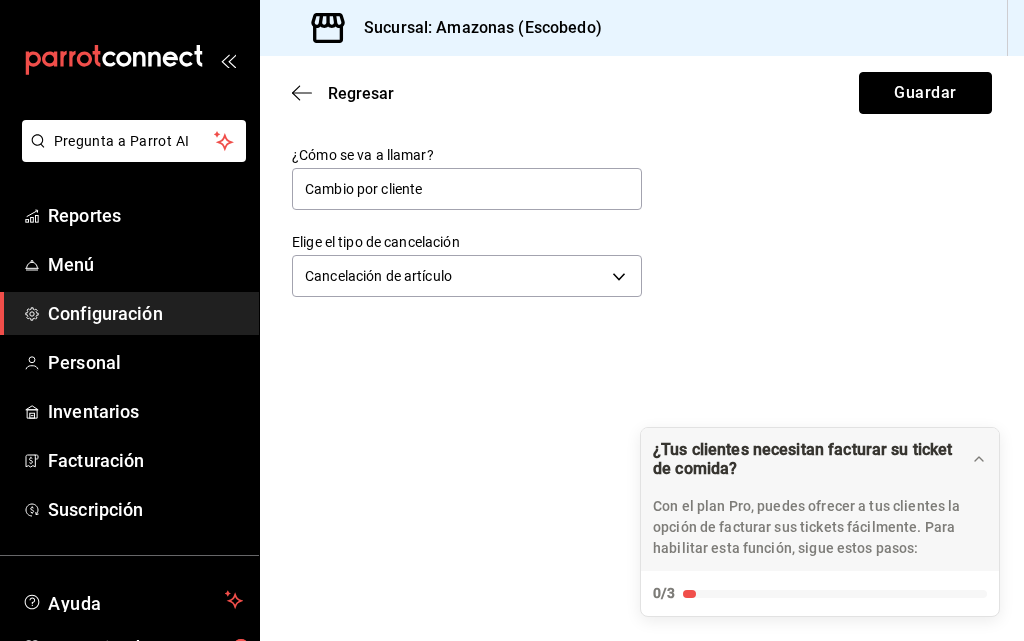 click on "Guardar" at bounding box center (925, 93) 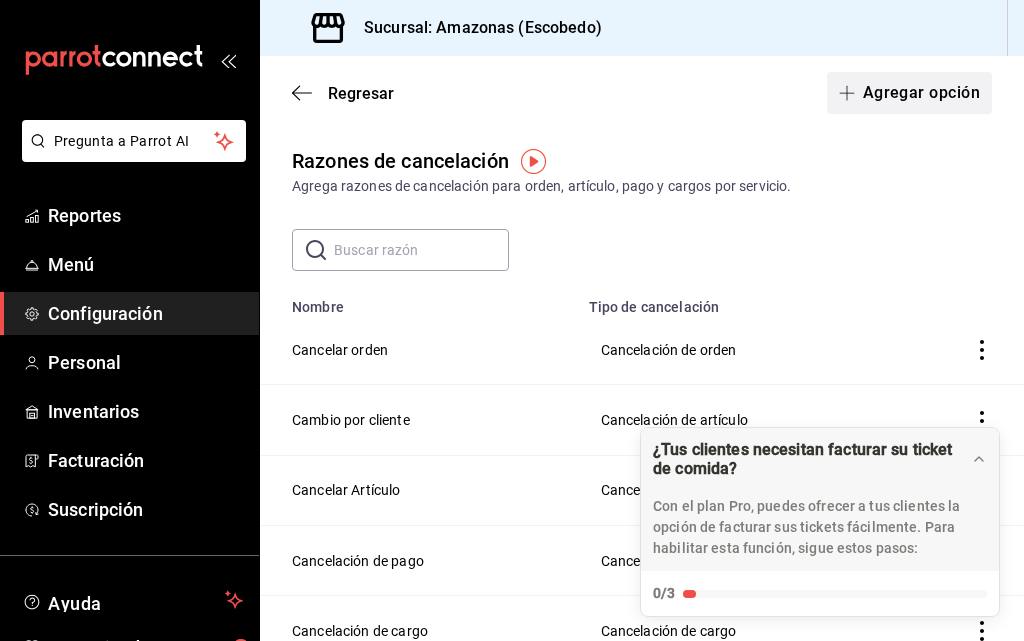 click on "Agregar opción" at bounding box center [909, 93] 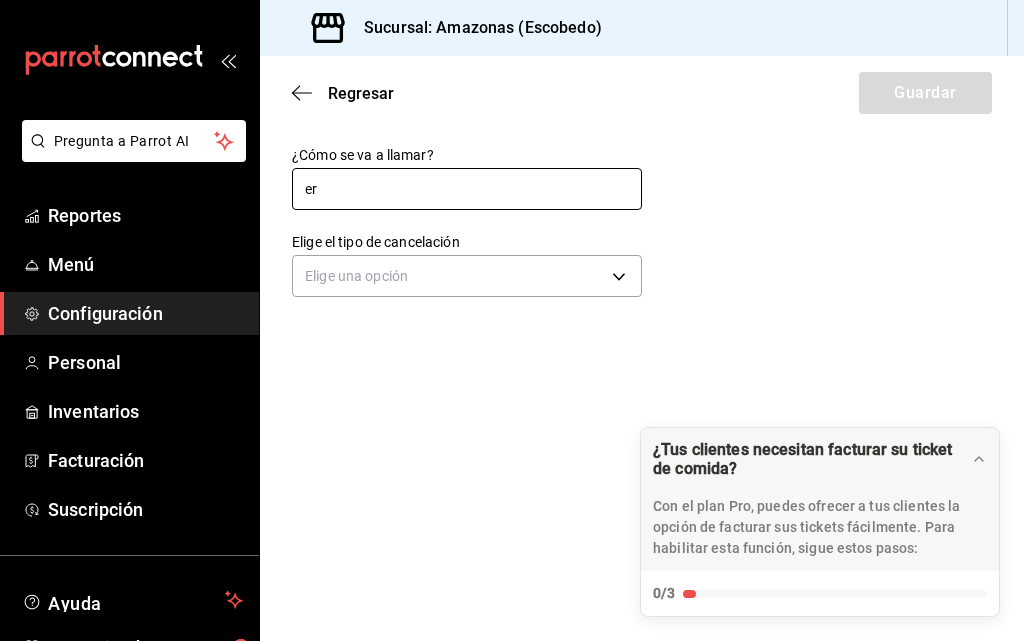 type on "e" 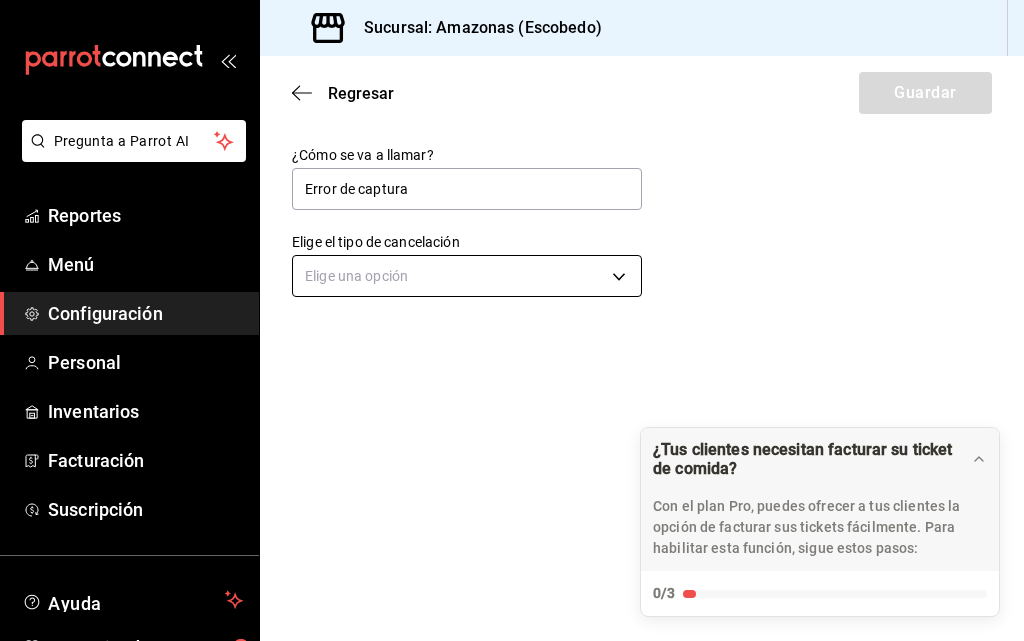 type on "Error de captura" 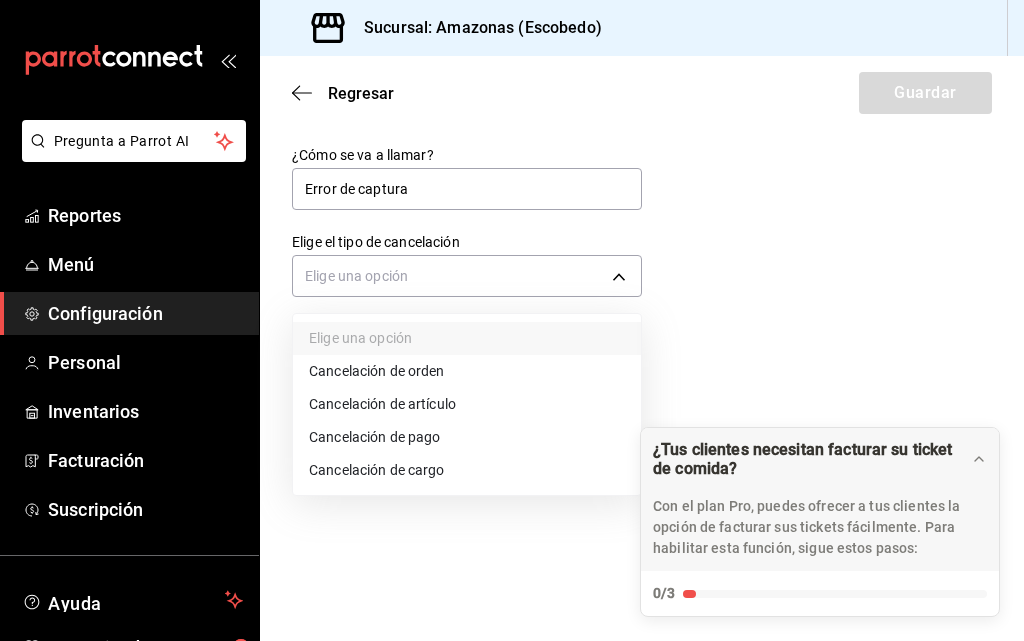 click on "Cancelación de artículo" at bounding box center (467, 404) 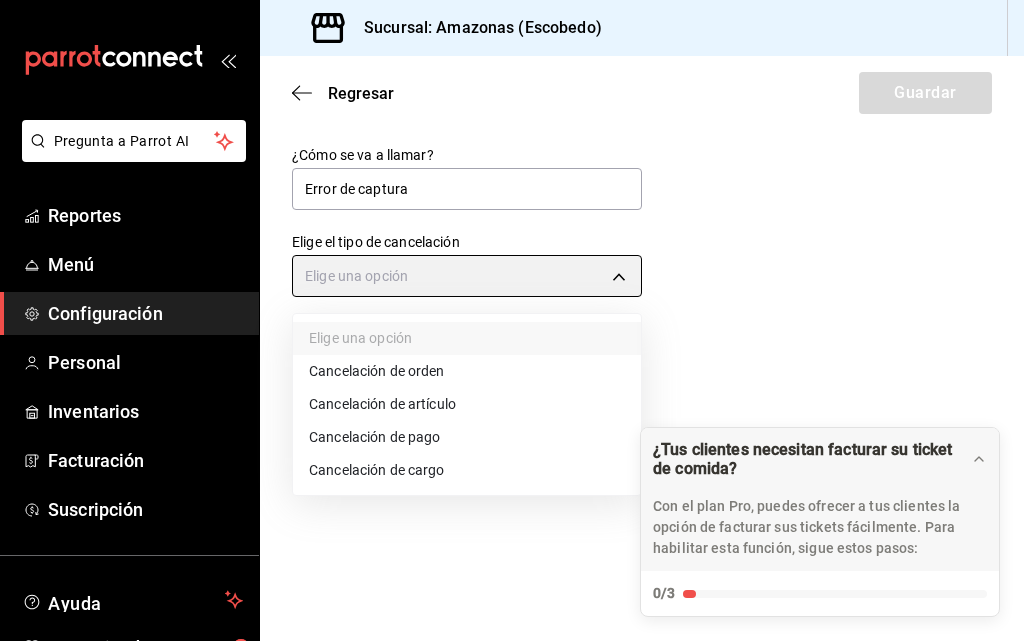 type on "ORDER_ITEM" 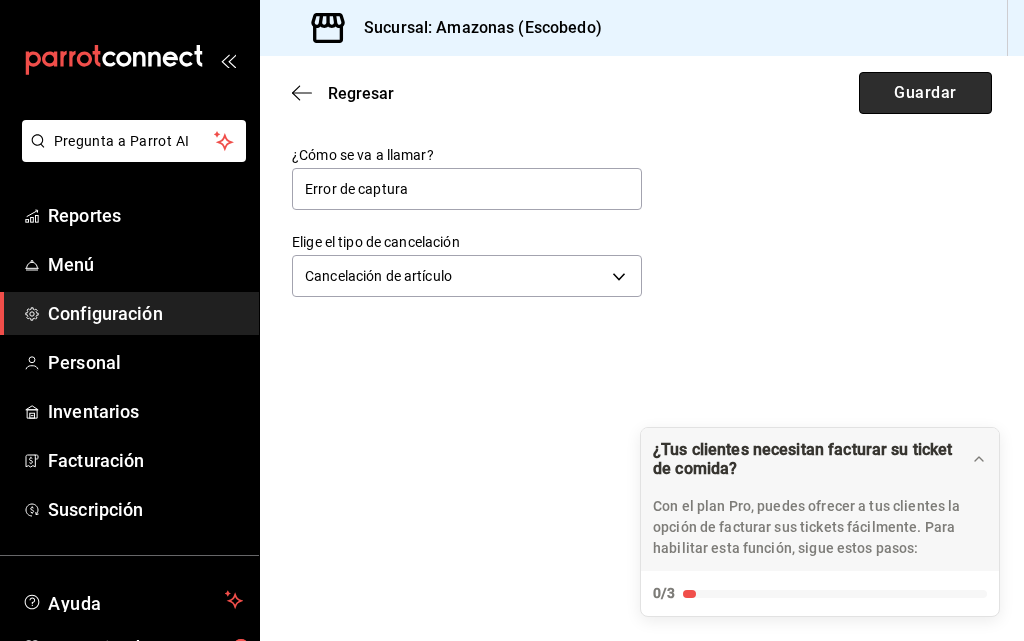 click on "Guardar" at bounding box center (925, 93) 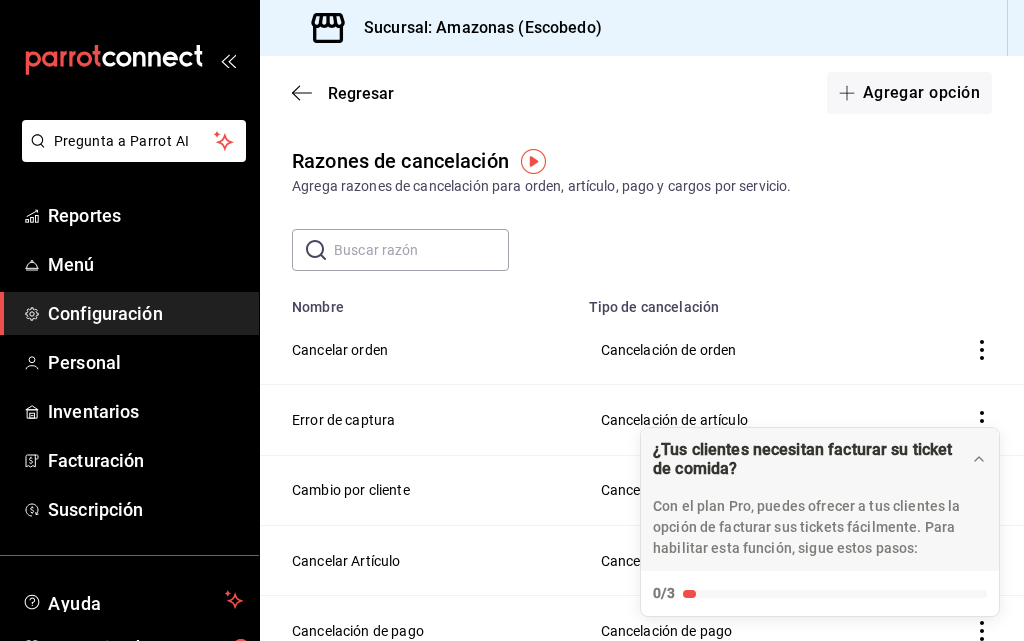 click on "Cancelar orden" at bounding box center (418, 350) 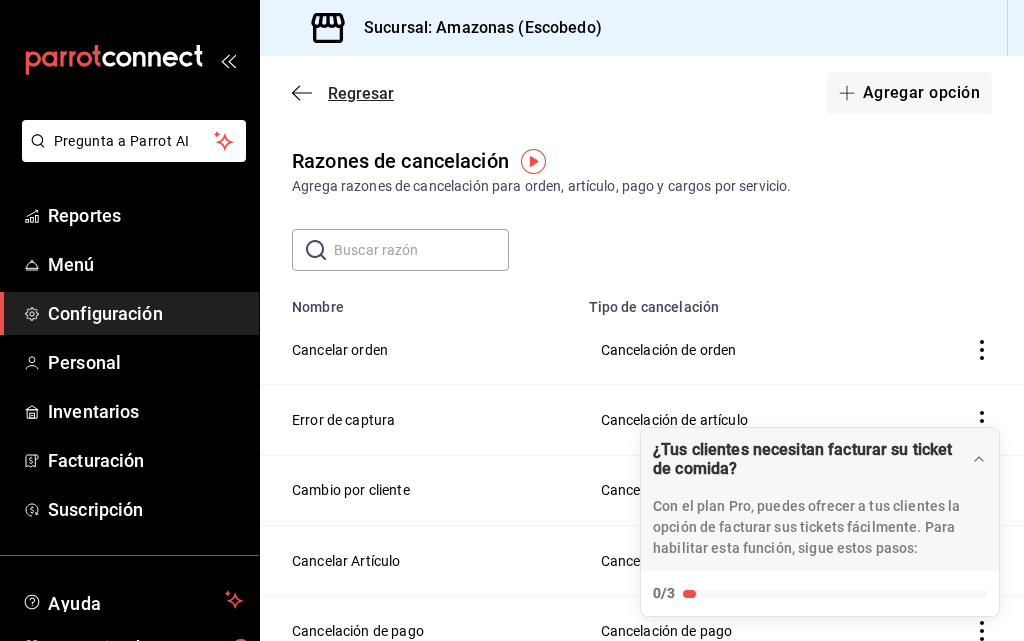 click on "Regresar" at bounding box center (361, 93) 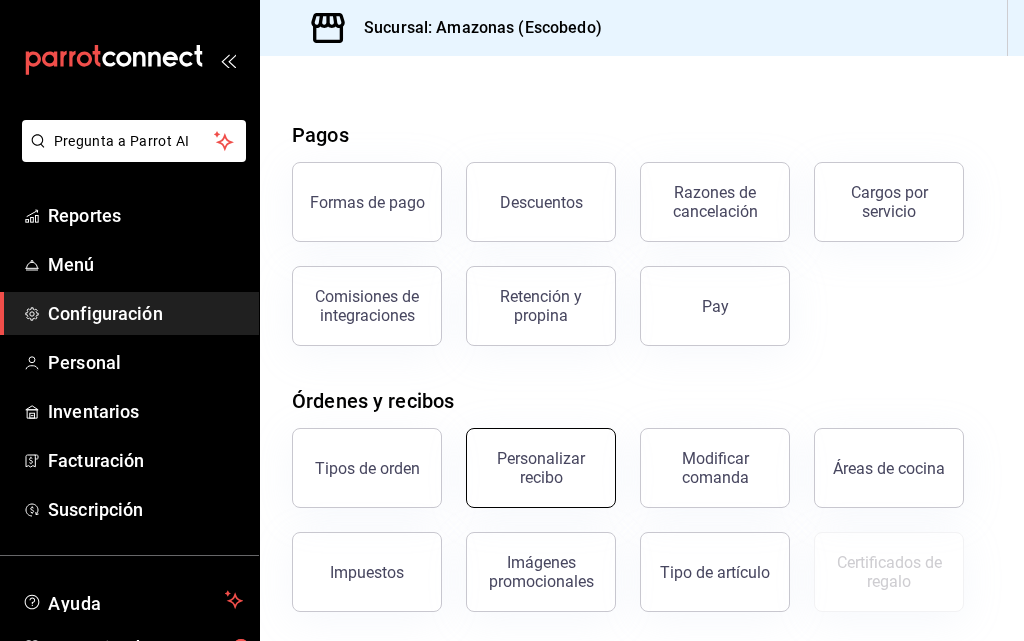 scroll, scrollTop: 0, scrollLeft: 0, axis: both 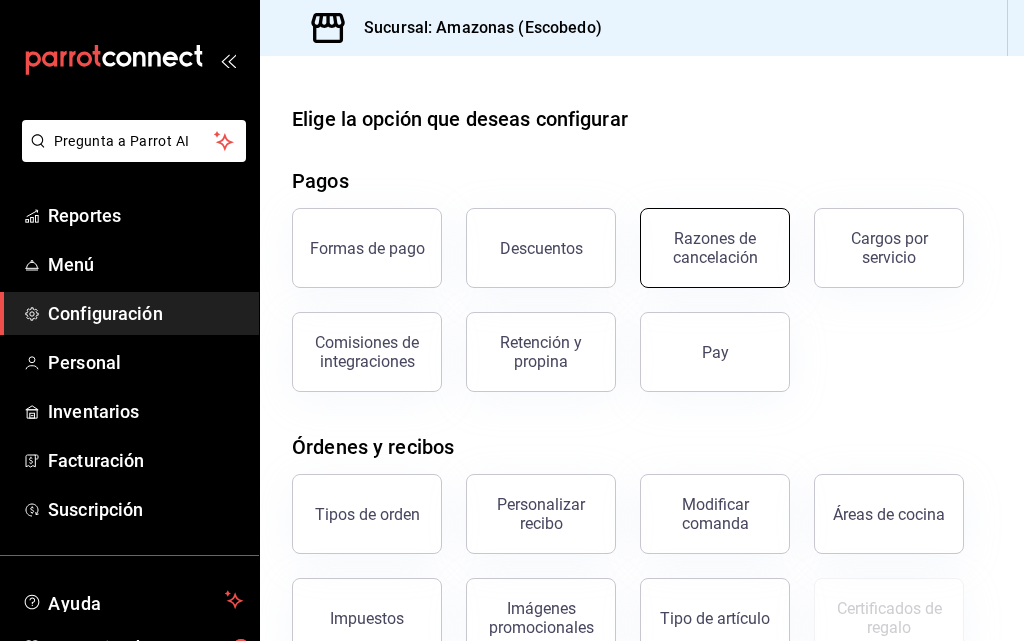 click on "Razones de cancelación" at bounding box center [715, 248] 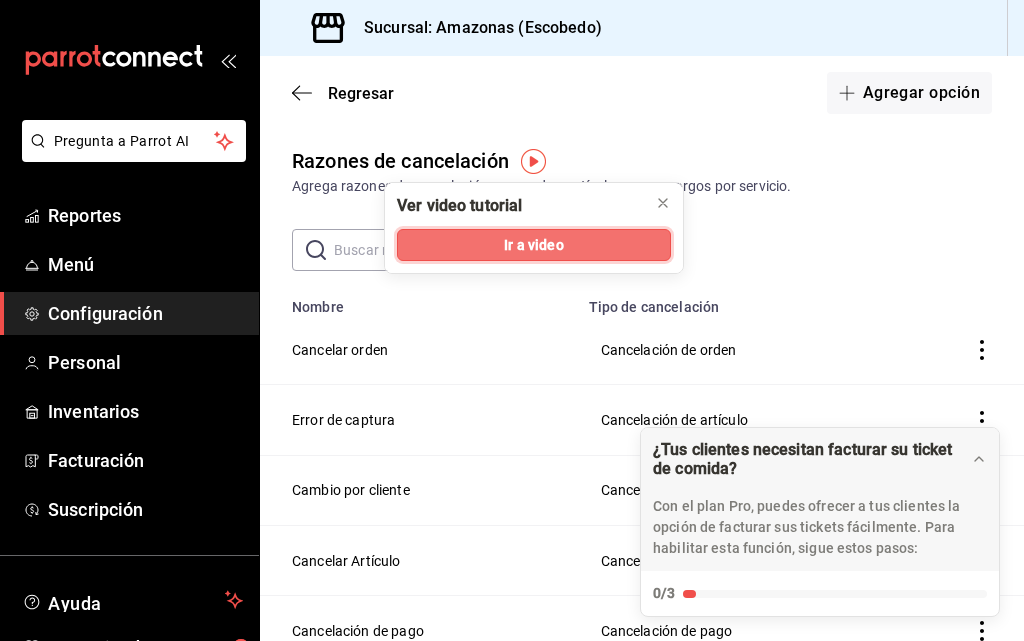 click on "Ir a video" at bounding box center [533, 245] 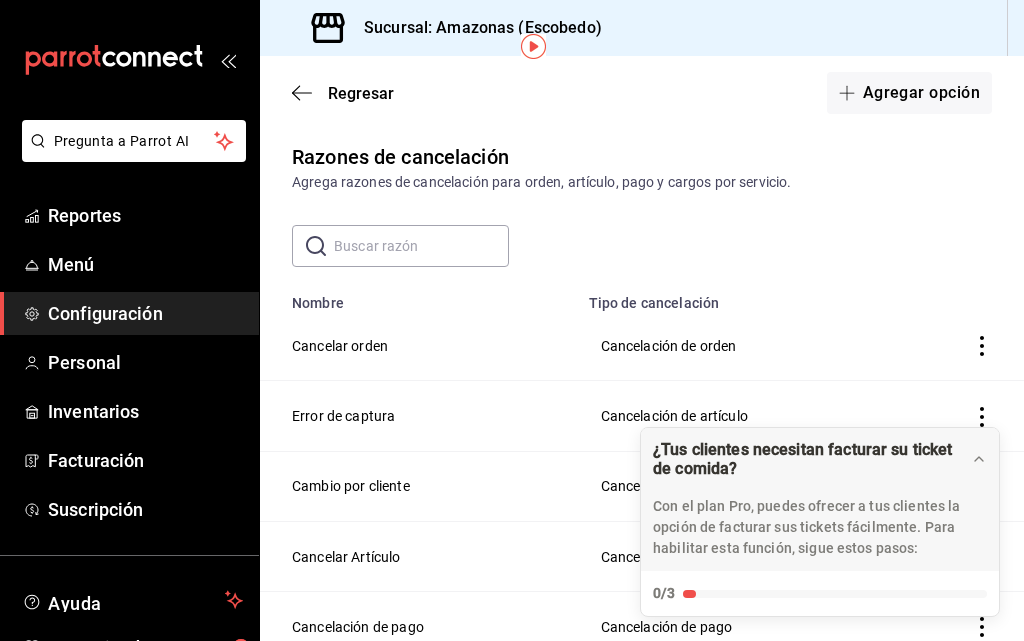 scroll, scrollTop: 0, scrollLeft: 0, axis: both 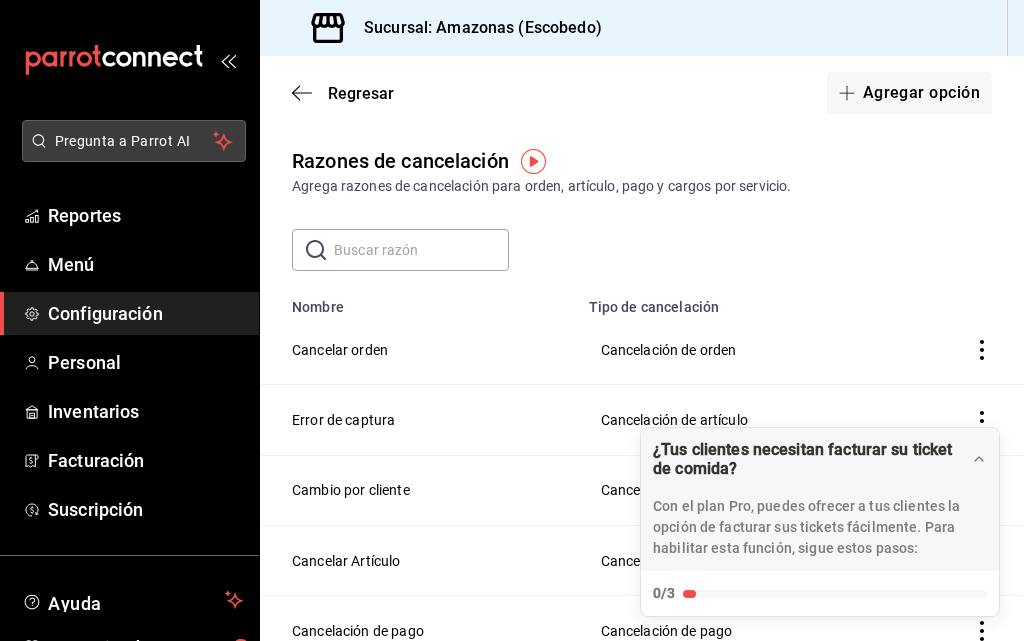 click on "Pregunta a Parrot AI" at bounding box center (134, 141) 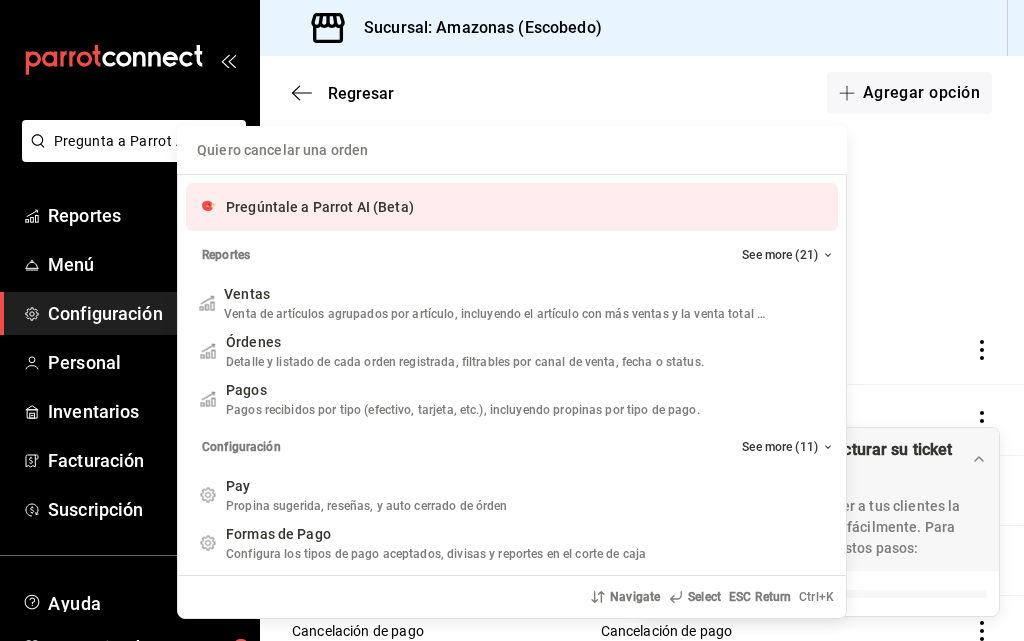 click at bounding box center (512, 150) 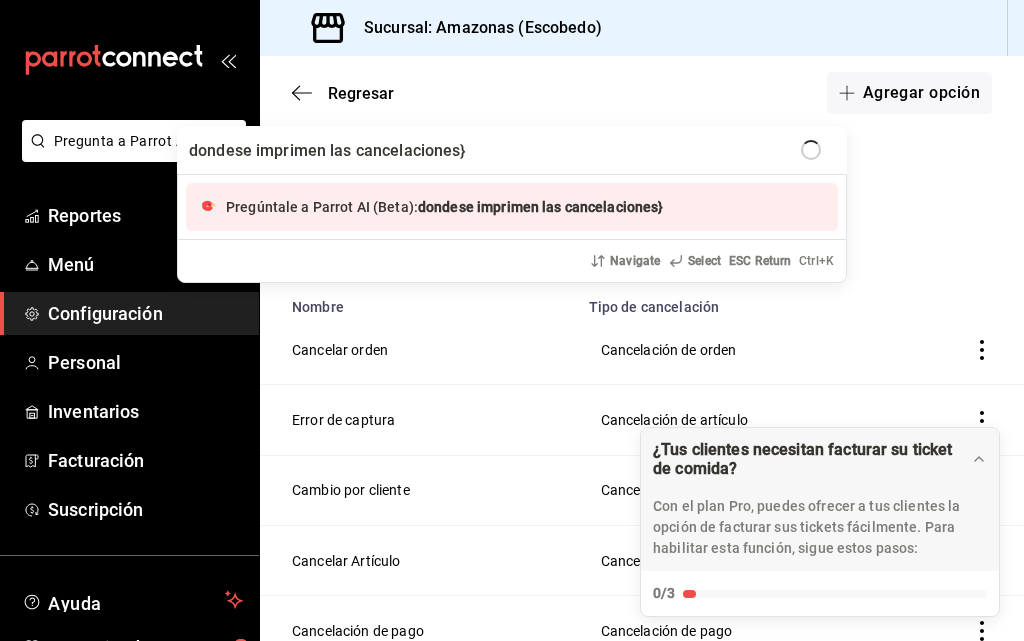 type on "dondese imprimen las cancelaciones" 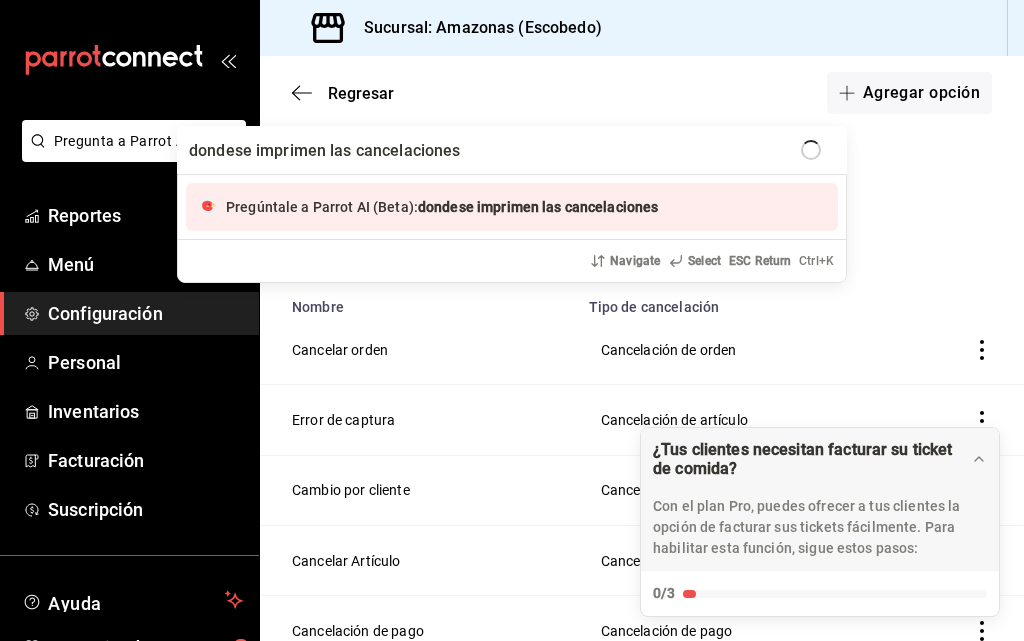 type 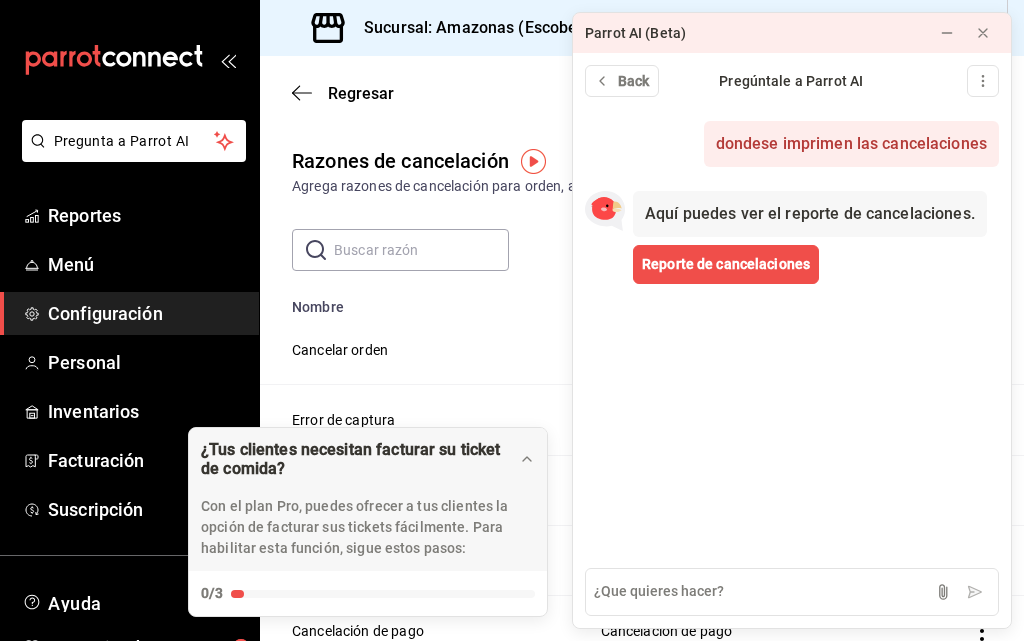 click on "dondese imprimen las cancelaciones Now Aquí puedes ver el reporte de cancelaciones. Reporte de cancelaciones" at bounding box center [792, 330] 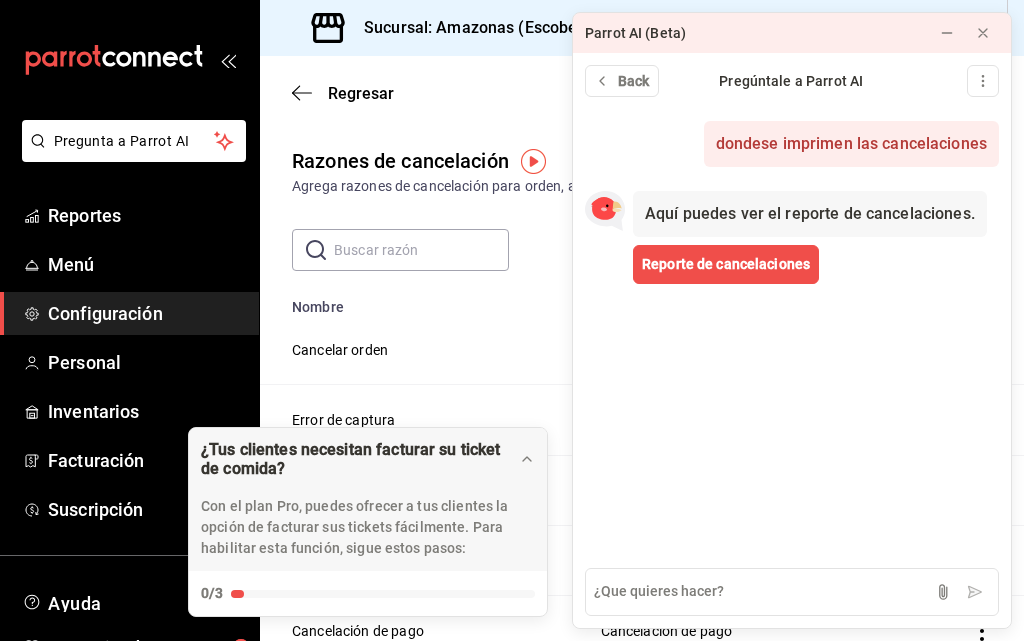 click on "Regresar Agregar opción" at bounding box center (642, 93) 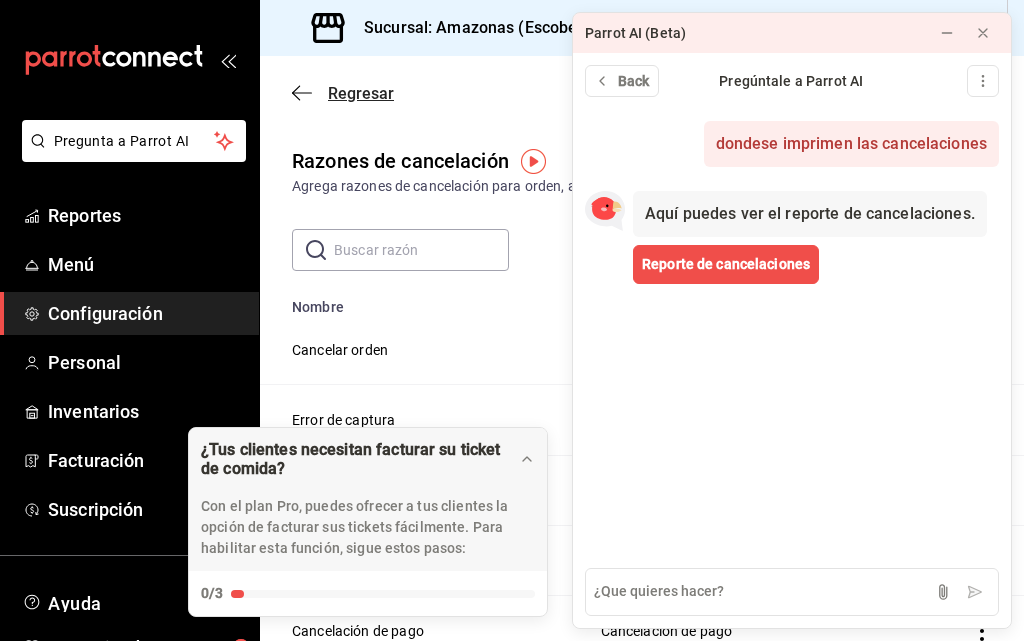 click 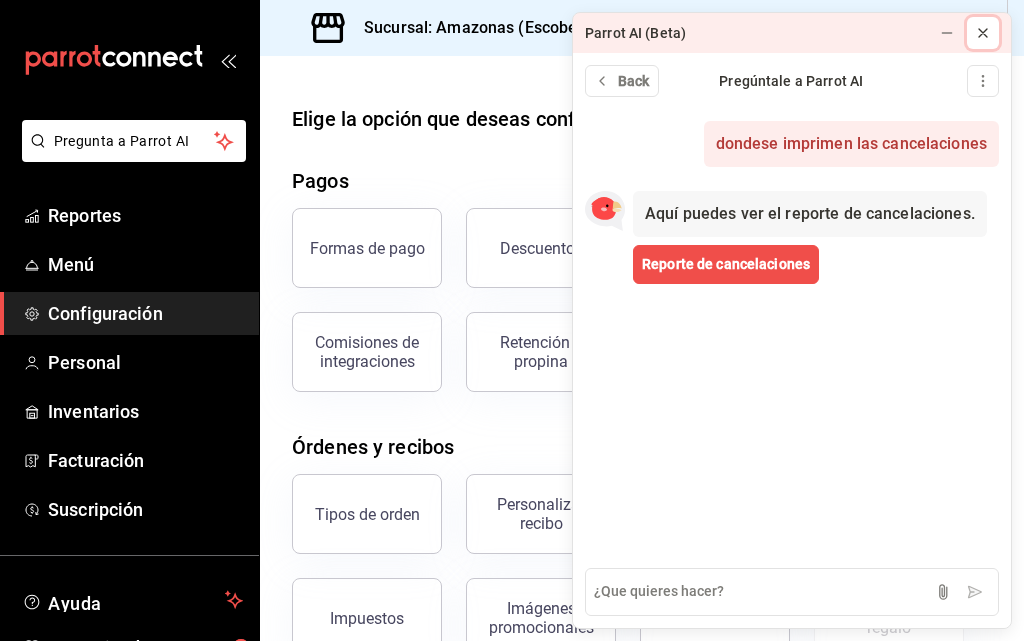 click 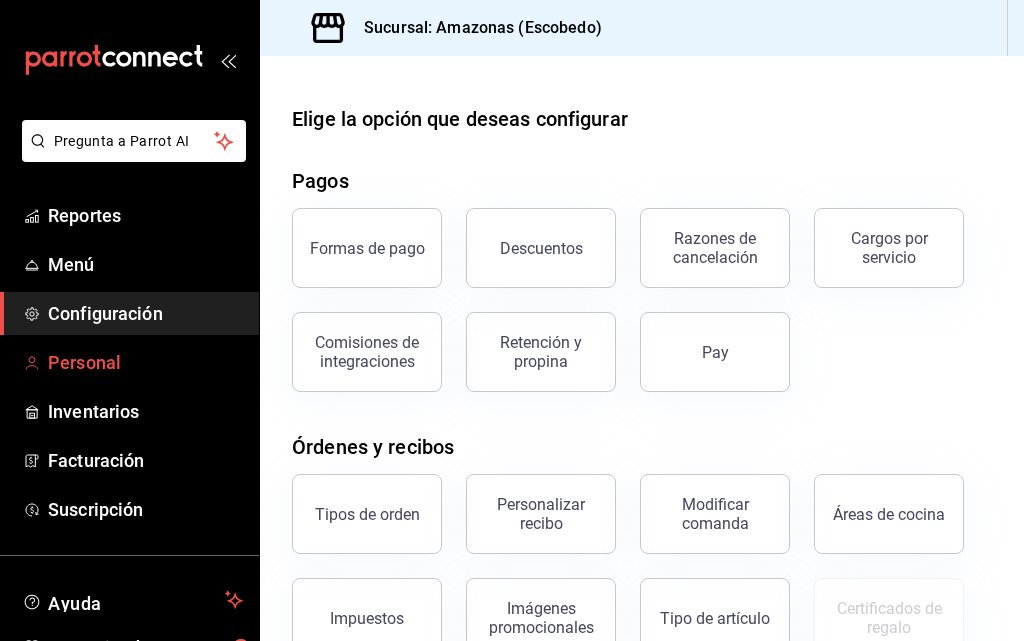 click on "Personal" at bounding box center [145, 362] 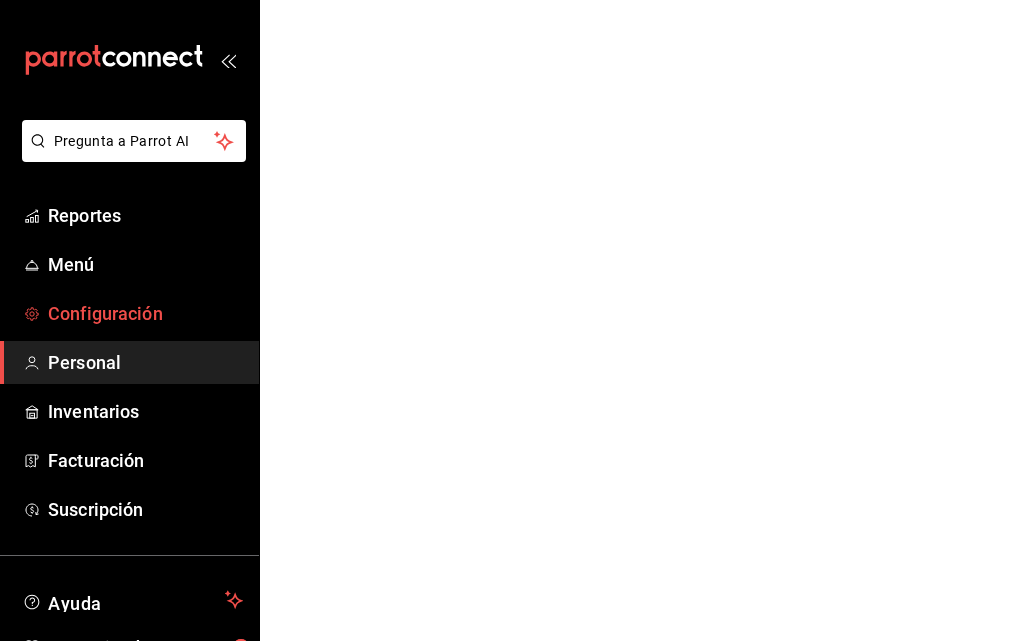 click on "Configuración" at bounding box center [145, 313] 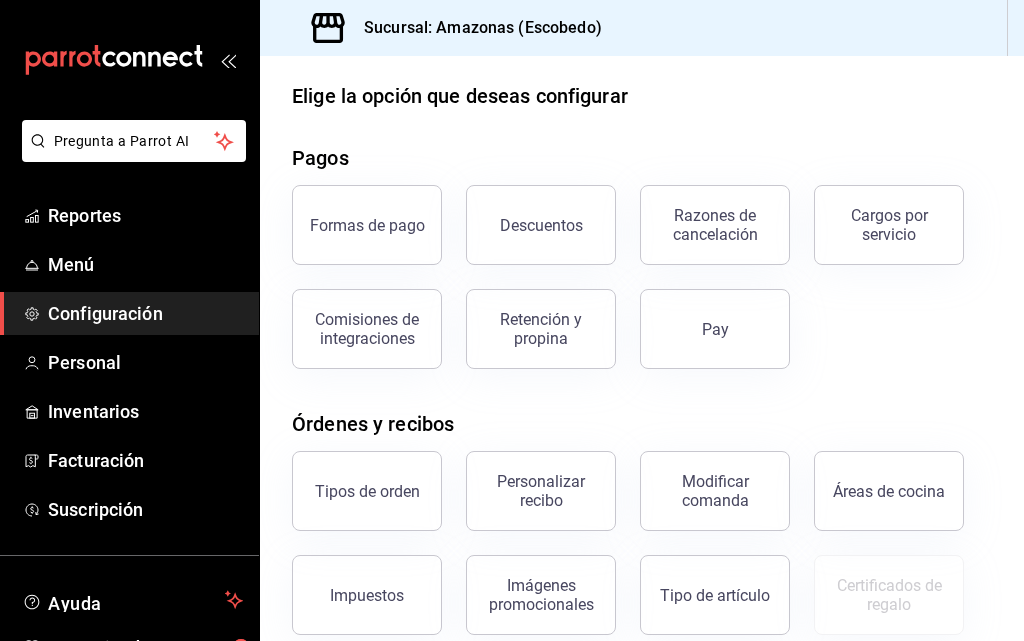 scroll, scrollTop: 0, scrollLeft: 0, axis: both 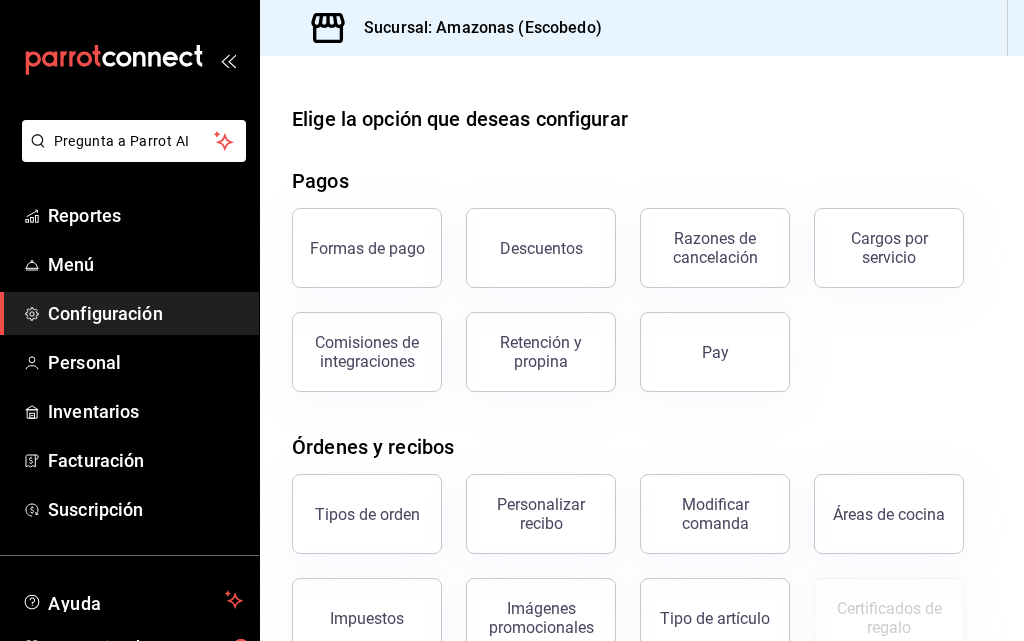 click on "Descuentos" at bounding box center [541, 248] 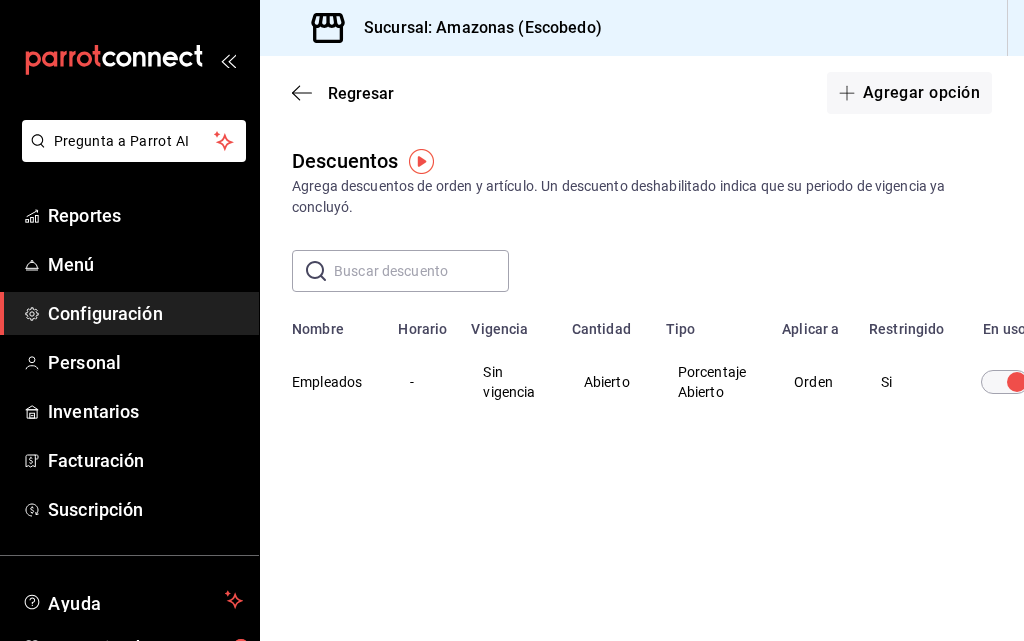 click on "Descuentos Agrega descuentos de orden y artículo. Un descuento deshabilitado indica que su periodo de vigencia ya concluyó. ​ ​ Nombre Horario Vigencia Cantidad Tipo Aplicar a Restringido En uso Empleados - Sin vigencia Abierto Porcentaje Abierto Orden Si" at bounding box center [642, 322] 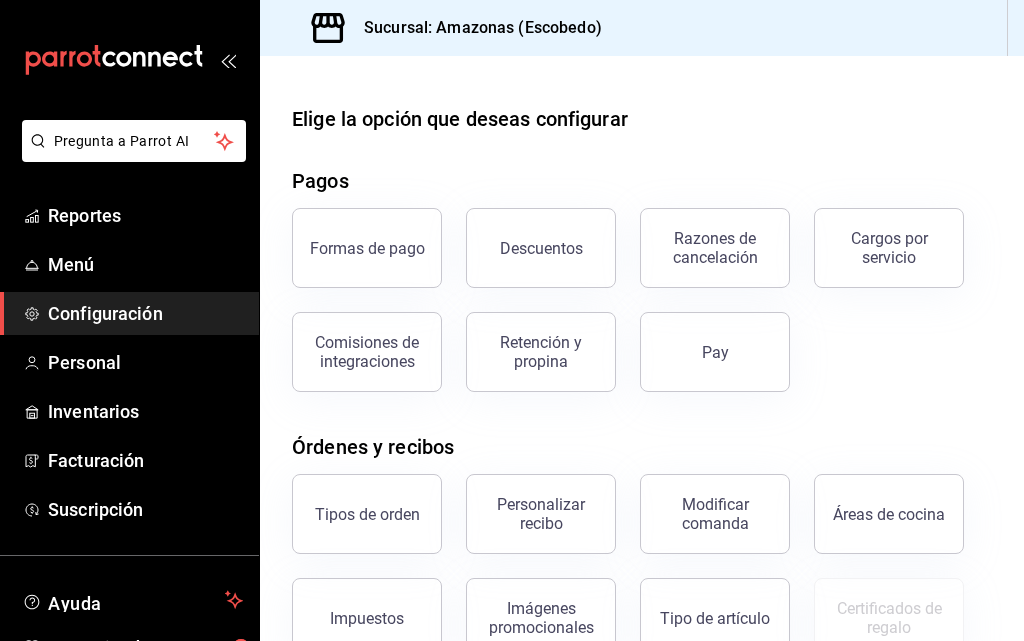 scroll, scrollTop: 373, scrollLeft: 0, axis: vertical 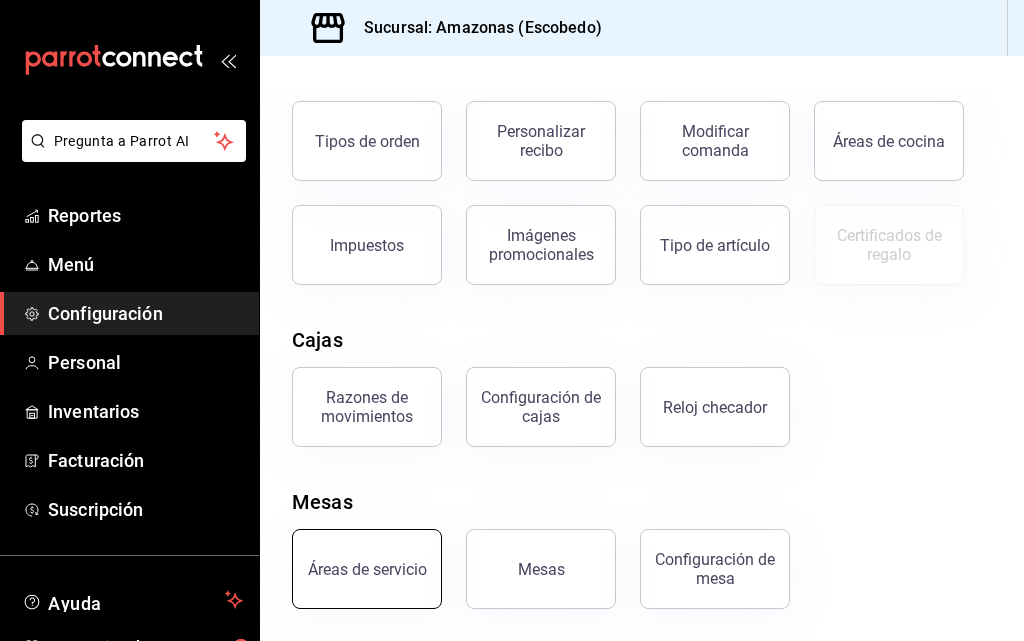 click on "Áreas de servicio" at bounding box center [367, 569] 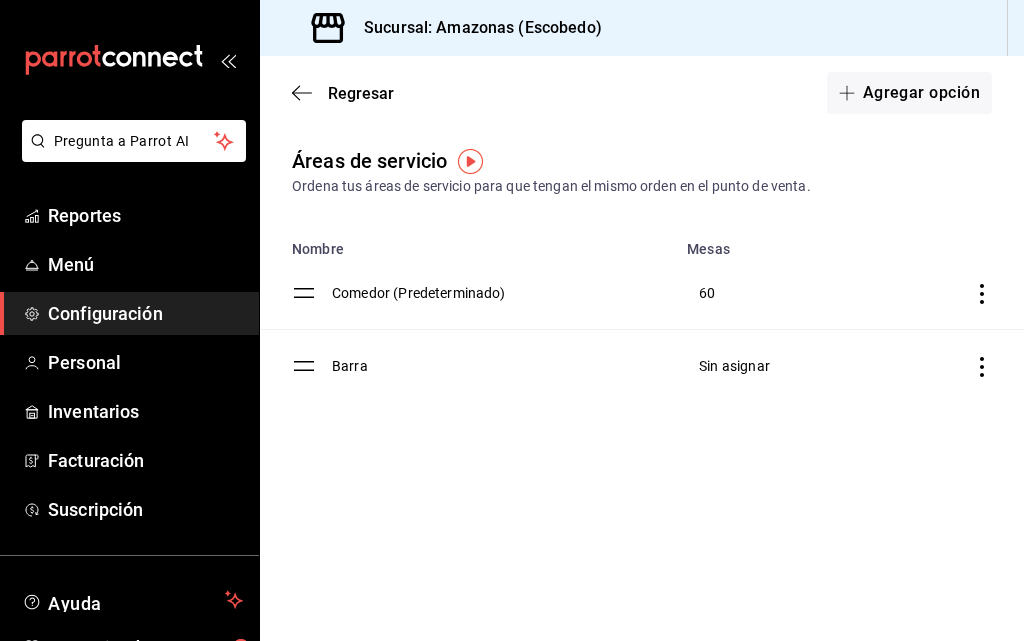 click 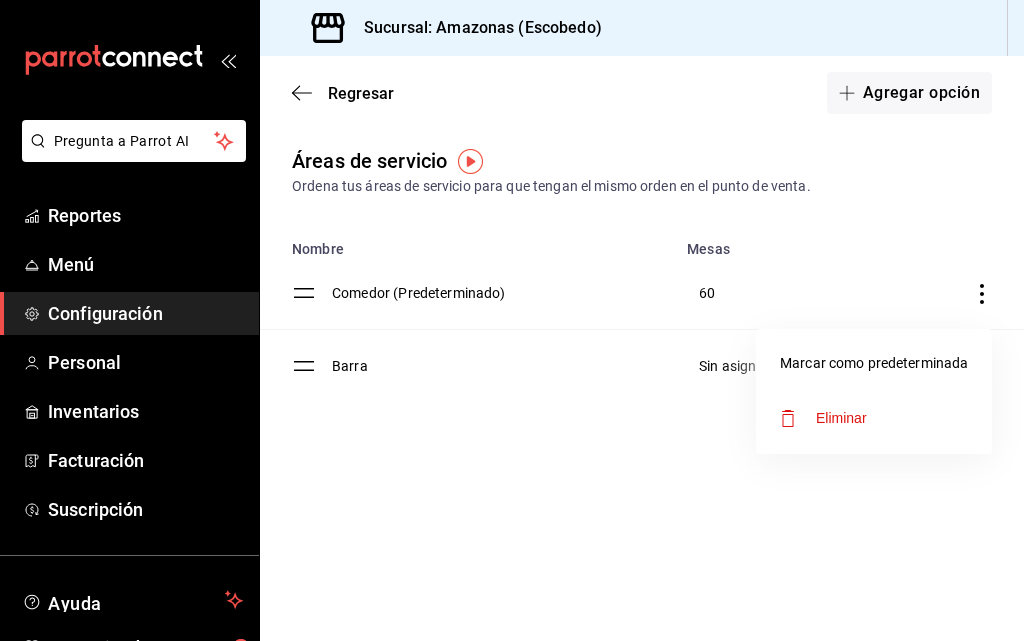 click on "Marcar como predeterminada" at bounding box center (874, 363) 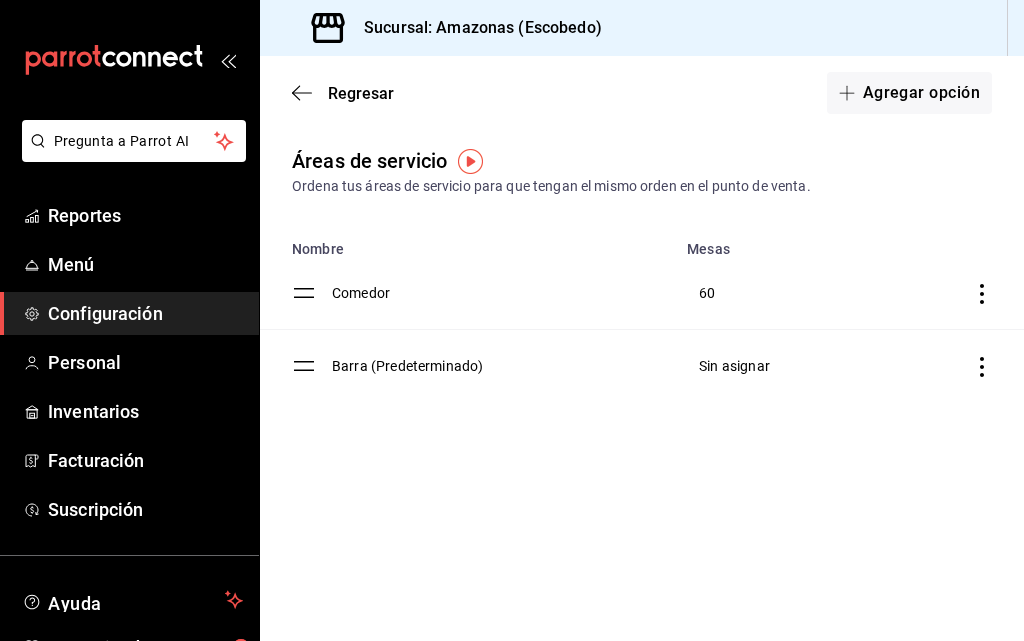 click on "Eliminar" at bounding box center [865, 407] 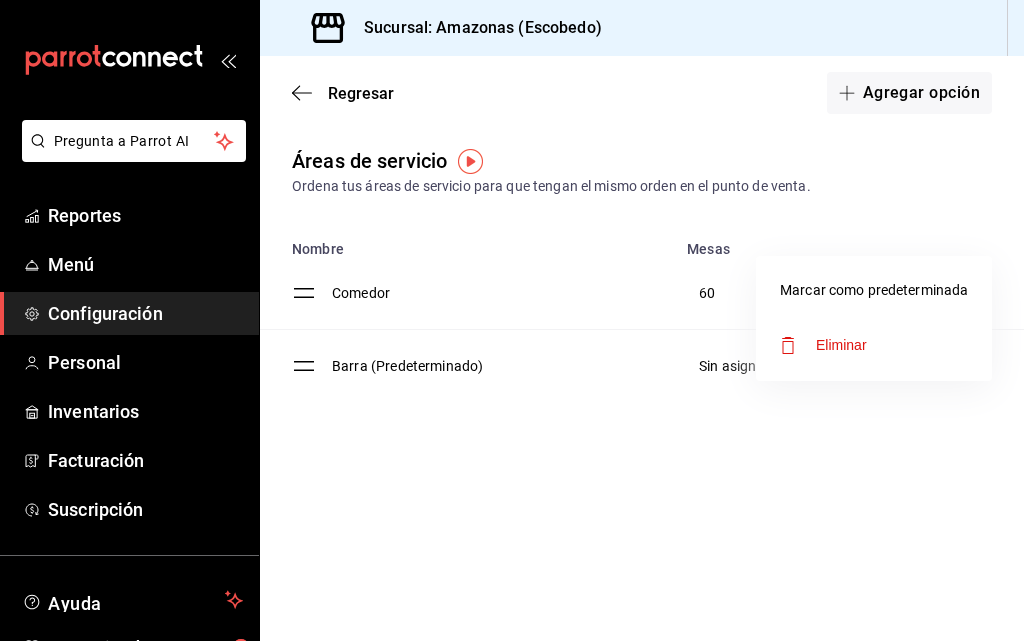 click on "Marcar como predeterminada" at bounding box center (874, 290) 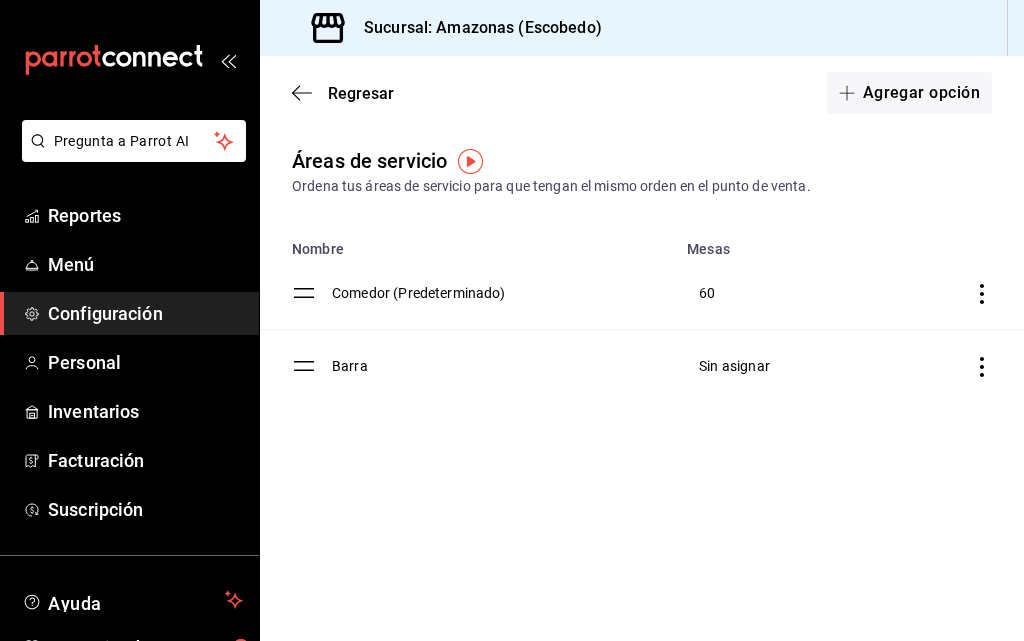 click 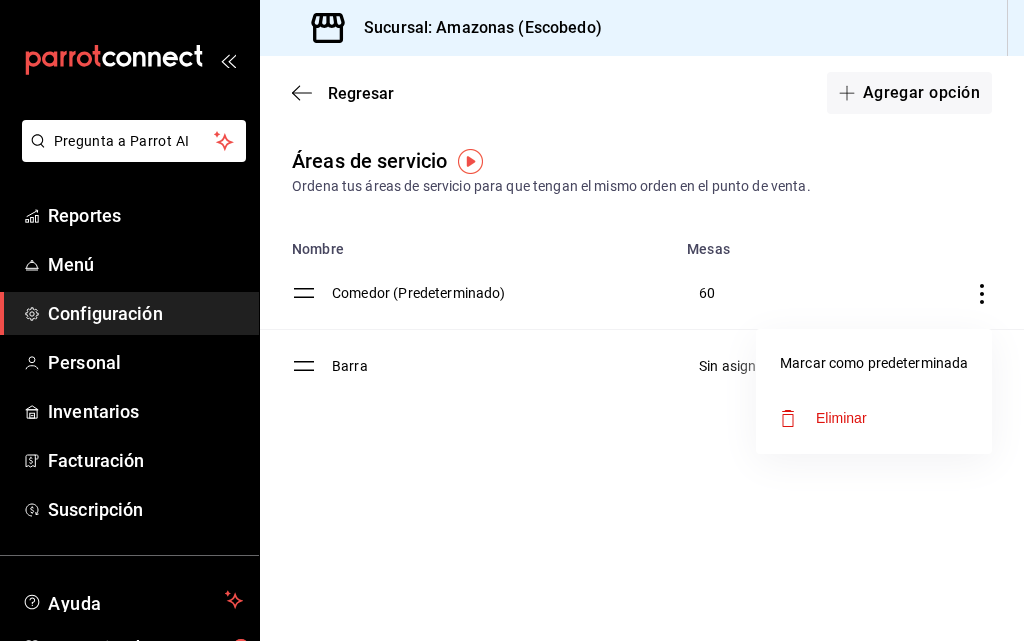 click on "Eliminar" at bounding box center (841, 418) 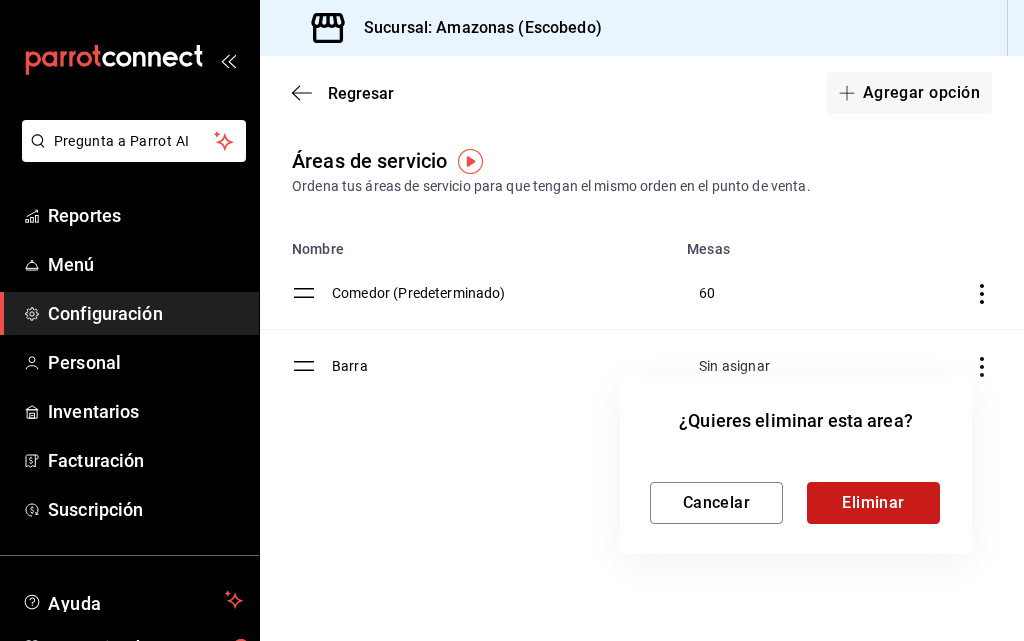 click on "Eliminar" at bounding box center [873, 503] 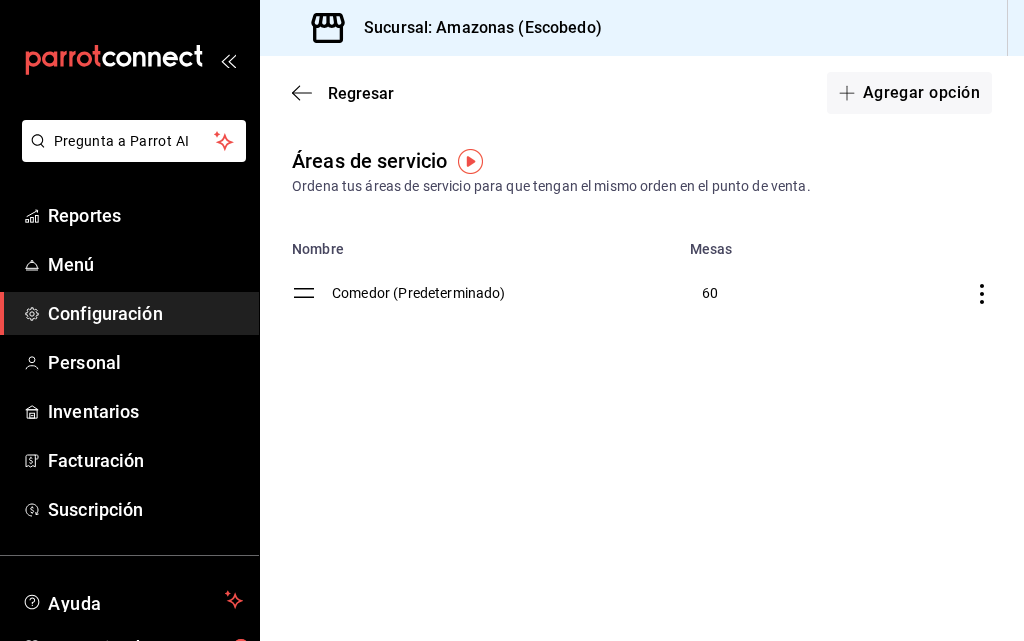 click on "Configuración" at bounding box center (145, 313) 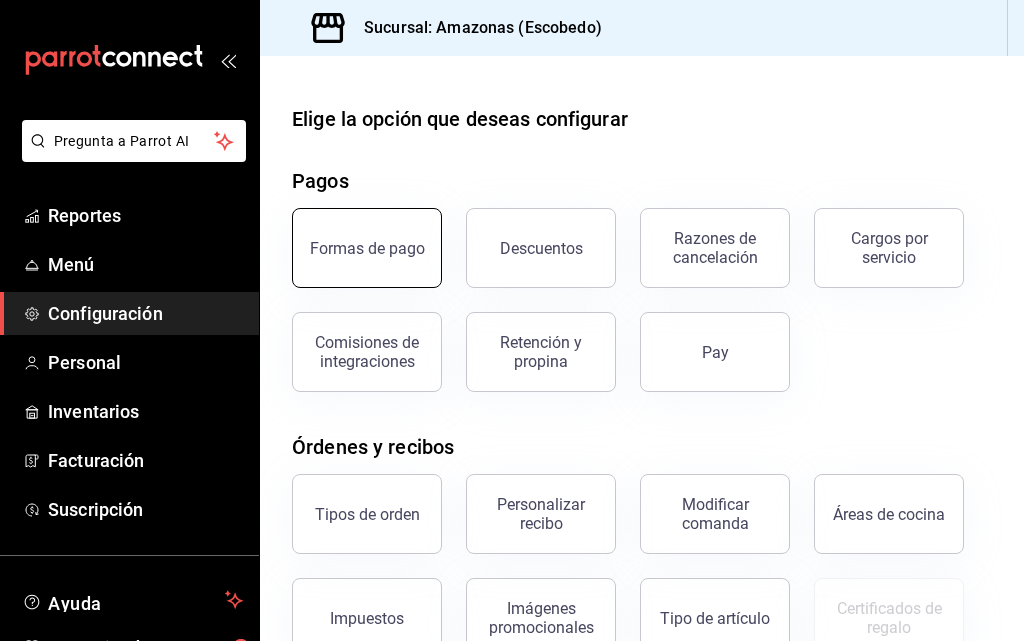 click on "Formas de pago" at bounding box center [367, 248] 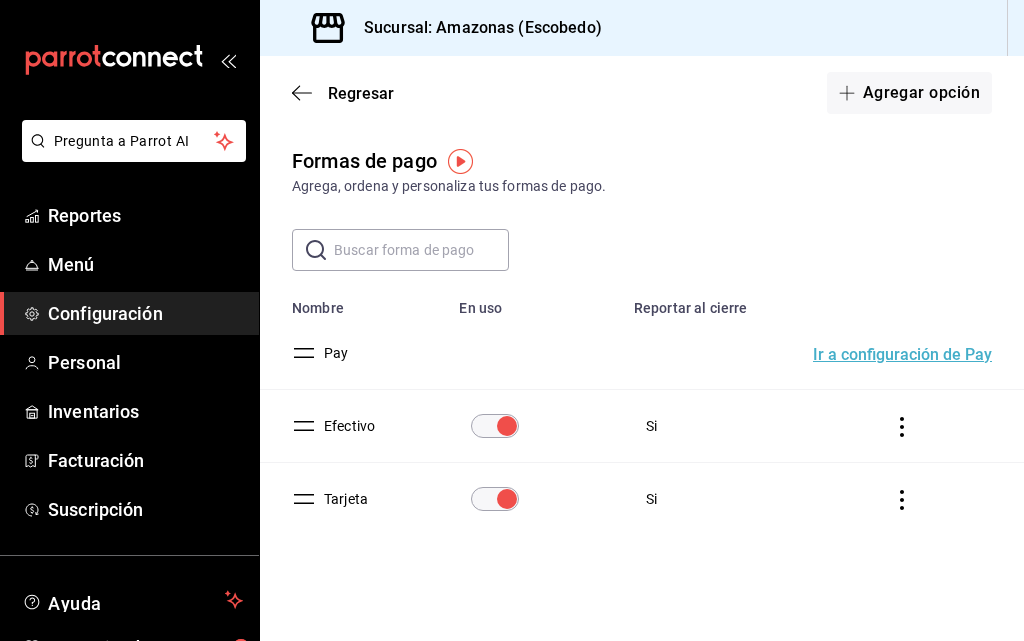 click at bounding box center (507, 499) 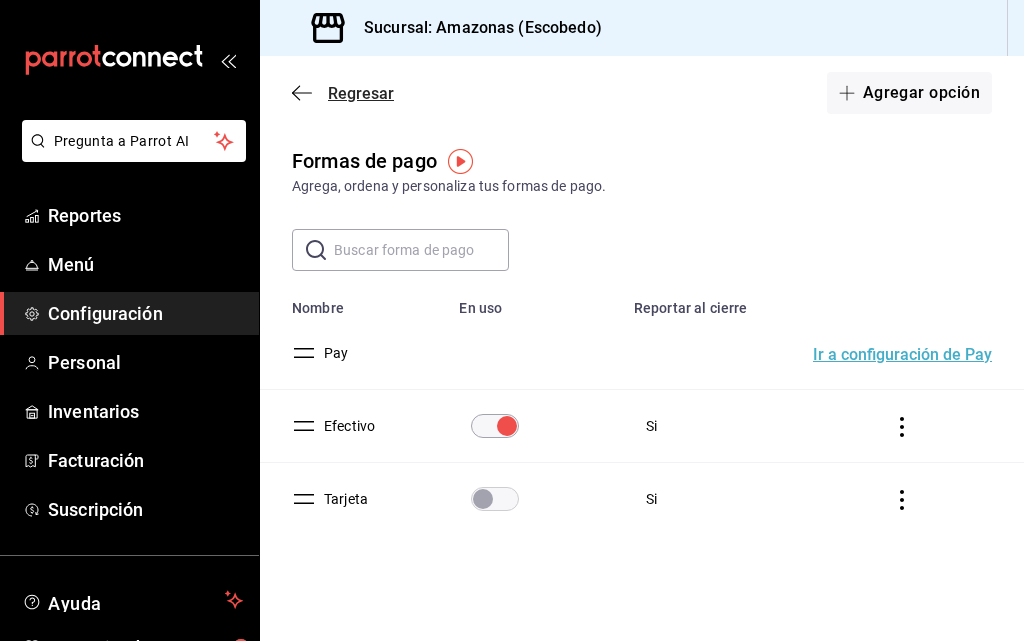 click on "Regresar" at bounding box center (361, 93) 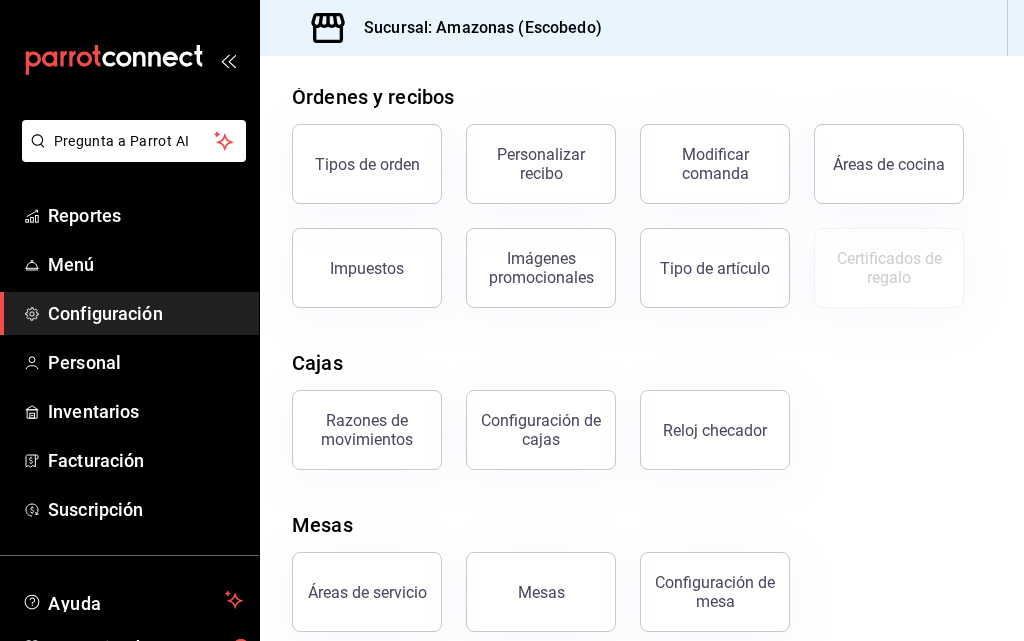 scroll, scrollTop: 373, scrollLeft: 0, axis: vertical 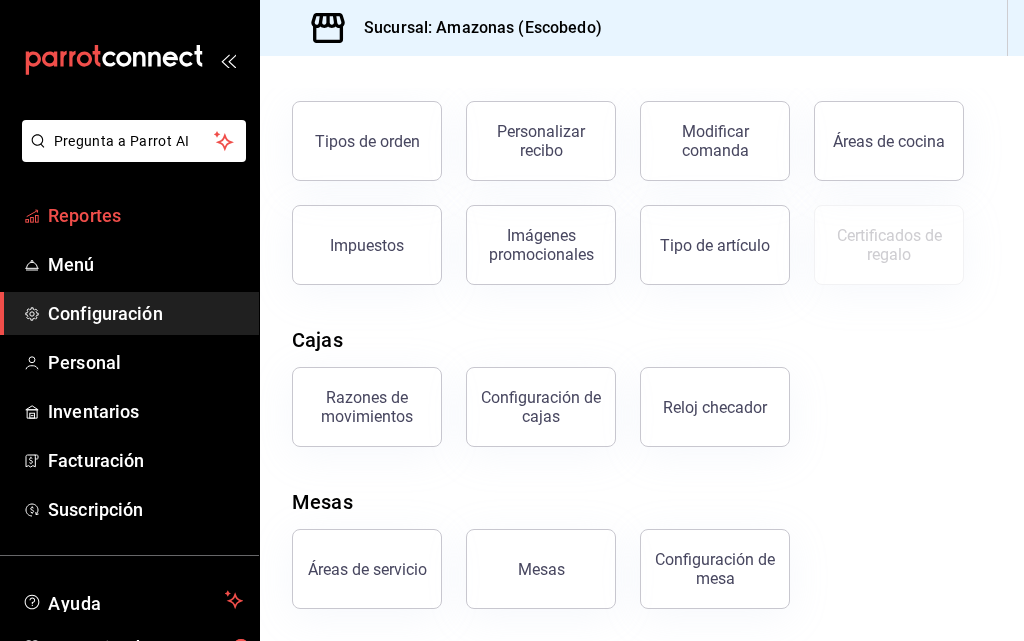 click on "Reportes" at bounding box center (145, 215) 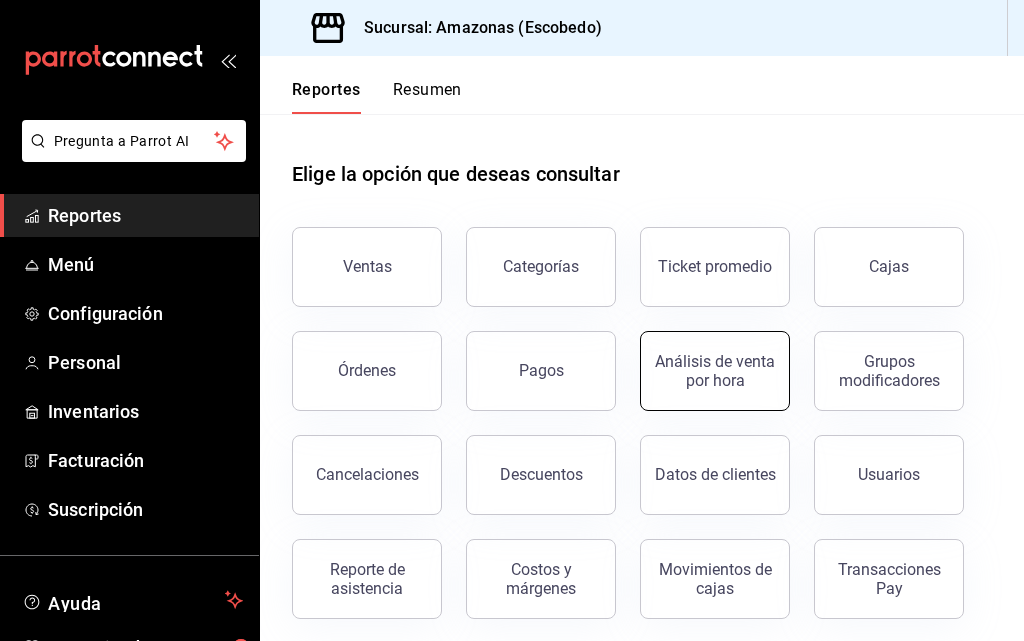 scroll, scrollTop: 10, scrollLeft: 0, axis: vertical 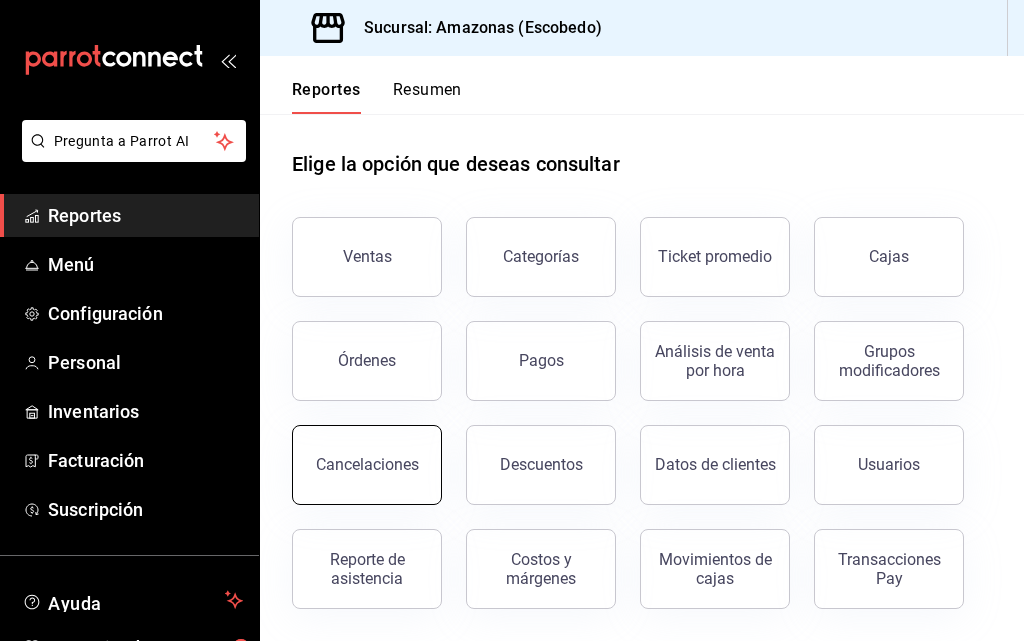 click on "Cancelaciones" at bounding box center [367, 465] 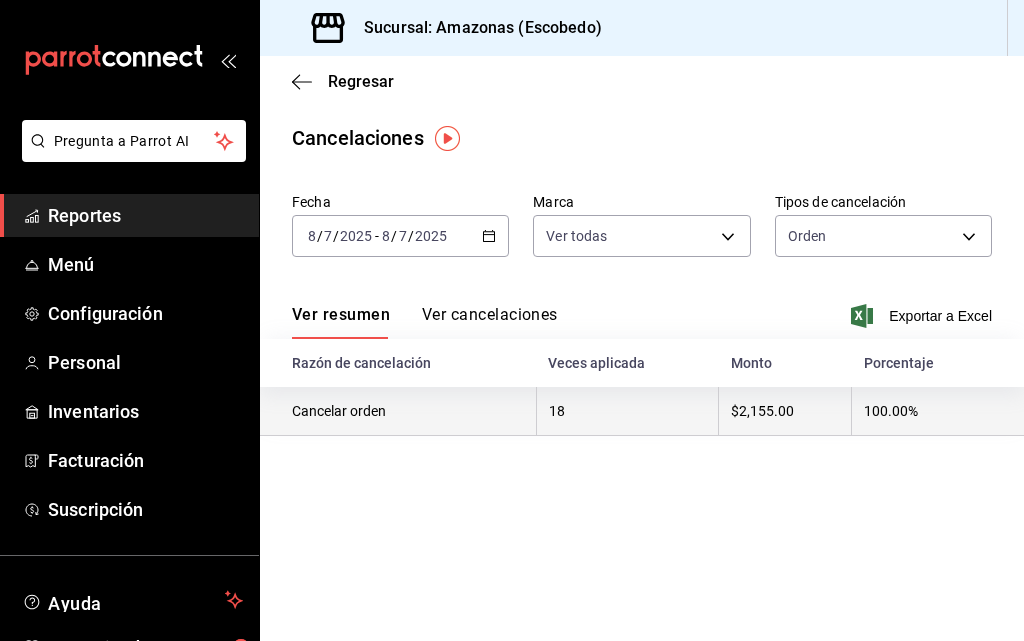 click on "Cancelar orden" at bounding box center [398, 411] 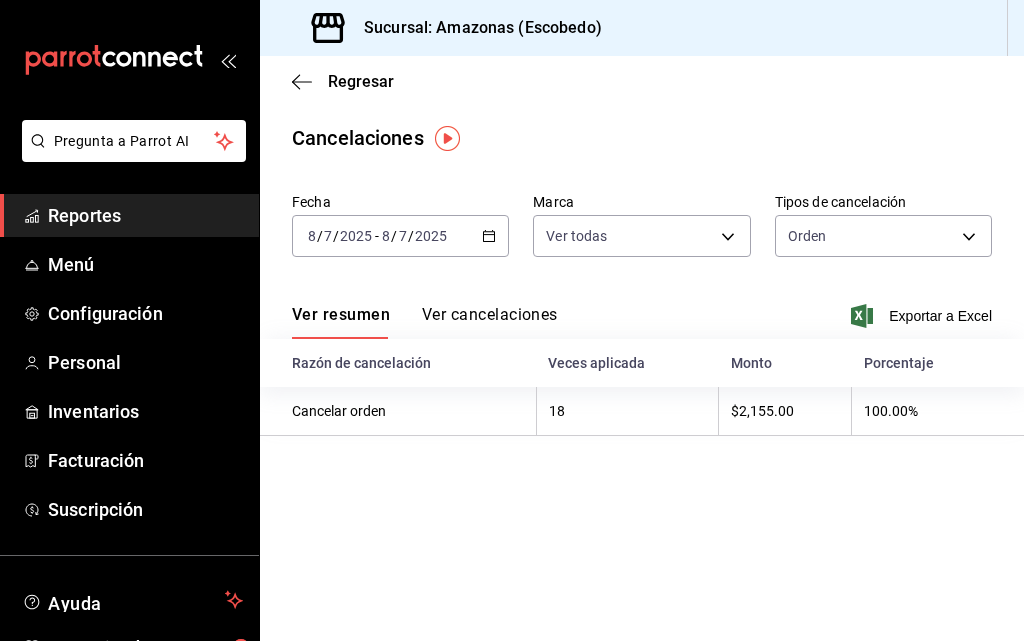 click on "Ver cancelaciones" at bounding box center (490, 322) 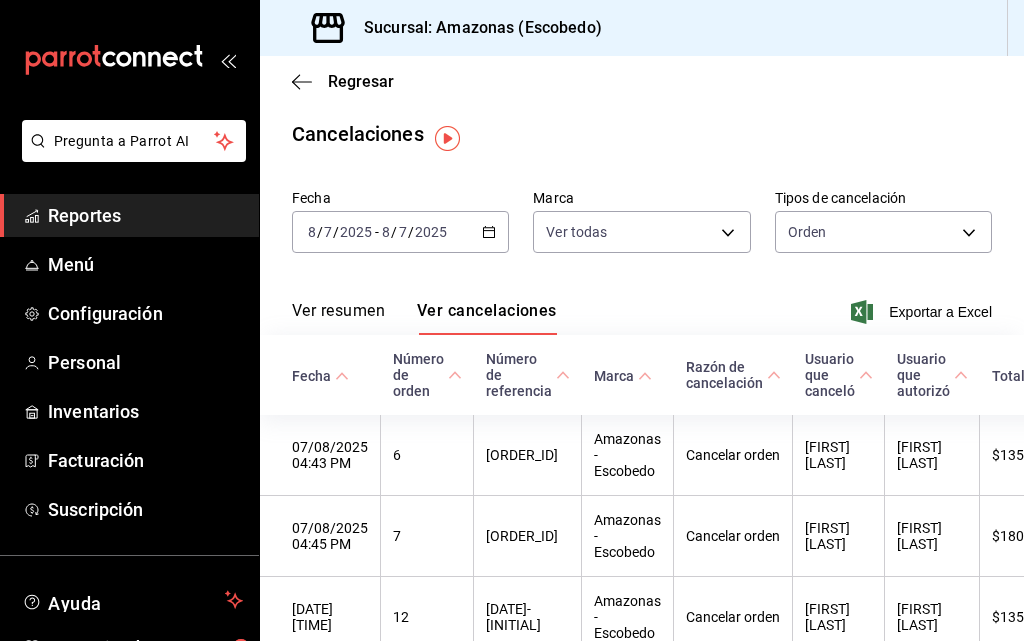 scroll, scrollTop: 0, scrollLeft: 0, axis: both 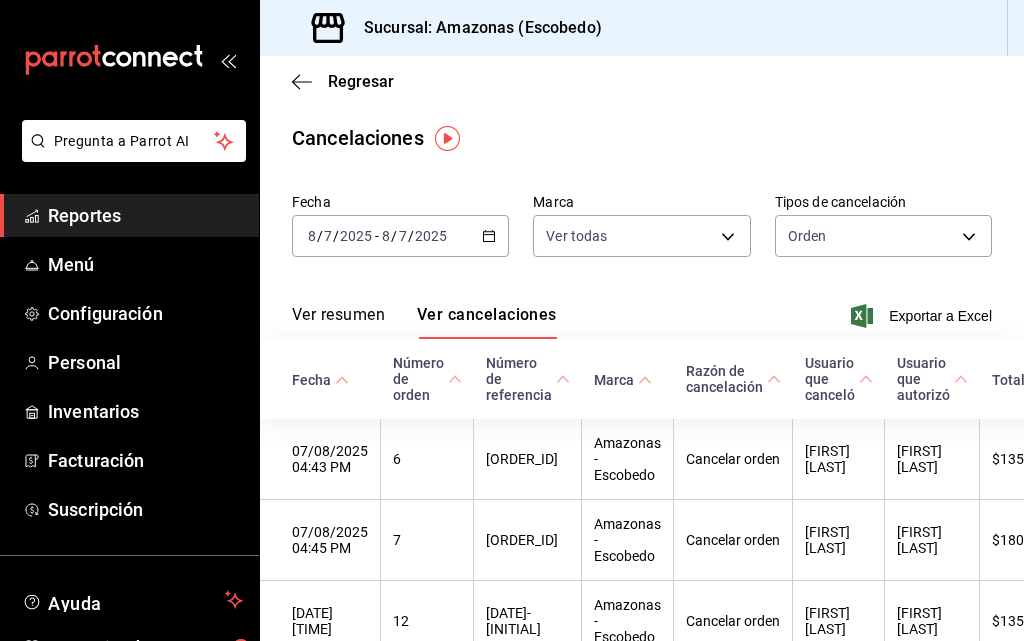 click on "Fecha" at bounding box center (320, 380) 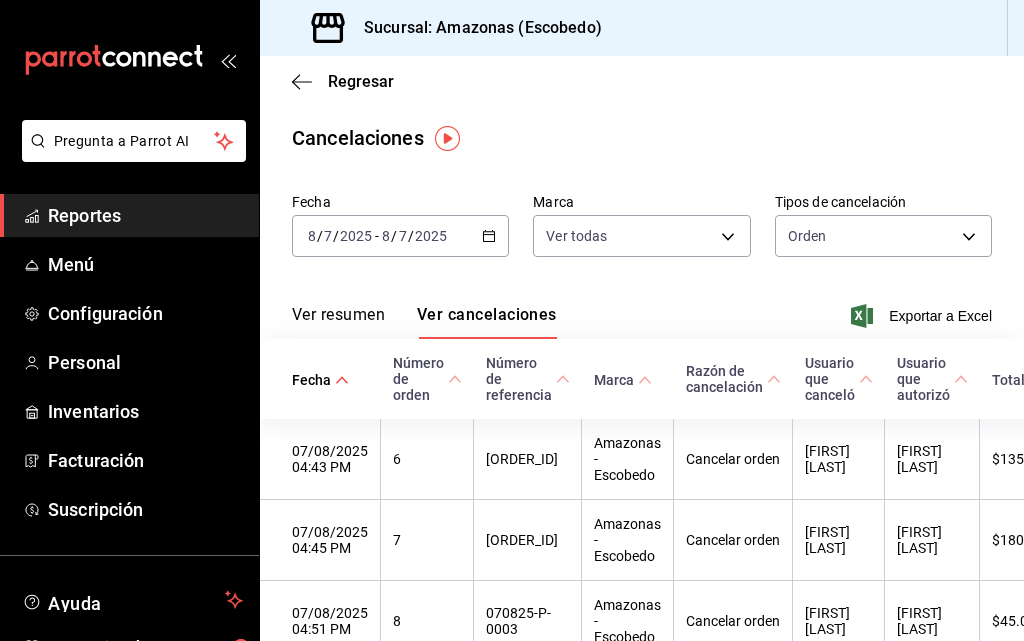 click 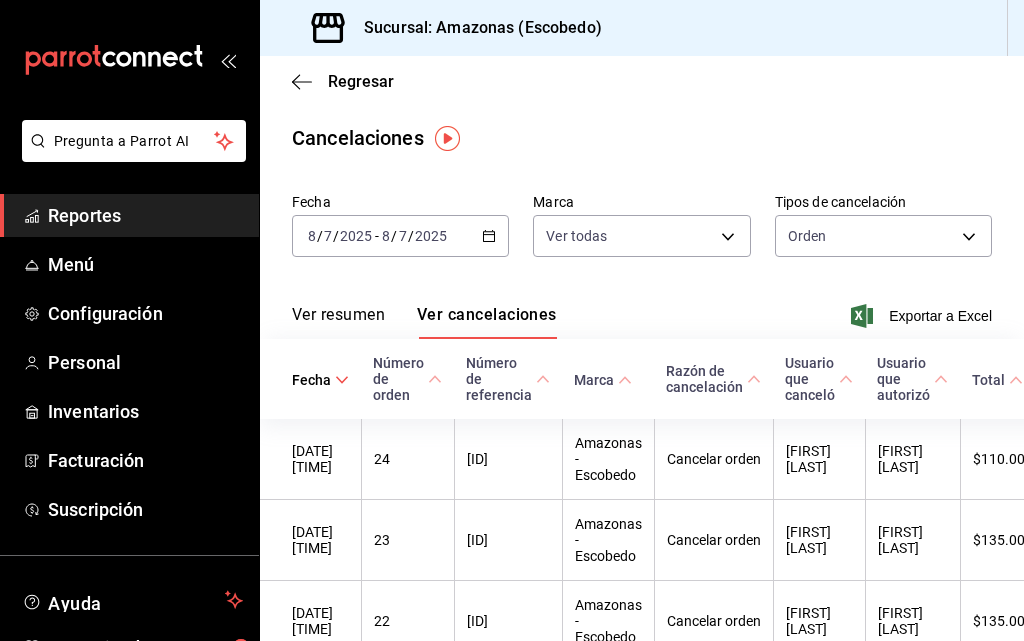 scroll, scrollTop: 0, scrollLeft: 0, axis: both 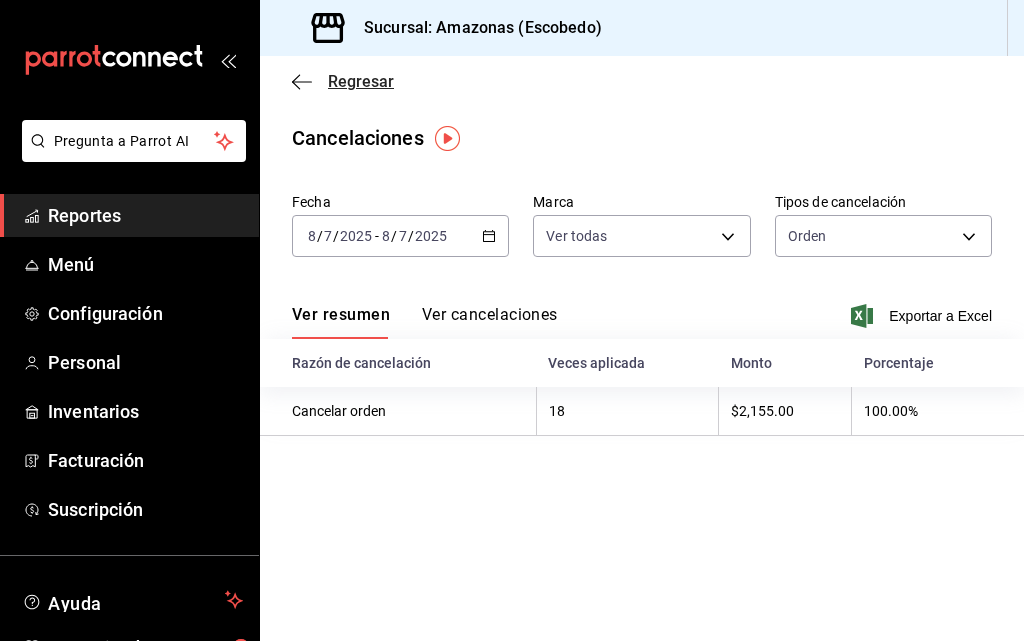 click 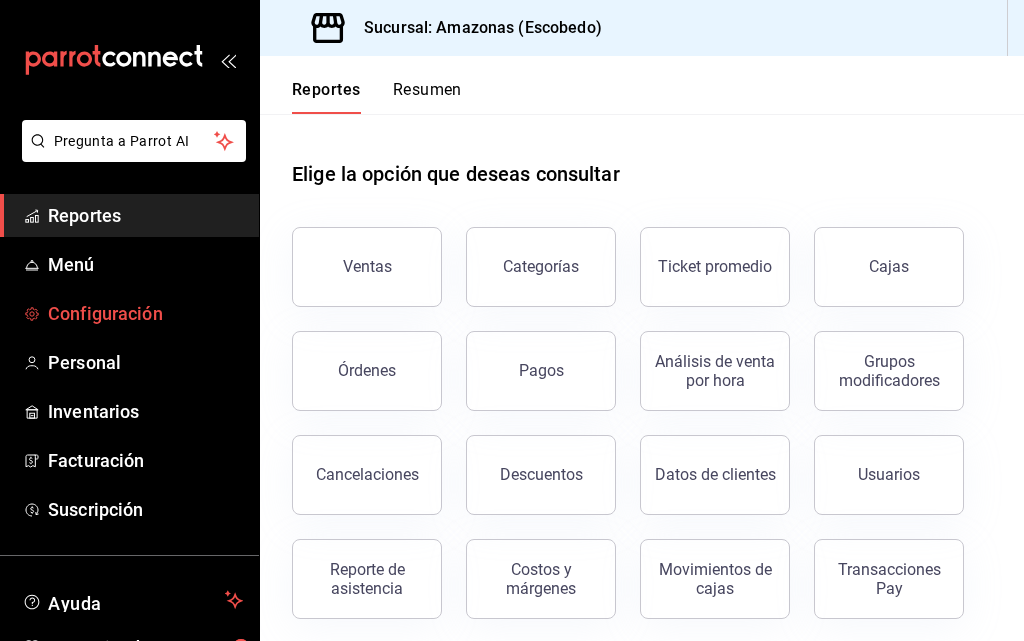 click on "Configuración" at bounding box center (145, 313) 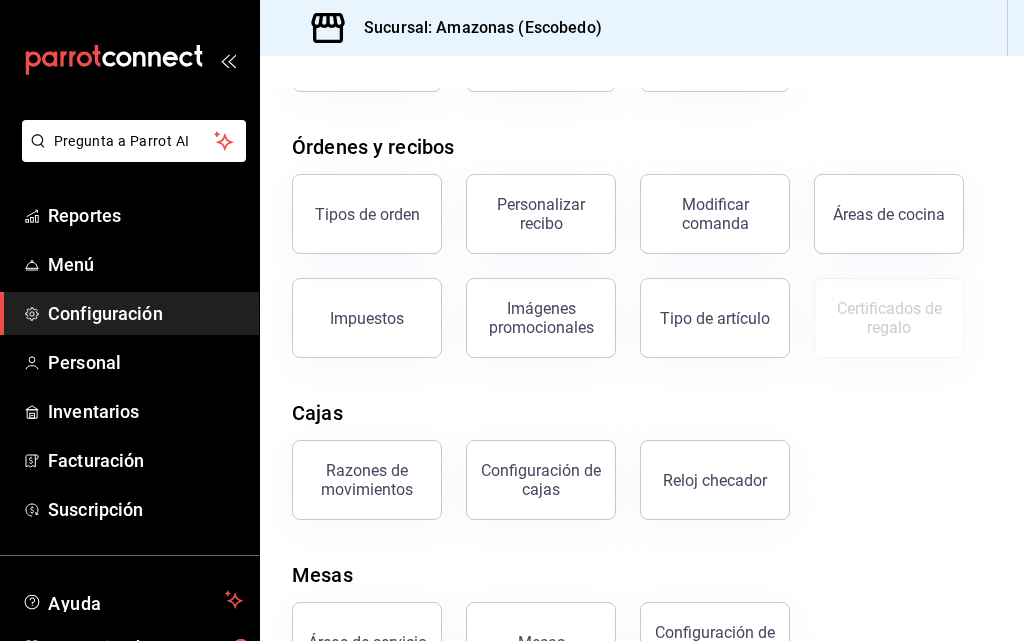 scroll, scrollTop: 373, scrollLeft: 0, axis: vertical 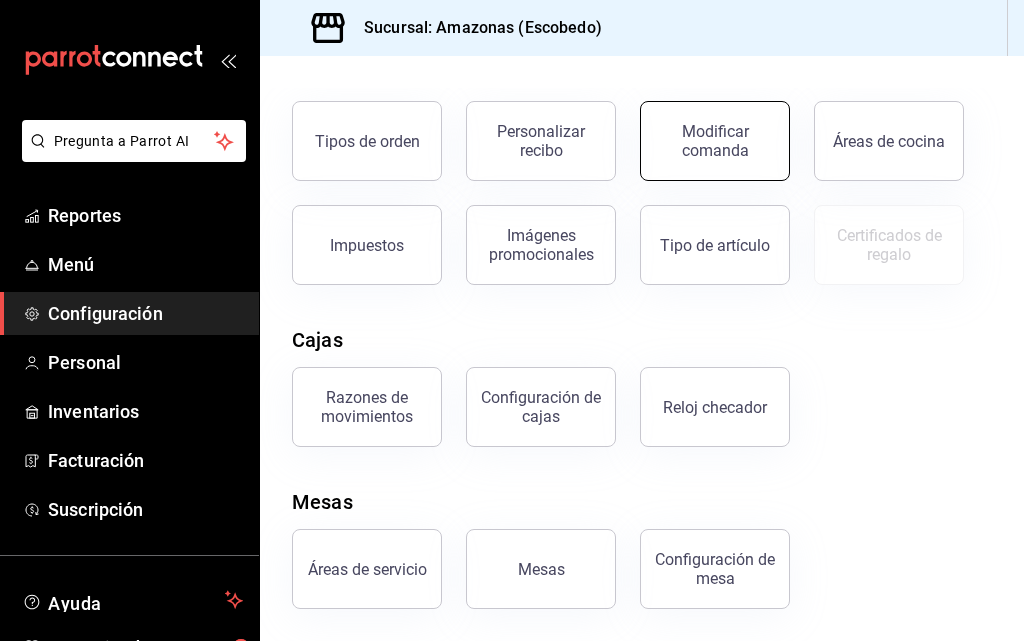 click on "Modificar comanda" at bounding box center (715, 141) 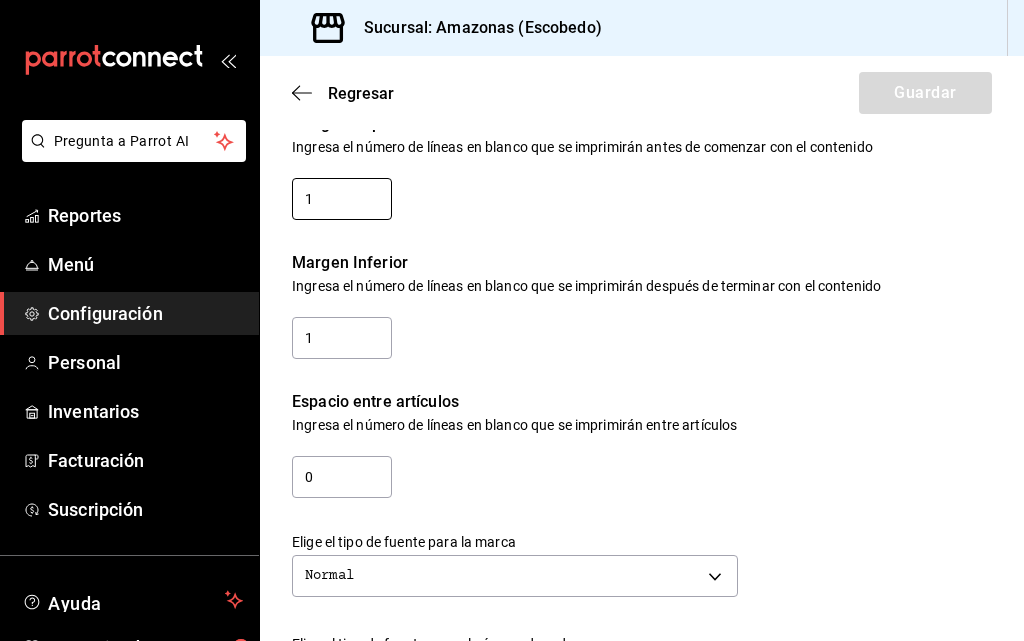 scroll, scrollTop: 300, scrollLeft: 0, axis: vertical 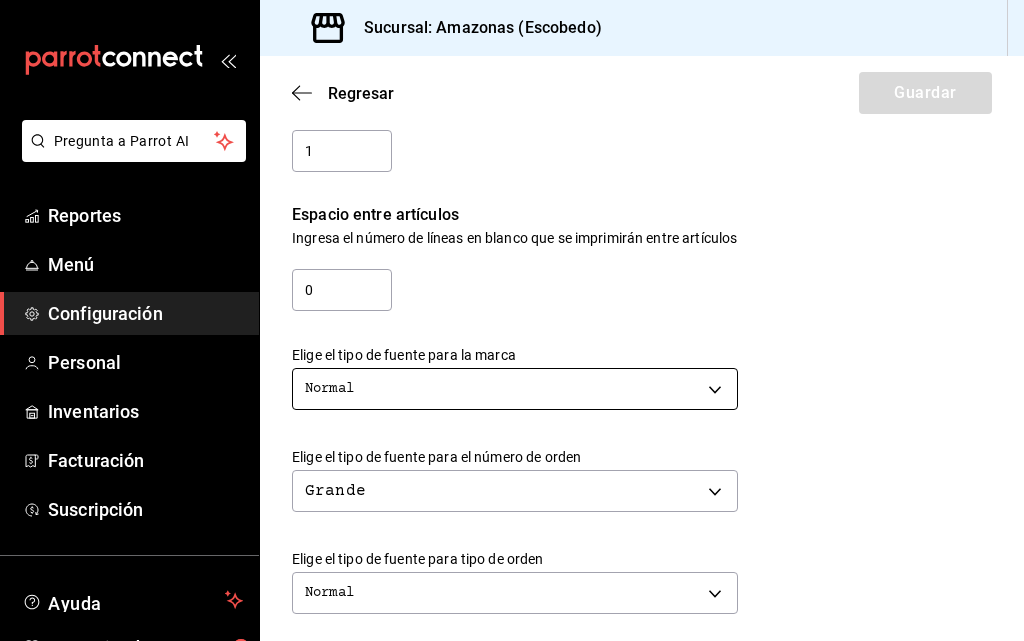 click on "Pregunta a Parrot AI Reportes   Menú   Configuración   Personal   Inventarios   Facturación   Suscripción   Ayuda Recomienda Parrot   Daniel Hdz   Sugerir nueva función   Sucursal: Amazonas (Escobedo) Regresar Guardar Modificar comanda Personaliza las comandas de tu cocina. Margen Superior Ingresa el número de líneas en blanco que se imprimirán antes de comenzar con el contenido 1 Margen Inferior Ingresa el número de líneas en blanco que se imprimirán después de terminar con el contenido 1 Espacio entre artículos Ingresa el número de líneas en blanco que se imprimirán entre artículos 0 Elige el tipo de fuente para la marca Normal NORMAL Elige el tipo de fuente para el número de orden Grande   BIG Elige el tipo de fuente para tipo de orden Normal   NORMAL Elige el tipo de fuente para artículos Grande BIG Elige el tipo de fuente para modificadores Grande BIG Elige el tipo de fuente para notas Grande BIG ¿Mostrar títulos de grupos modificadores? Si No Si No Ver video tutorial Ir a video" at bounding box center (512, 320) 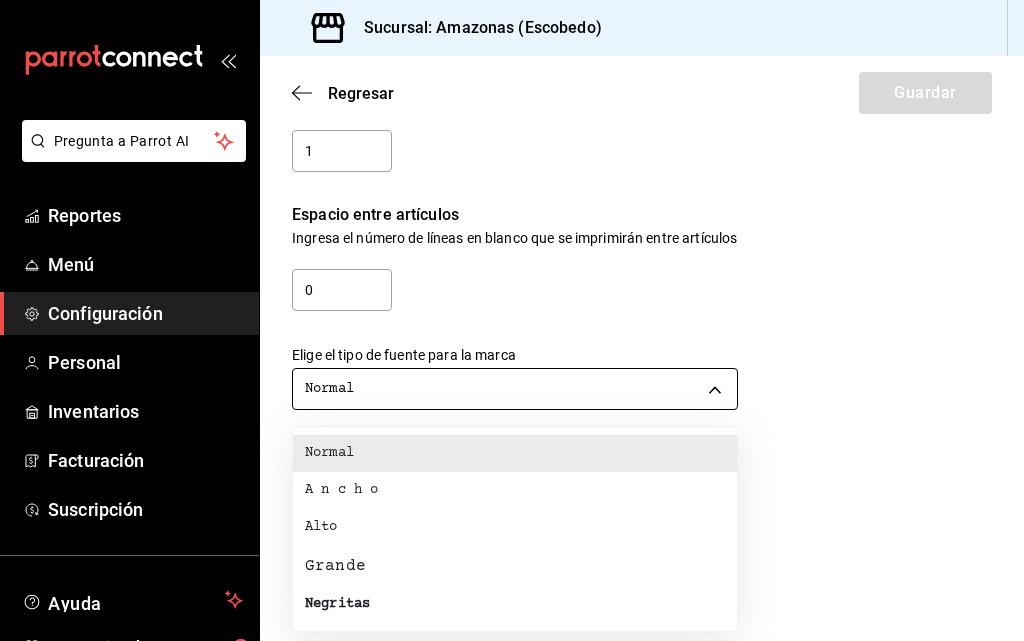 click at bounding box center [512, 320] 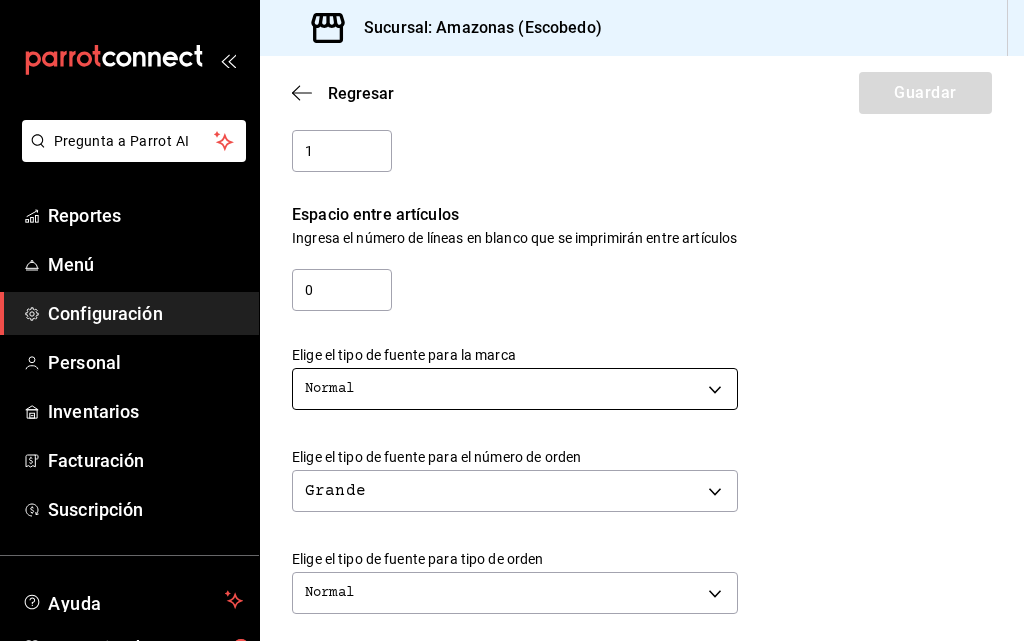 click on "Pregunta a Parrot AI Reportes   Menú   Configuración   Personal   Inventarios   Facturación   Suscripción   Ayuda Recomienda Parrot   Daniel Hdz   Sugerir nueva función   Sucursal: Amazonas (Escobedo) Regresar Guardar Modificar comanda Personaliza las comandas de tu cocina. Margen Superior Ingresa el número de líneas en blanco que se imprimirán antes de comenzar con el contenido 1 Margen Inferior Ingresa el número de líneas en blanco que se imprimirán después de terminar con el contenido 1 Espacio entre artículos Ingresa el número de líneas en blanco que se imprimirán entre artículos 0 Elige el tipo de fuente para la marca Normal NORMAL Elige el tipo de fuente para el número de orden Grande   BIG Elige el tipo de fuente para tipo de orden Normal   NORMAL Elige el tipo de fuente para artículos Grande BIG Elige el tipo de fuente para modificadores Grande BIG Elige el tipo de fuente para notas Grande BIG ¿Mostrar títulos de grupos modificadores? Si No Si No Ver video tutorial Ir a video" at bounding box center (512, 320) 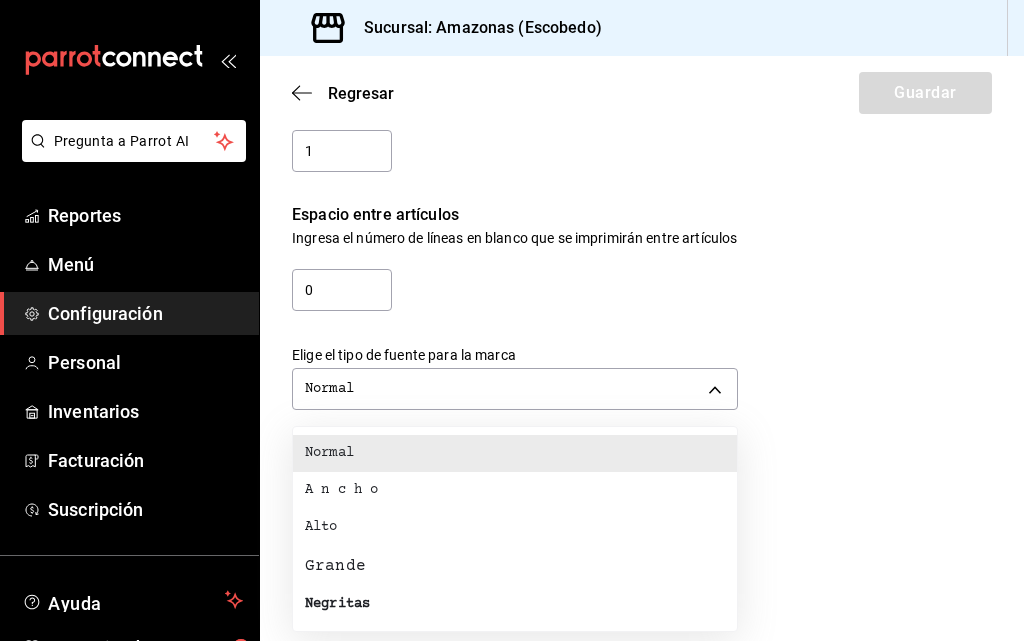 click on "Negritas" at bounding box center [515, 604] 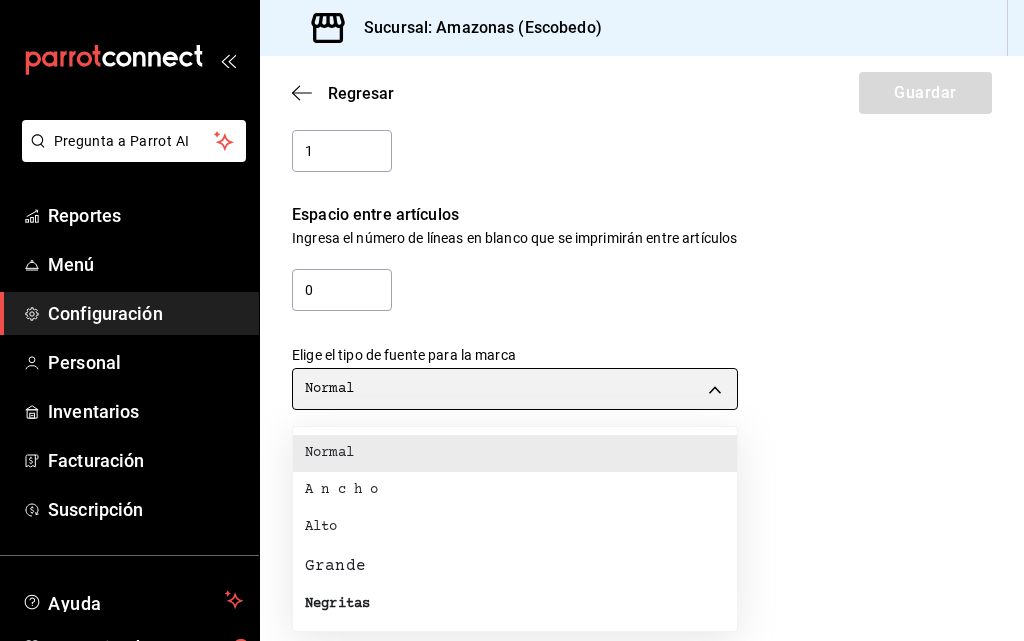 type on "BOLD" 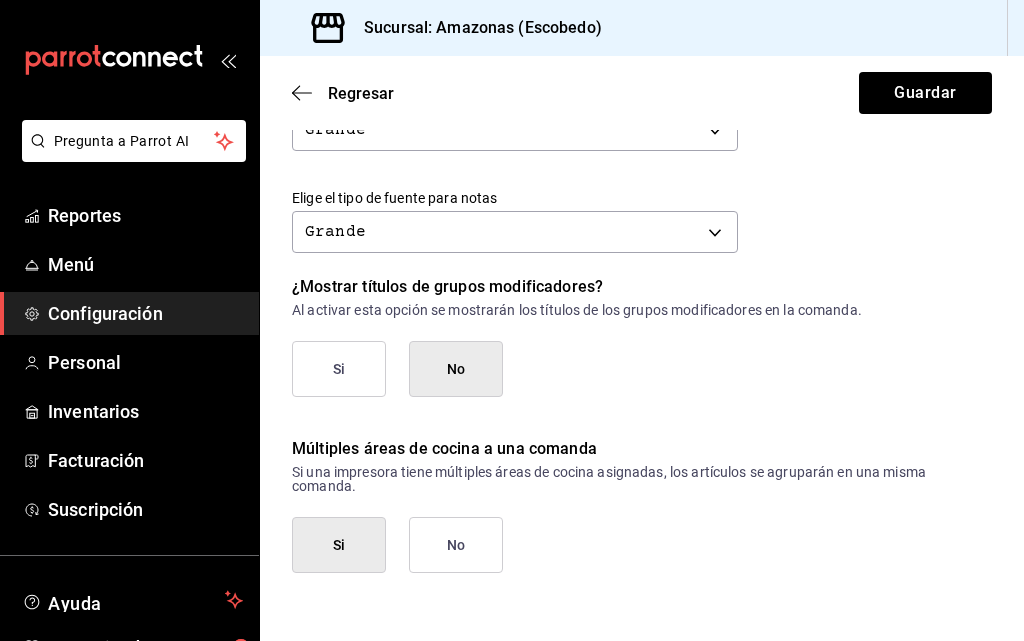 scroll, scrollTop: 971, scrollLeft: 0, axis: vertical 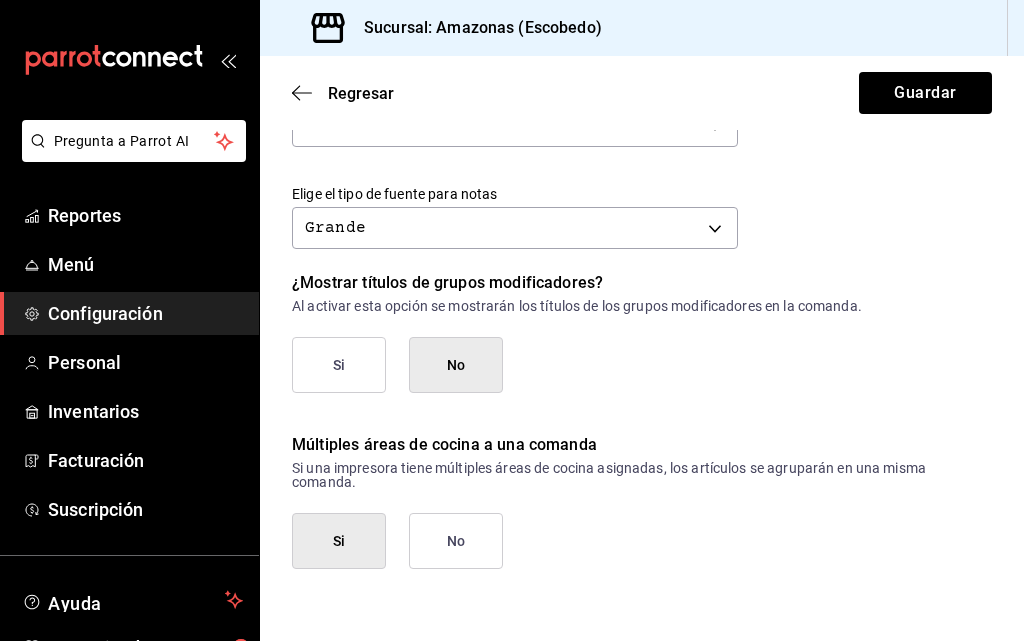 click on "No" at bounding box center [456, 541] 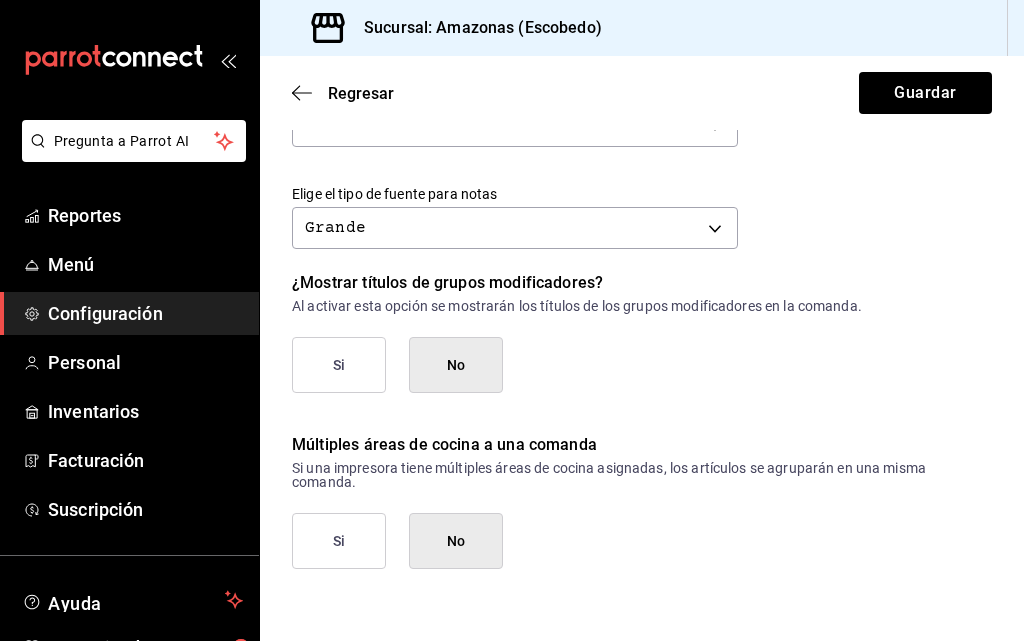 click on "Si No" at bounding box center (642, 365) 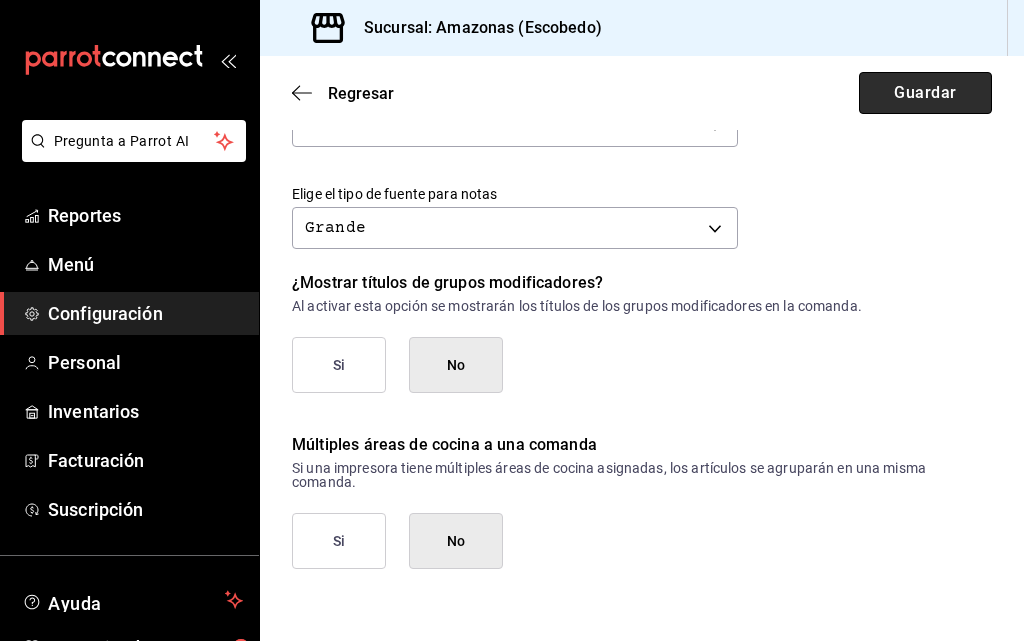 click on "Guardar" at bounding box center [925, 93] 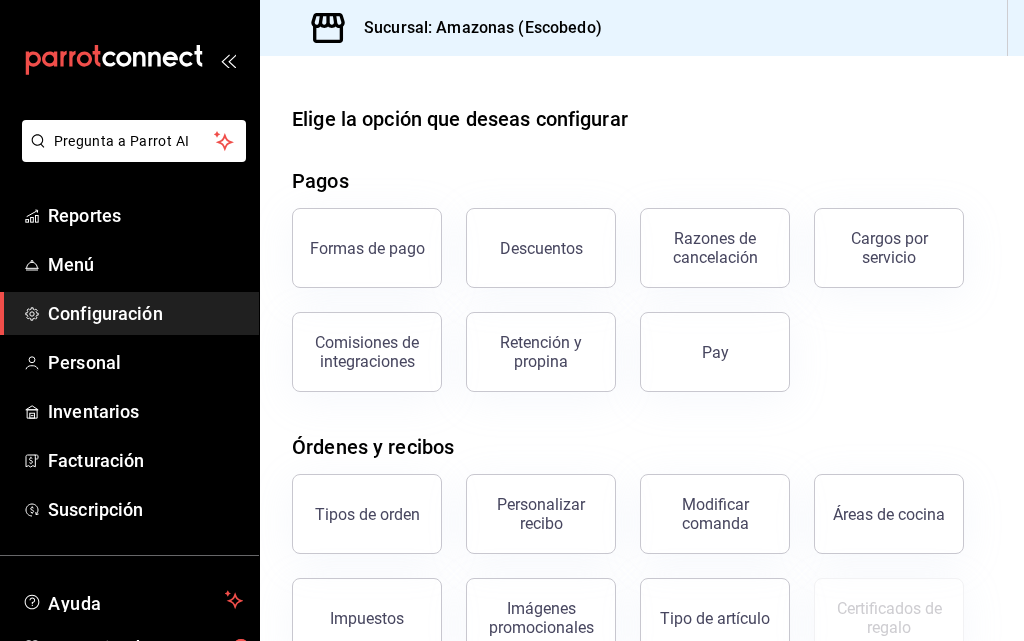 click on "Elige la opción que deseas configurar Pagos Formas de pago Descuentos Razones de cancelación Cargos por servicio Comisiones de integraciones Retención y propina Pay Órdenes y recibos Tipos de orden Personalizar recibo Modificar comanda Áreas de cocina Impuestos Imágenes promocionales Tipo de artículo Certificados de regalo Cajas Razones de movimientos Configuración de cajas Reloj checador Mesas Áreas de servicio Mesas Configuración de mesa" at bounding box center (642, 543) 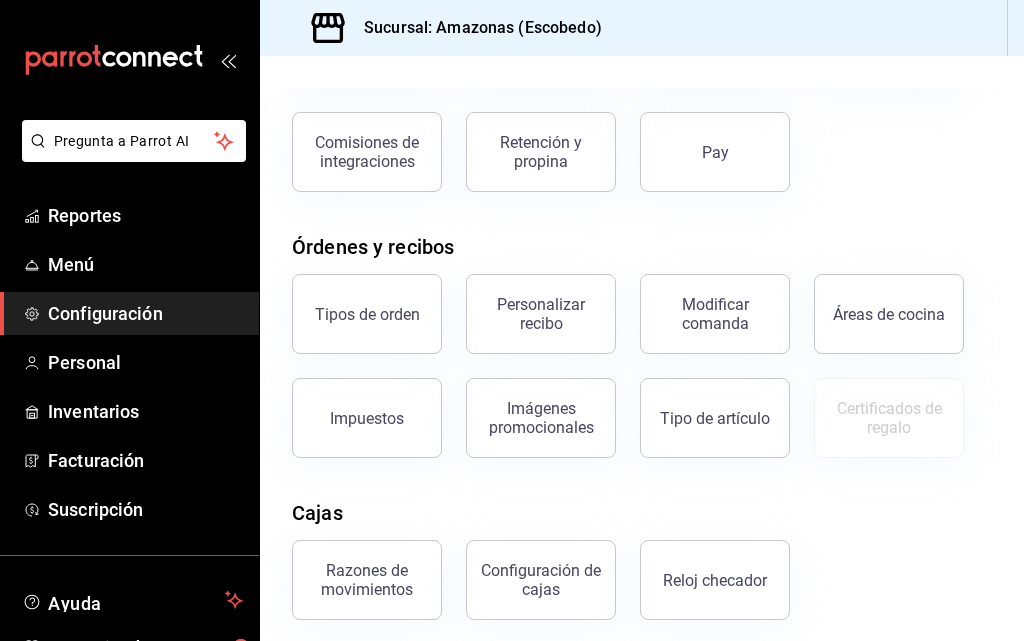 scroll, scrollTop: 300, scrollLeft: 0, axis: vertical 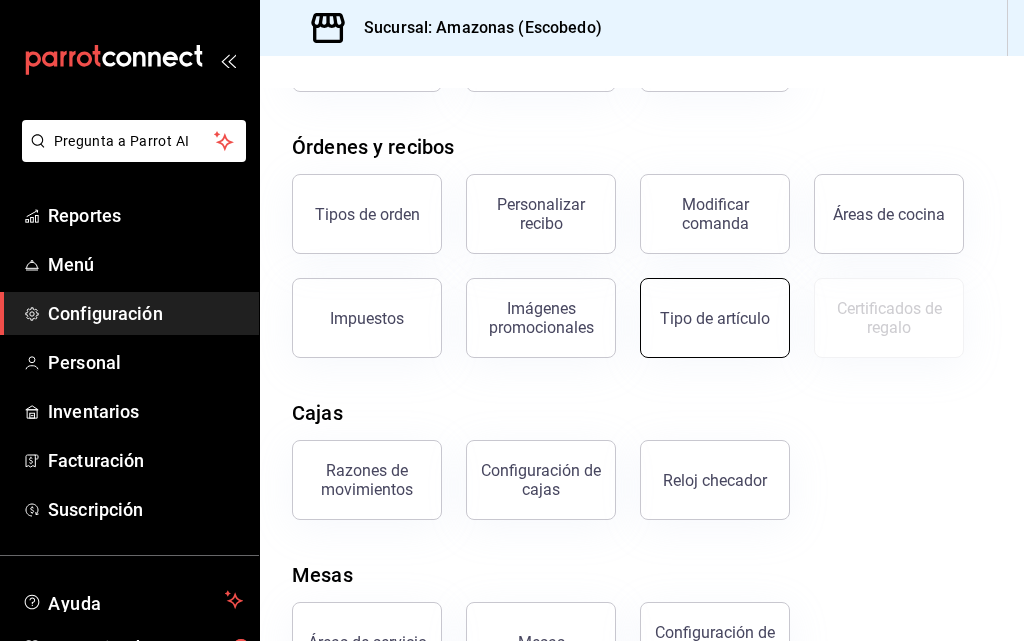 click on "Tipo de artículo" at bounding box center (715, 318) 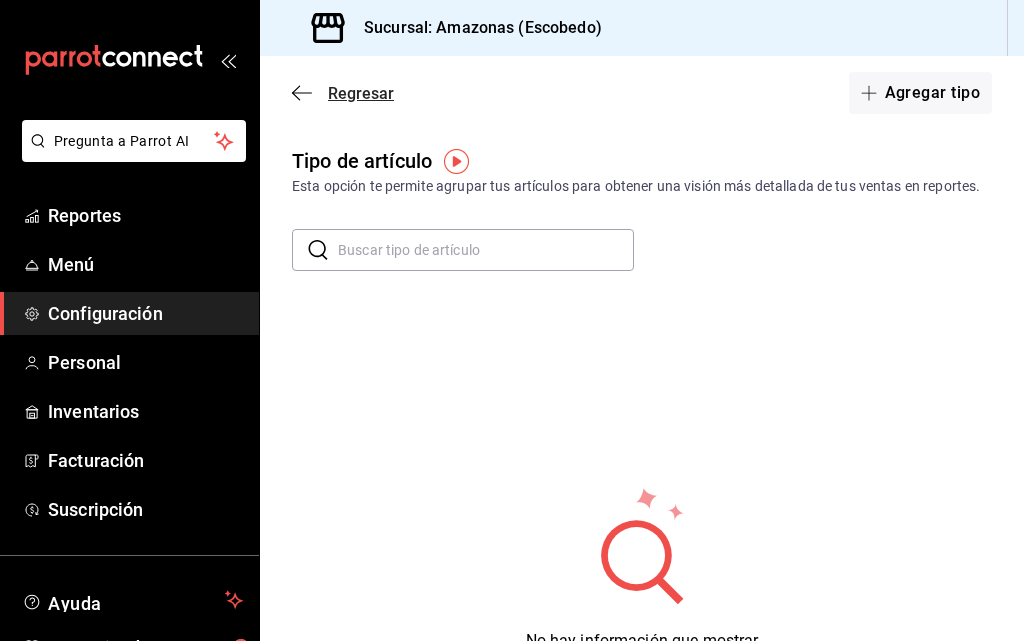 click on "Regresar" at bounding box center [361, 93] 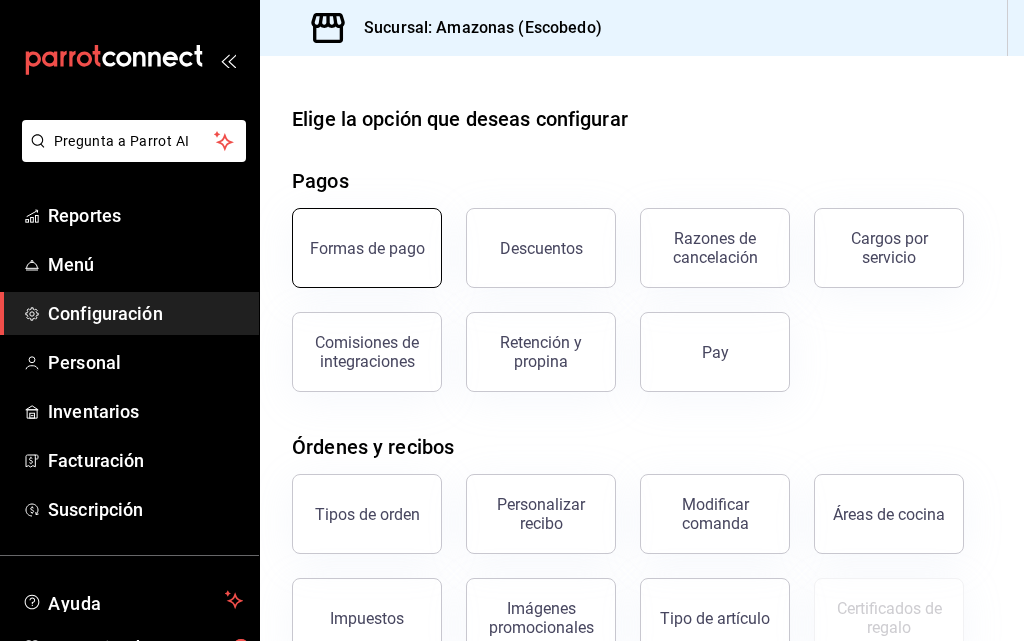 scroll, scrollTop: 373, scrollLeft: 0, axis: vertical 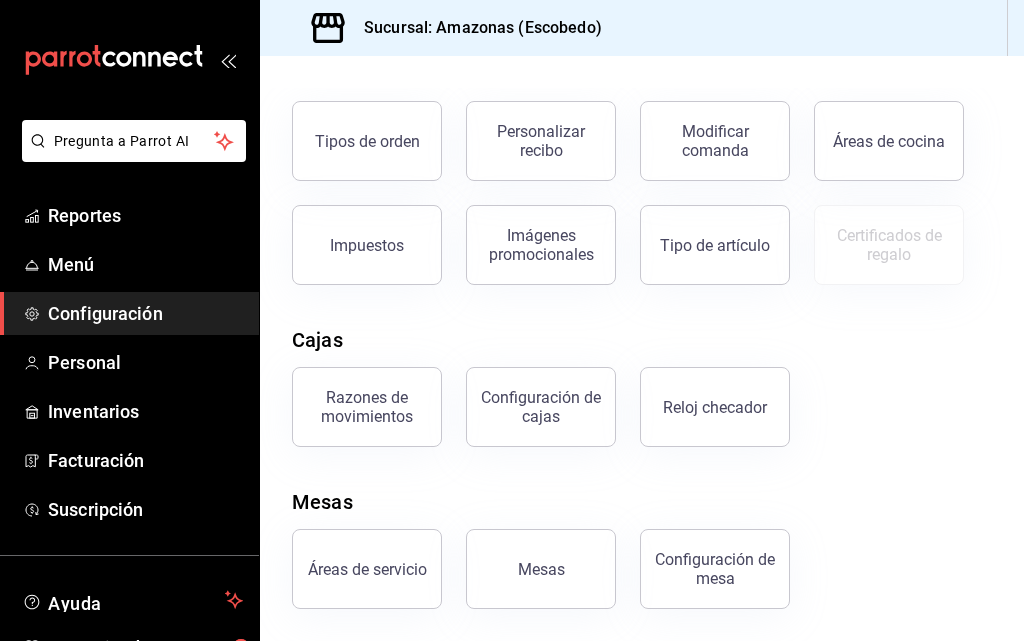 click on "Configuración" at bounding box center (145, 313) 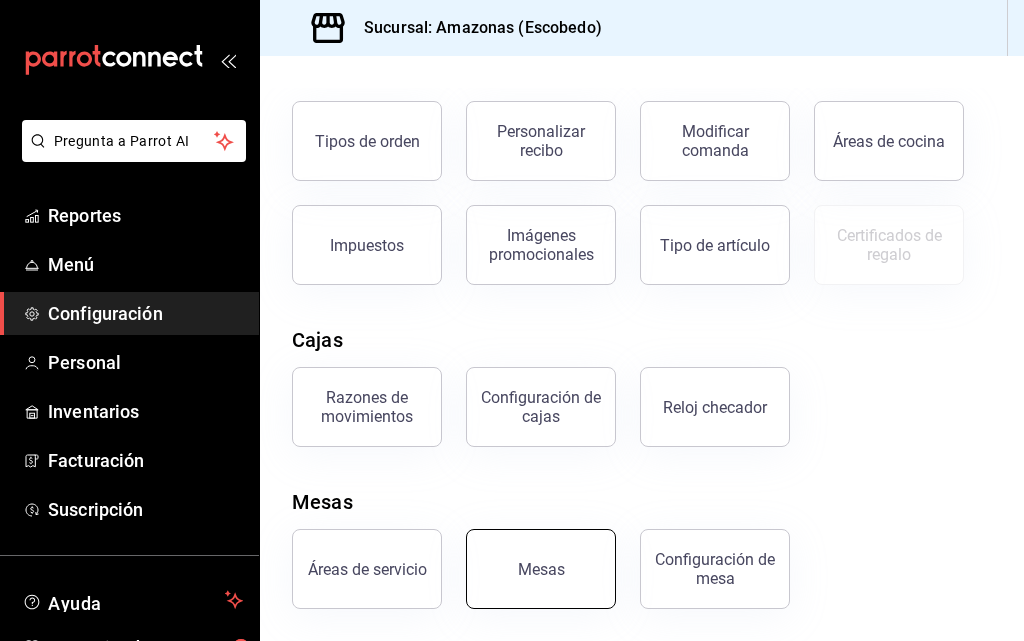 click on "Mesas" at bounding box center [541, 569] 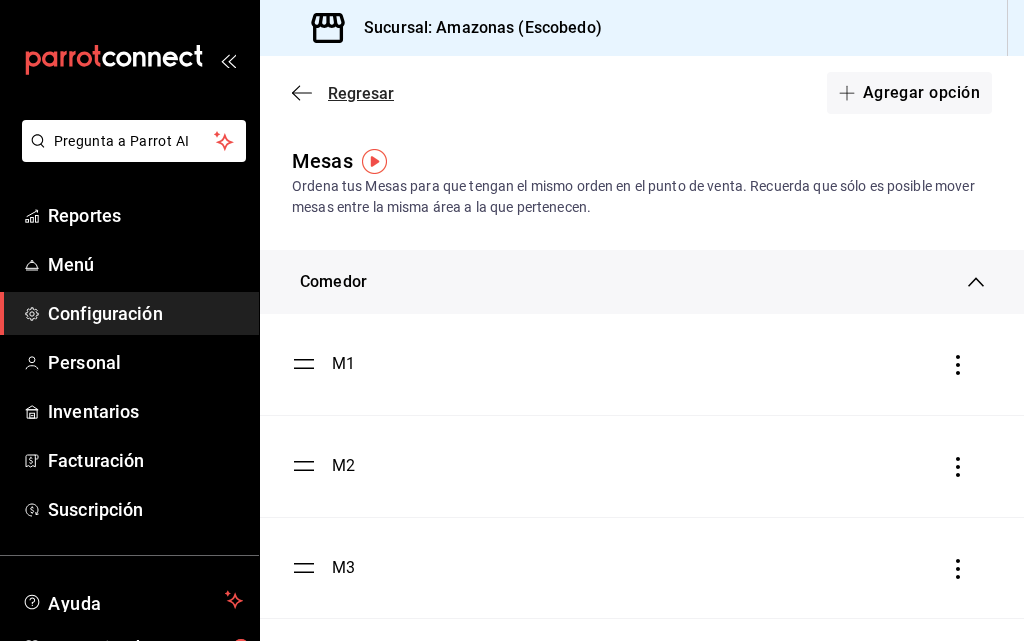 click on "Regresar" at bounding box center (361, 93) 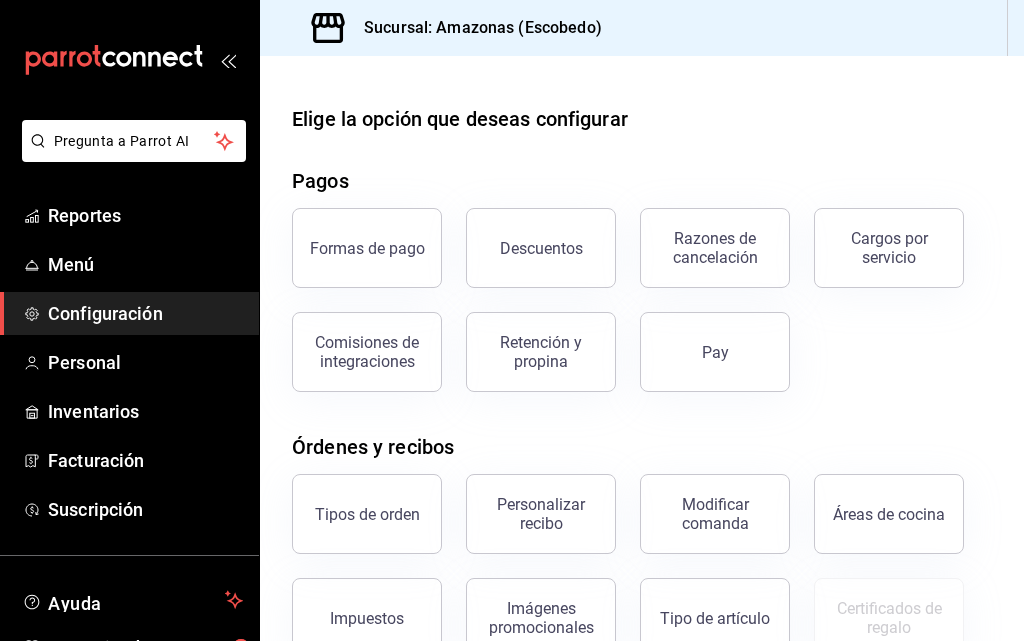 click on "Elige la opción que deseas configurar Pagos Formas de pago Descuentos Razones de cancelación Cargos por servicio Comisiones de integraciones Retención y propina Pay Órdenes y recibos Tipos de orden Personalizar recibo Modificar comanda Áreas de cocina Impuestos Imágenes promocionales Tipo de artículo Certificados de regalo Cajas Razones de movimientos Configuración de cajas Reloj checador Mesas Áreas de servicio Configuración de mesa" at bounding box center (642, 535) 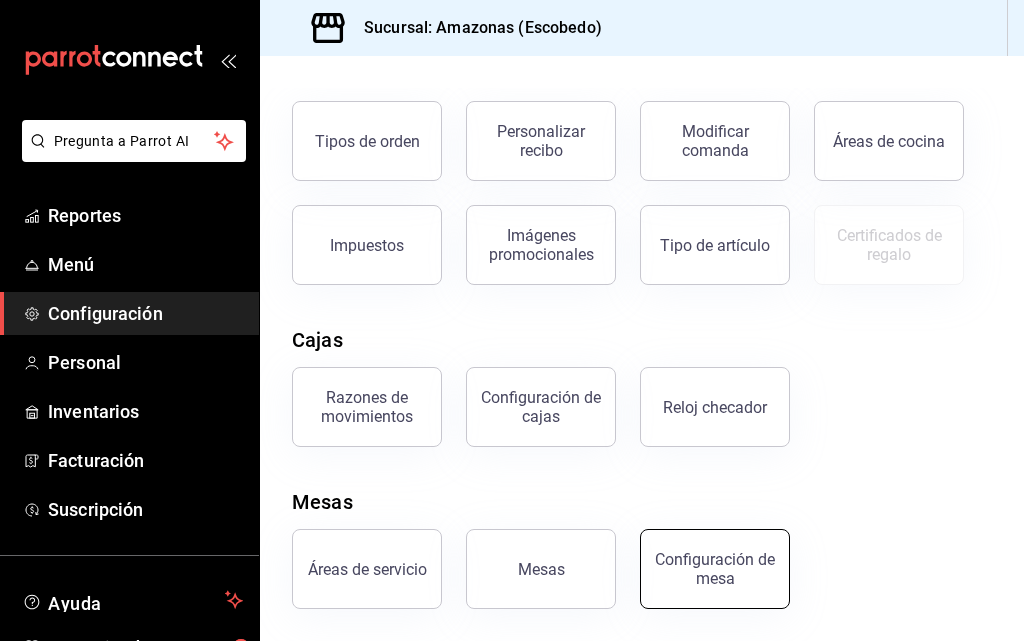 click on "Configuración de mesa" at bounding box center (715, 569) 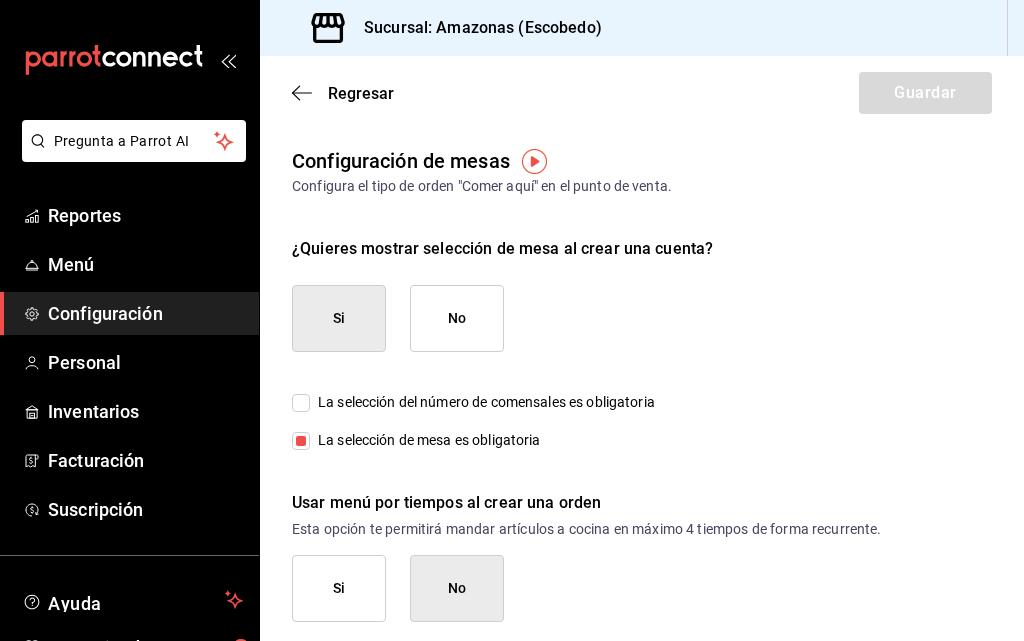 click on "No" at bounding box center [457, 318] 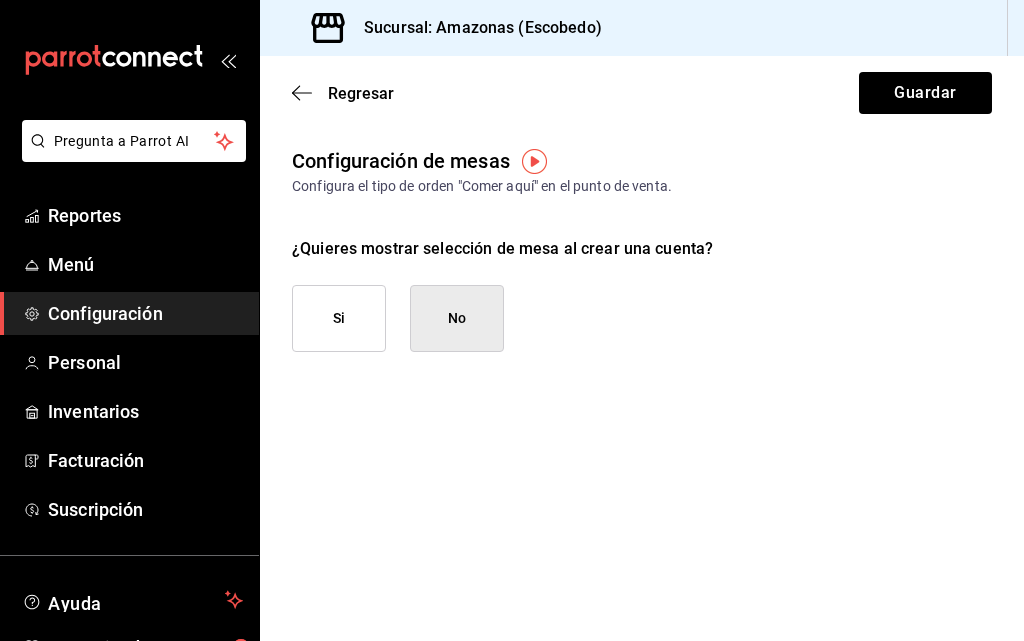 click on "Si" at bounding box center (339, 318) 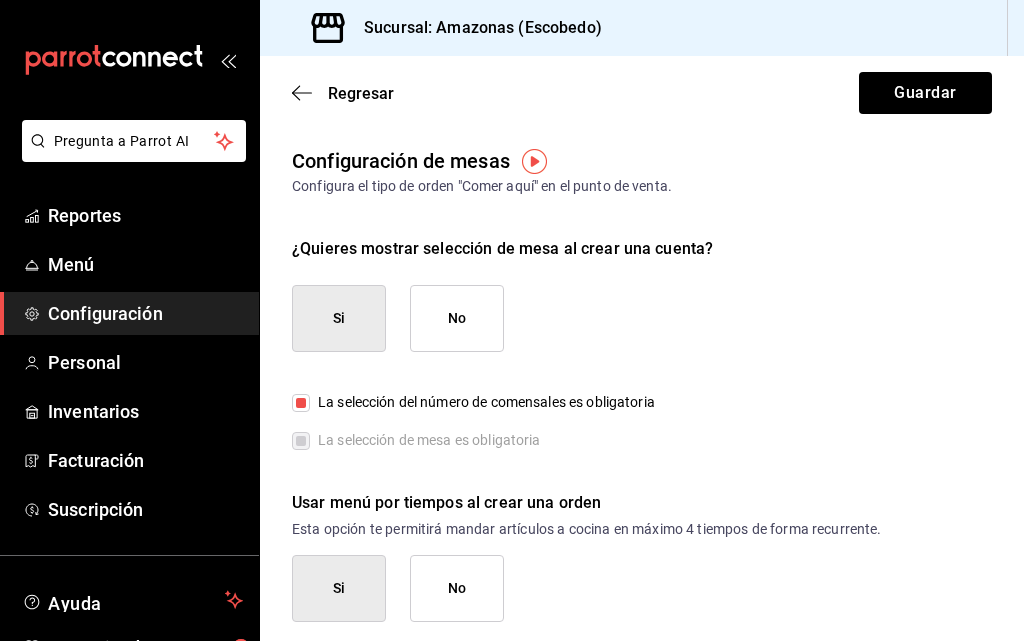 click on "No" at bounding box center (457, 318) 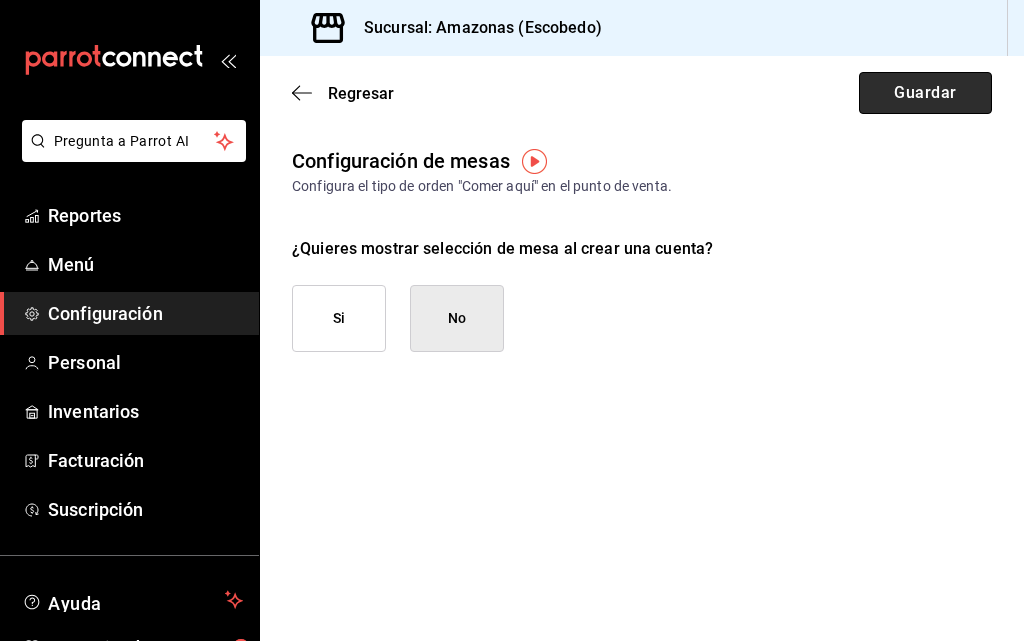 click on "Guardar" at bounding box center [925, 93] 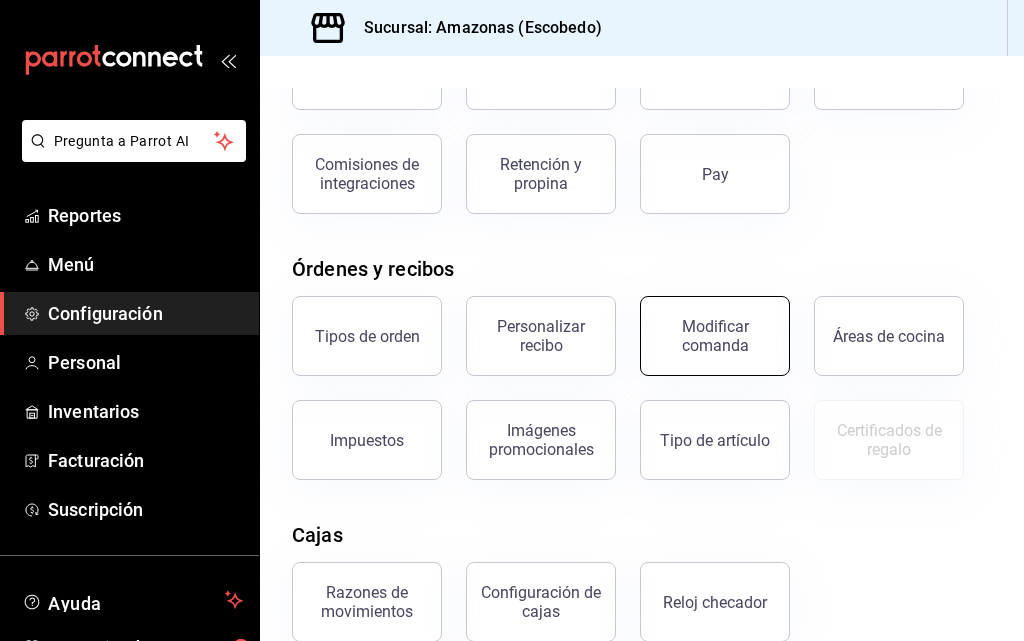 scroll, scrollTop: 373, scrollLeft: 0, axis: vertical 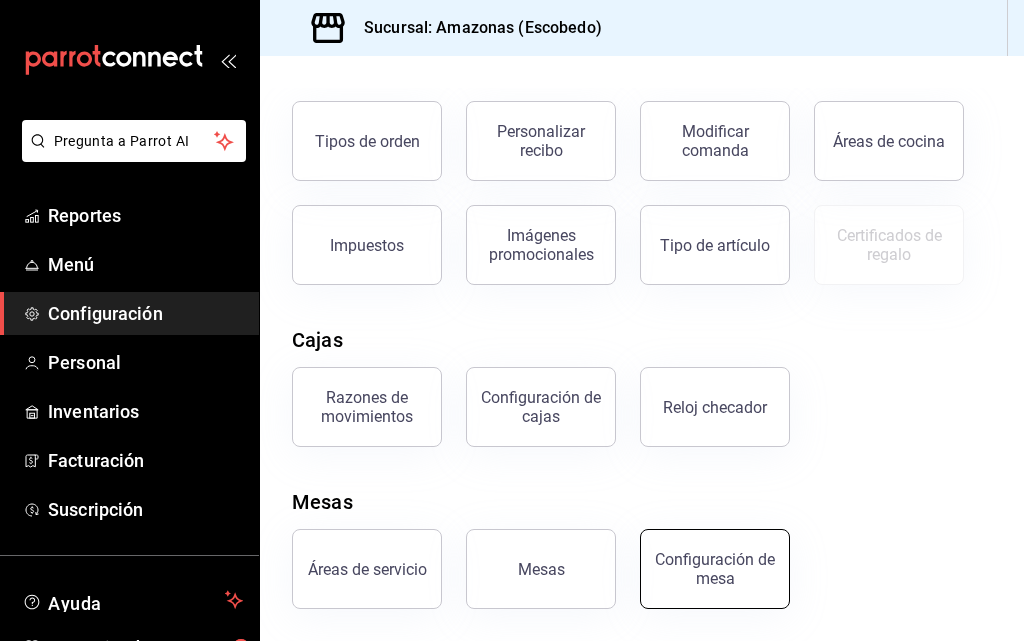 click on "Configuración de mesa" at bounding box center [715, 569] 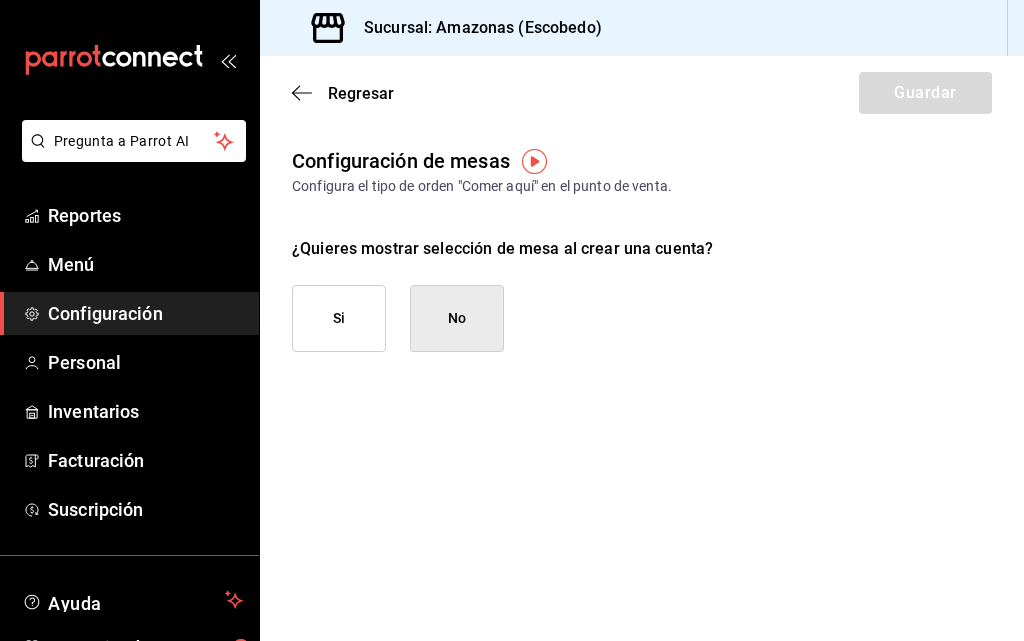 click on "Si" at bounding box center [339, 318] 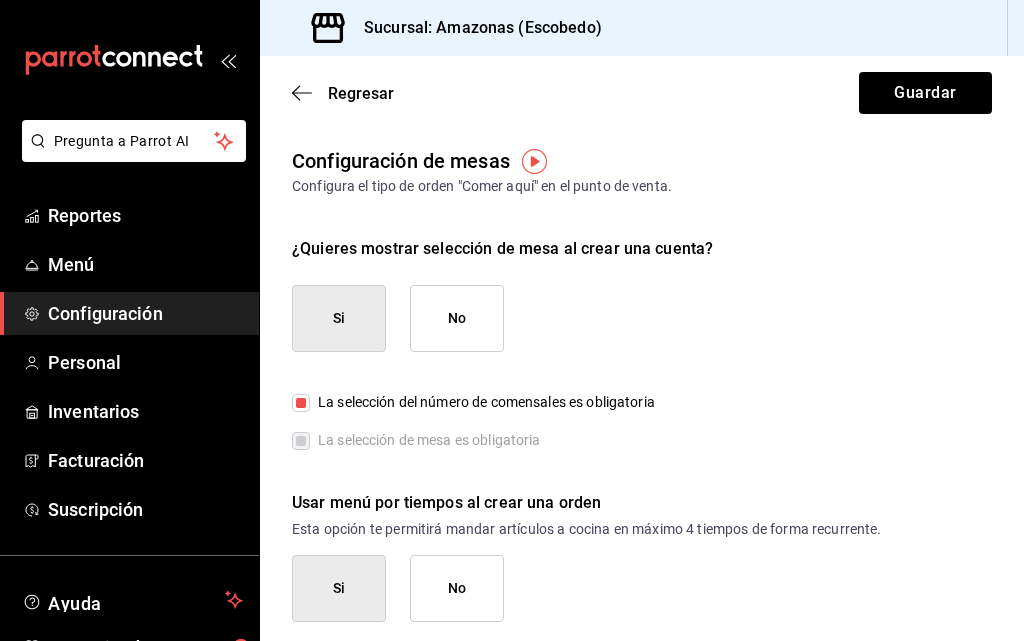 click on "La selección del número de comensales es obligatoria" at bounding box center (301, 403) 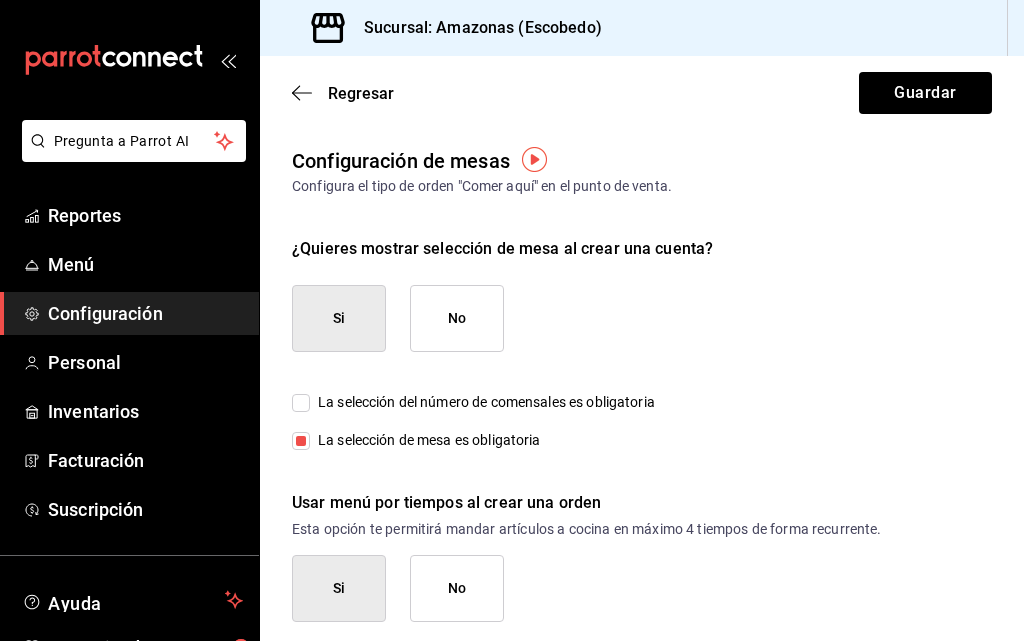 scroll, scrollTop: 13, scrollLeft: 0, axis: vertical 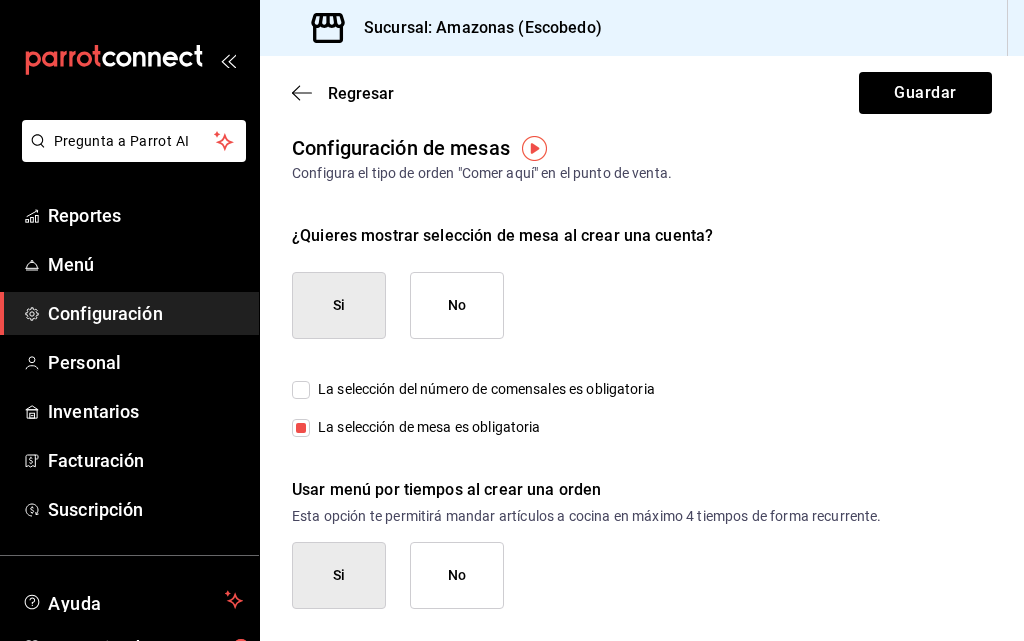 click on "No" at bounding box center (457, 575) 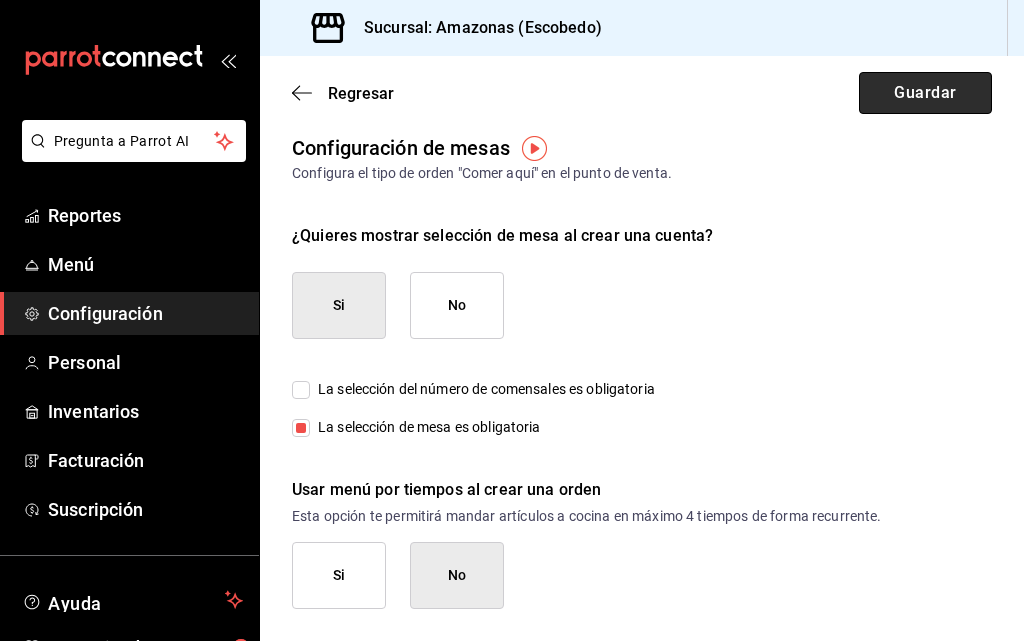 click on "Guardar" at bounding box center [925, 93] 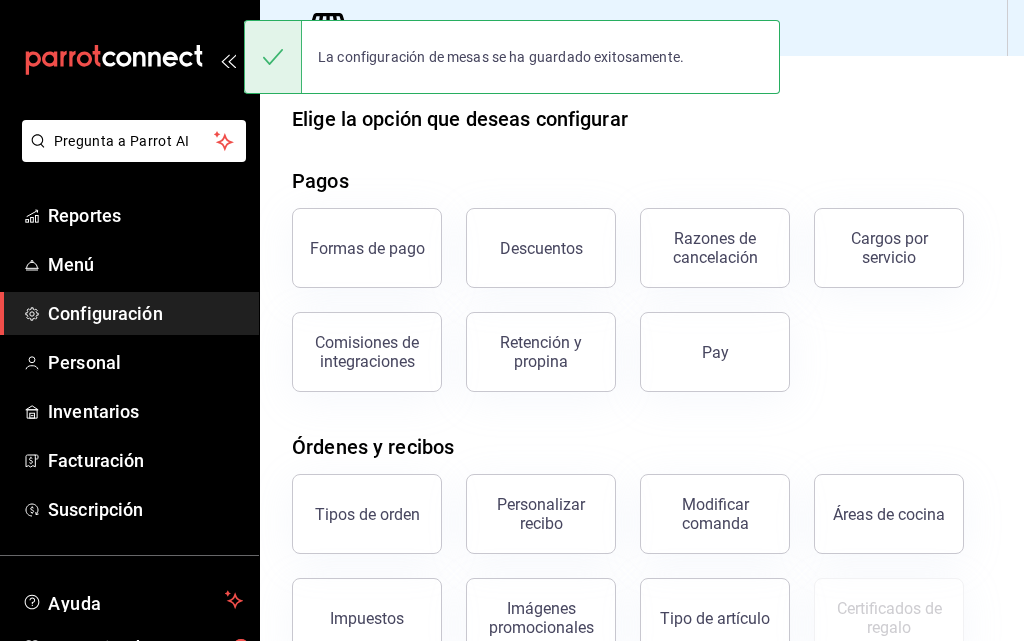 scroll, scrollTop: 373, scrollLeft: 0, axis: vertical 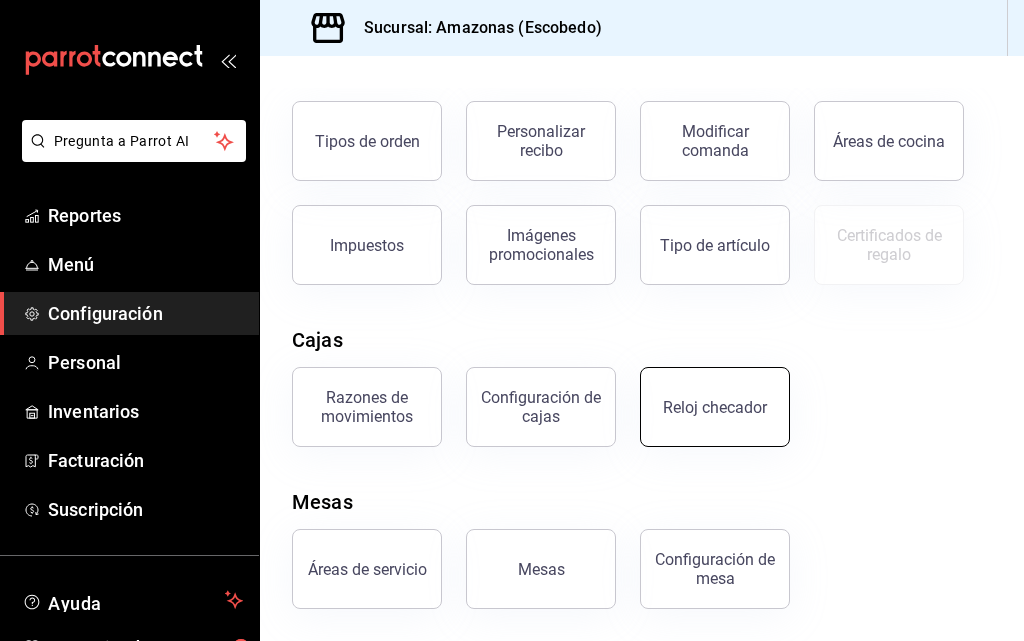 click on "Reloj checador" at bounding box center [715, 407] 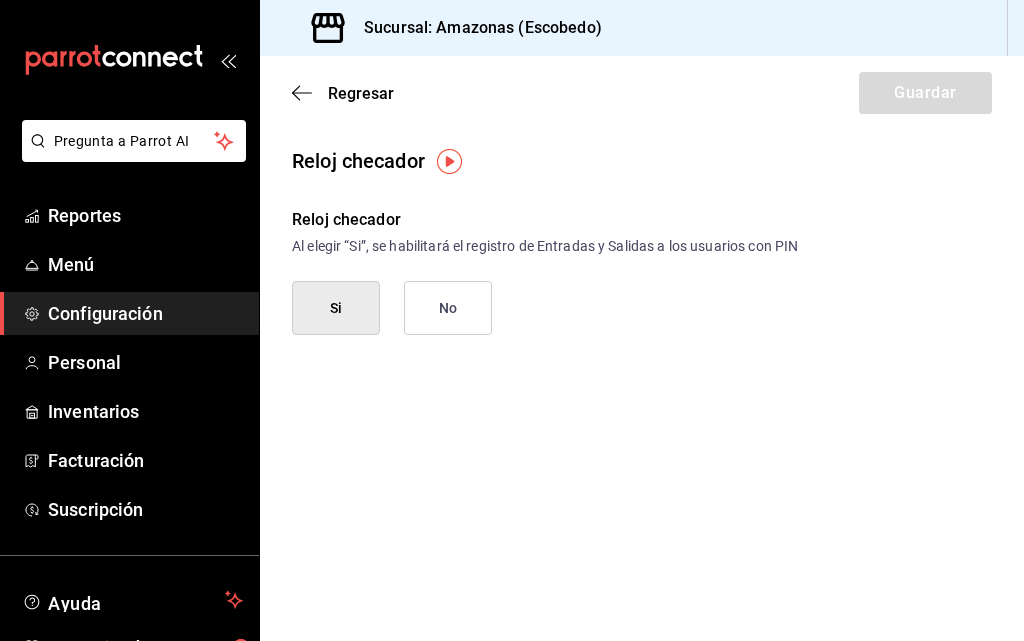 click on "No" at bounding box center (448, 308) 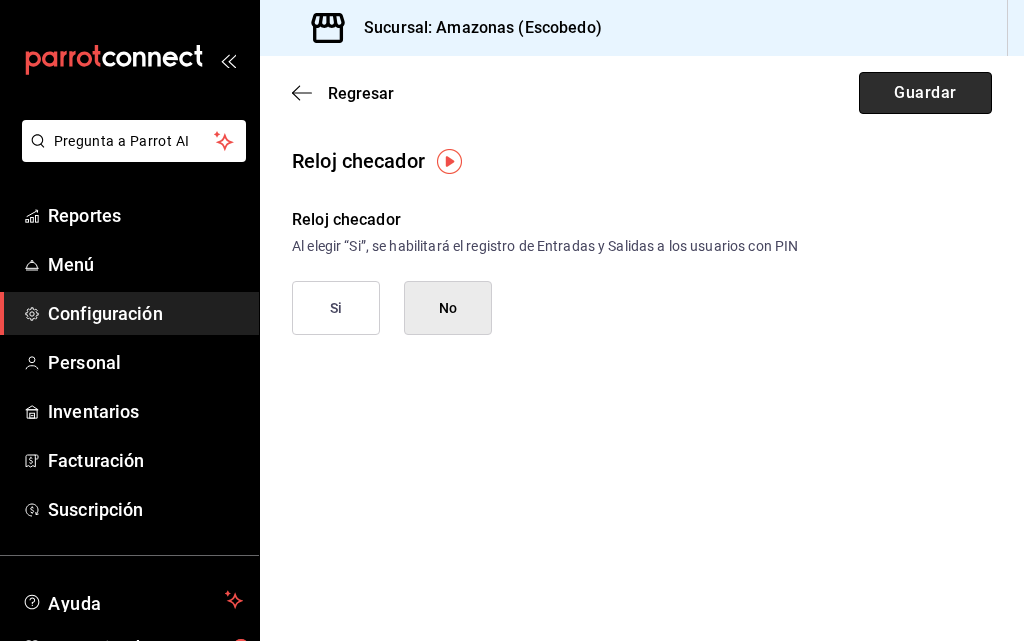 click on "Guardar" at bounding box center (925, 93) 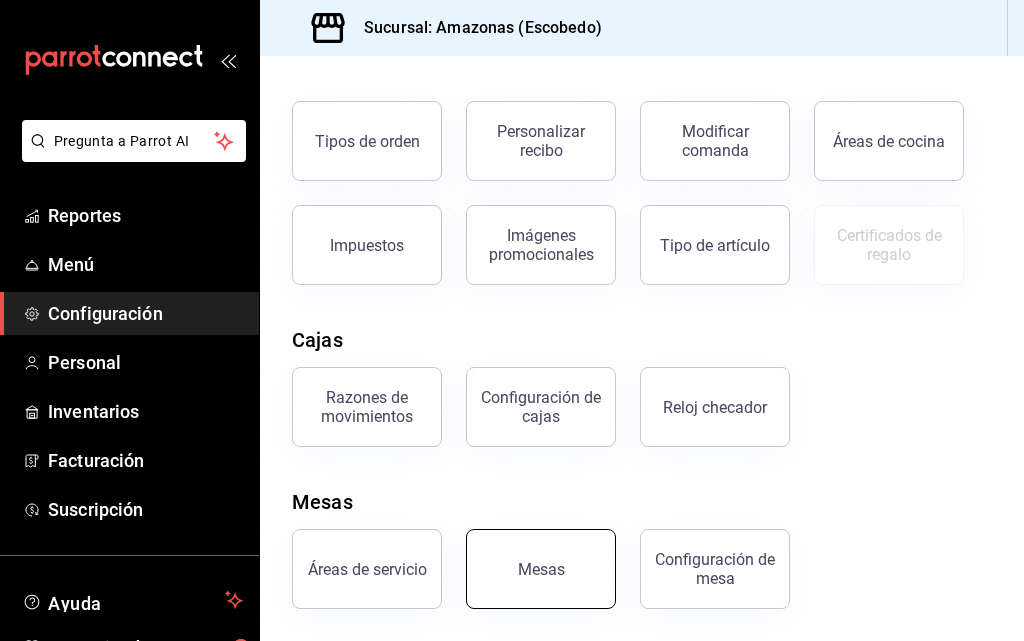 scroll, scrollTop: 73, scrollLeft: 0, axis: vertical 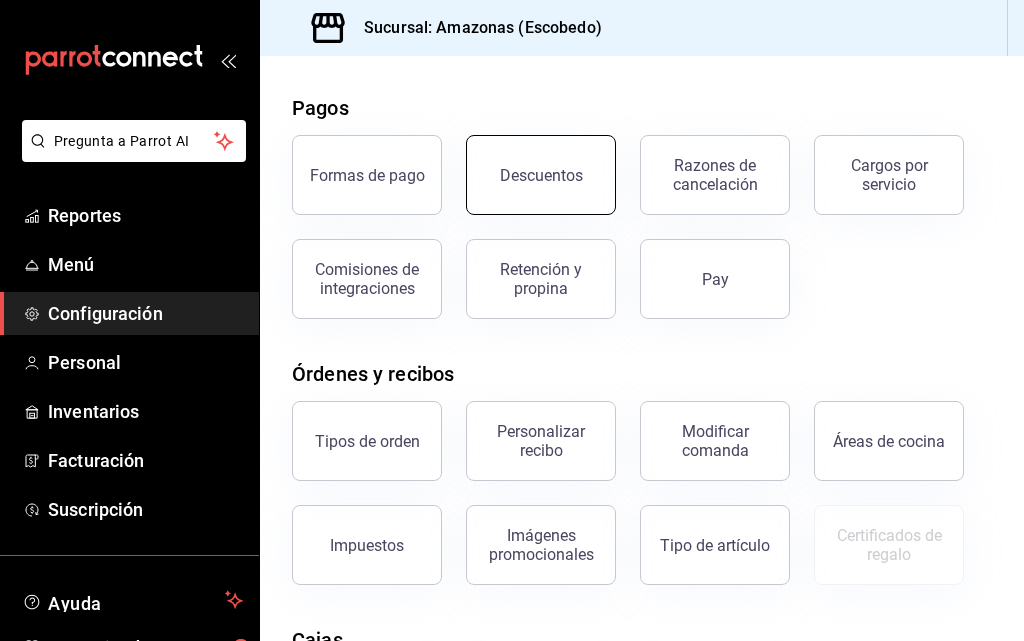 click on "Descuentos" at bounding box center (541, 175) 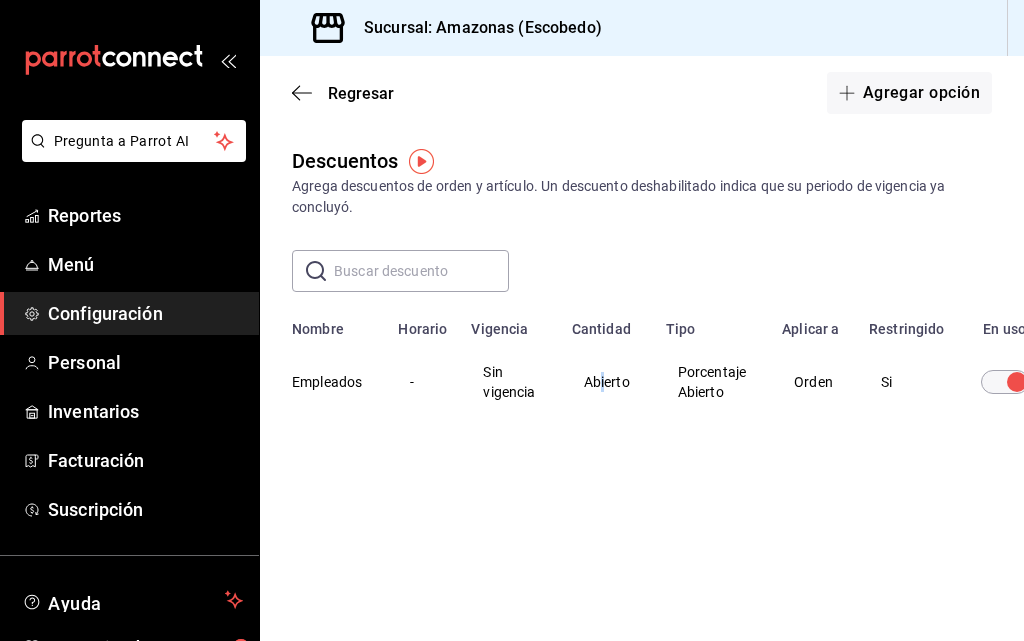 drag, startPoint x: 603, startPoint y: 383, endPoint x: 596, endPoint y: 312, distance: 71.34424 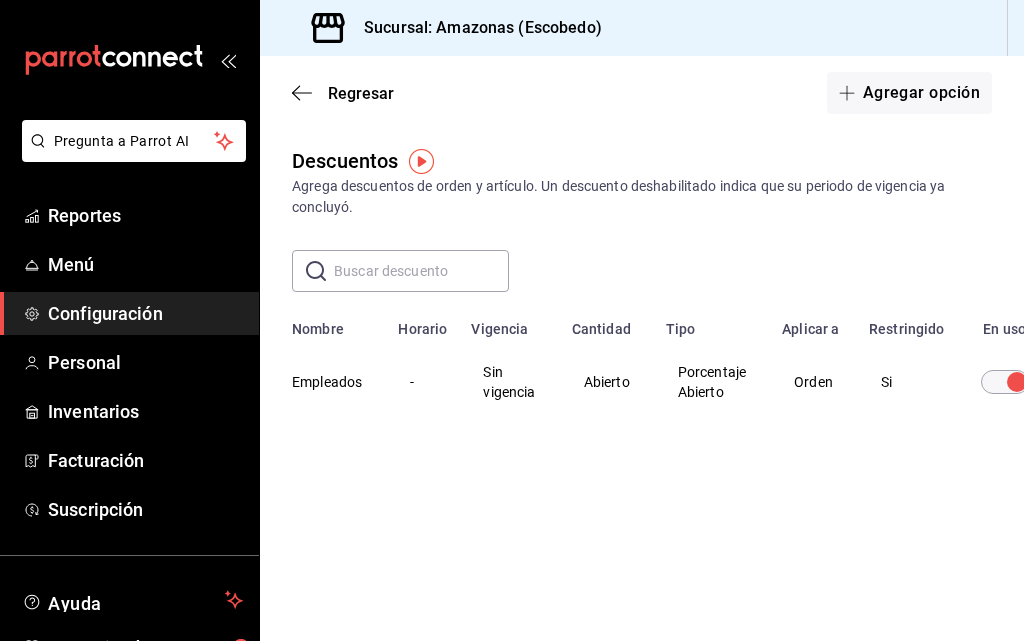 click on "Cantidad" at bounding box center [607, 323] 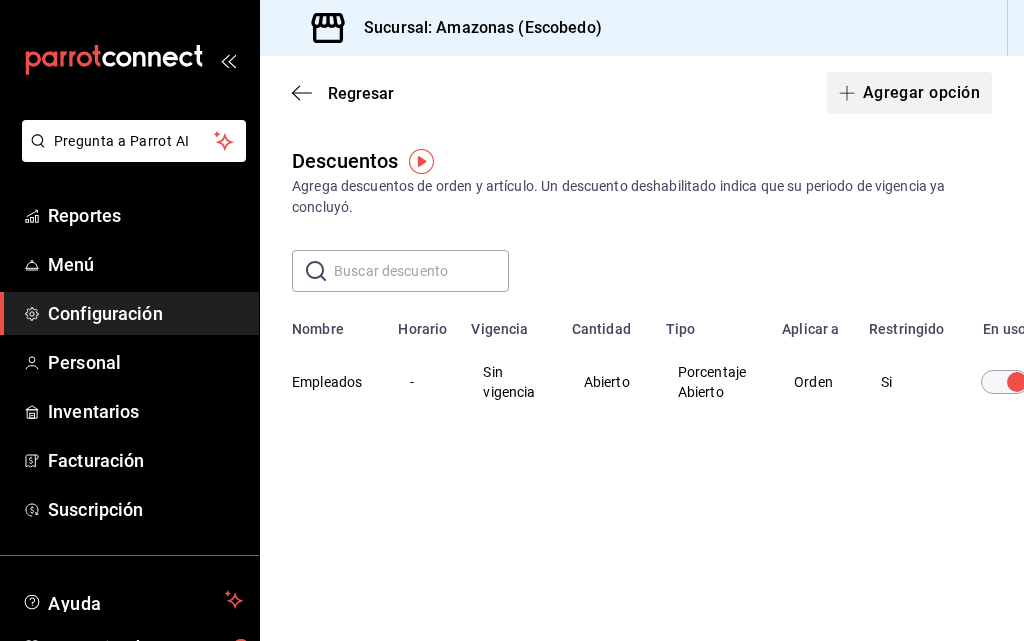 click on "Agregar opción" at bounding box center [909, 93] 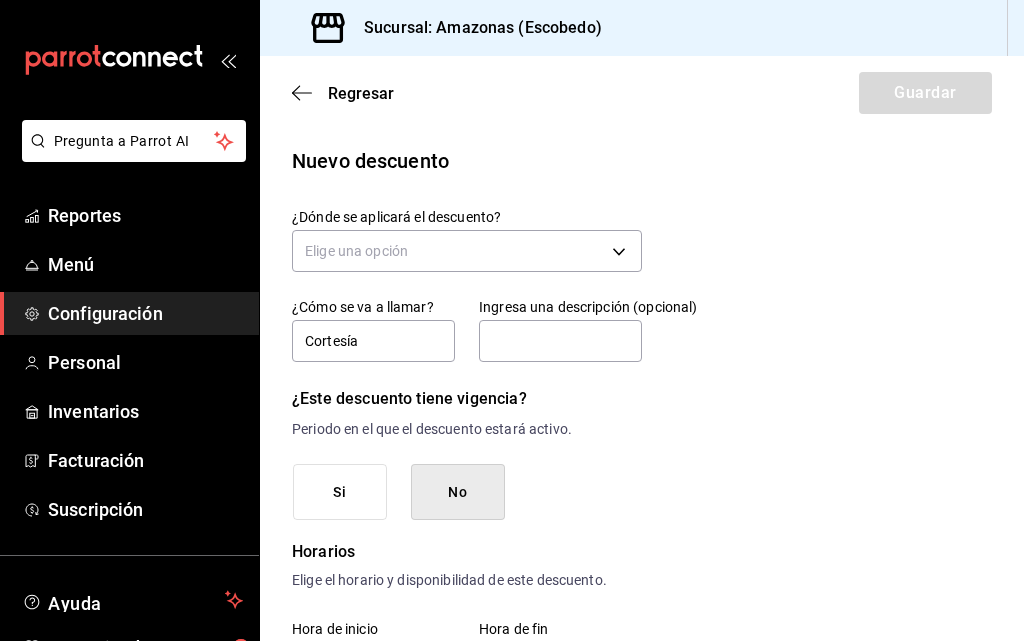 type on "Cortesía" 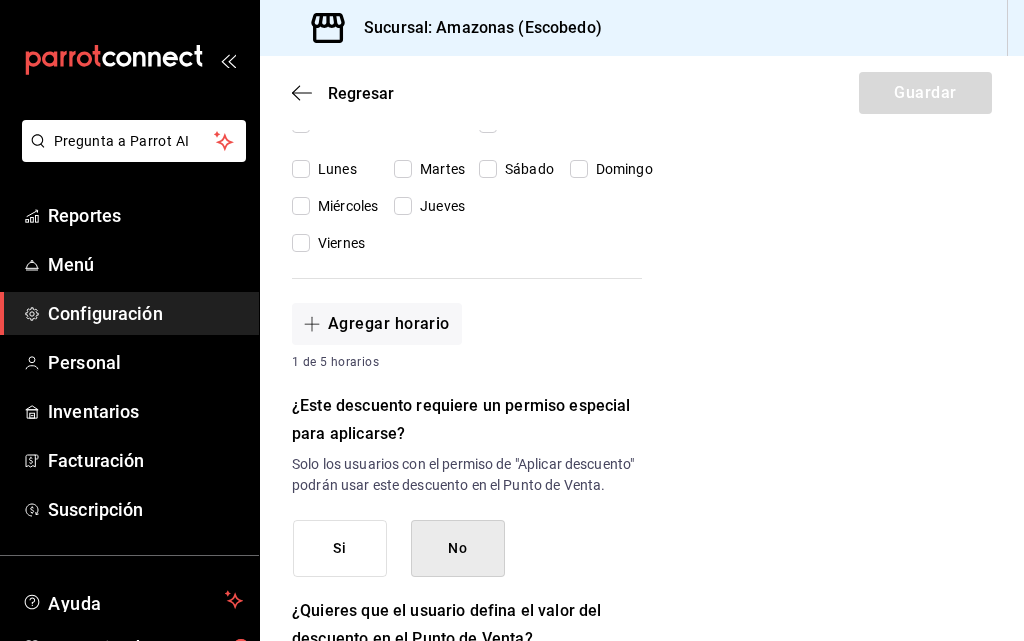 scroll, scrollTop: 700, scrollLeft: 0, axis: vertical 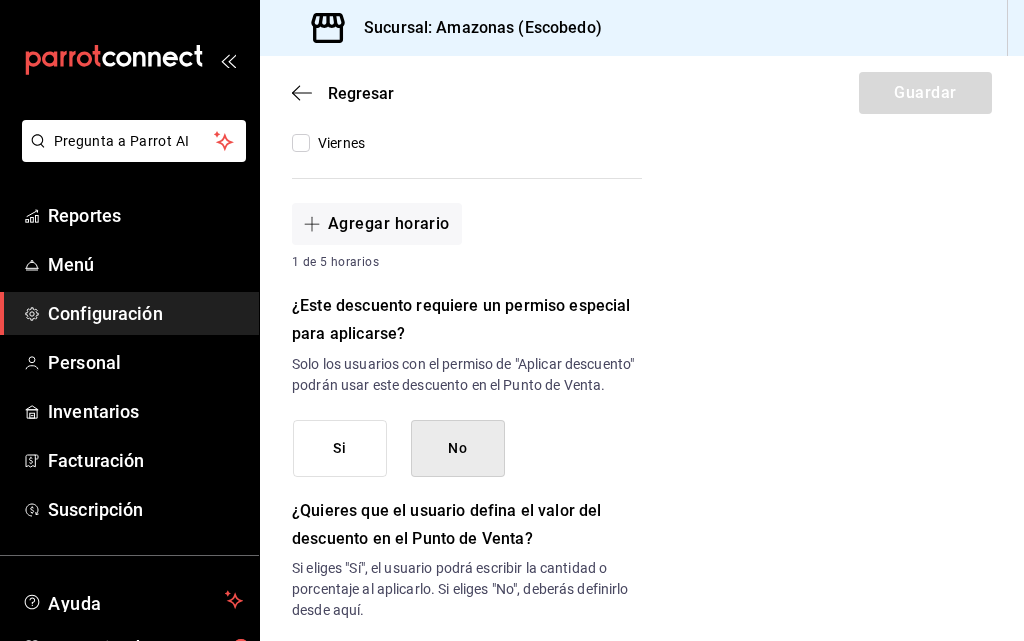 click on "Si" at bounding box center [340, 448] 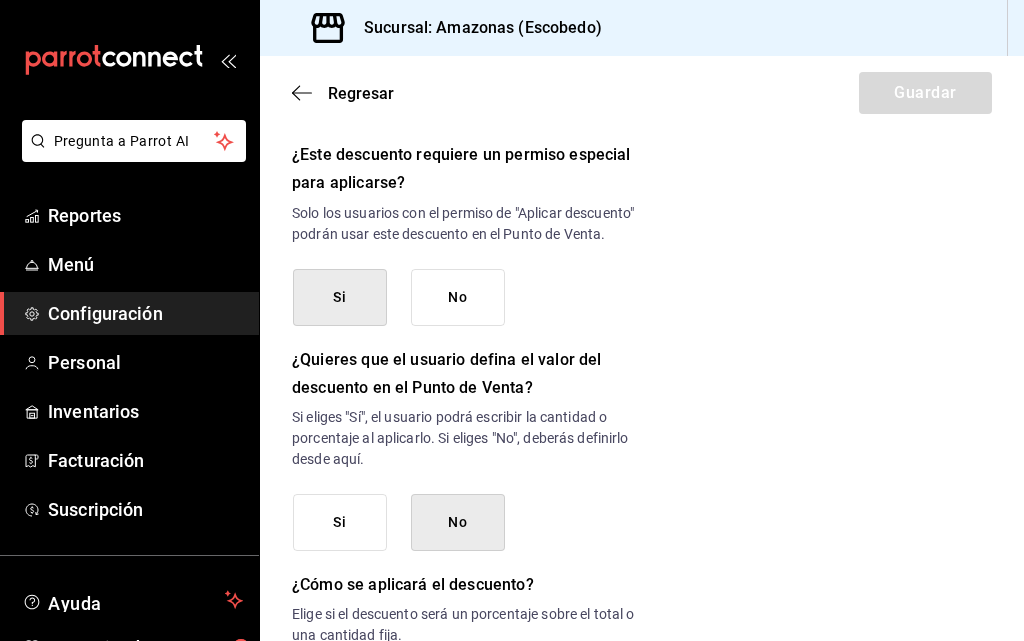 scroll, scrollTop: 900, scrollLeft: 0, axis: vertical 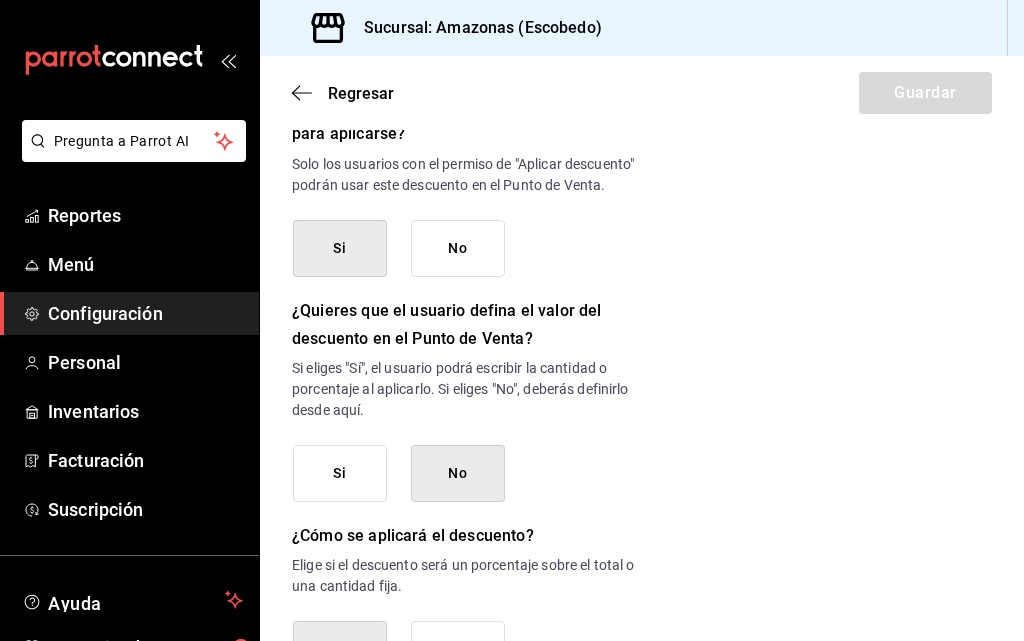 click on "Si" at bounding box center (340, 473) 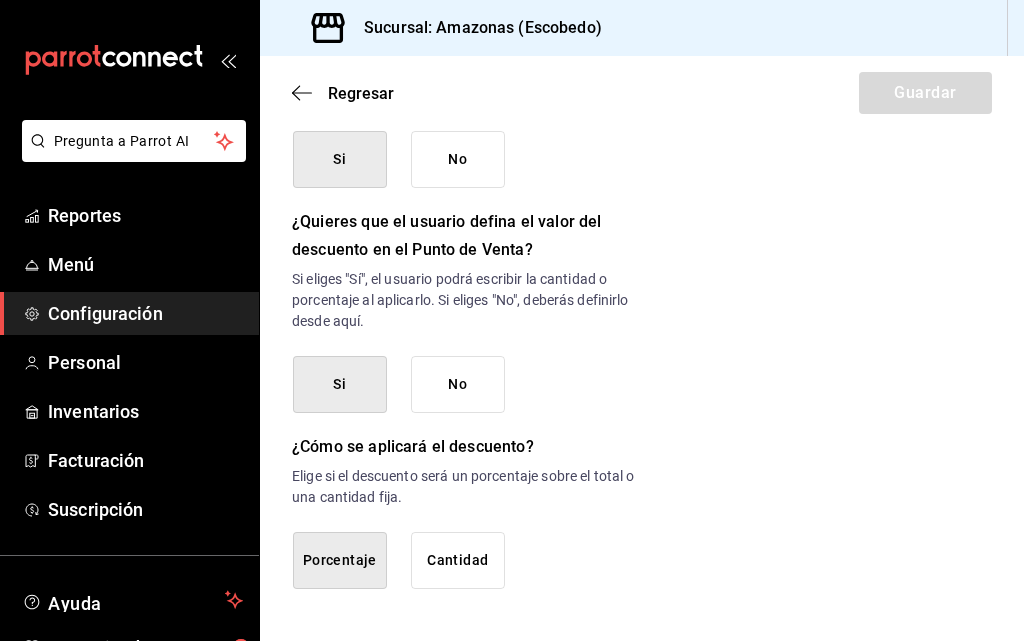 scroll, scrollTop: 1010, scrollLeft: 0, axis: vertical 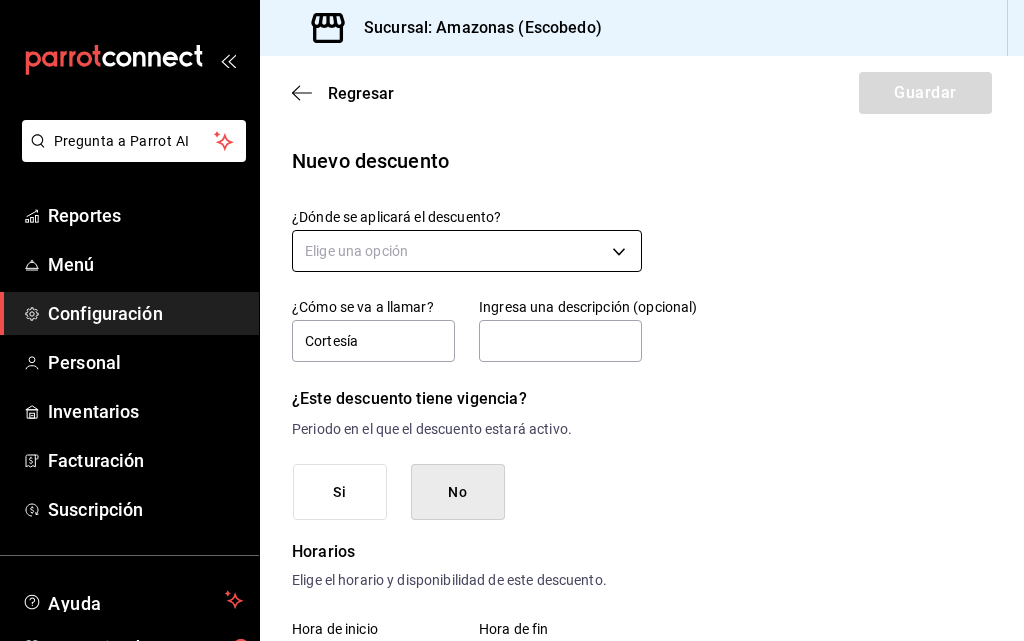 click on "Pregunta a Parrot AI Reportes   Menú   Configuración   Personal   Inventarios   Facturación   Suscripción   Ayuda Recomienda Parrot   Daniel Hdz   Sugerir nueva función   Sucursal: Amazonas (Escobedo) Regresar Guardar Nuevo descuento ¿Dónde se aplicará el descuento? Elige una opción ¿Cómo se va a llamar? Cortesía Ingresa una descripción (opcional) ¿Este descuento tiene vigencia? Periodo en el que el descuento estará activo. Si No Horarios Elige el horario y disponibilidad de este descuento. Hora de inicio ​ Entre Semana Lunes Martes Miércoles Jueves Viernes Hora de fin ​ Fin de semana Sábado Domingo Agregar horario 1 de 5 horarios ¿Este descuento requiere un permiso especial para aplicarse? Solo los usuarios con el permiso de "Aplicar descuento" podrán usar este descuento en el Punto de Venta. Si No ¿Quieres que el usuario defina el valor del descuento en el Punto de Venta? Si No ¿Cómo se aplicará el descuento? Porcentaje Cantidad GANA 1 MES GRATIS EN TU SUSCRIPCIÓN AQUÍ Reportes" at bounding box center (512, 320) 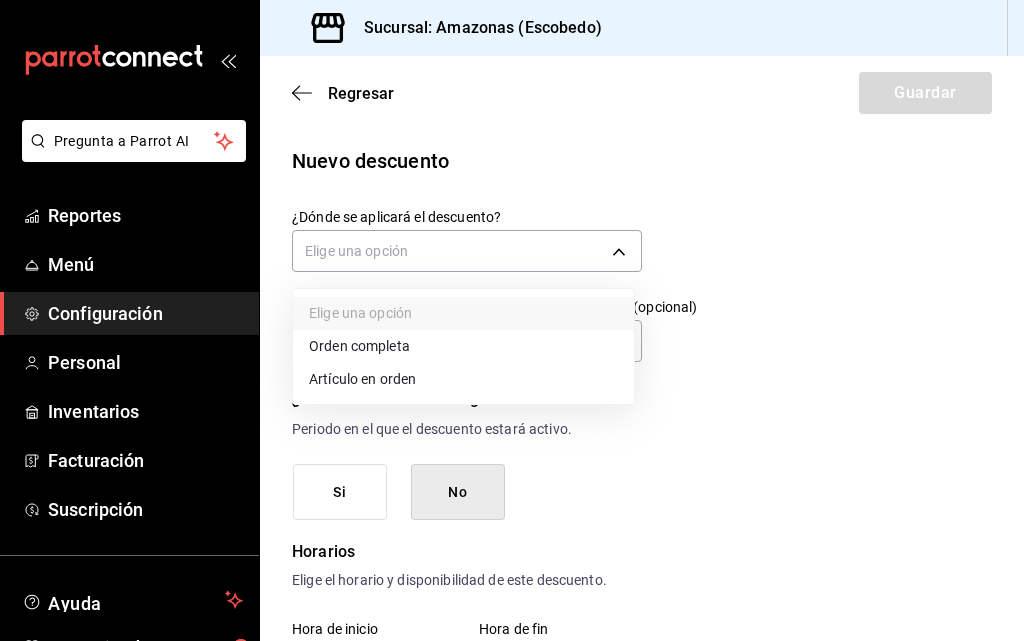 click on "Artículo en orden" at bounding box center (463, 379) 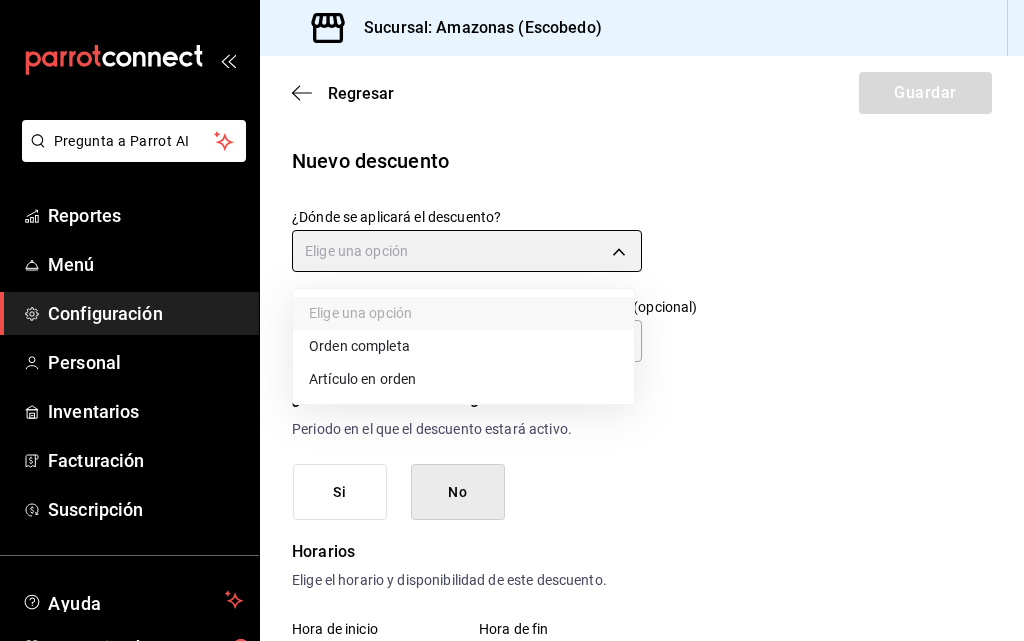 type on "ORDER_ITEM" 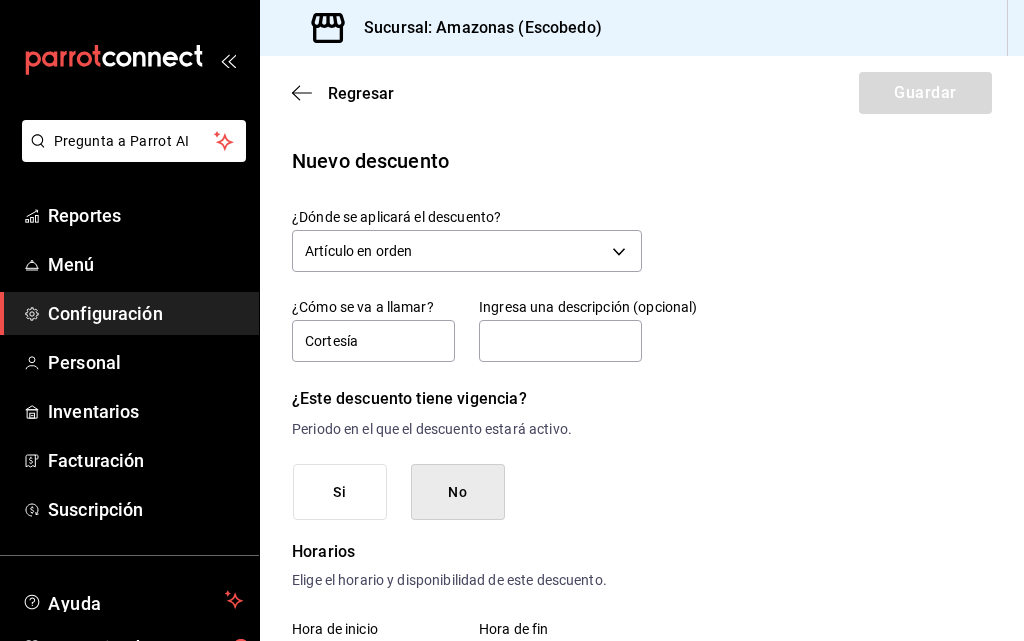 click on "Nuevo descuento" at bounding box center (642, 161) 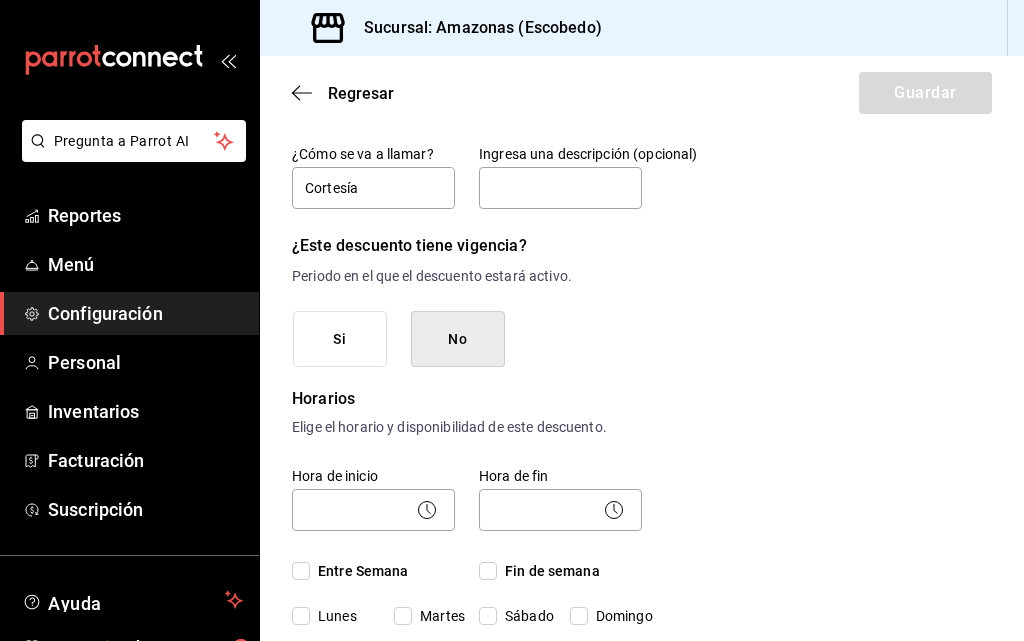scroll, scrollTop: 300, scrollLeft: 0, axis: vertical 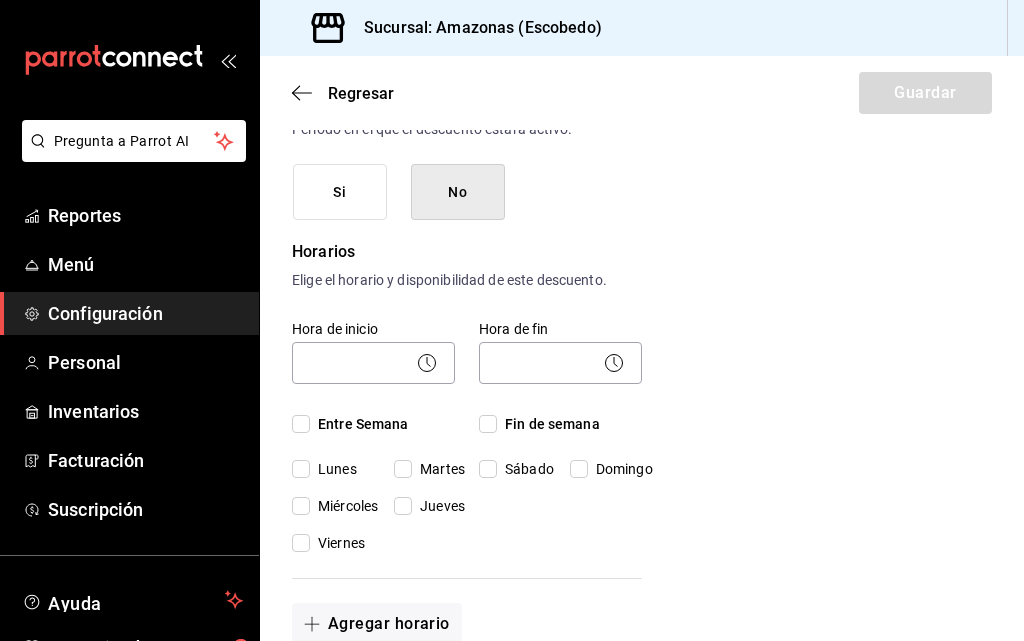 drag, startPoint x: 296, startPoint y: 428, endPoint x: 365, endPoint y: 426, distance: 69.02898 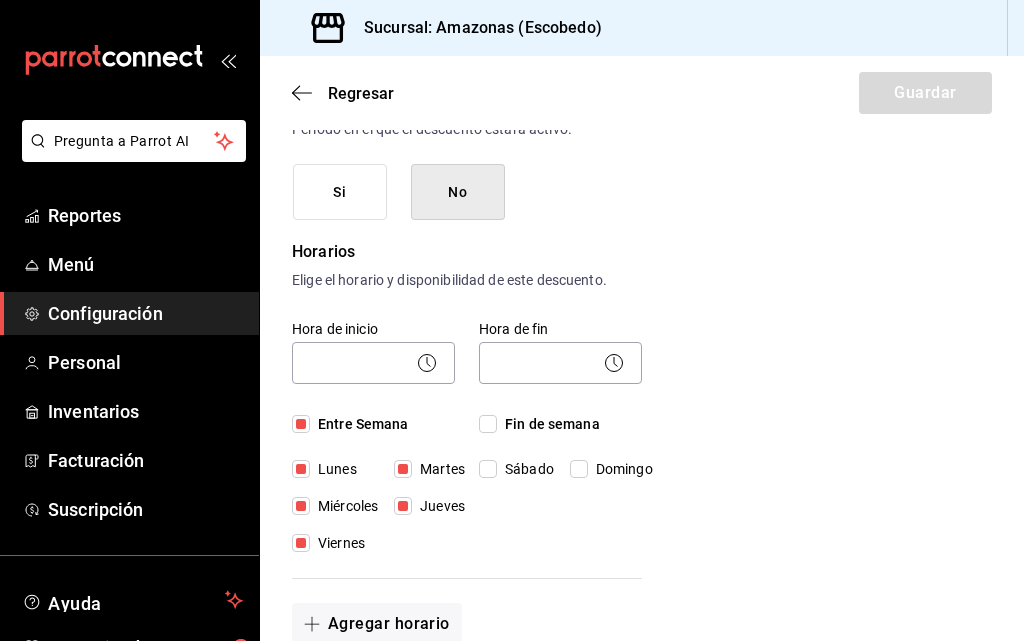 click on "Fin de semana" at bounding box center [488, 424] 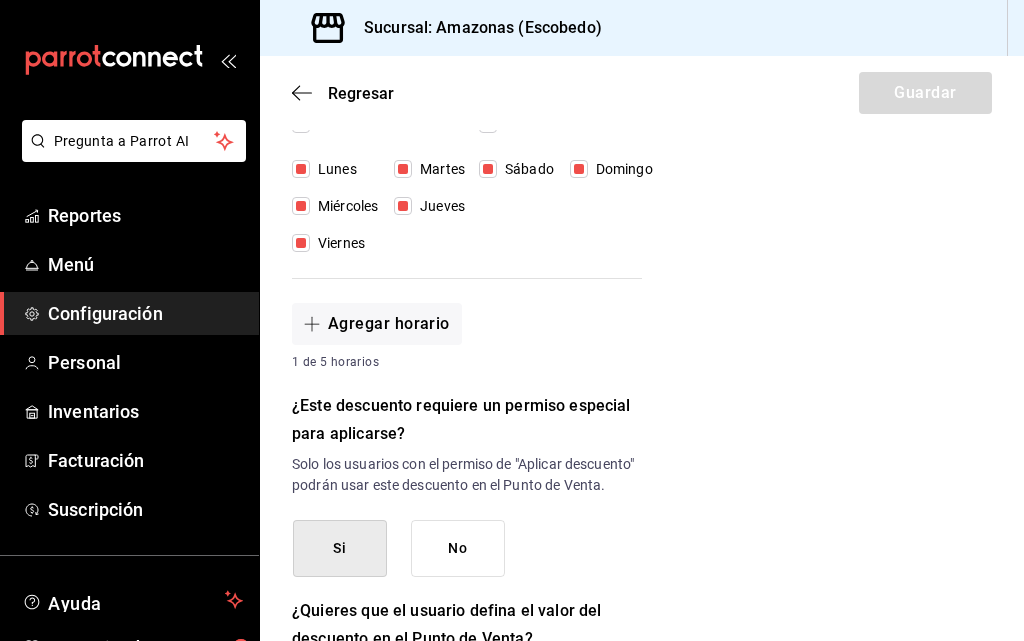 scroll, scrollTop: 700, scrollLeft: 0, axis: vertical 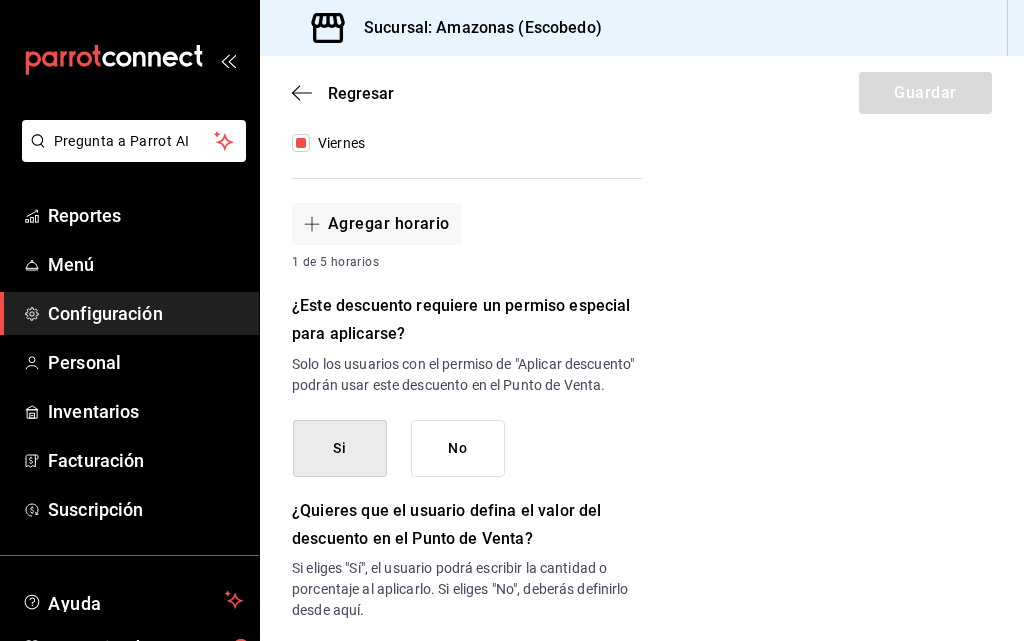 click on "No" at bounding box center [458, 448] 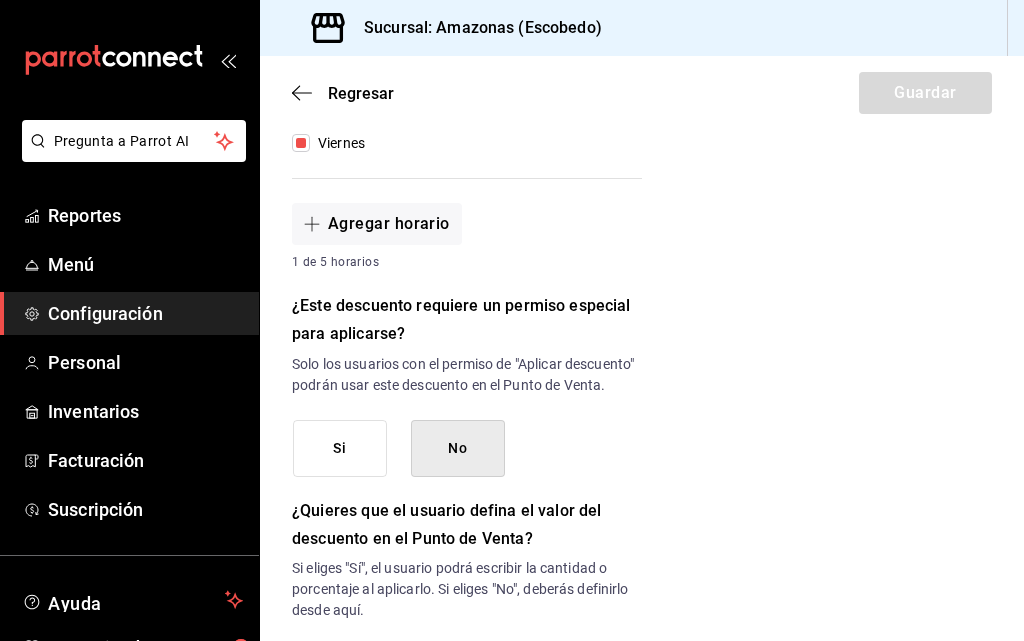 click on "Si" at bounding box center (340, 448) 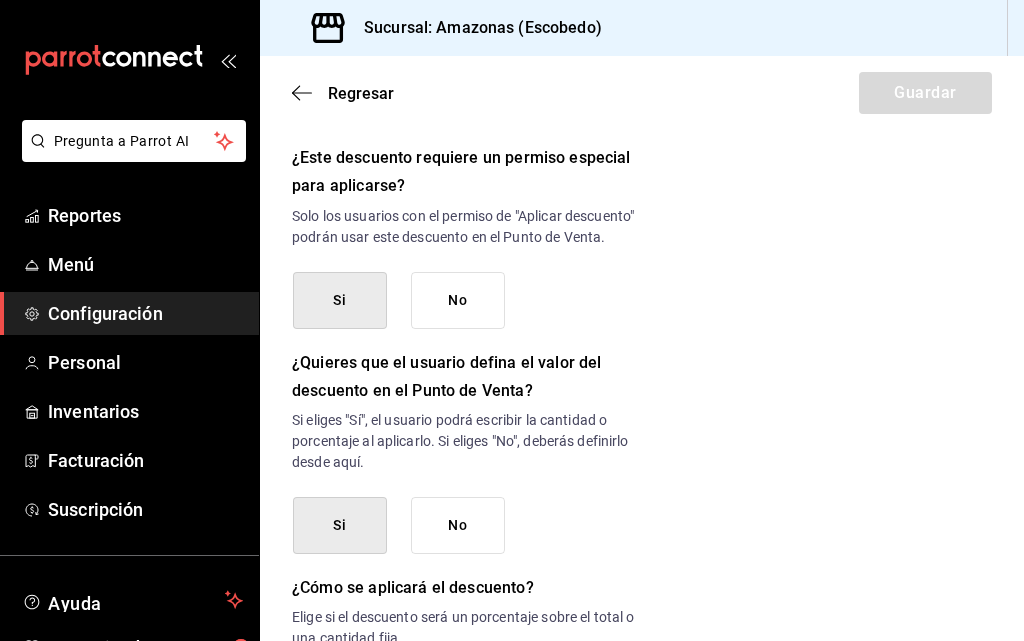 scroll, scrollTop: 900, scrollLeft: 0, axis: vertical 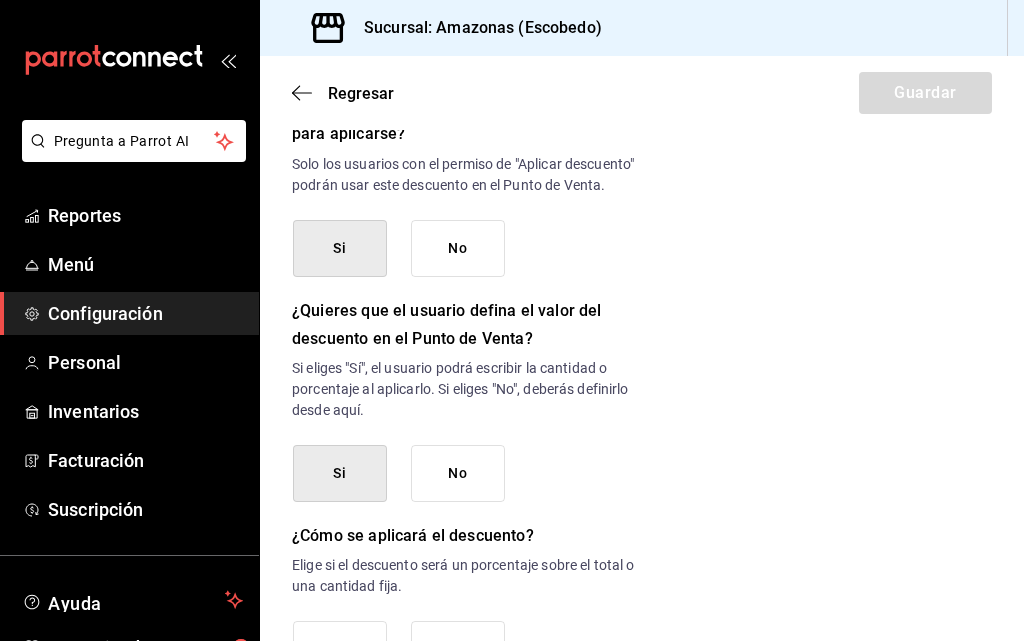 click on "No" at bounding box center (458, 473) 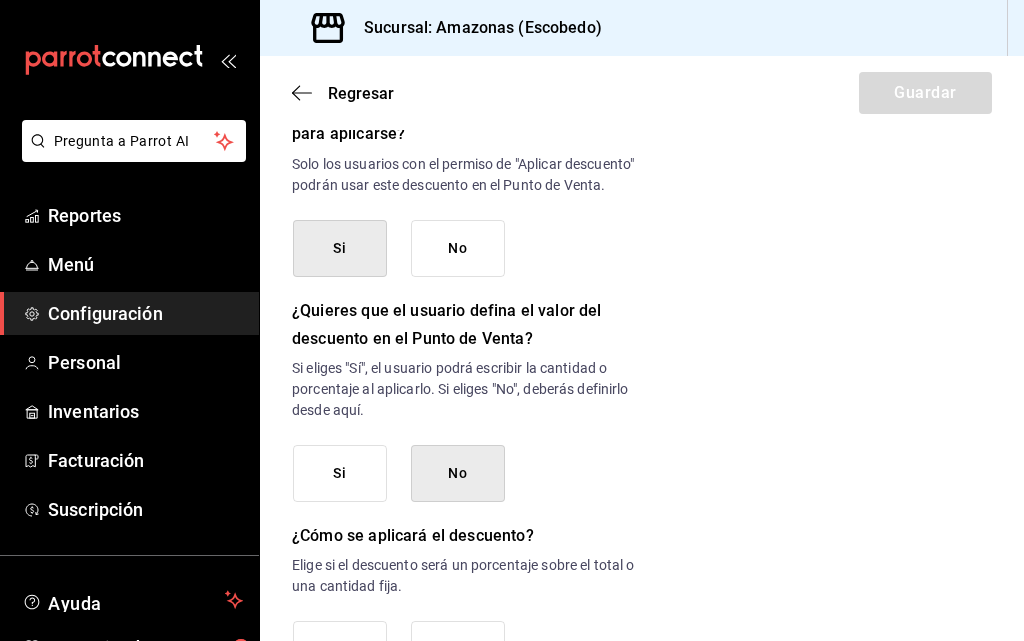 click on "Si" at bounding box center [340, 473] 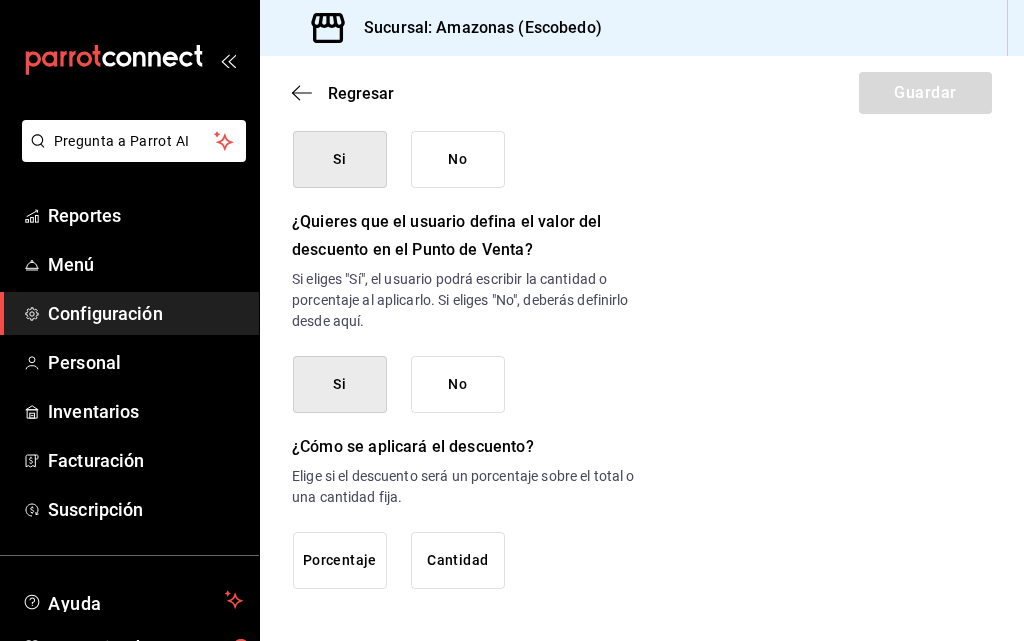 scroll, scrollTop: 1010, scrollLeft: 0, axis: vertical 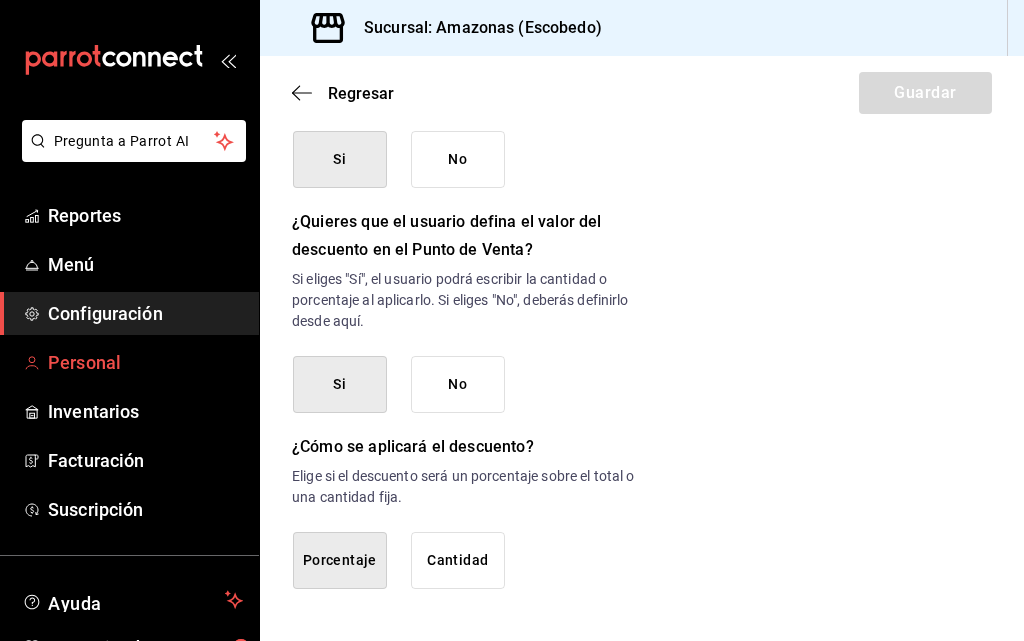 type on "PERCENTAGE" 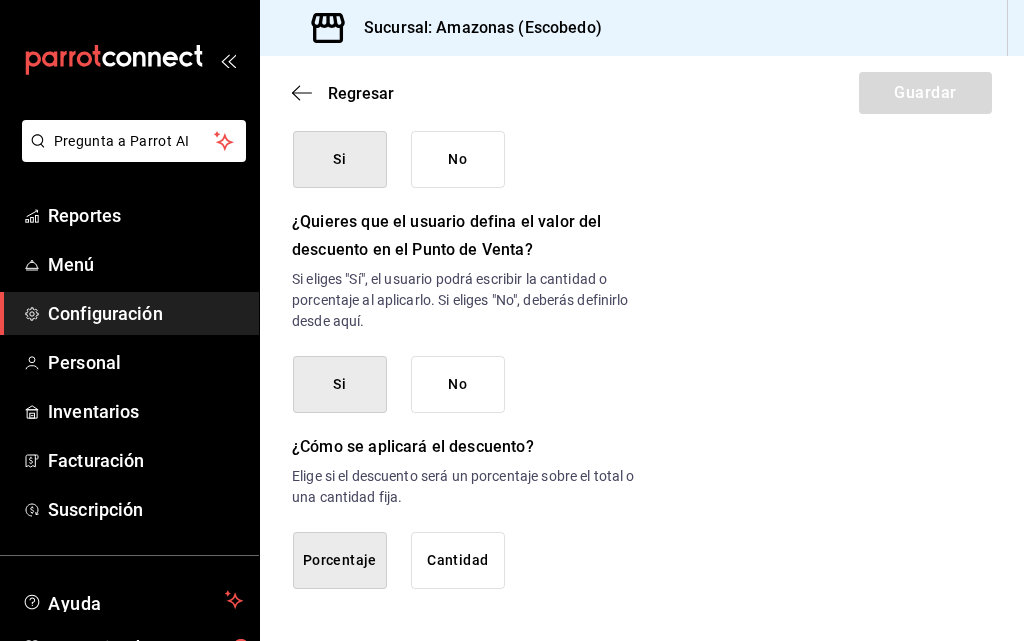click on "¿Quieres que el usuario defina el valor del descuento en el Punto de Venta? Si eliges "Sí", el usuario podrá escribir la cantidad o porcentaje al aplicarlo. Si eliges "No", deberás definirlo desde aquí. Si No" at bounding box center (467, 310) 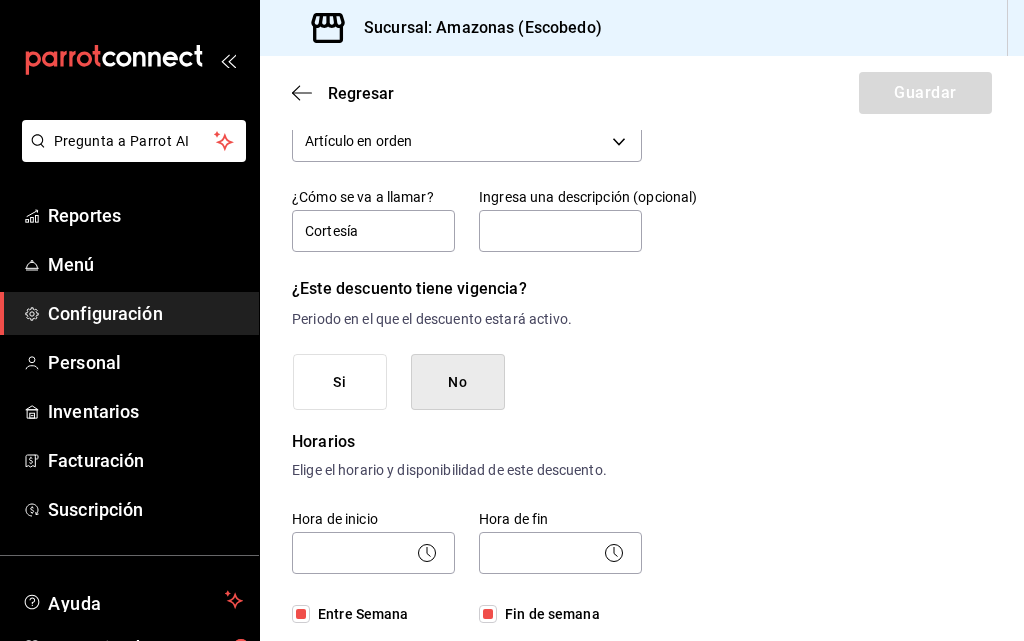 scroll, scrollTop: 0, scrollLeft: 0, axis: both 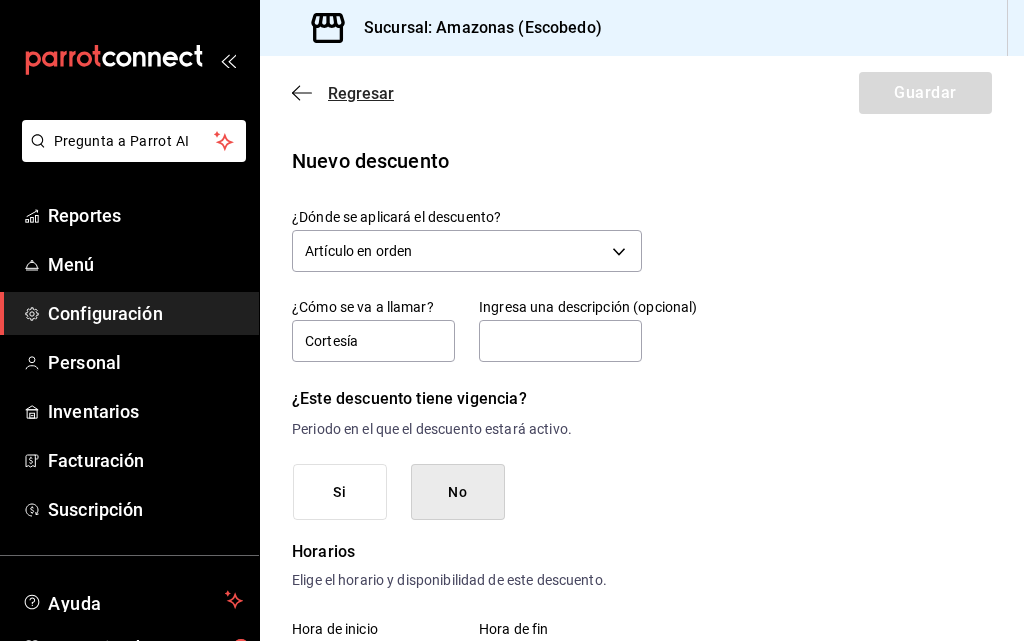 click on "Regresar" at bounding box center [361, 93] 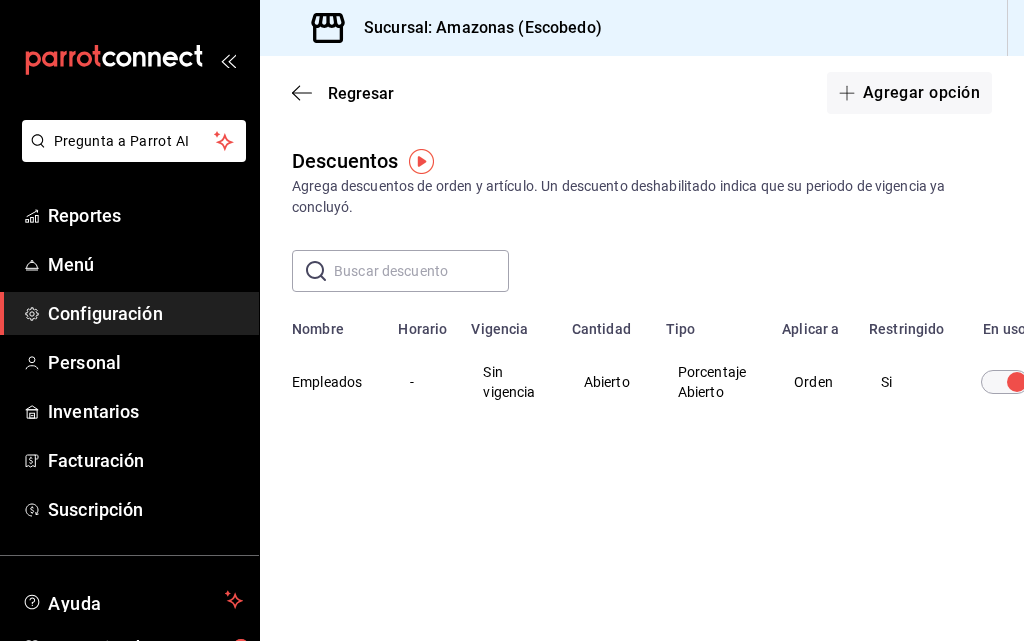 click at bounding box center (1017, 382) 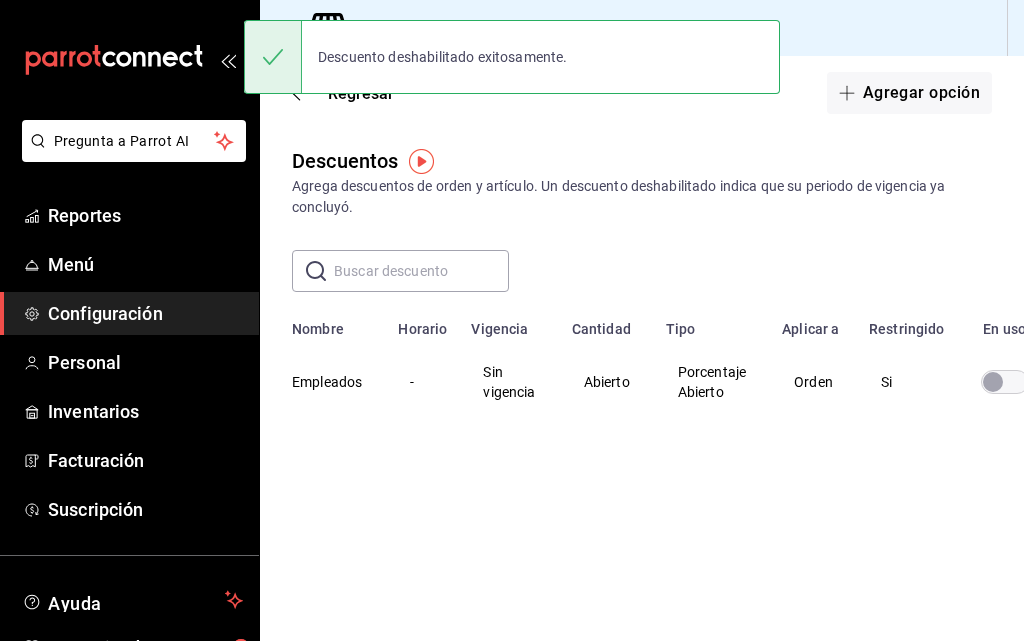 click at bounding box center (993, 382) 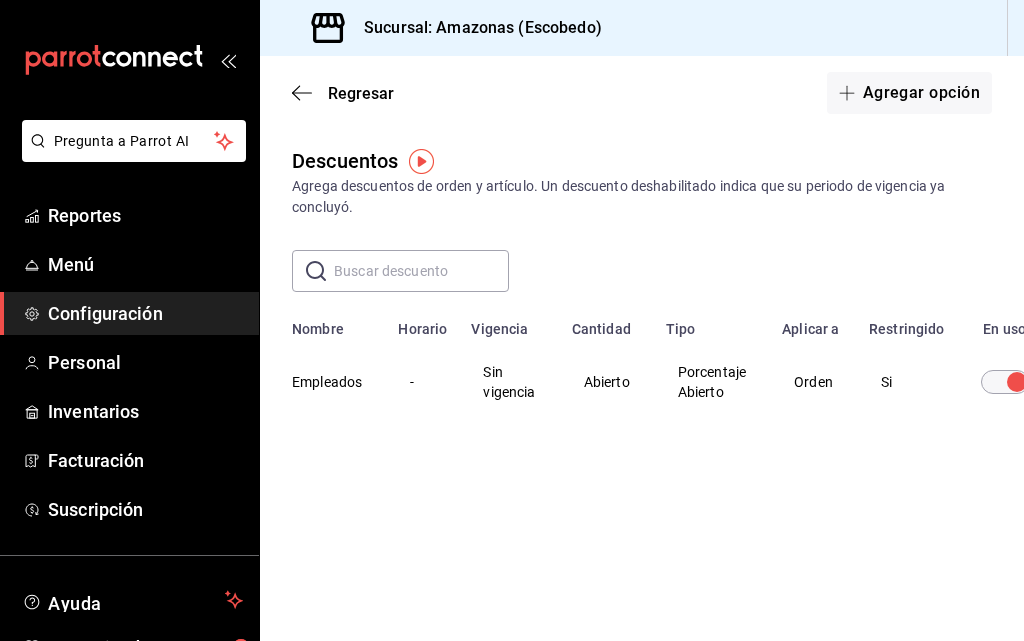click on "Empleados" at bounding box center (323, 382) 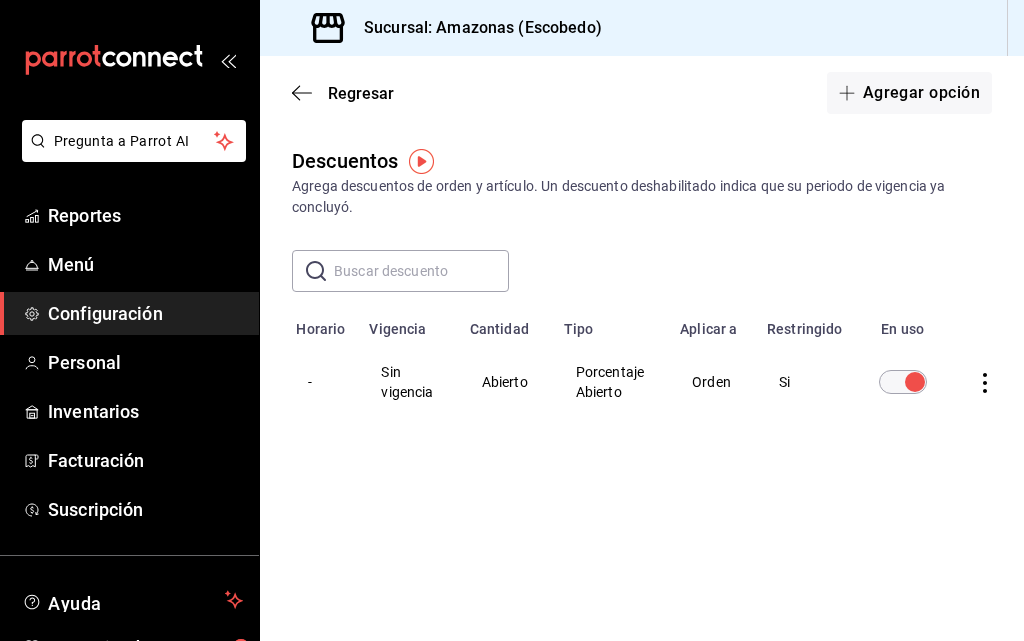 click 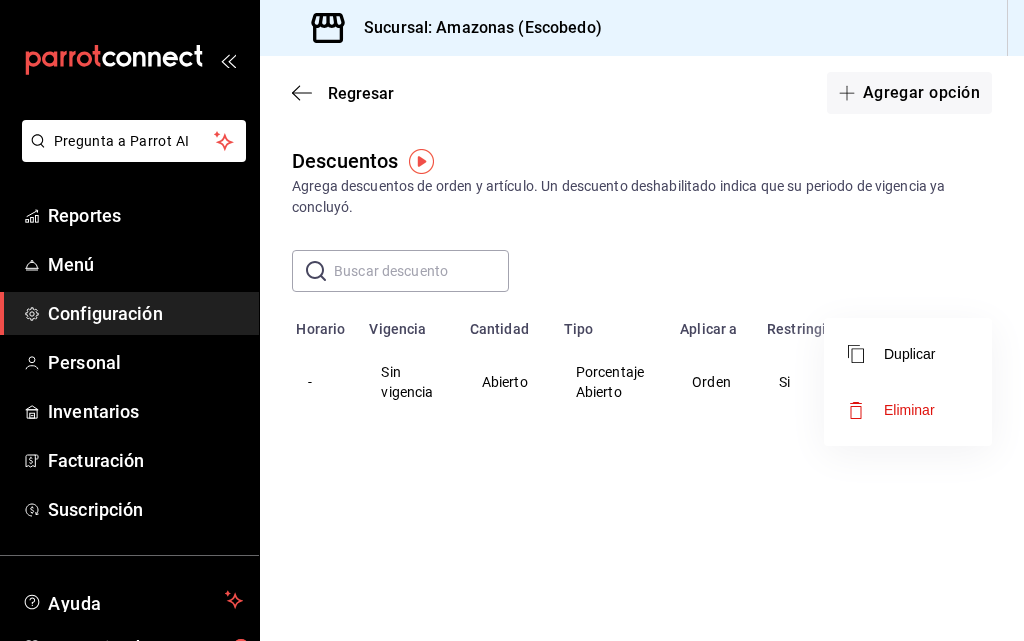 click at bounding box center [512, 320] 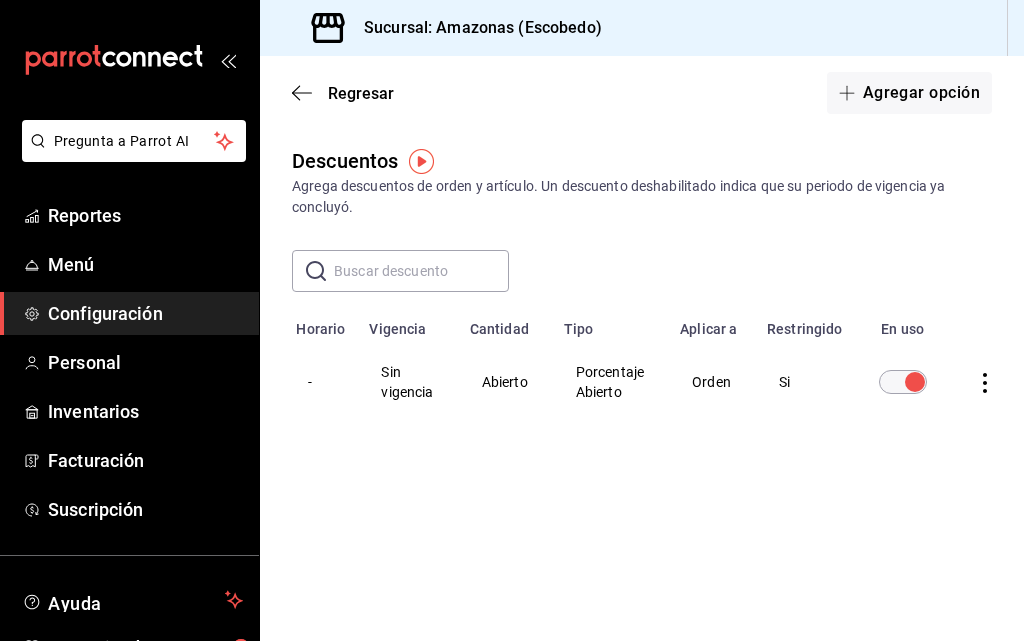 click on "Descuentos Agrega descuentos de orden y artículo. Un descuento deshabilitado indica que su periodo de vigencia ya concluyó. ​ ​ Nombre Horario Vigencia Cantidad Tipo Aplicar a Restringido En uso Empleados - Sin vigencia Abierto Porcentaje Abierto Orden Si" at bounding box center [642, 322] 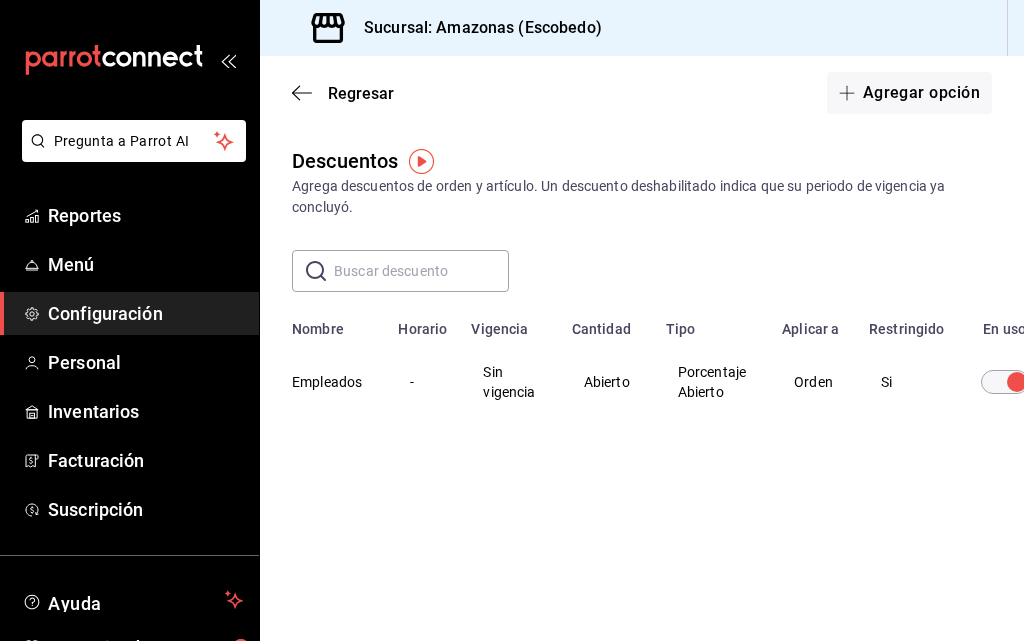 click on "Empleados" at bounding box center (323, 382) 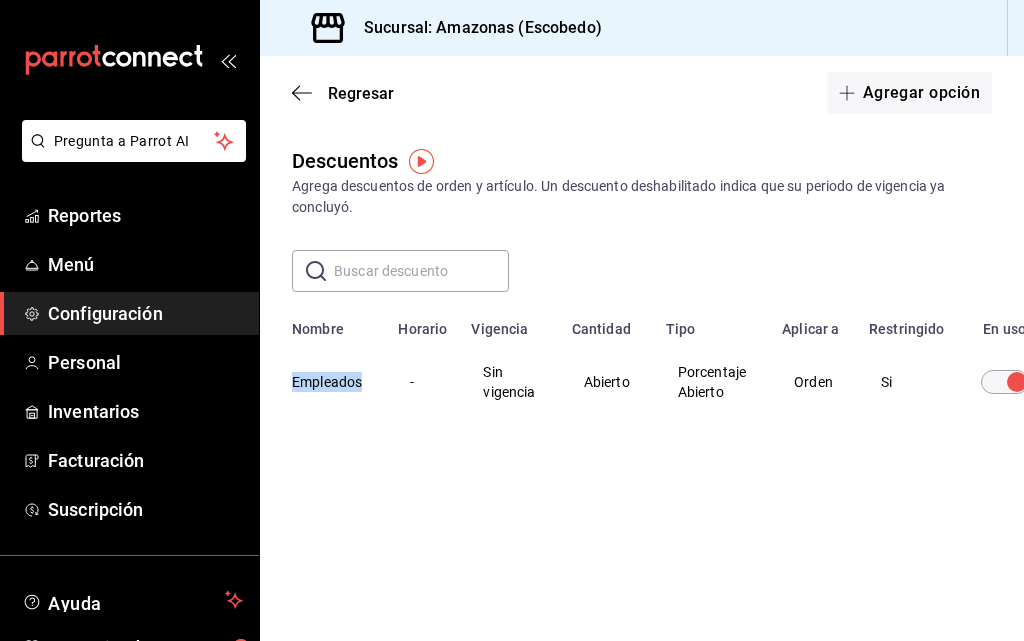click on "Empleados" at bounding box center (323, 382) 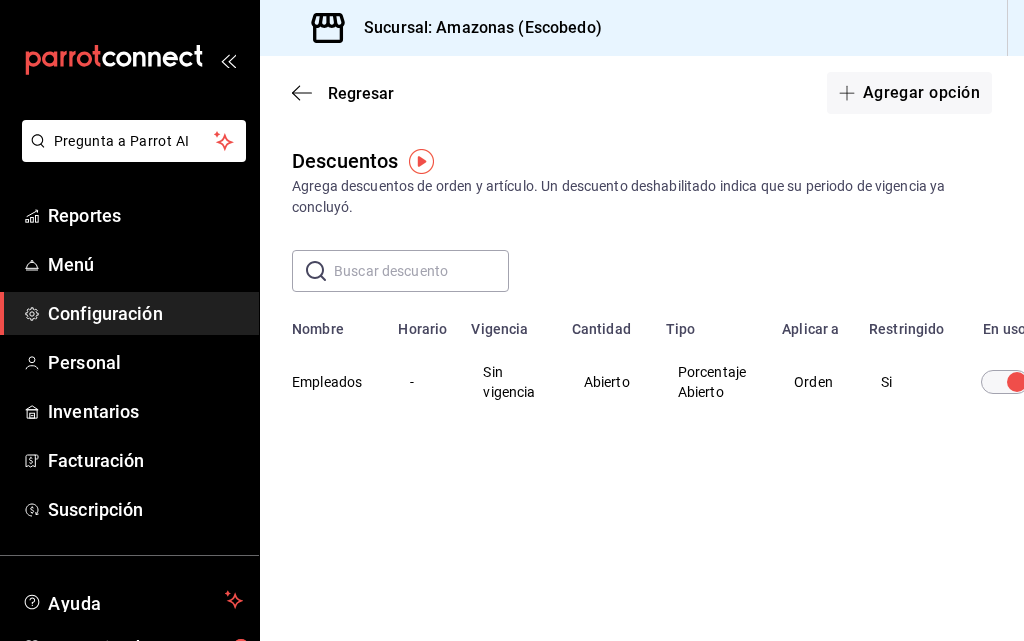 click on "Sin vigencia" at bounding box center (509, 382) 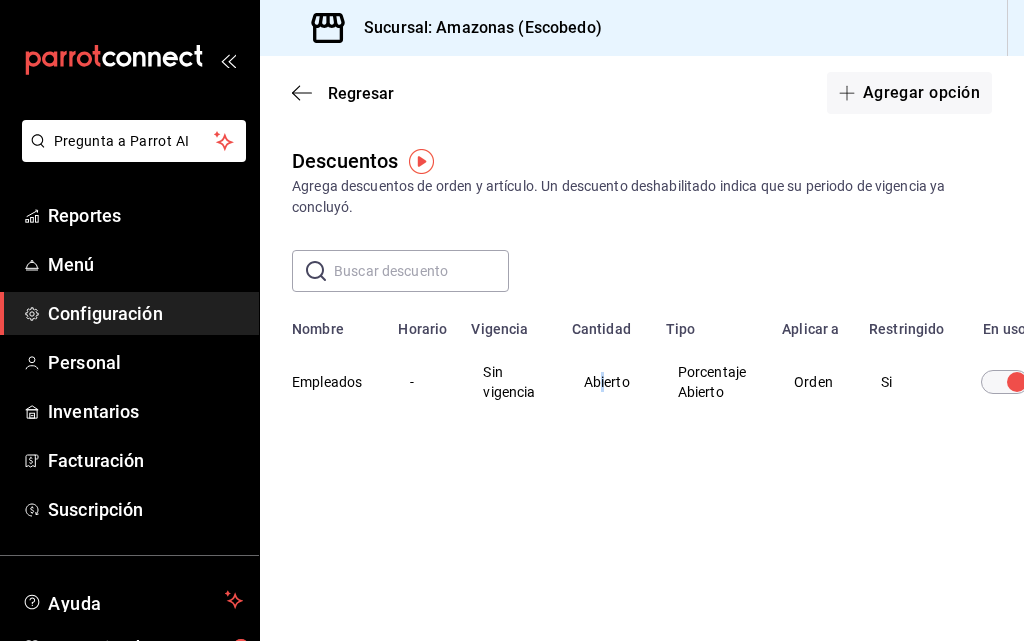 click on "Abierto" at bounding box center [607, 382] 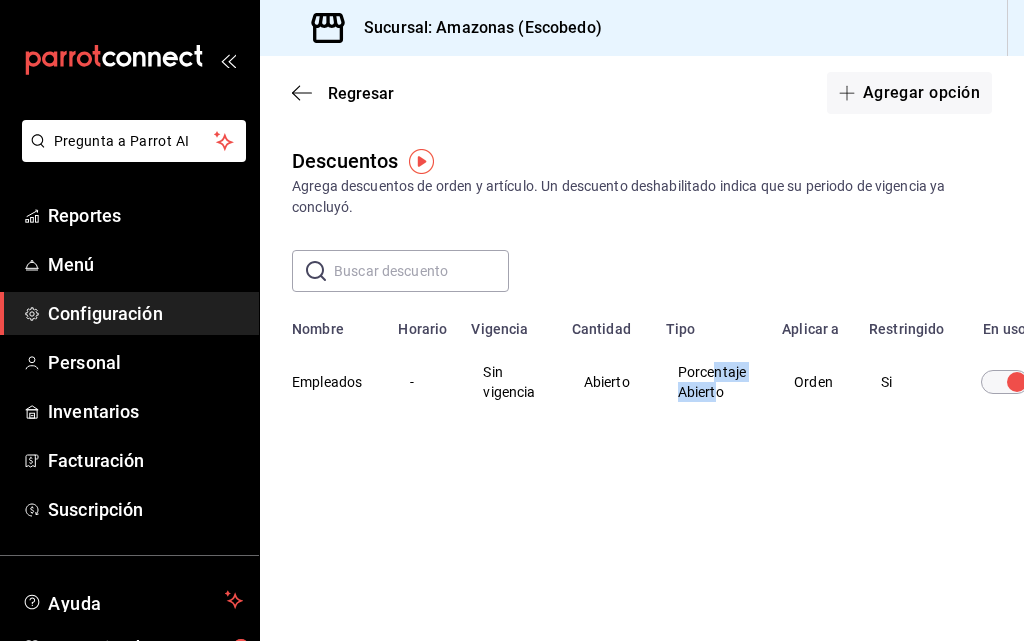 click on "Porcentaje Abierto" at bounding box center (712, 382) 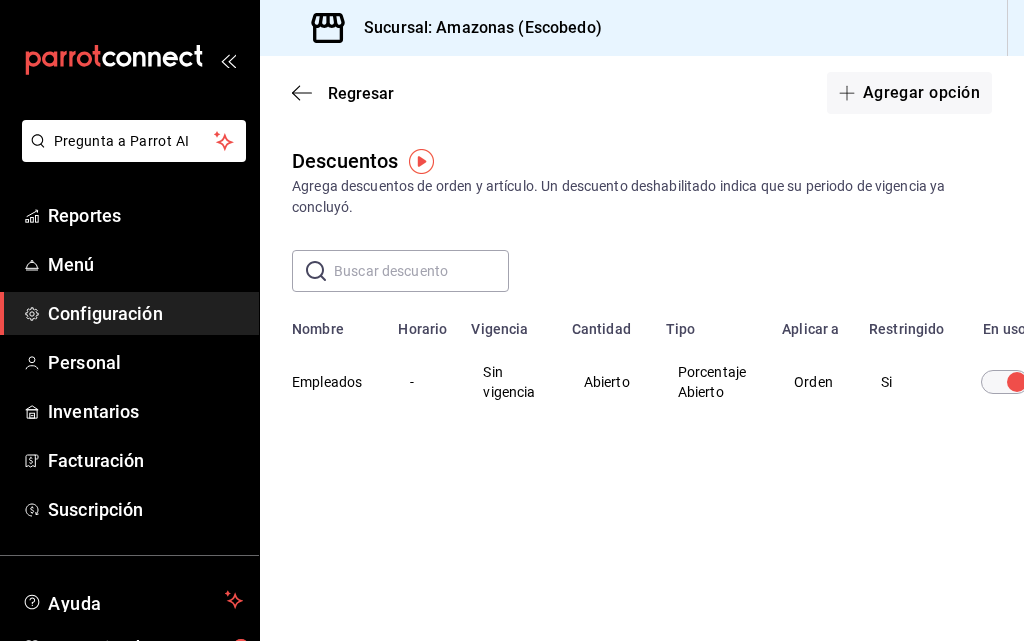 click on "Orden" at bounding box center (813, 382) 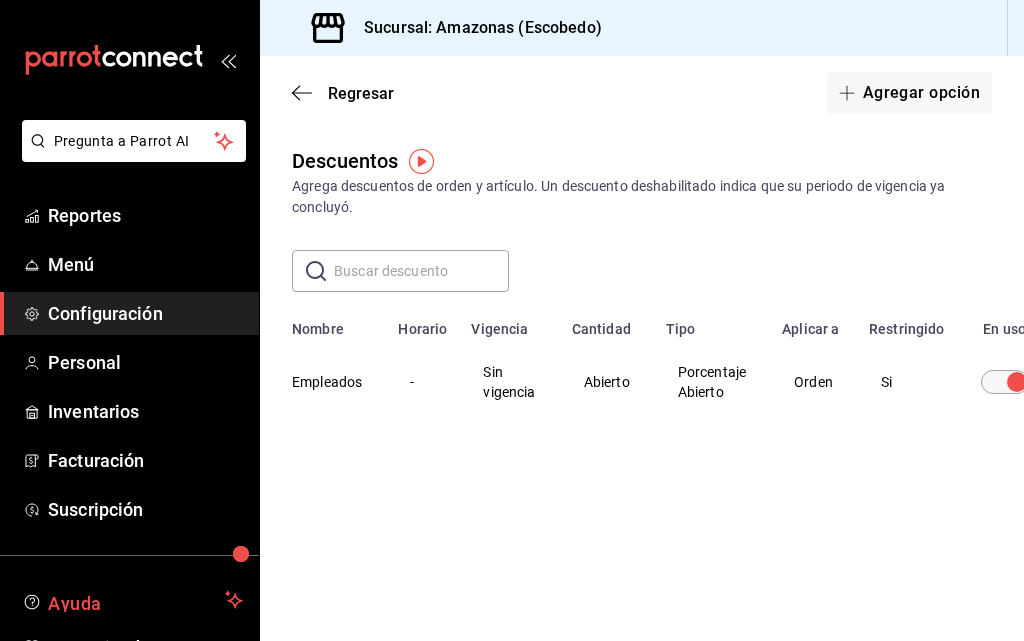 scroll, scrollTop: 114, scrollLeft: 0, axis: vertical 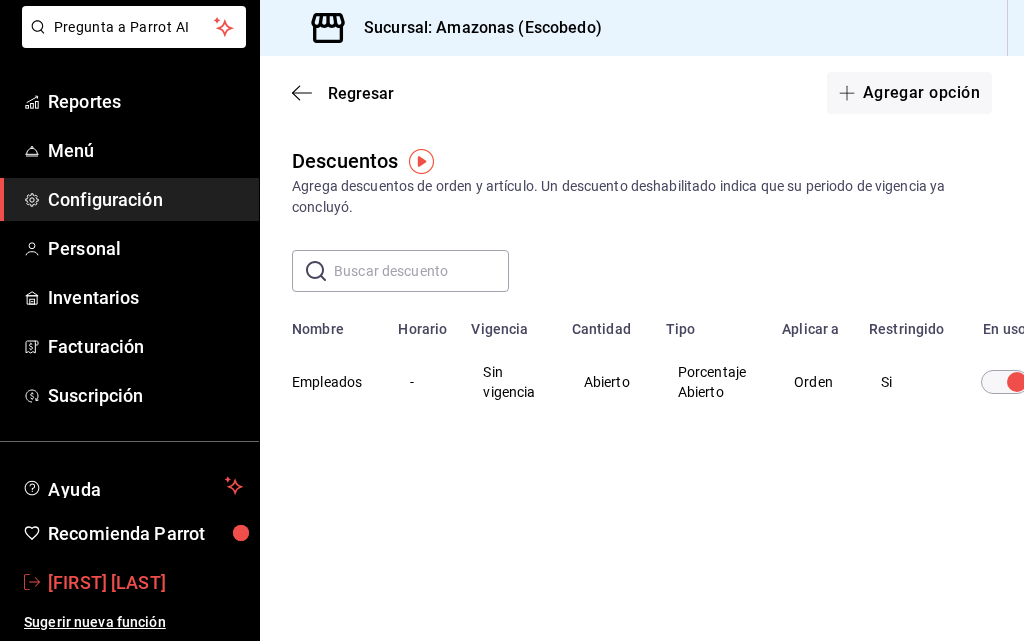 click on "[NAME] Hdz" at bounding box center (145, 582) 